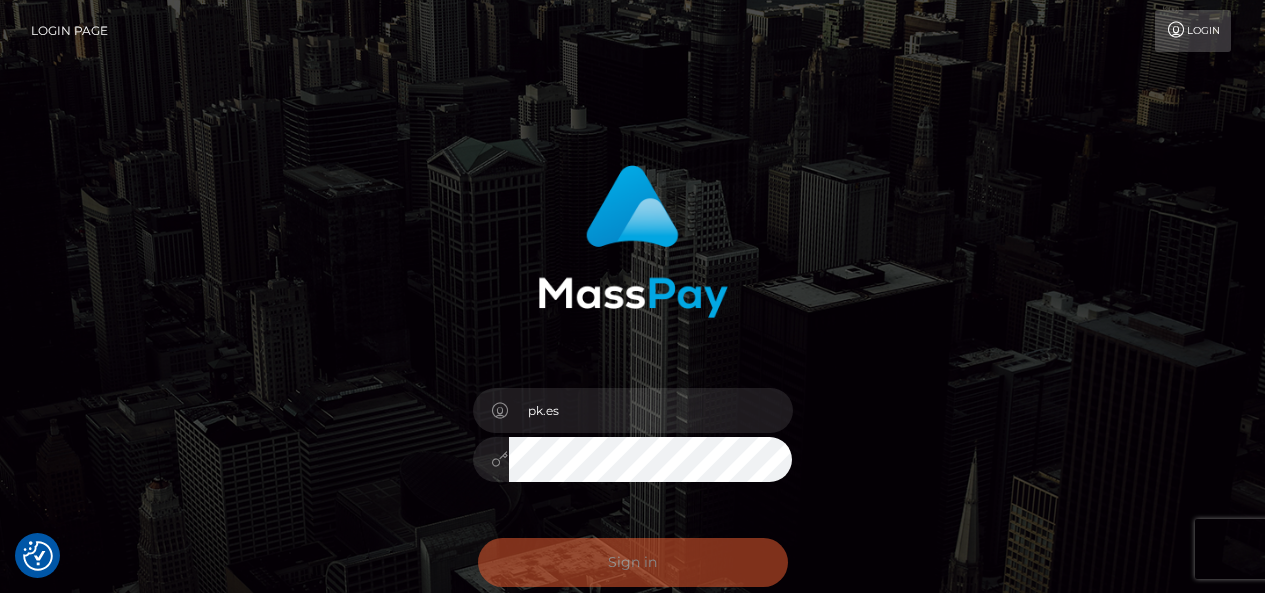 scroll, scrollTop: 0, scrollLeft: 0, axis: both 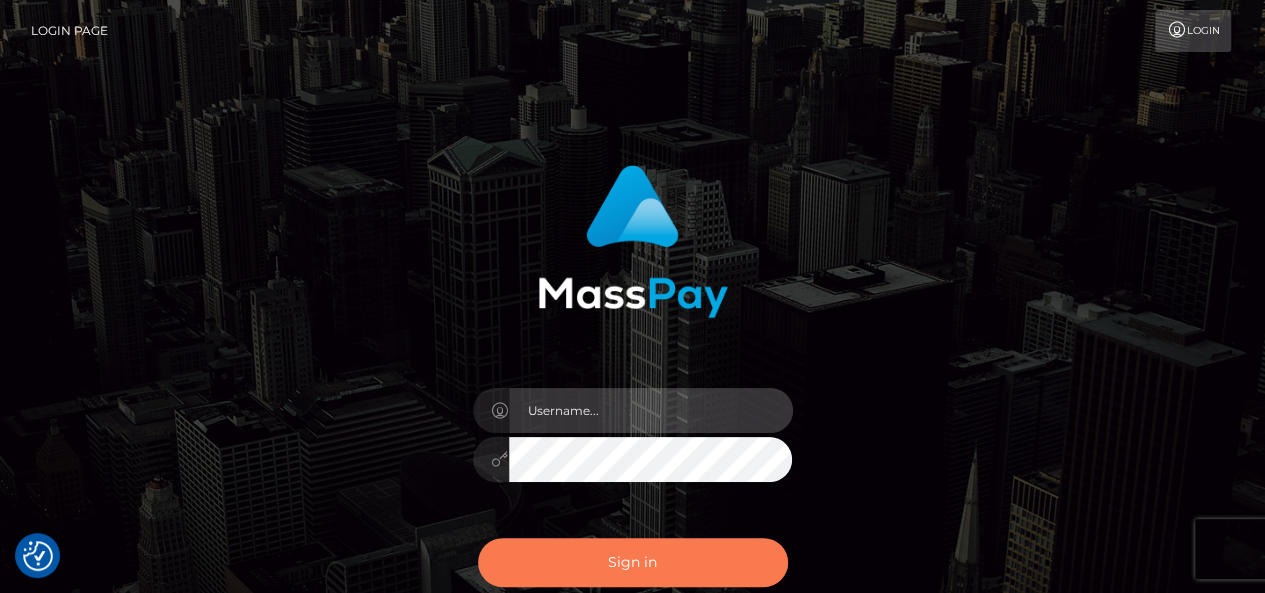type on "pk.es" 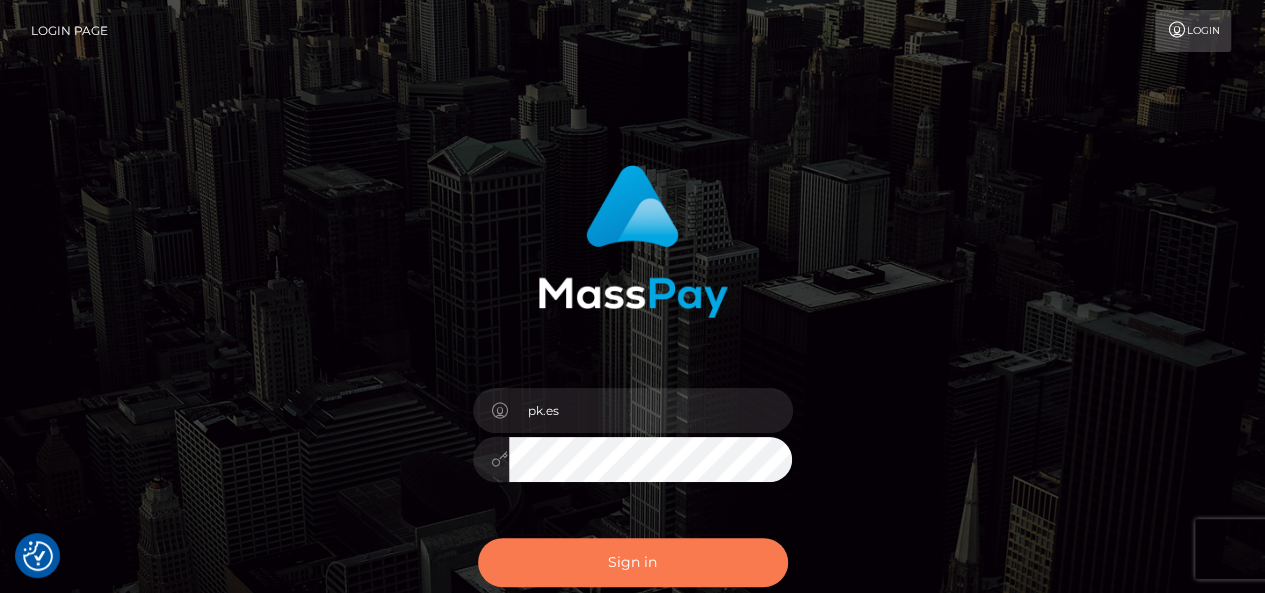 click on "Sign in" at bounding box center [633, 562] 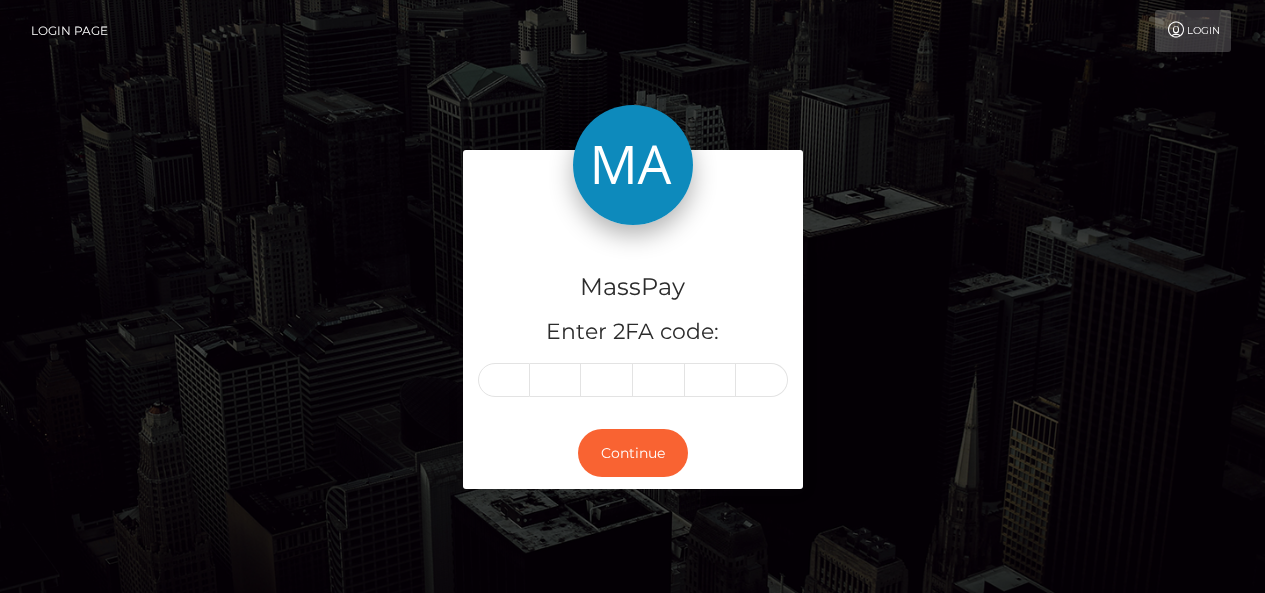 scroll, scrollTop: 0, scrollLeft: 0, axis: both 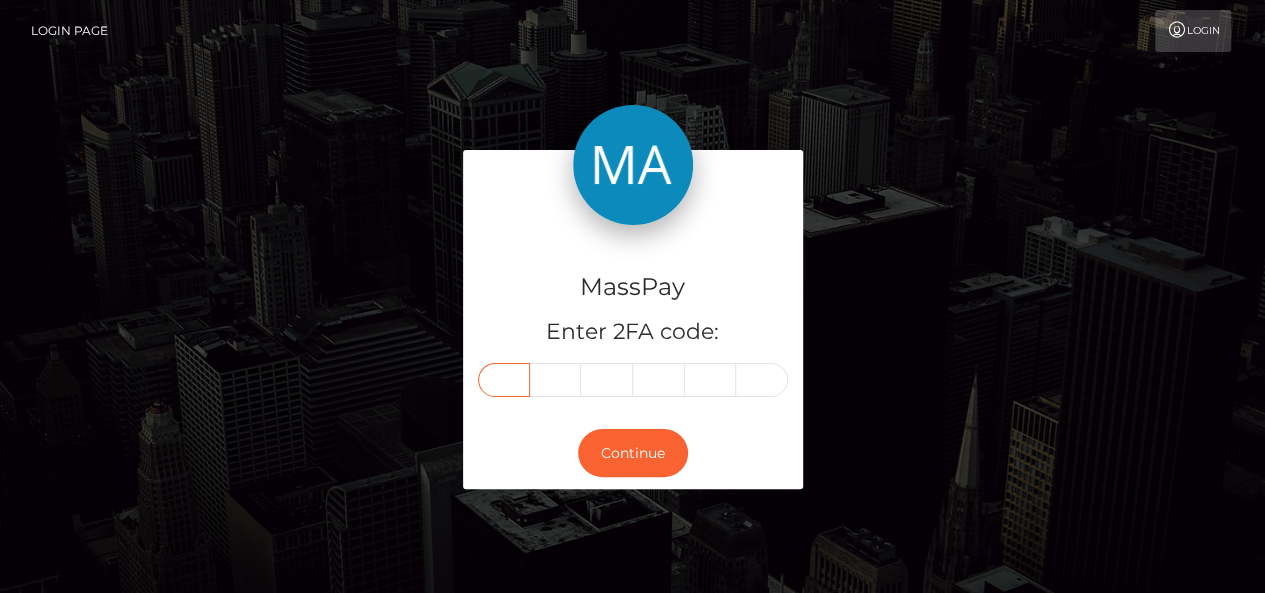 click at bounding box center (504, 380) 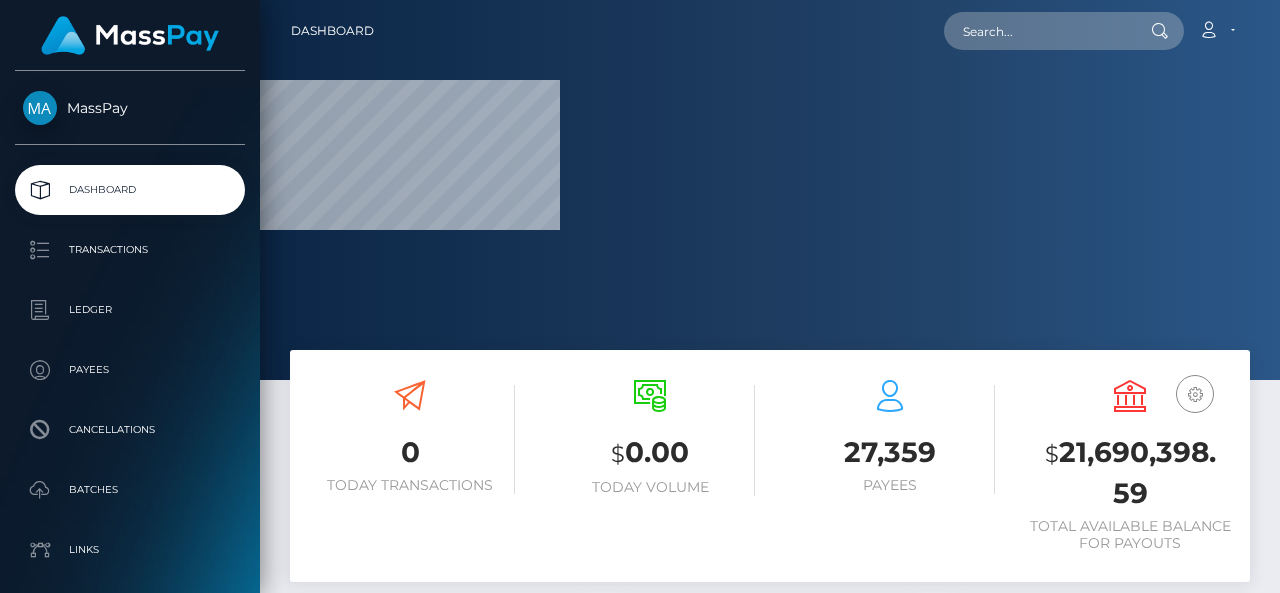 scroll, scrollTop: 0, scrollLeft: 0, axis: both 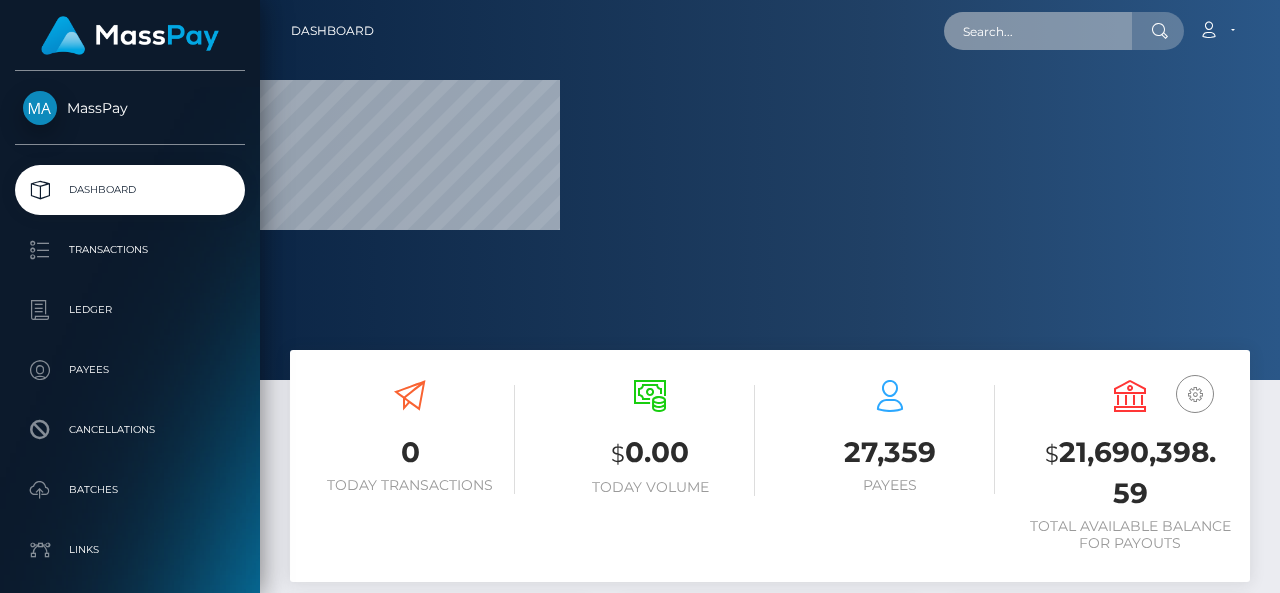 click at bounding box center [1038, 31] 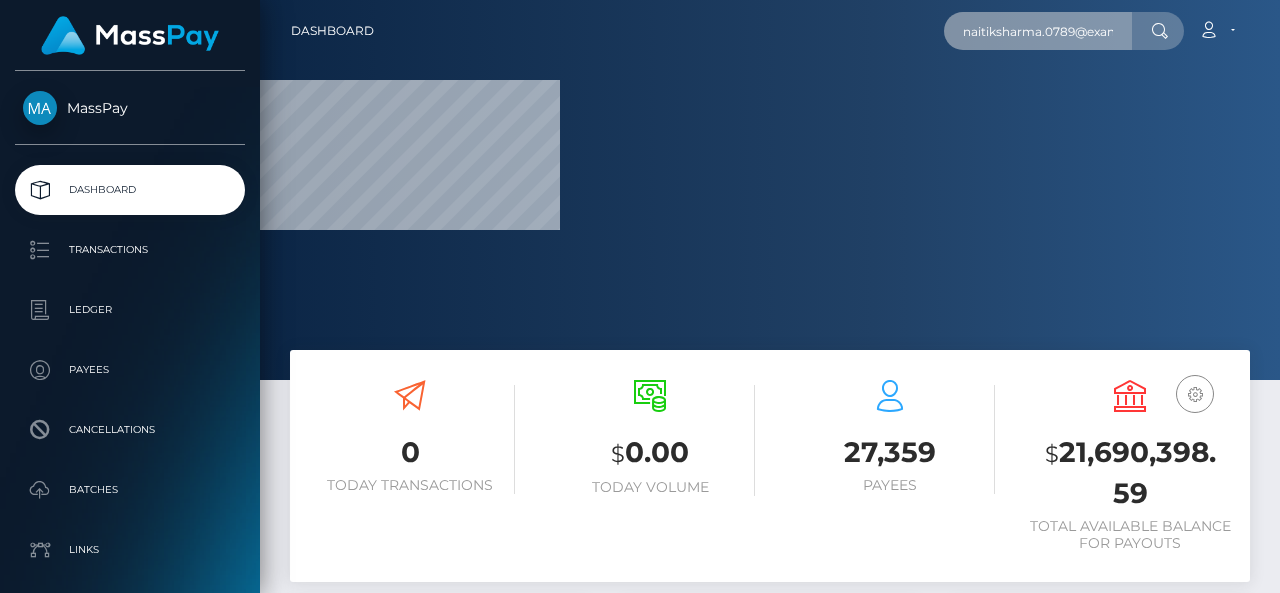 scroll, scrollTop: 0, scrollLeft: 36, axis: horizontal 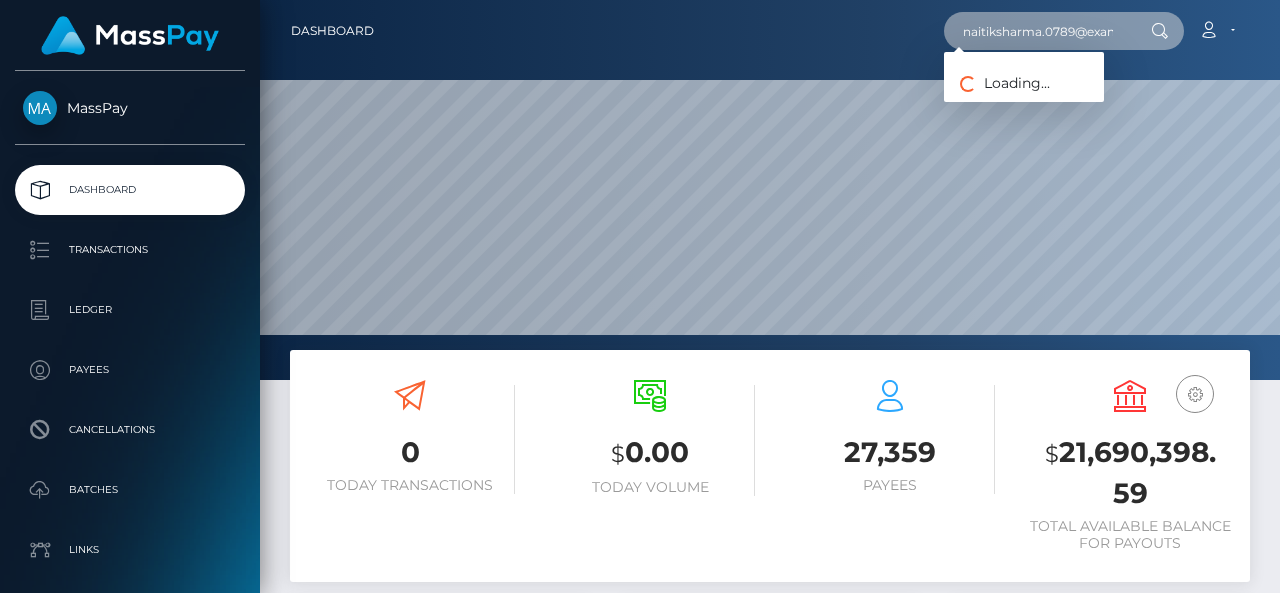 paste on "Paras Sharma" 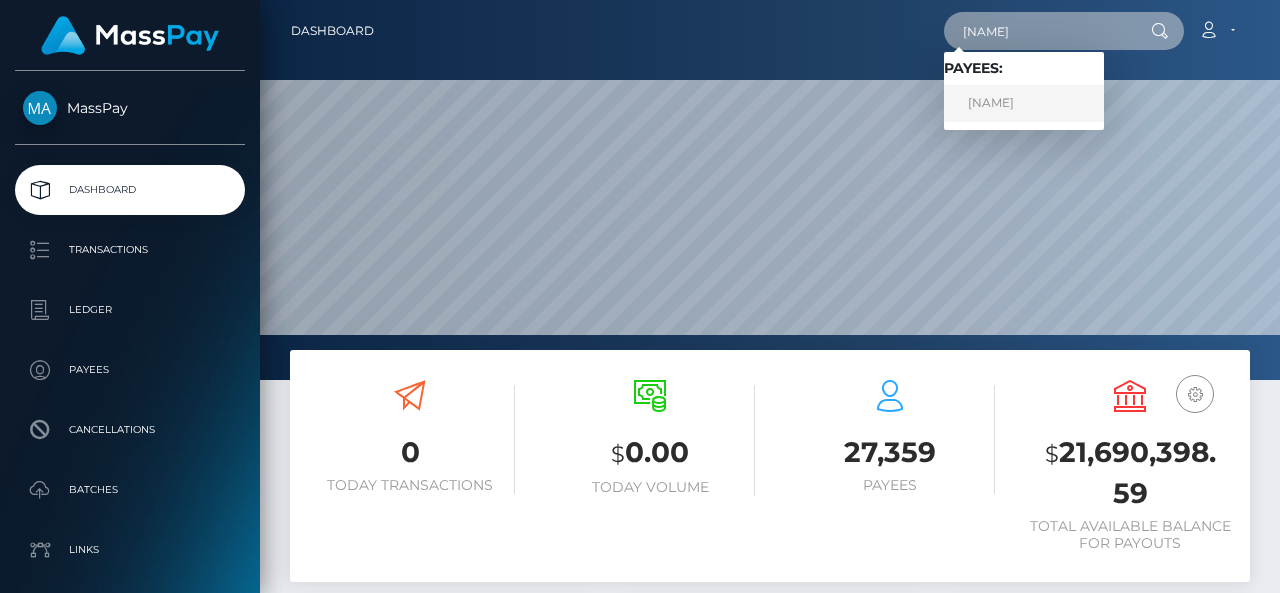 type on "Paras Sharma" 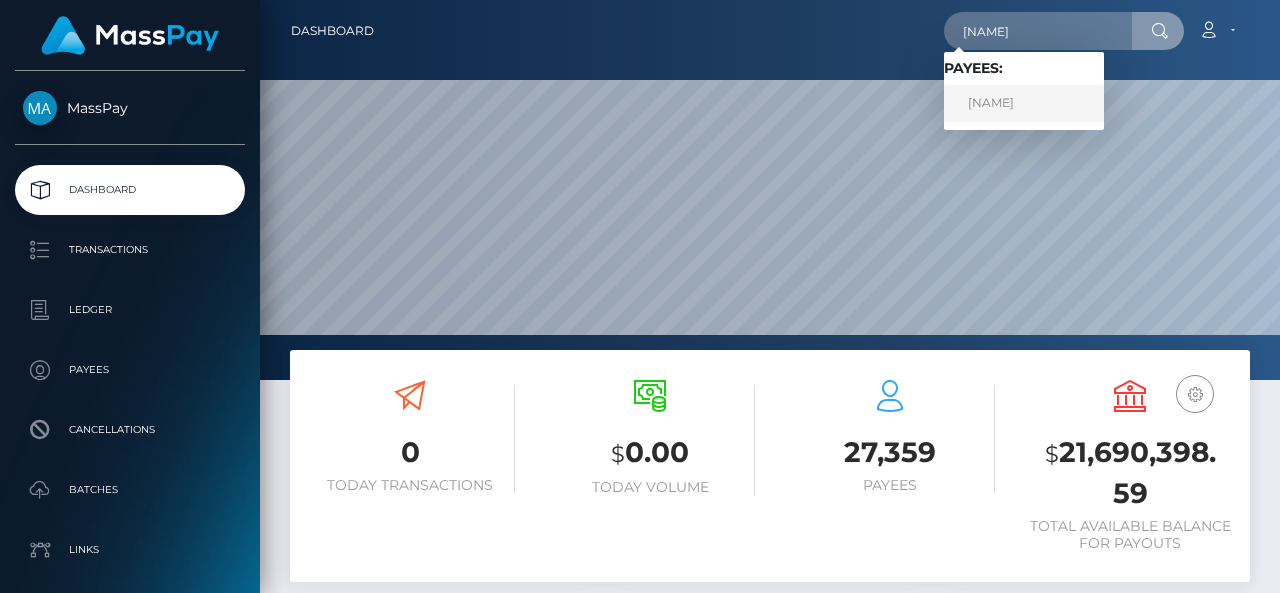 click on "Paras  Sharma" at bounding box center (1024, 103) 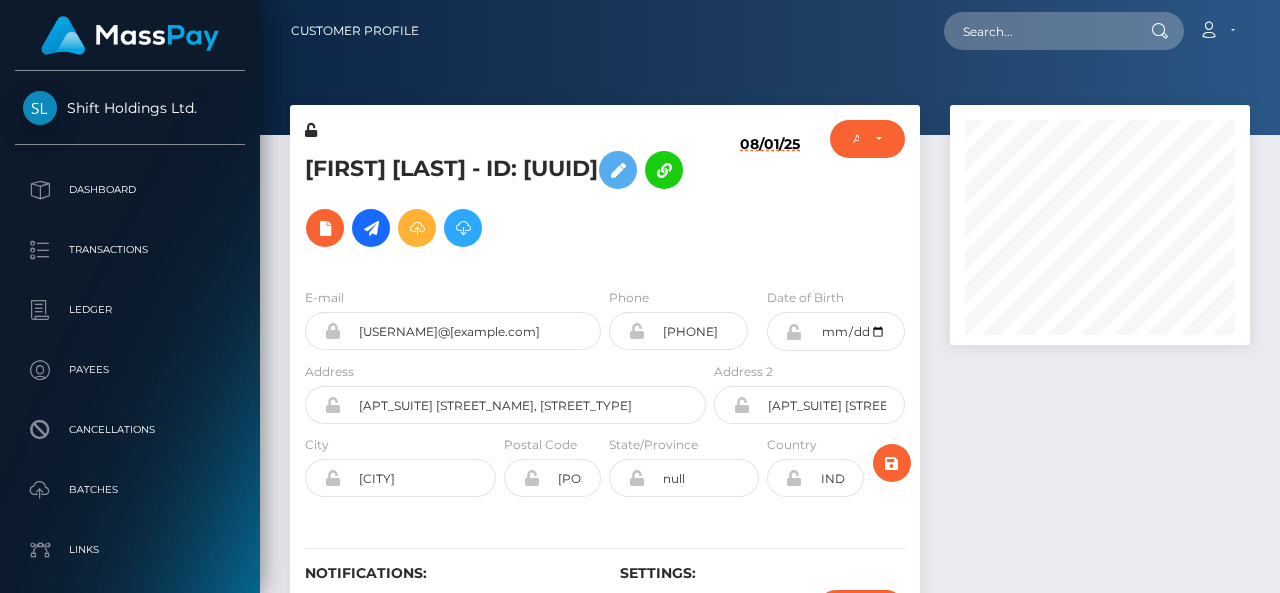 scroll, scrollTop: 0, scrollLeft: 0, axis: both 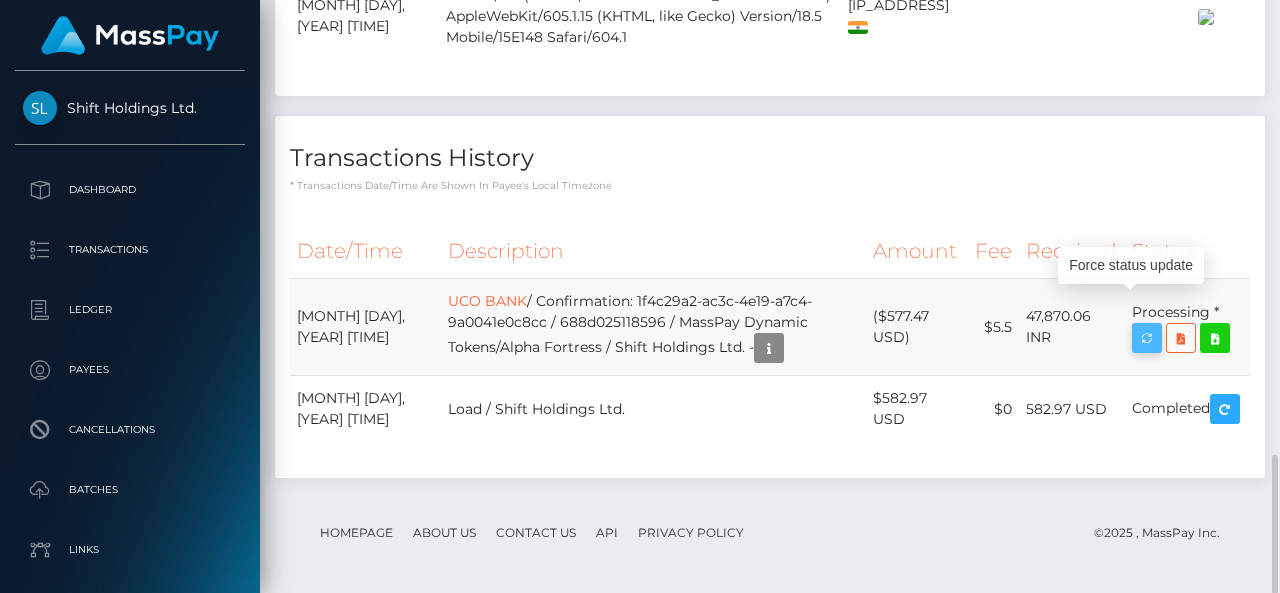 click at bounding box center (1147, 338) 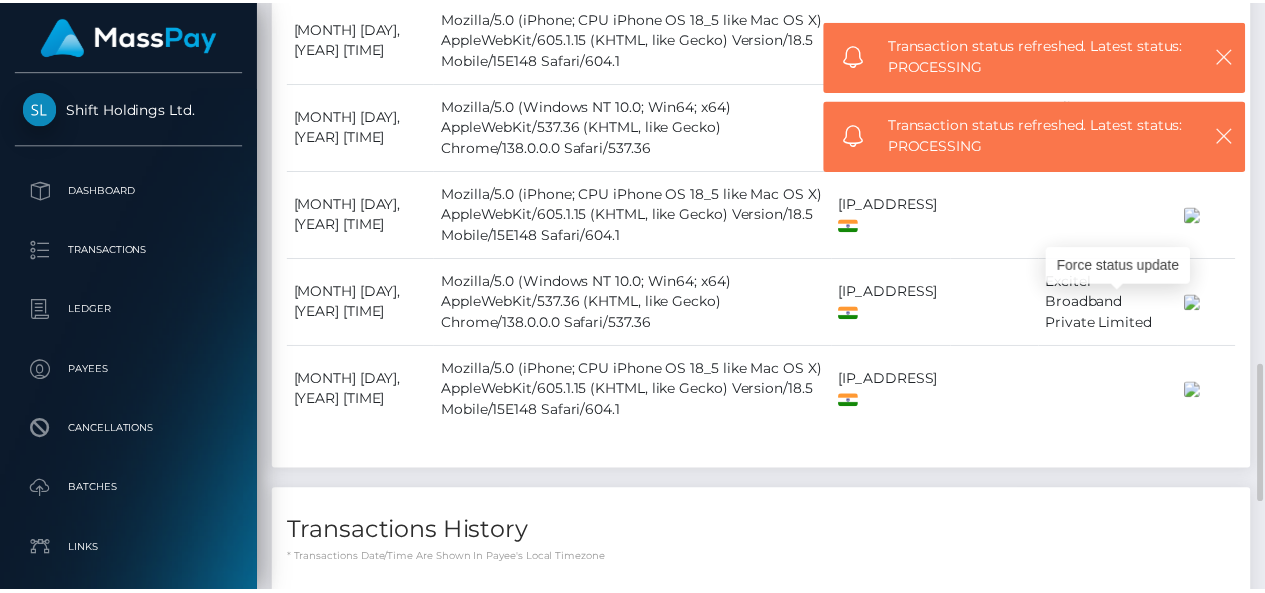 scroll, scrollTop: 1559, scrollLeft: 0, axis: vertical 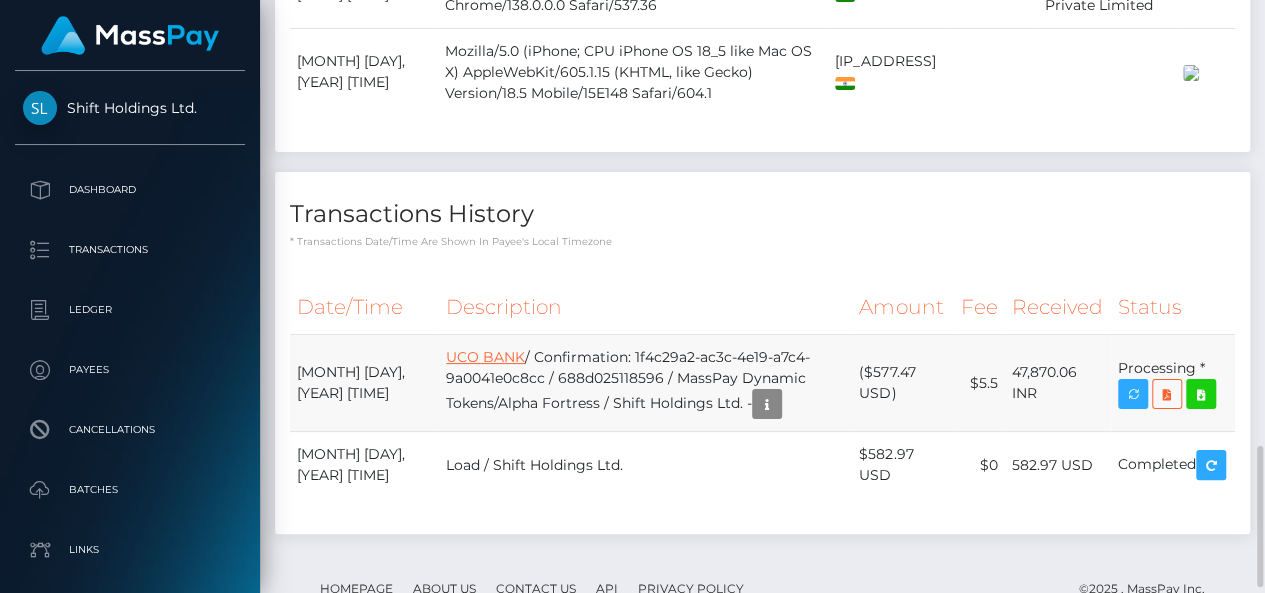 click on "UCO BANK" at bounding box center [485, 357] 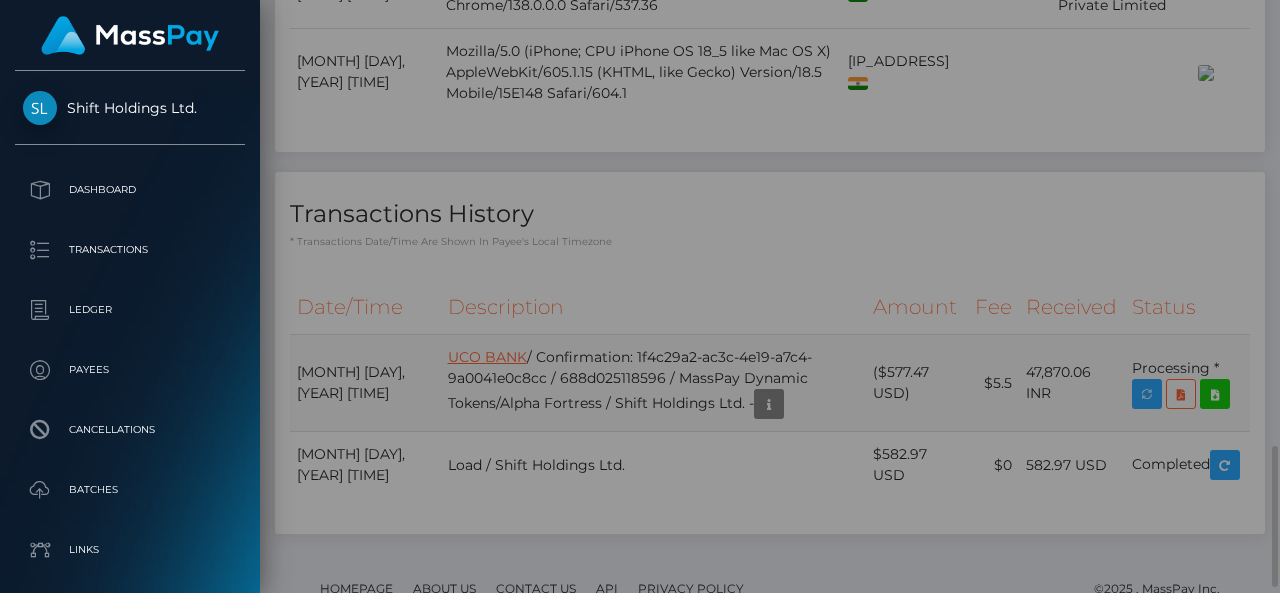 scroll, scrollTop: 999760, scrollLeft: 999700, axis: both 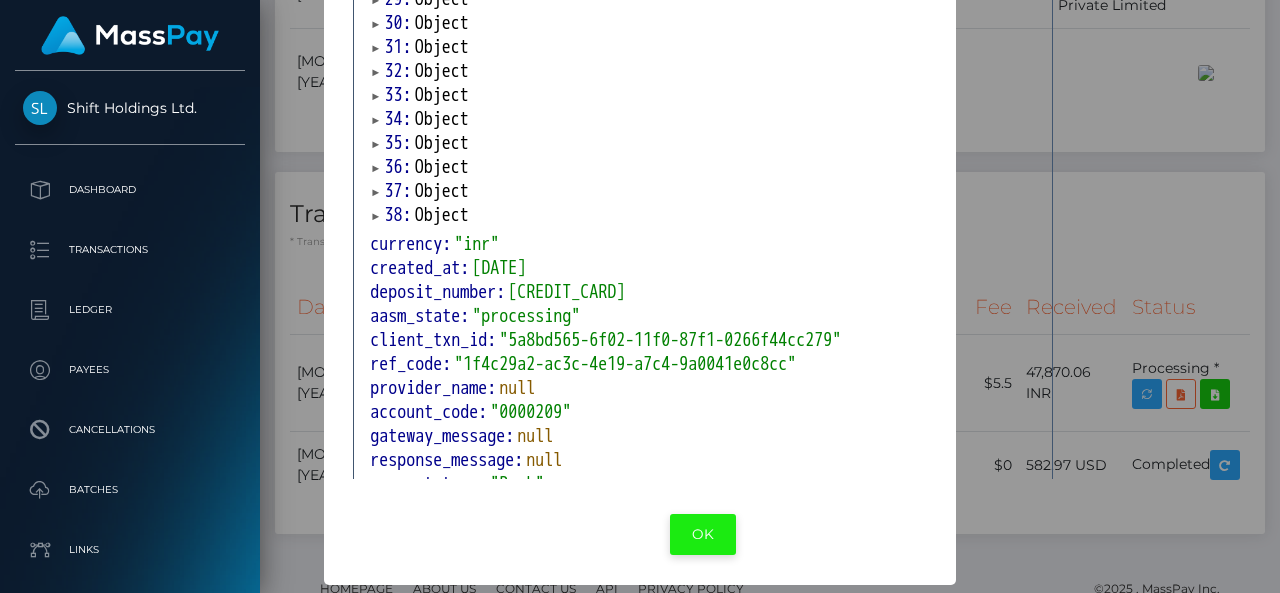 click on "OK" at bounding box center (703, 534) 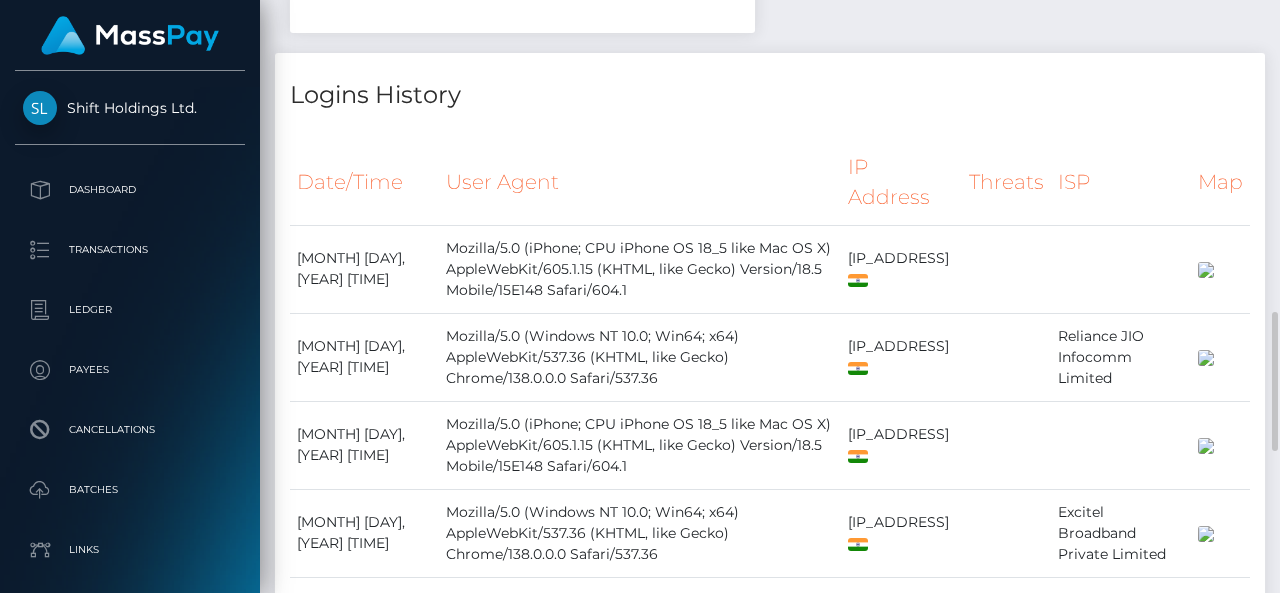 scroll, scrollTop: 1328, scrollLeft: 0, axis: vertical 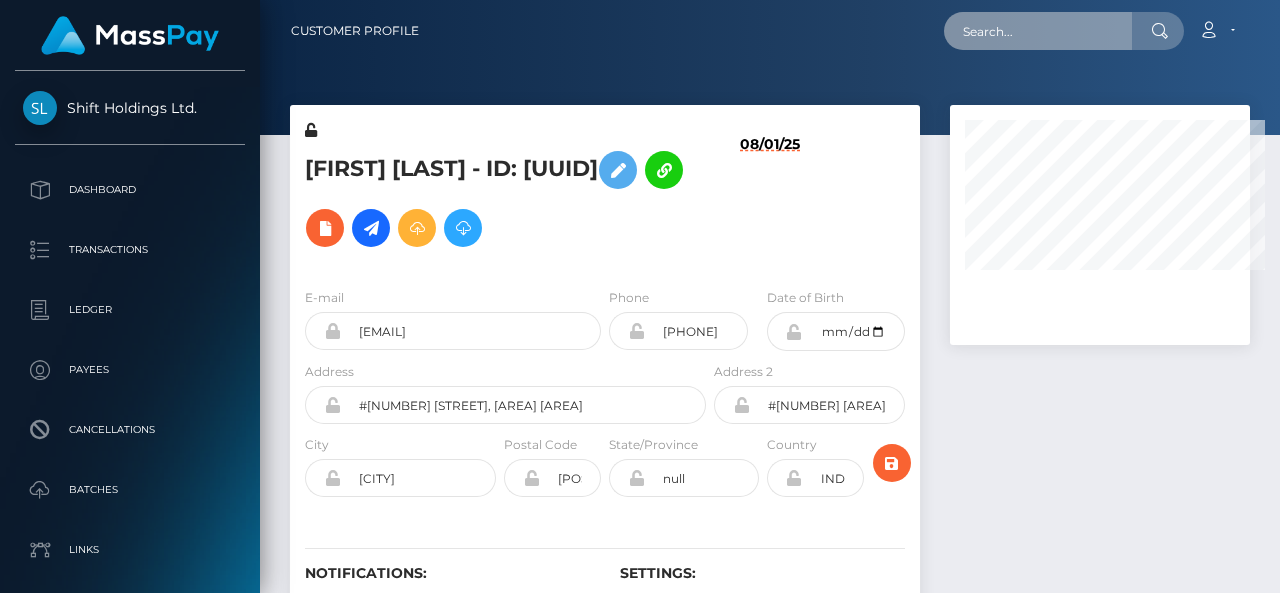 click at bounding box center [1038, 31] 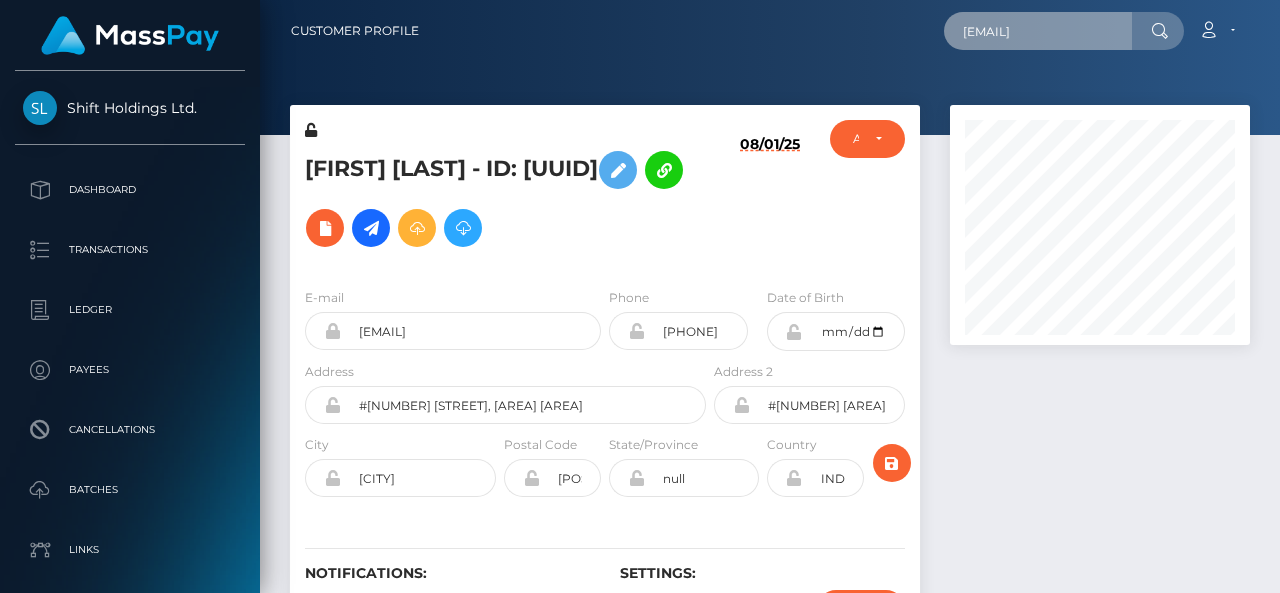 scroll, scrollTop: 999760, scrollLeft: 999700, axis: both 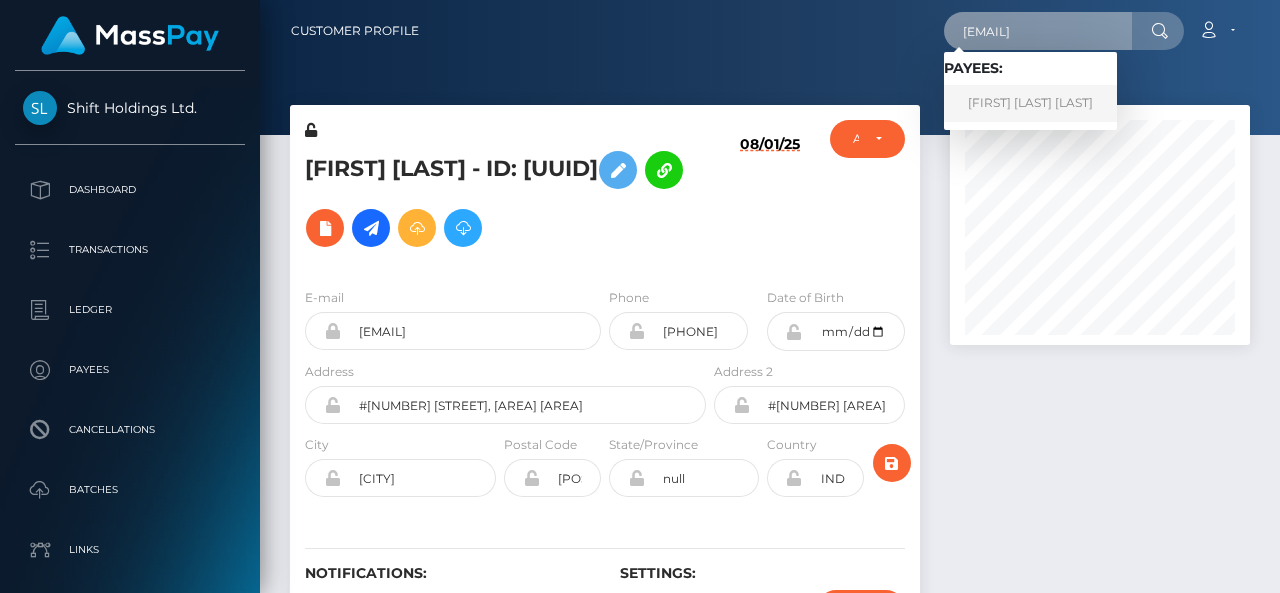 type on "[EMAIL]" 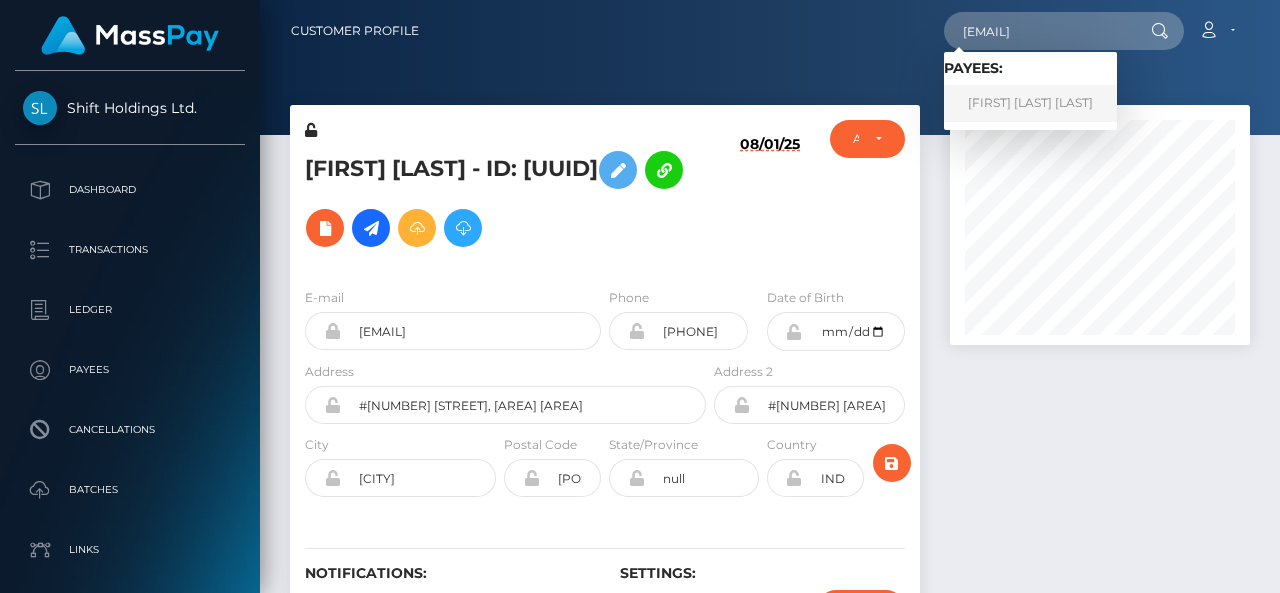 click on "[FIRST] [LAST] [LAST]" at bounding box center (1030, 103) 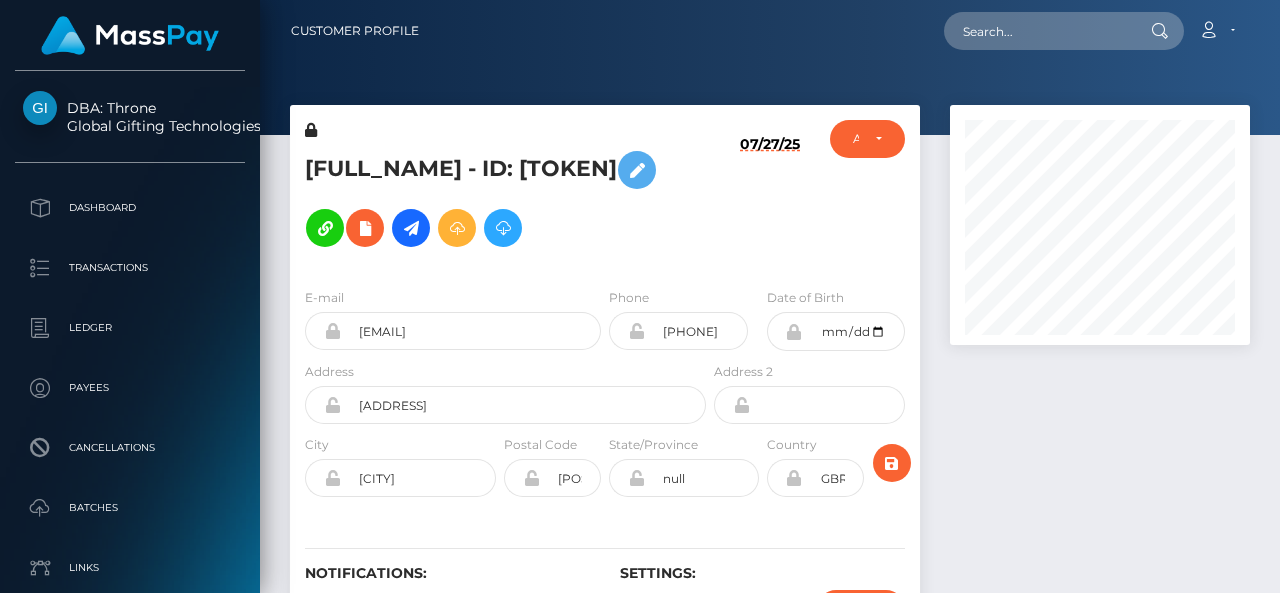 scroll, scrollTop: 0, scrollLeft: 0, axis: both 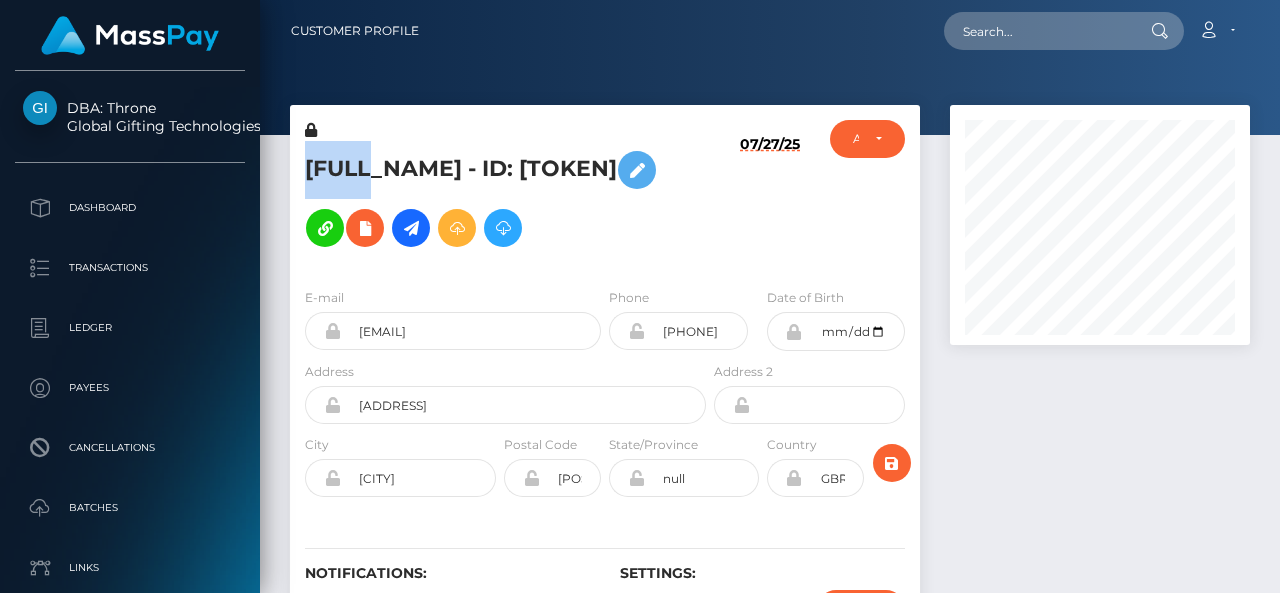 click on "SUMMA MAE SWINBURN
- ID: wWZrD4UfjLMxbp3o2nwZ4tZruPS2" at bounding box center [500, 199] 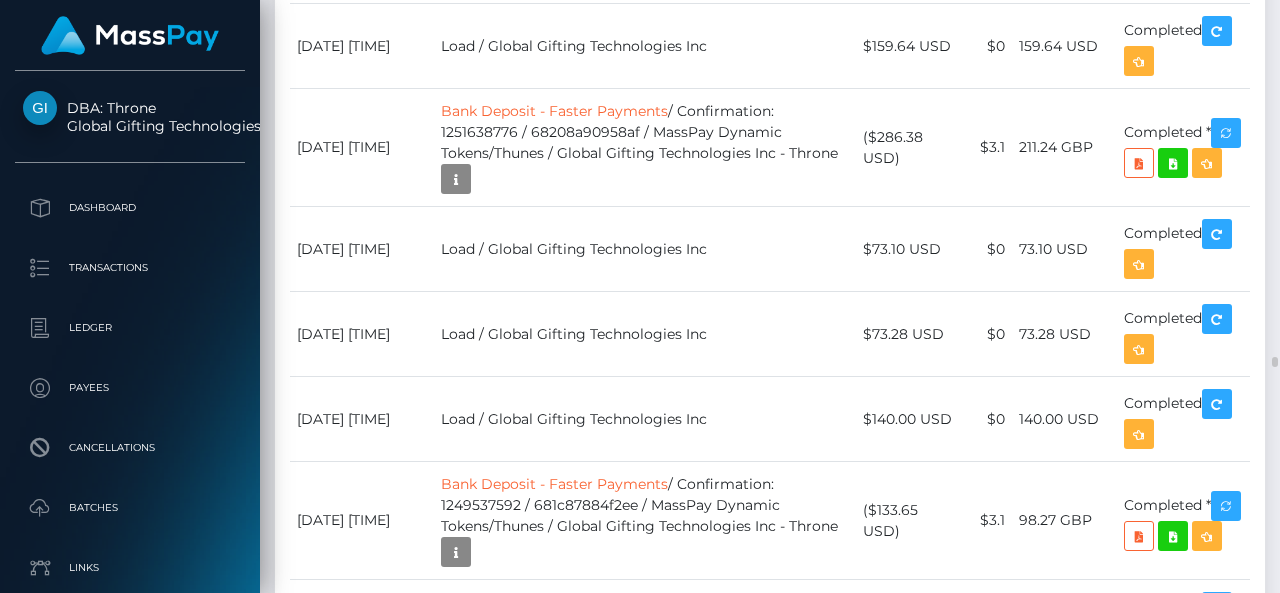 scroll, scrollTop: 20346, scrollLeft: 0, axis: vertical 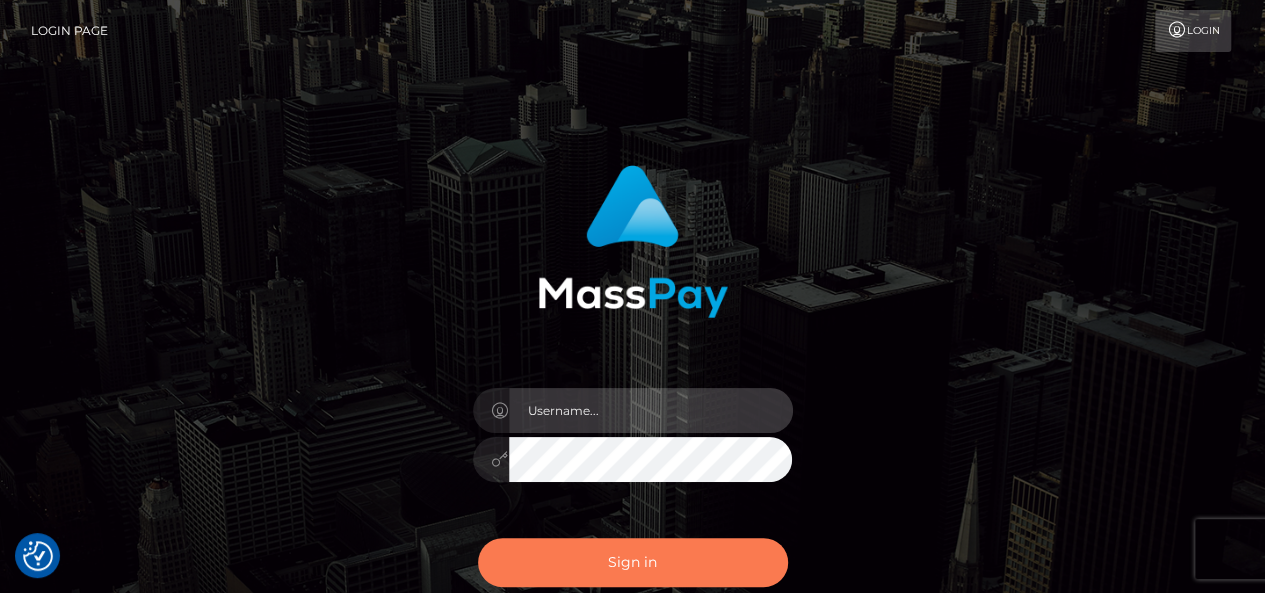 type on "pk.es" 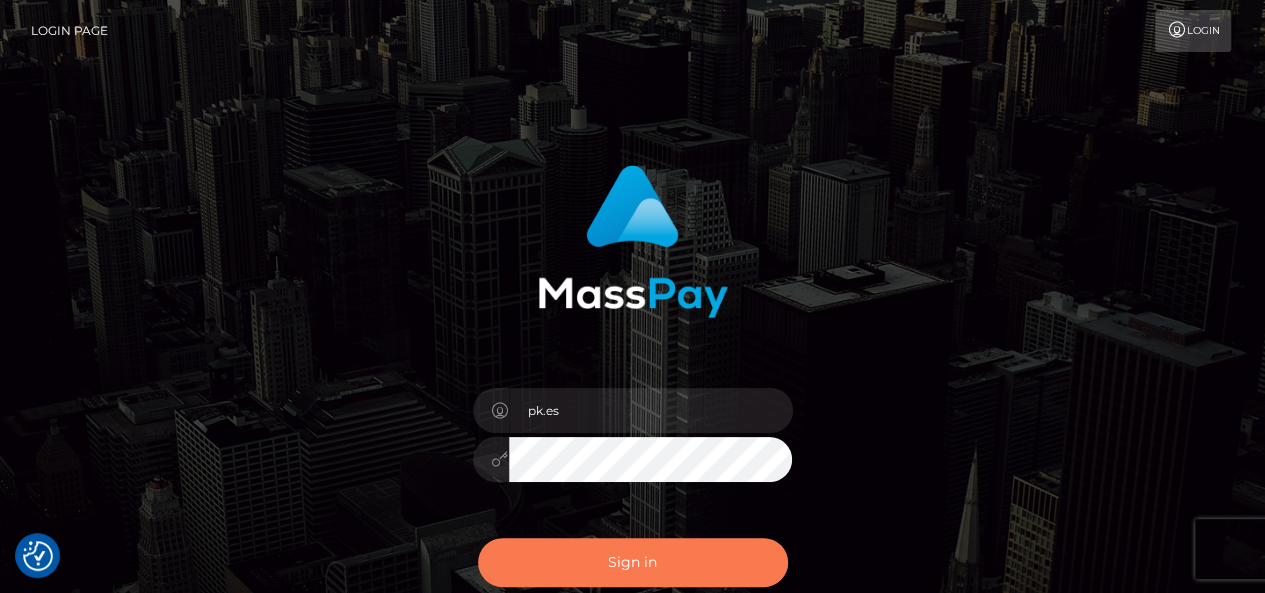 click on "Sign in" at bounding box center [633, 562] 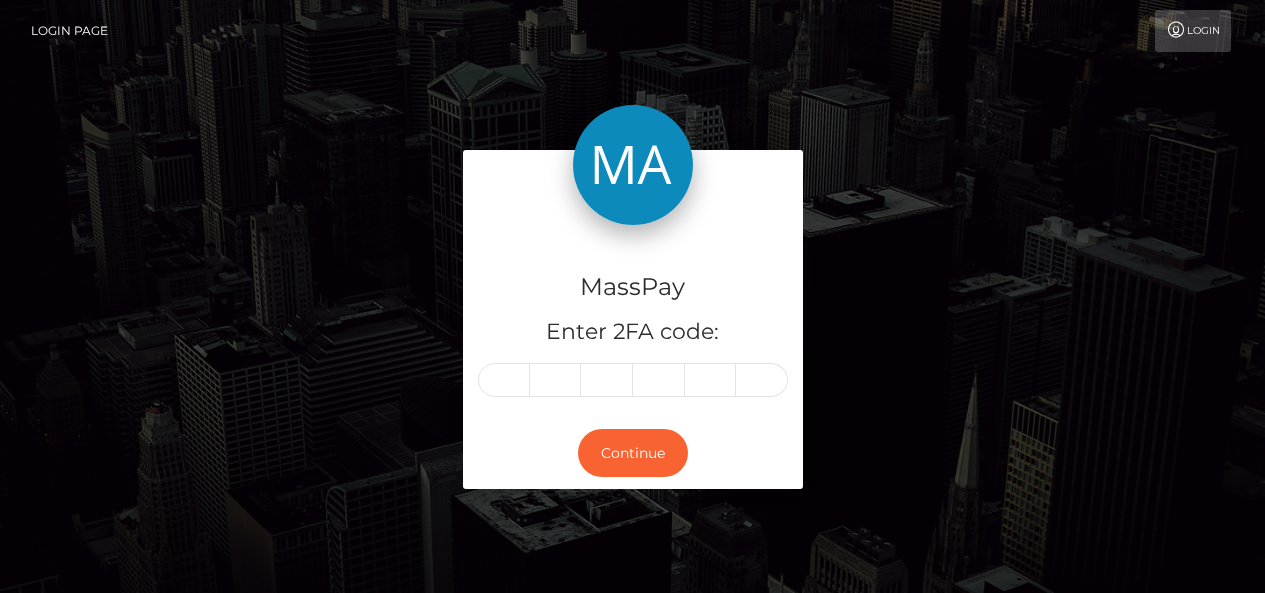 scroll, scrollTop: 0, scrollLeft: 0, axis: both 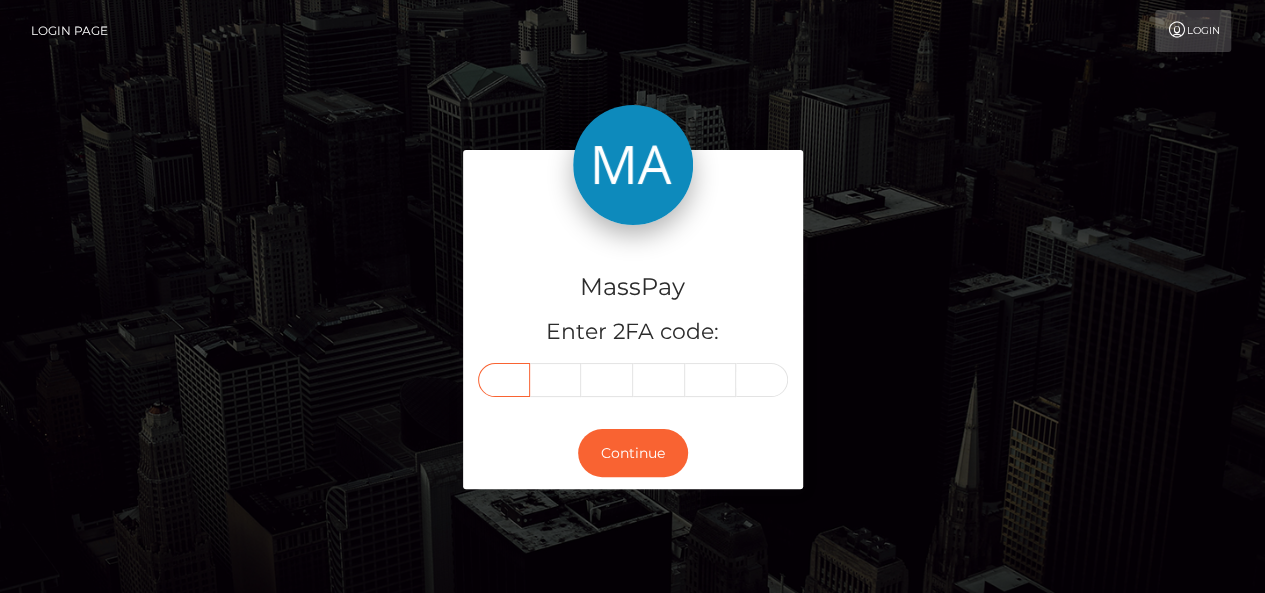 click at bounding box center (504, 380) 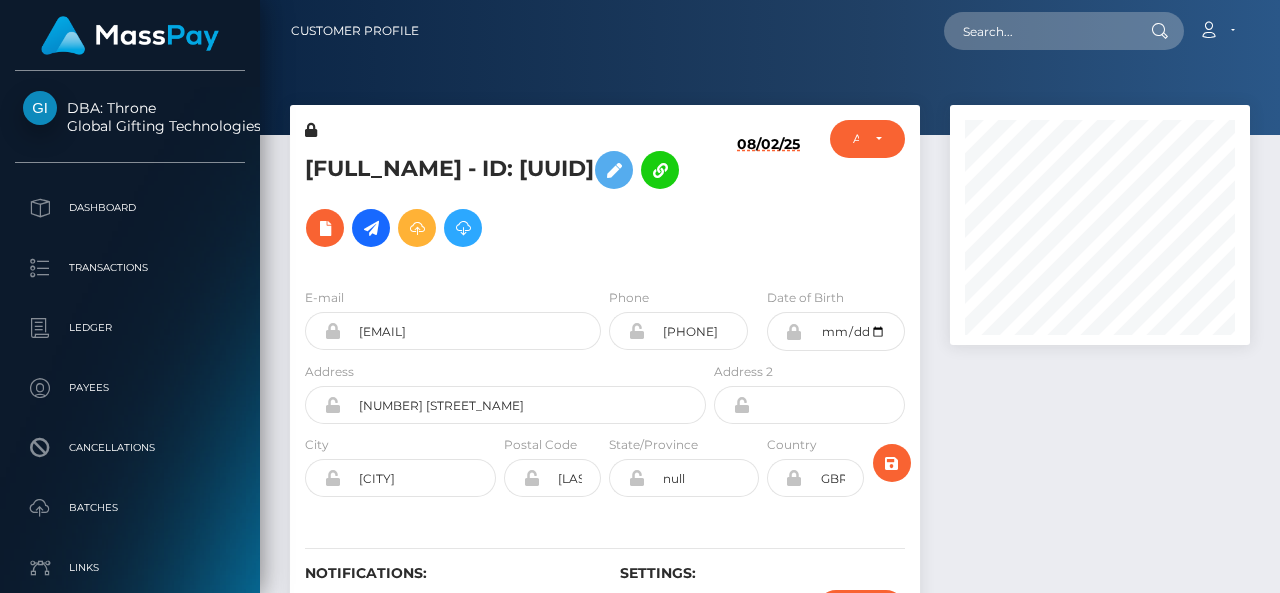scroll, scrollTop: 0, scrollLeft: 0, axis: both 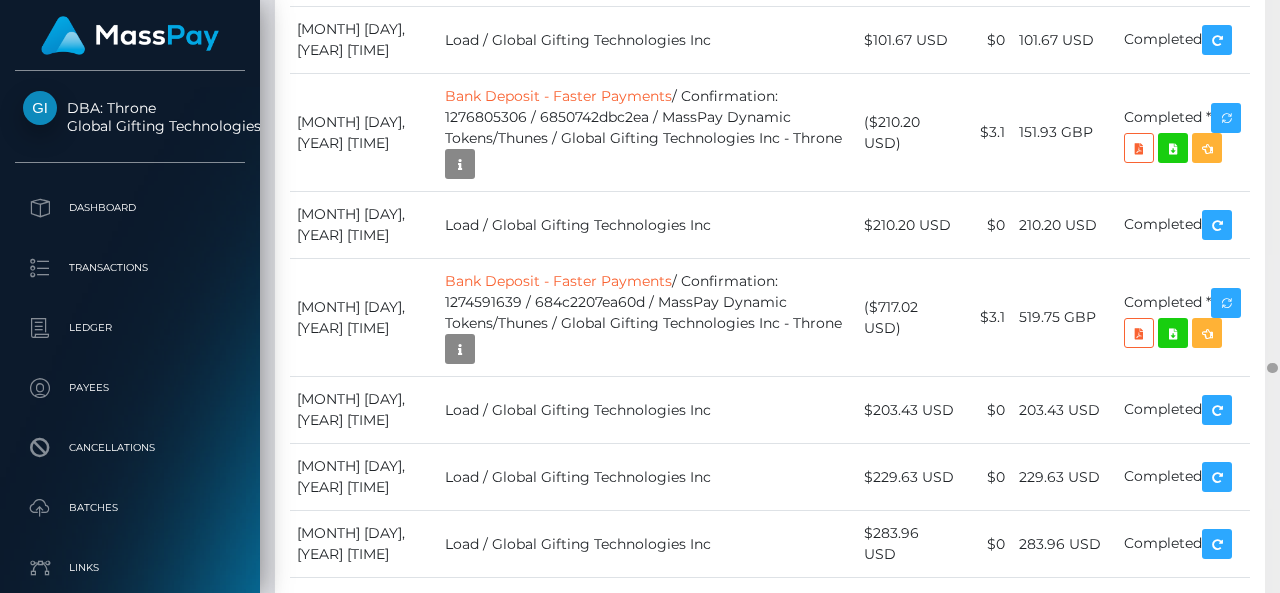 drag, startPoint x: 1274, startPoint y: 136, endPoint x: 1279, endPoint y: 363, distance: 227.05505 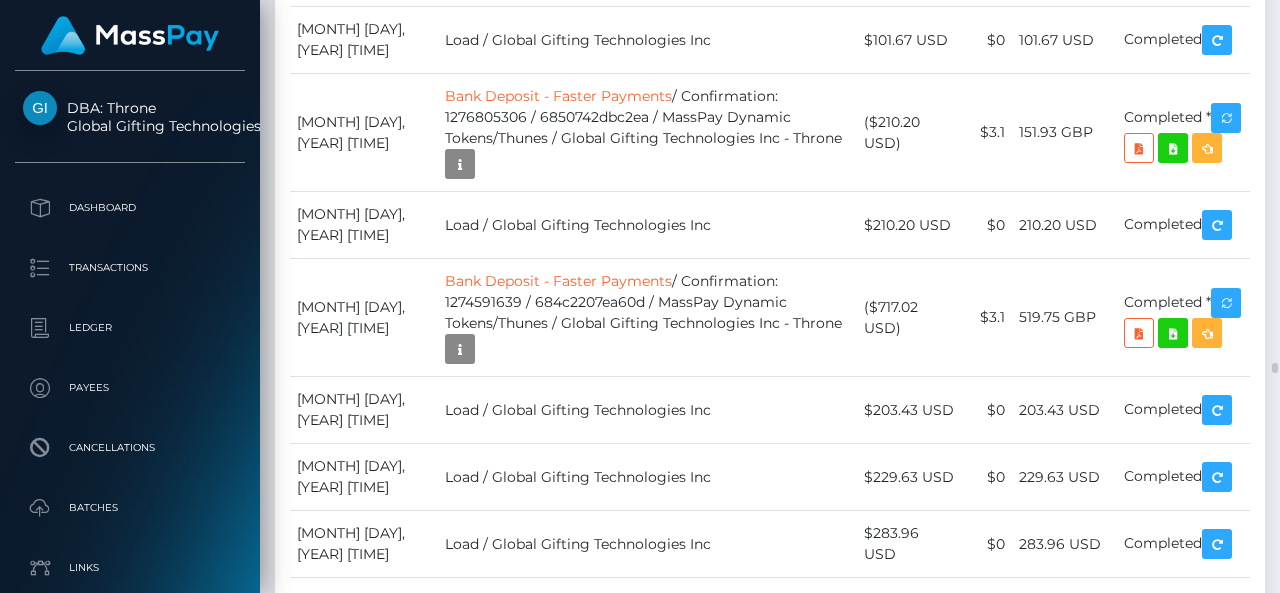 drag, startPoint x: 1209, startPoint y: 305, endPoint x: 1221, endPoint y: 289, distance: 20 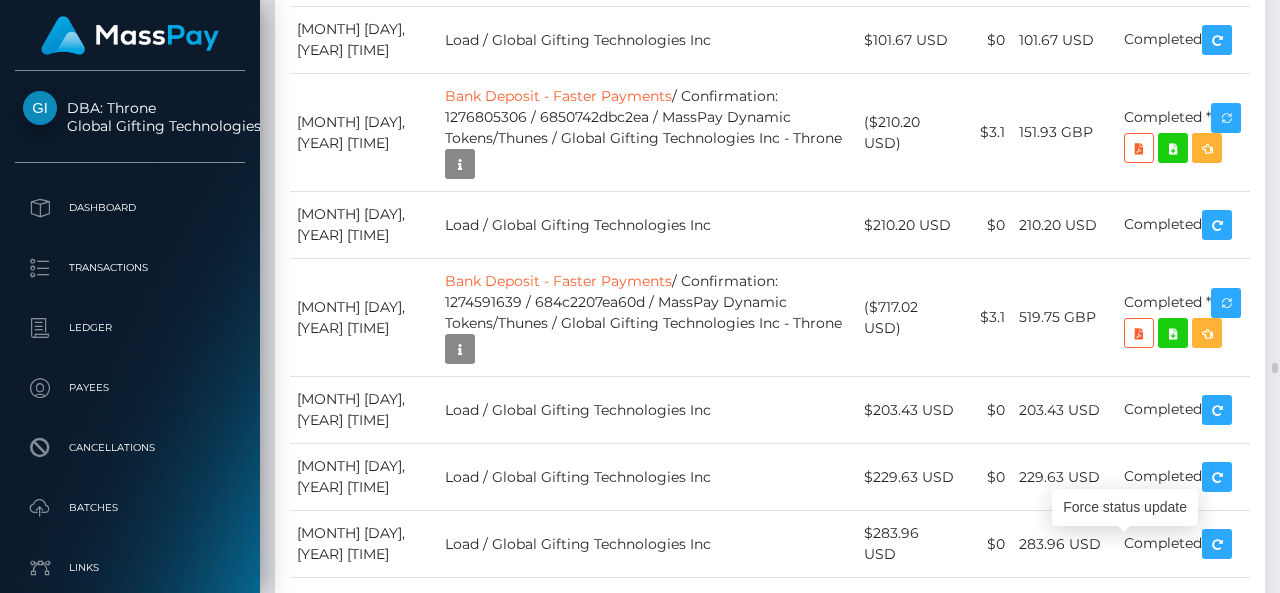 click at bounding box center [1226, -1933] 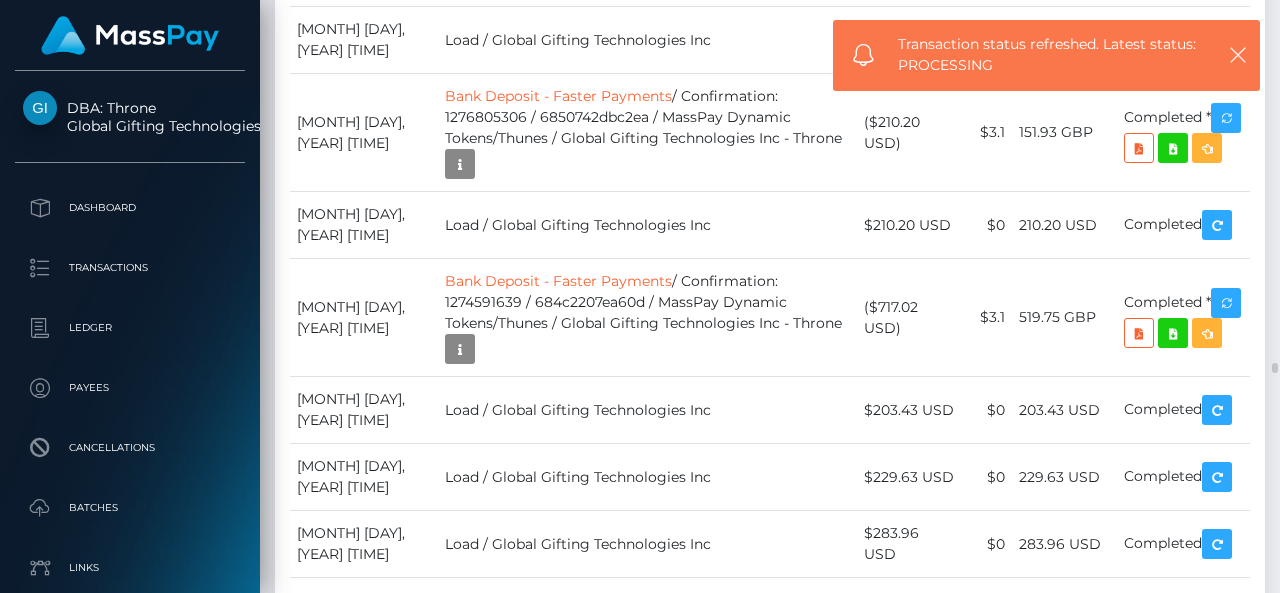 scroll, scrollTop: 240, scrollLeft: 300, axis: both 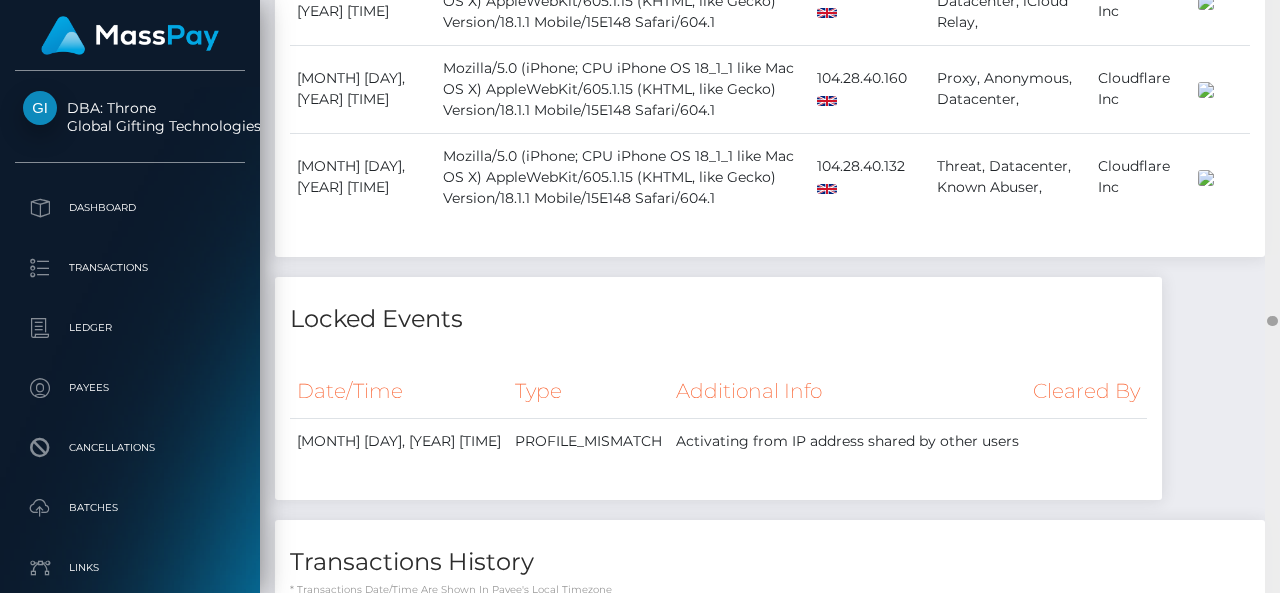 drag, startPoint x: 1275, startPoint y: 153, endPoint x: 1279, endPoint y: 319, distance: 166.04819 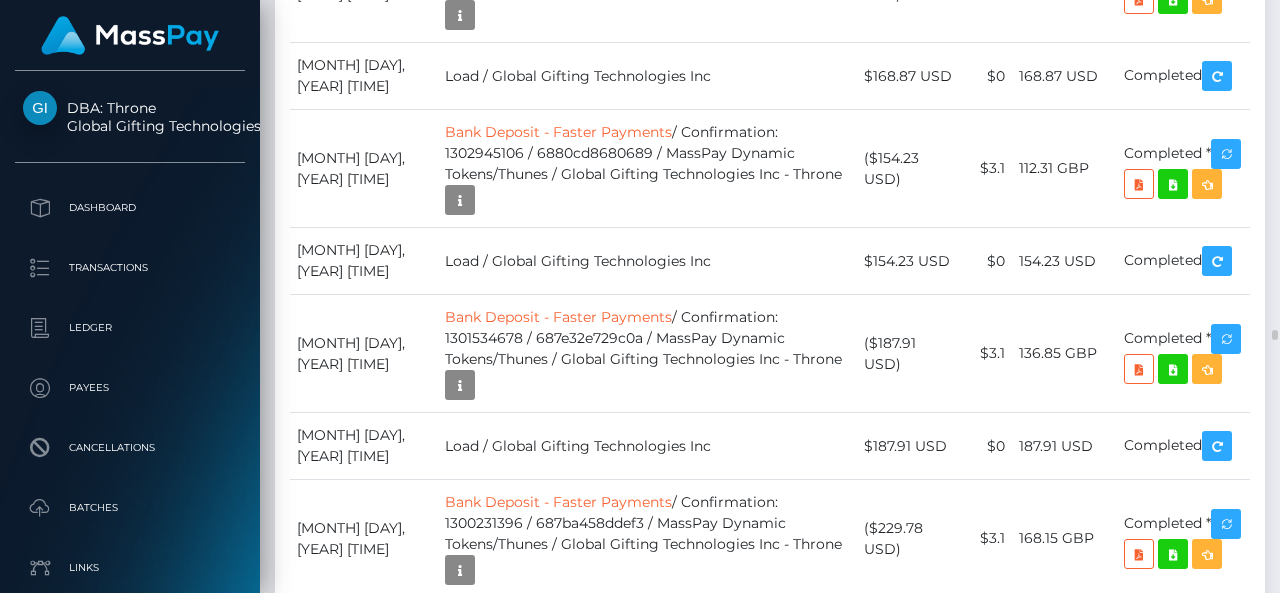 scroll, scrollTop: 18786, scrollLeft: 0, axis: vertical 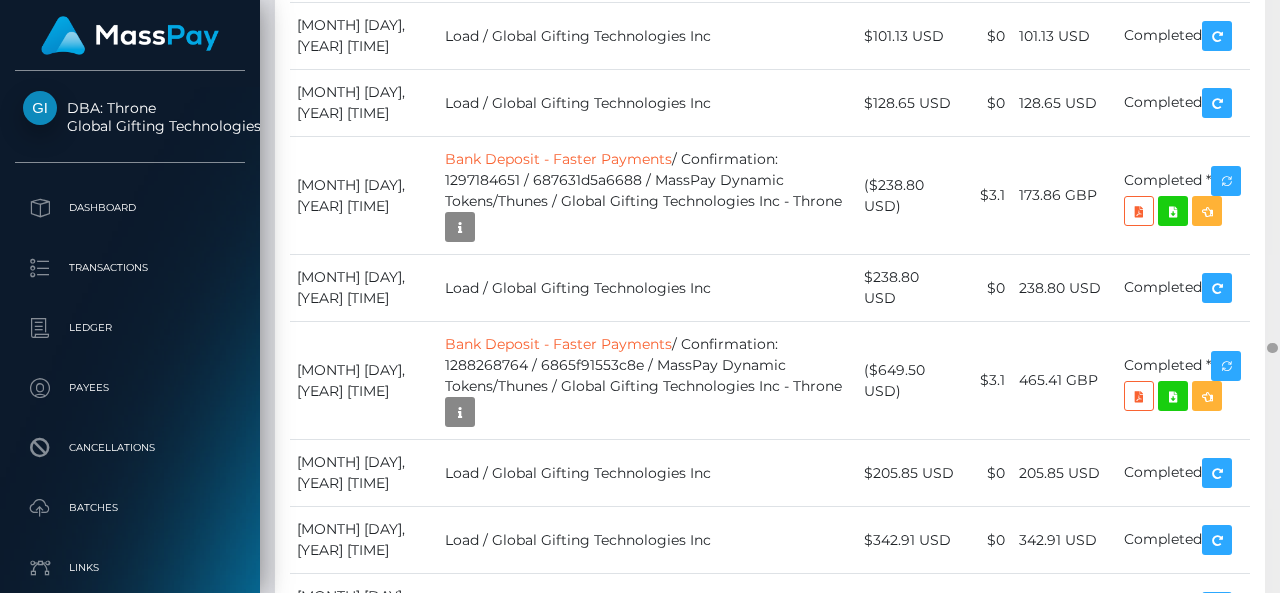 click at bounding box center (1272, 297) 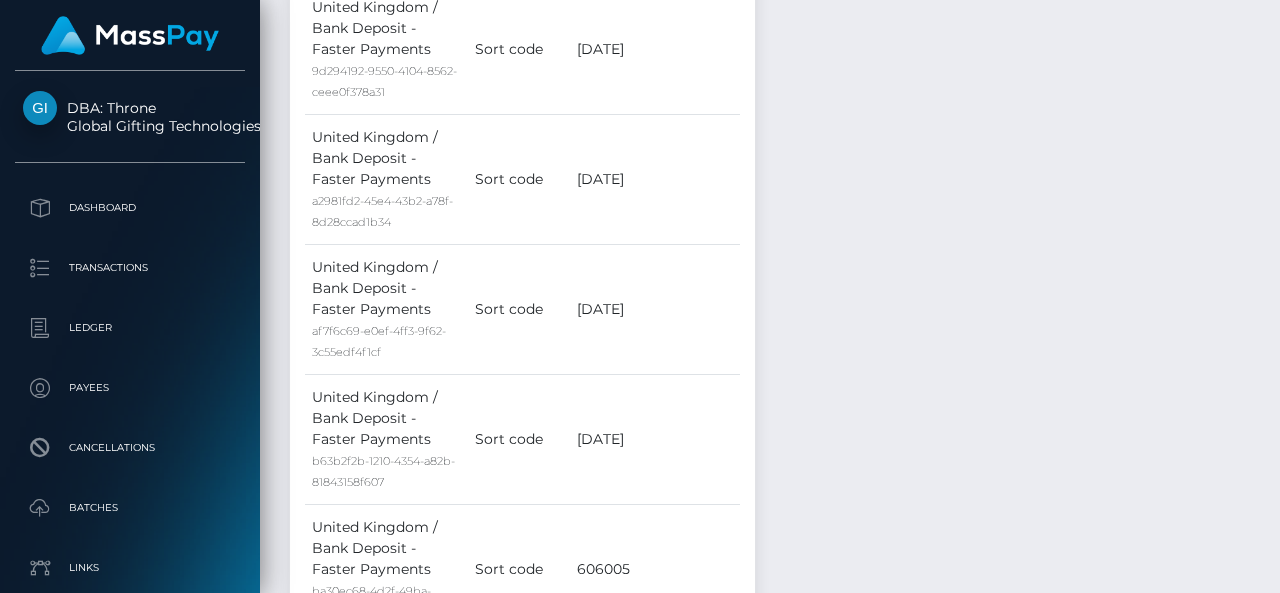 scroll, scrollTop: 0, scrollLeft: 0, axis: both 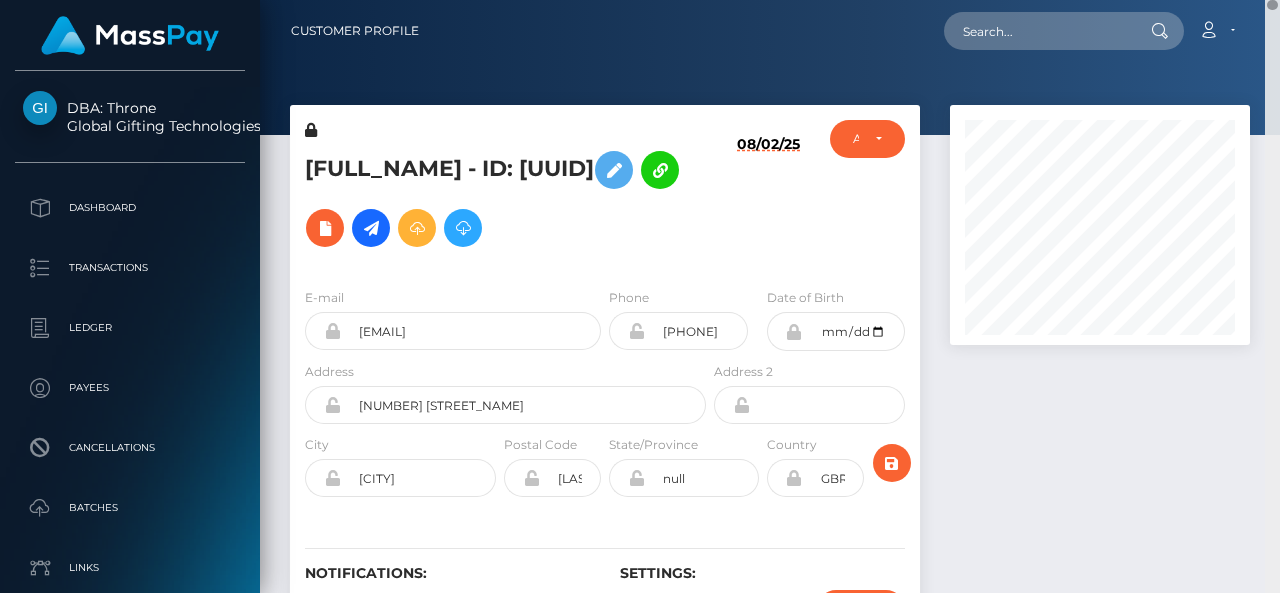 drag, startPoint x: 1275, startPoint y: 344, endPoint x: 1274, endPoint y: -9, distance: 353.0014 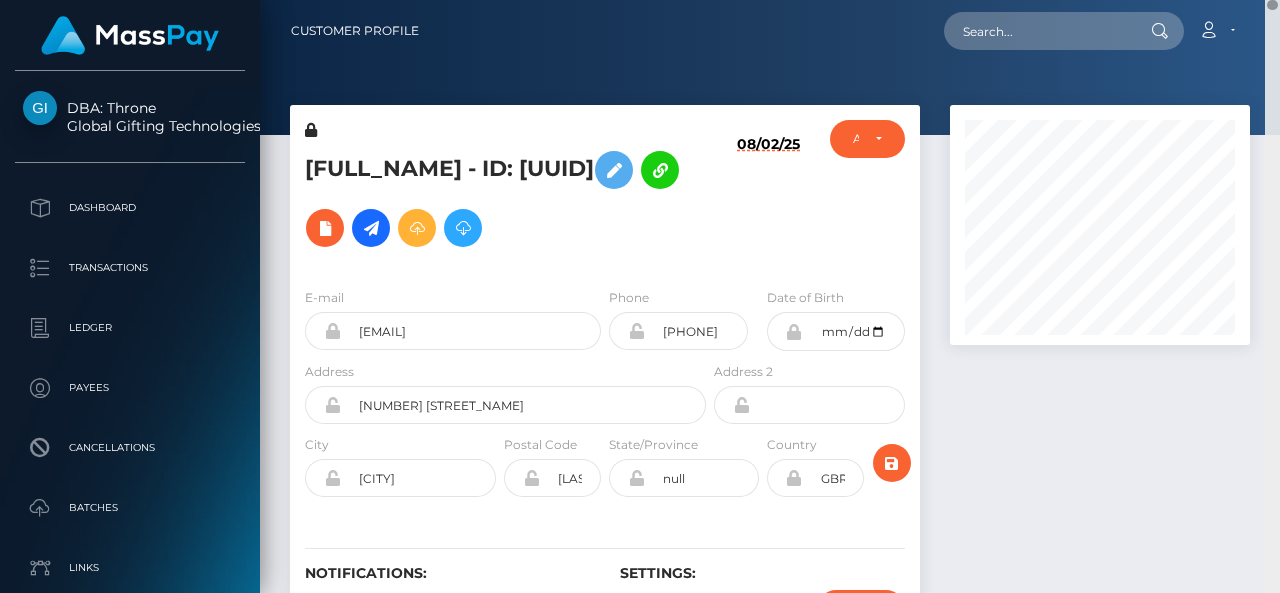 click on "DBA: Throne
Global Gifting Technologies Inc
Dashboard
Transactions
Ledger
Payees Cancellations" at bounding box center (640, 296) 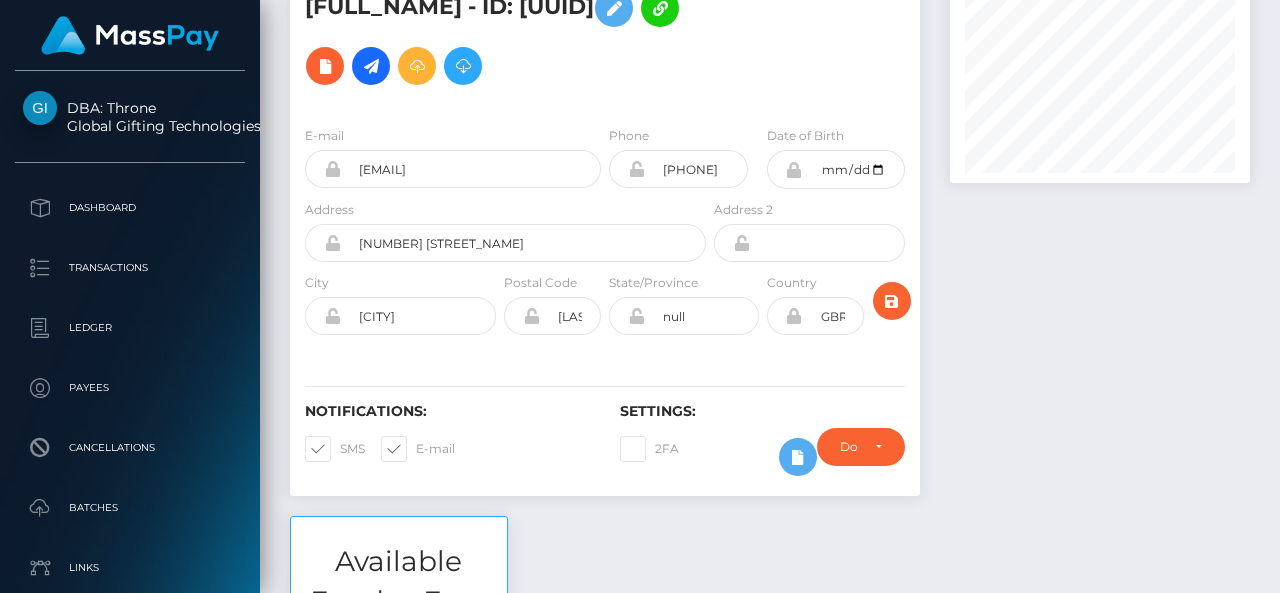 scroll, scrollTop: 0, scrollLeft: 0, axis: both 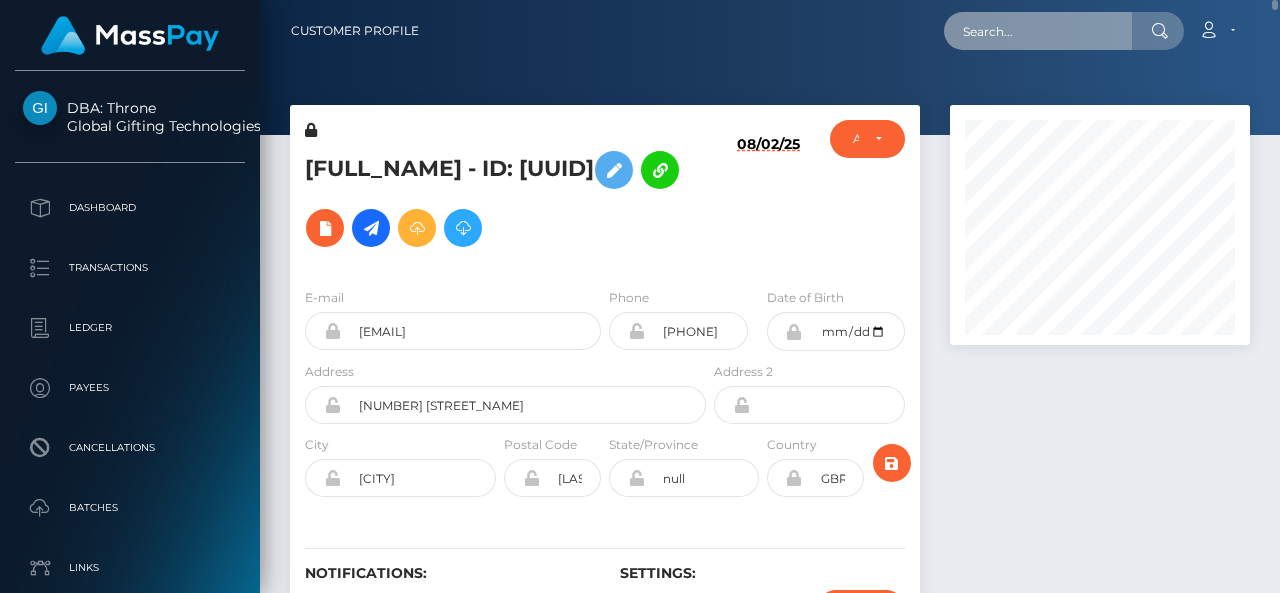 click at bounding box center [1038, 31] 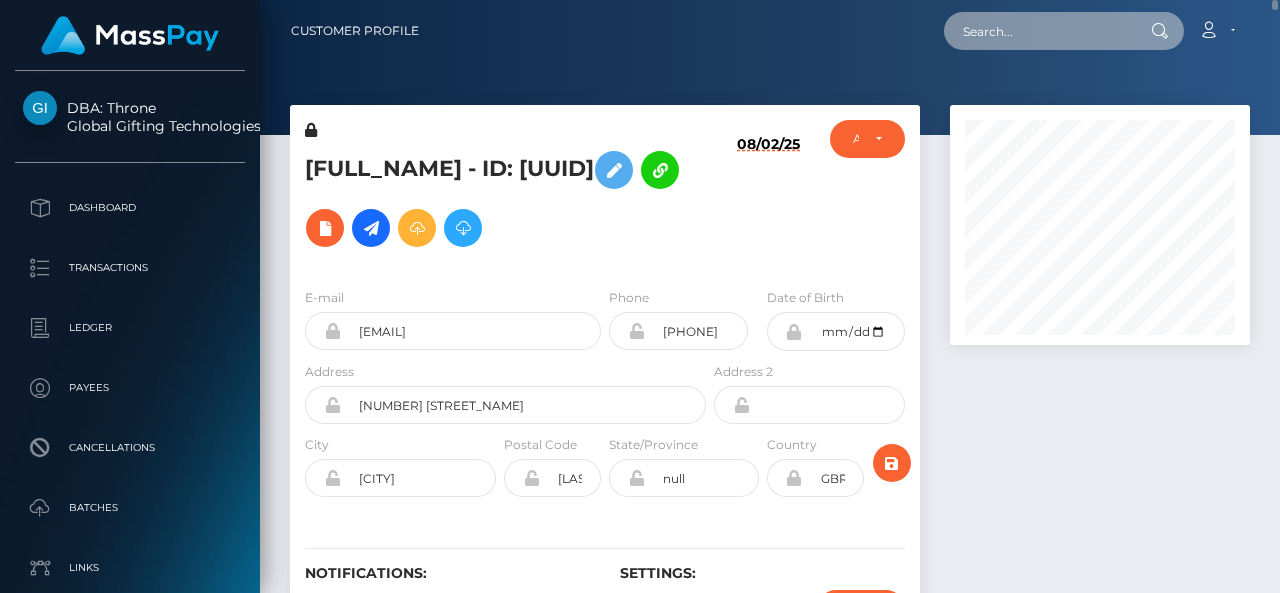 paste on "jj3b@protonmail.com" 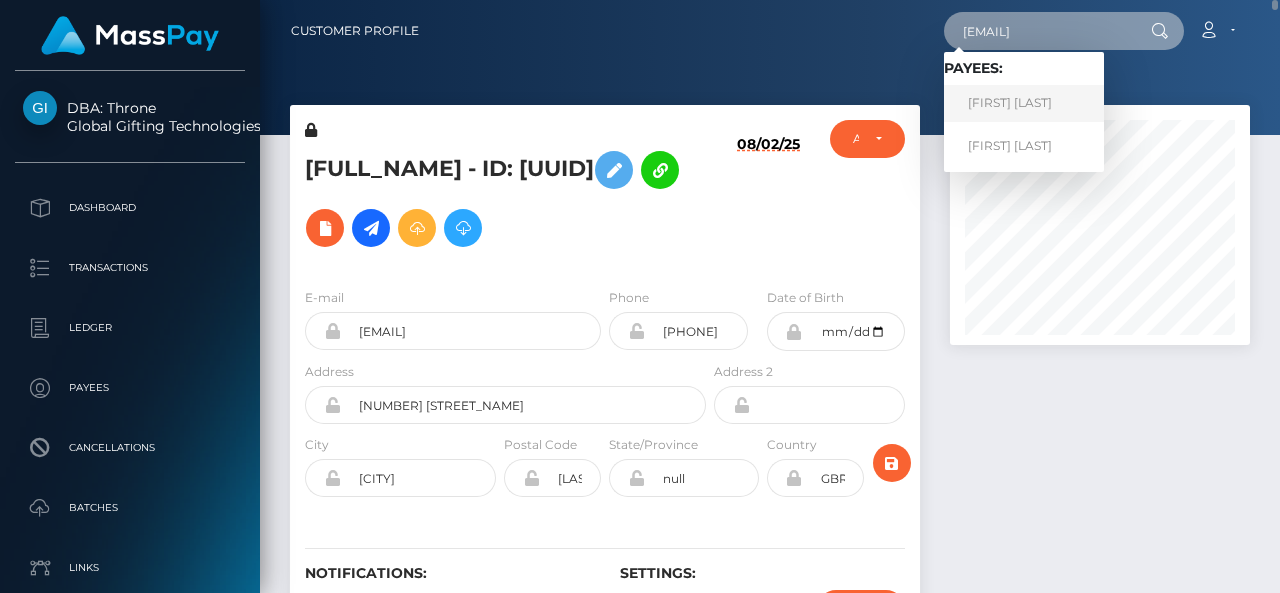 type on "jj3b@protonmail.com" 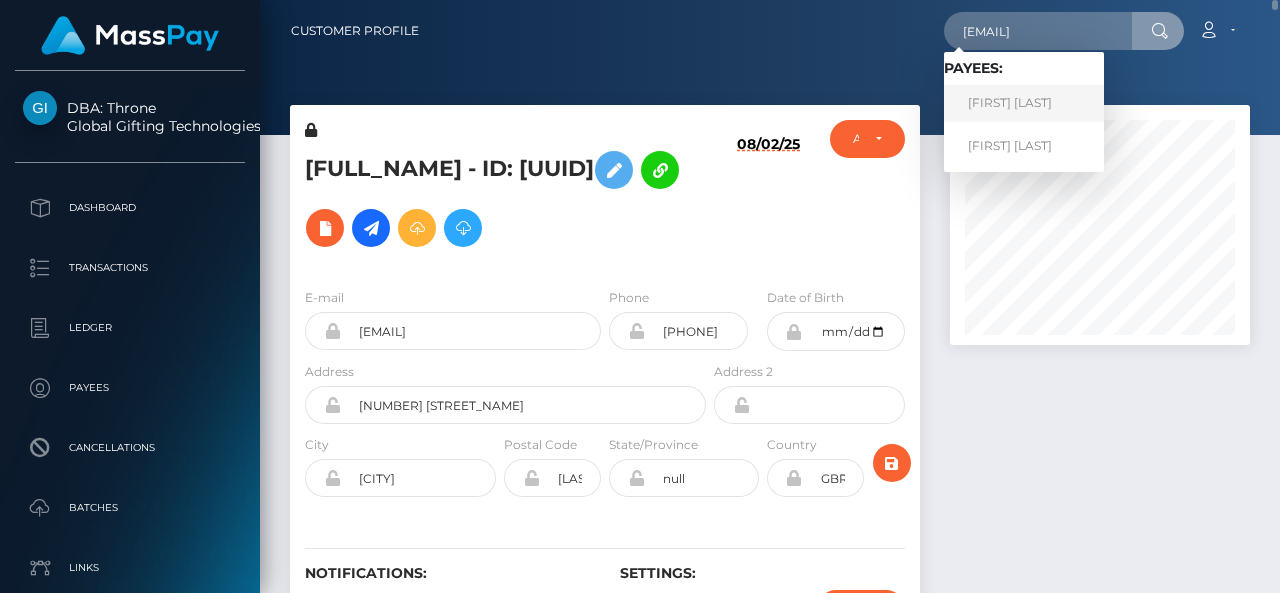 click on "Justin  Halladay" at bounding box center [1024, 103] 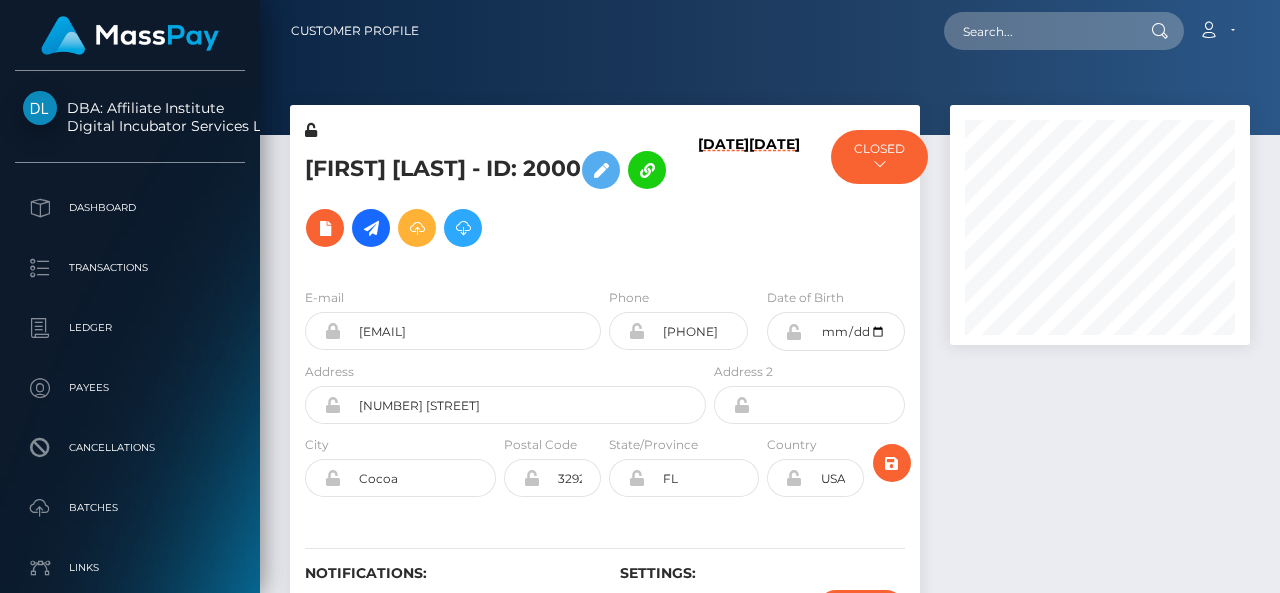 scroll, scrollTop: 0, scrollLeft: 0, axis: both 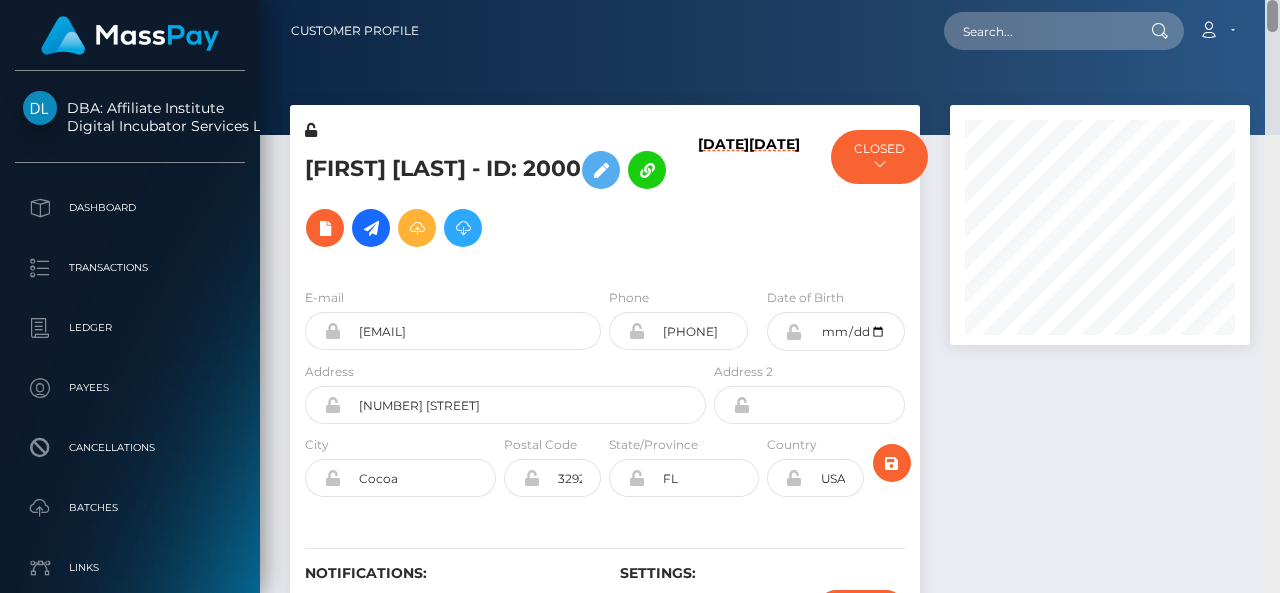 drag, startPoint x: 1272, startPoint y: 248, endPoint x: 1223, endPoint y: -87, distance: 338.5646 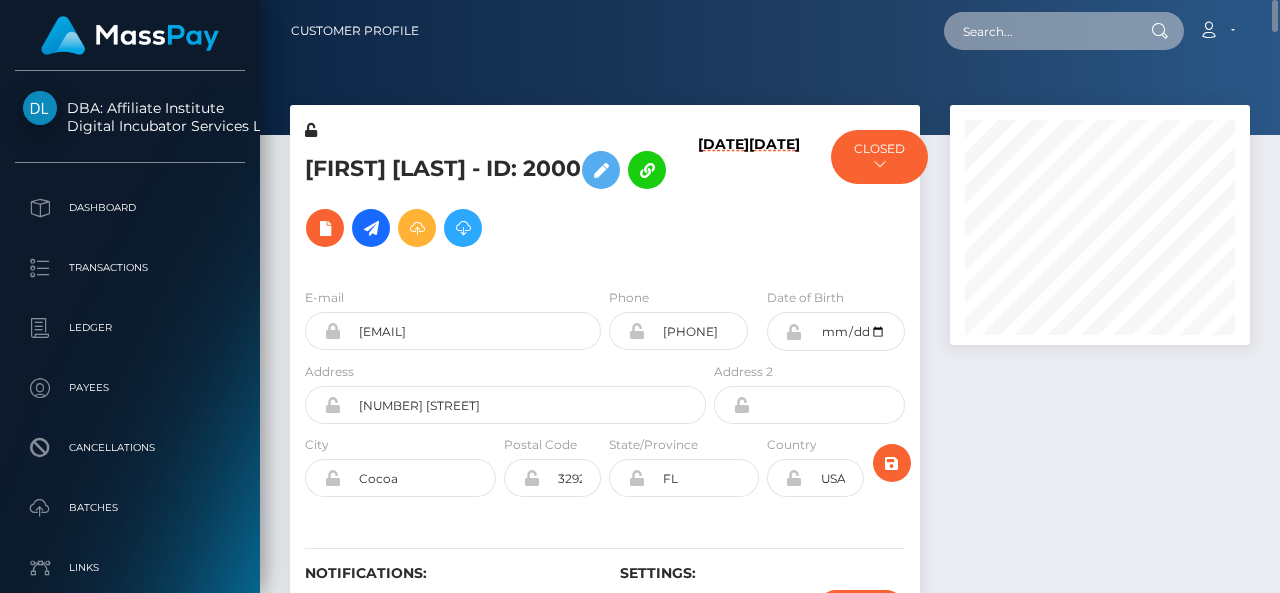 click at bounding box center (1038, 31) 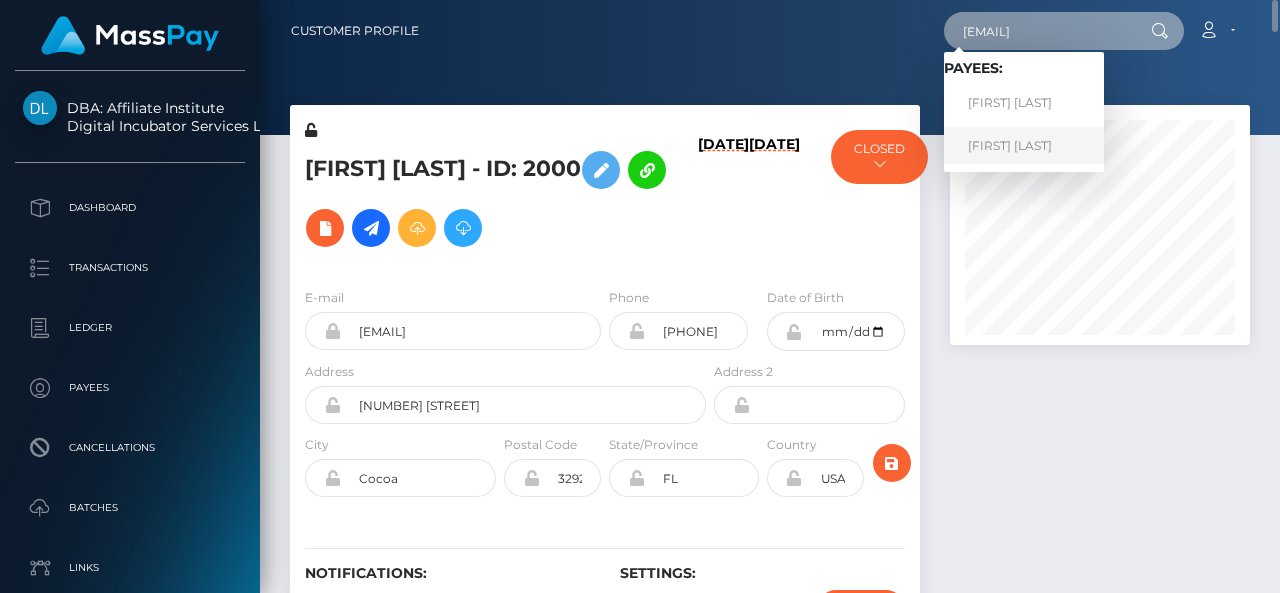type on "[EMAIL]" 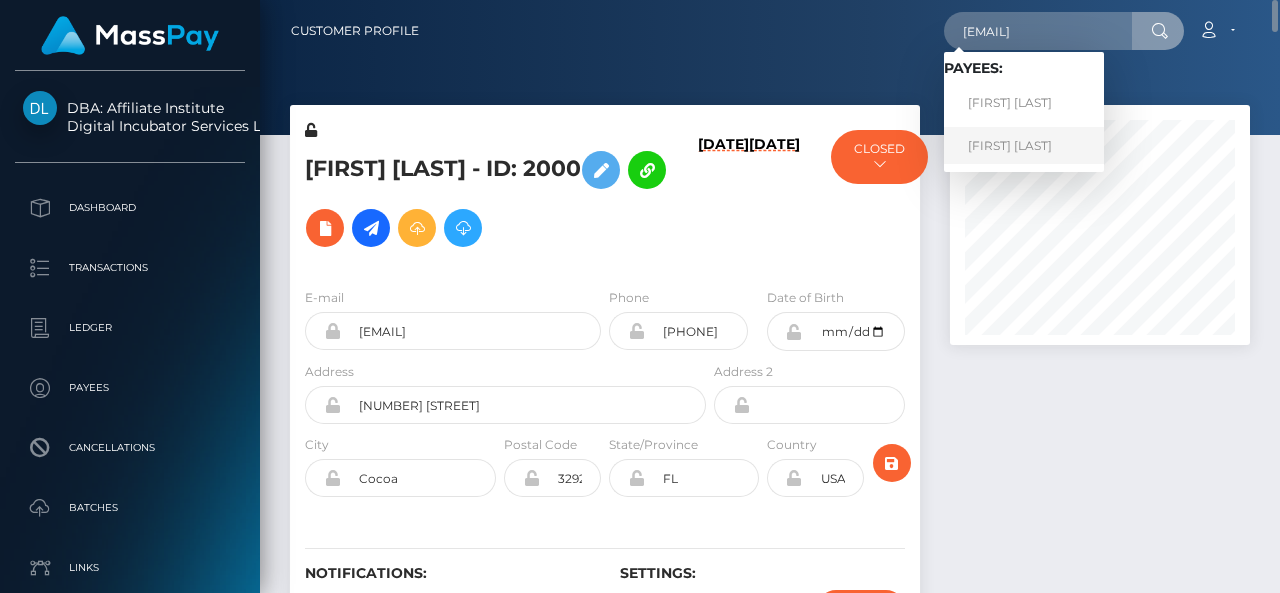 click on "[FIRST] [LAST]" at bounding box center (1024, 145) 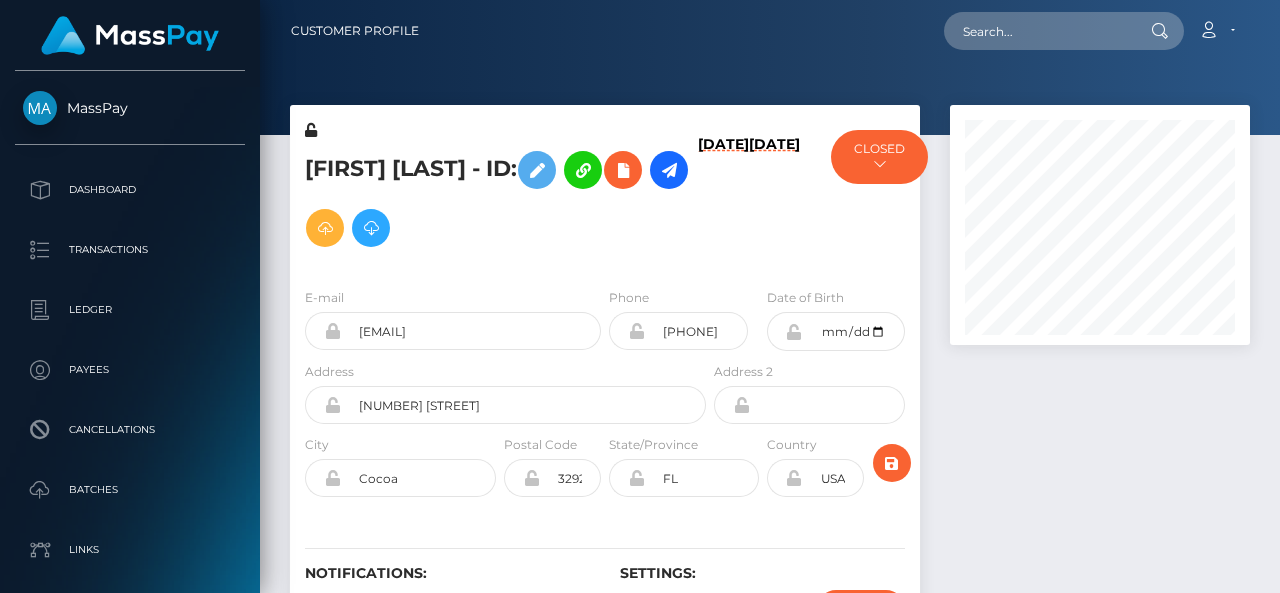 scroll, scrollTop: 0, scrollLeft: 0, axis: both 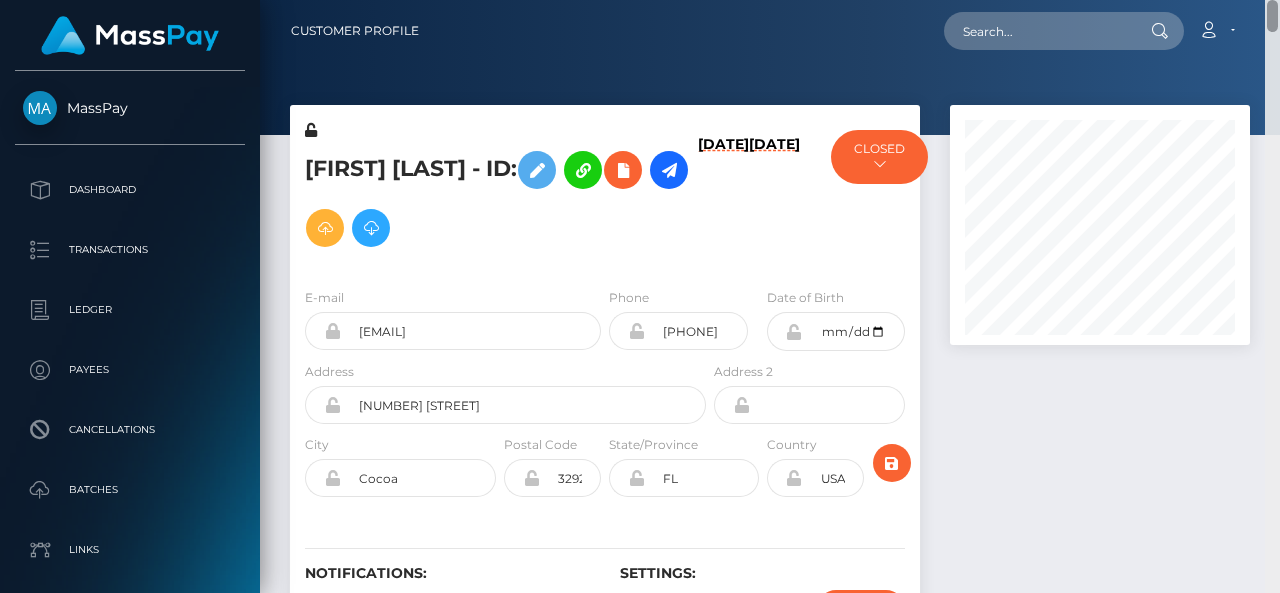 drag, startPoint x: 1266, startPoint y: 428, endPoint x: 1279, endPoint y: -49, distance: 477.17712 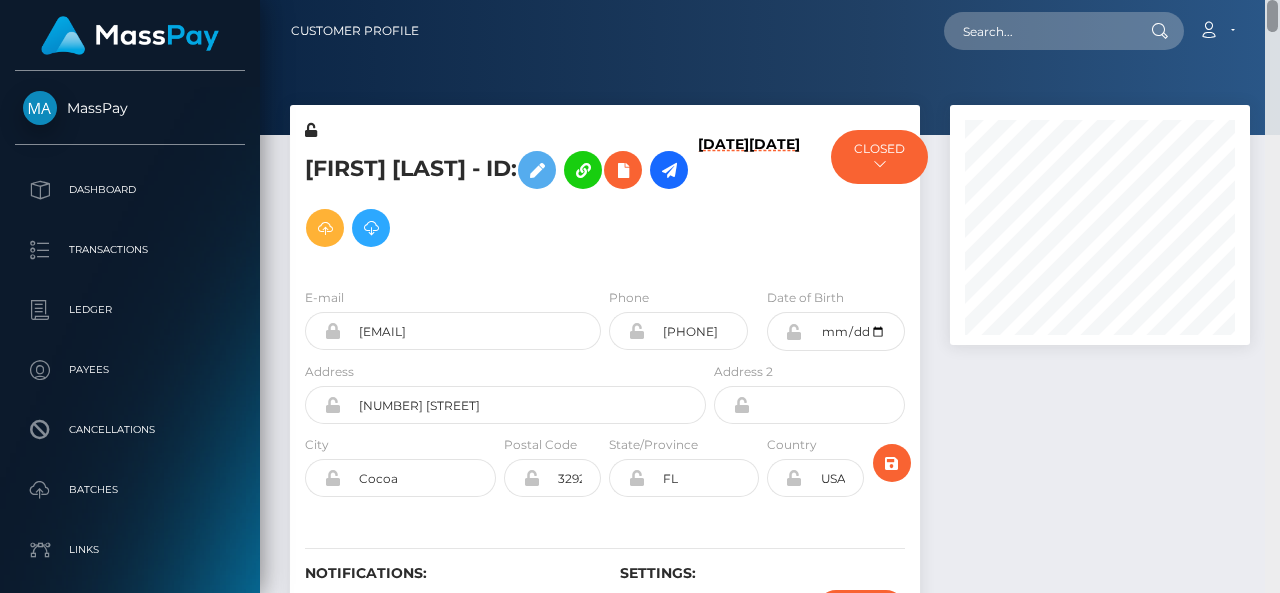 click on "MassPay
Dashboard
Transactions
Ledger
Payees
Cancellations Links" at bounding box center (640, 296) 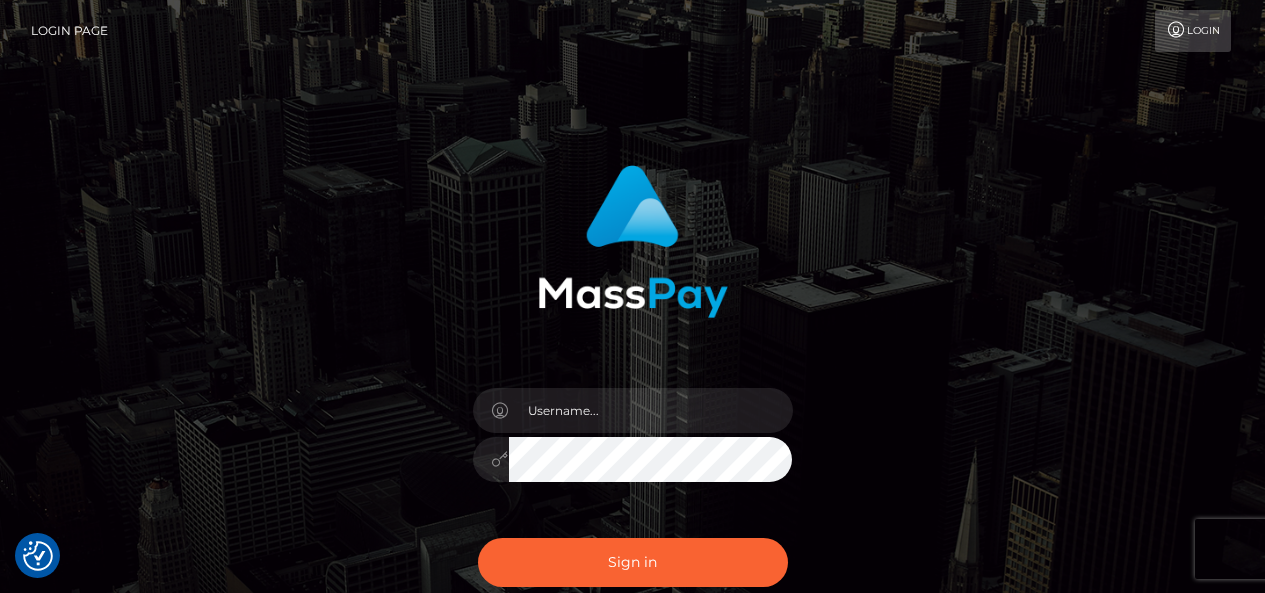 scroll, scrollTop: 0, scrollLeft: 0, axis: both 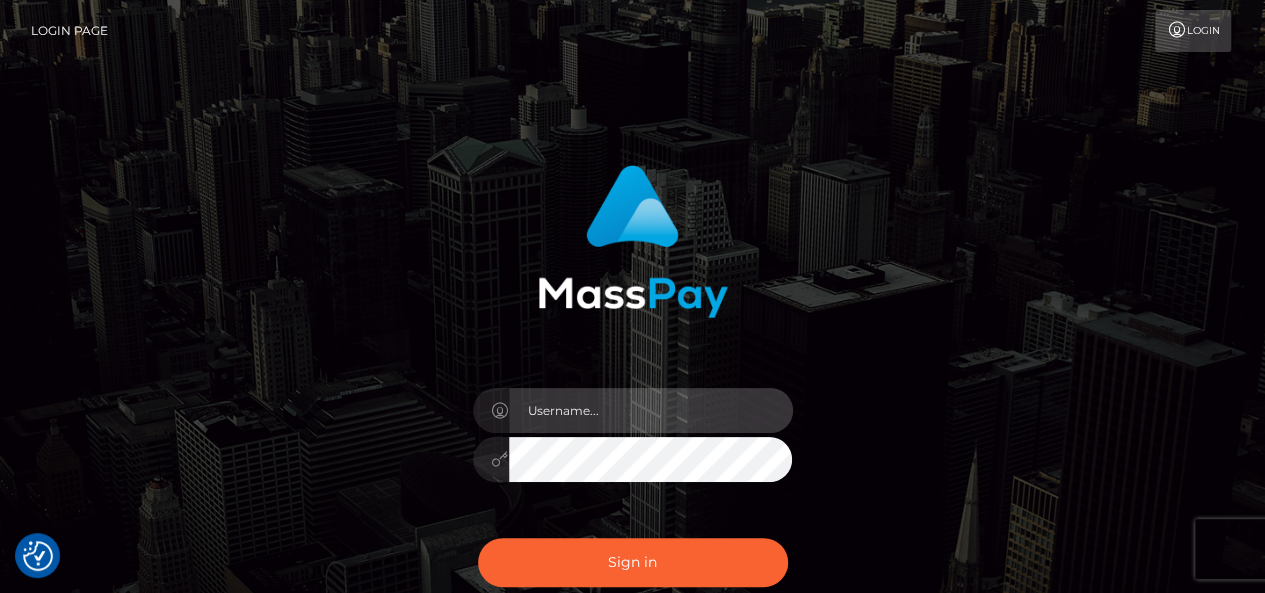 type on "pk.es" 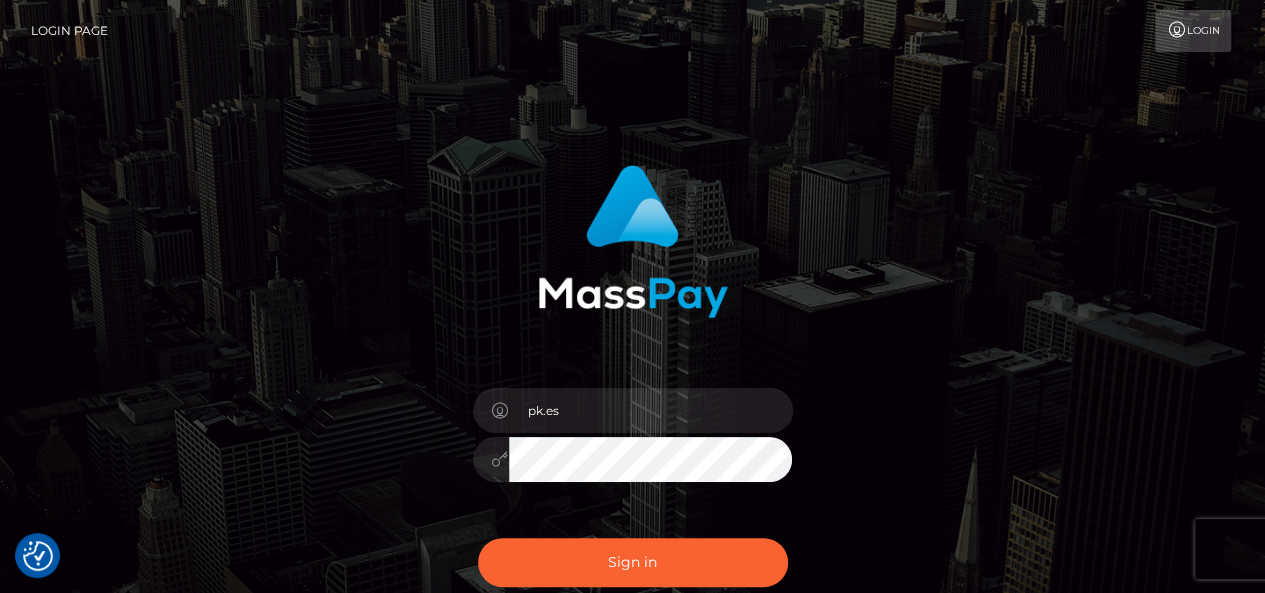 click on "Sign in
Need
Help?" at bounding box center [633, 570] 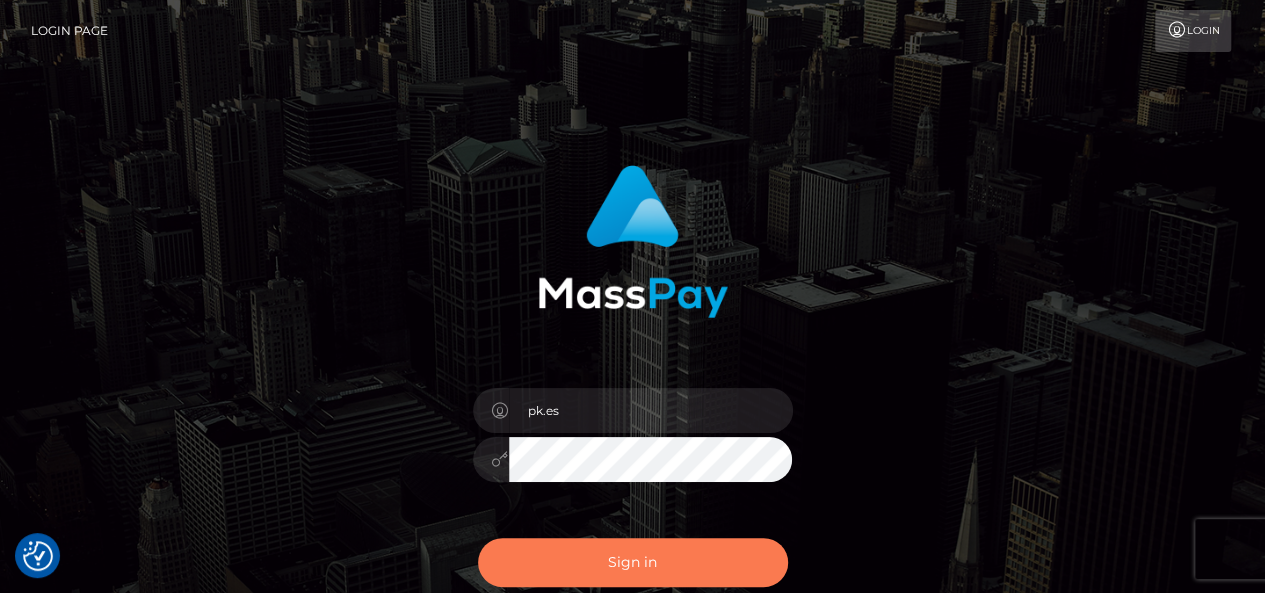 click on "Sign in" at bounding box center (633, 562) 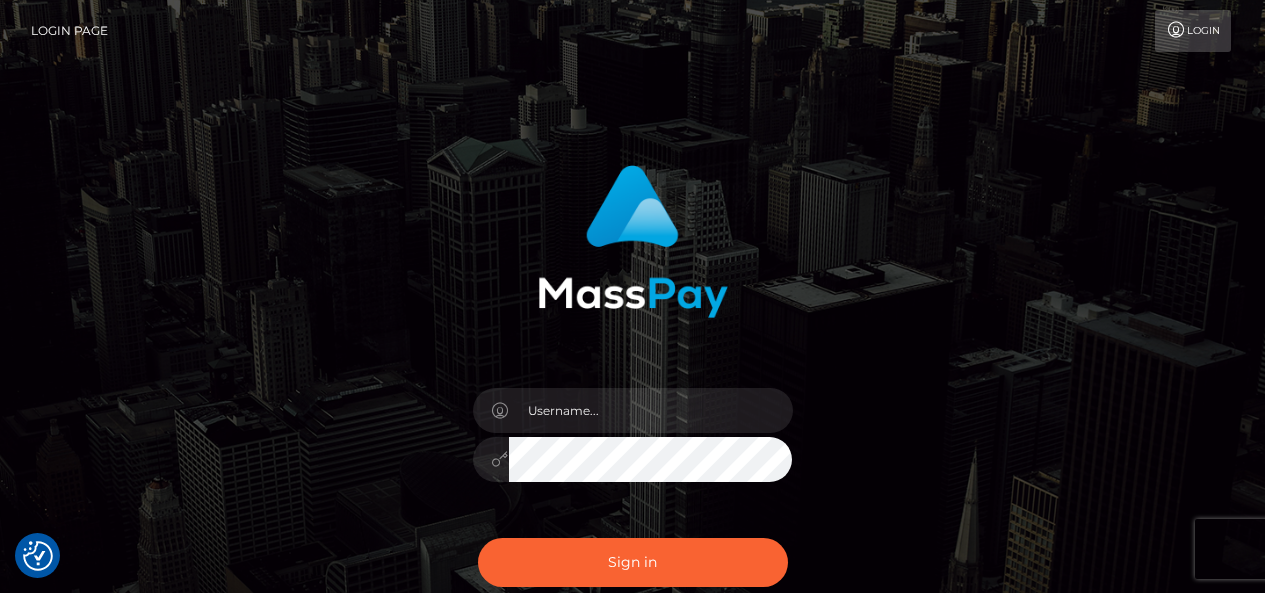 scroll, scrollTop: 0, scrollLeft: 0, axis: both 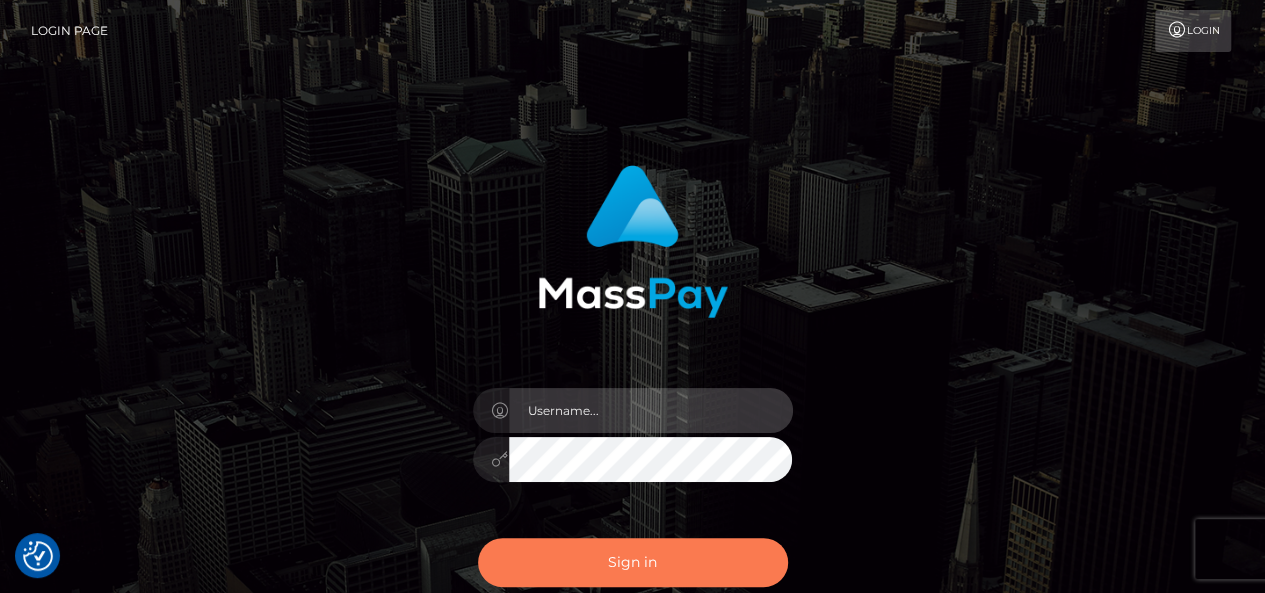 type on "pk.es" 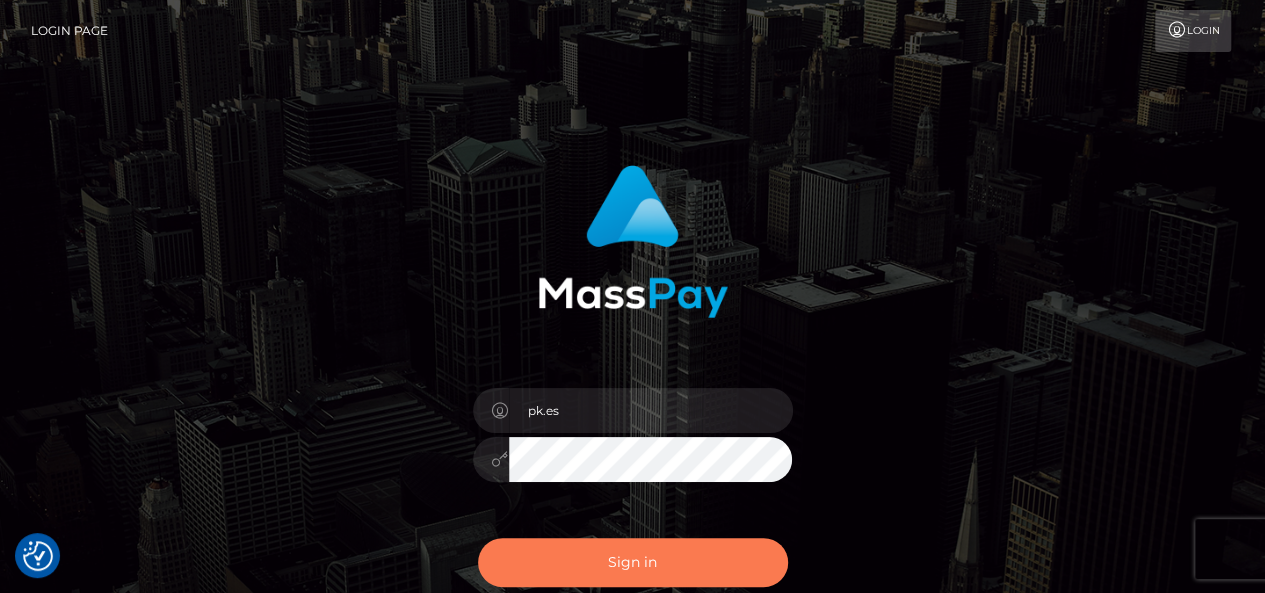 click on "Sign in" at bounding box center [633, 562] 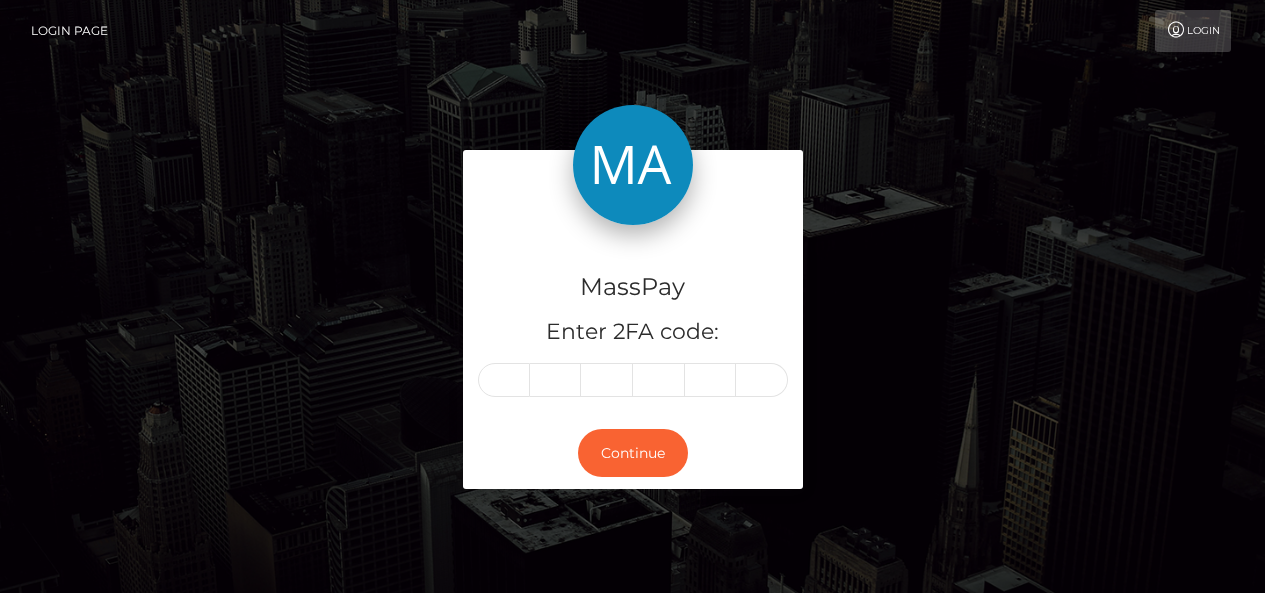 scroll, scrollTop: 0, scrollLeft: 0, axis: both 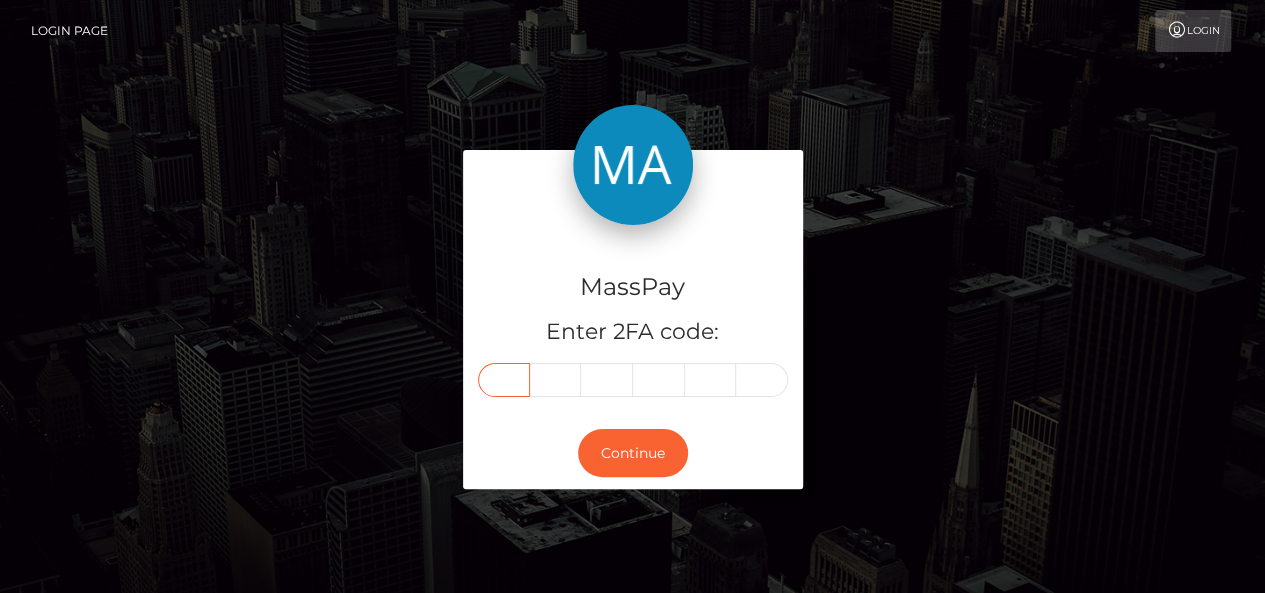 click at bounding box center (504, 380) 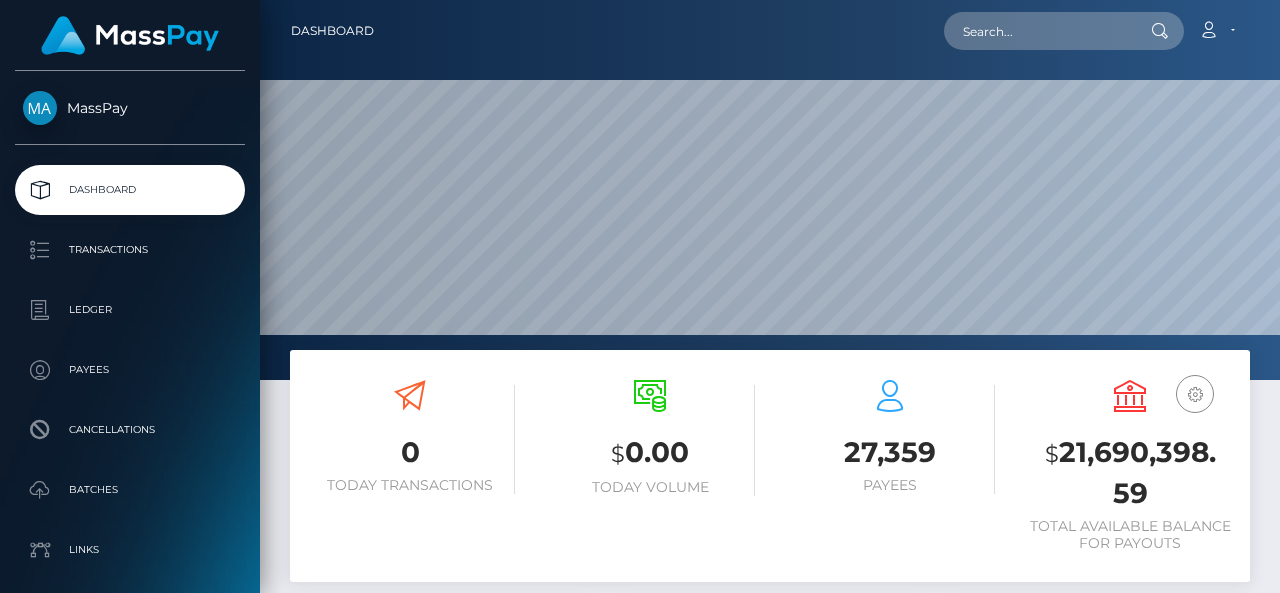 scroll, scrollTop: 0, scrollLeft: 0, axis: both 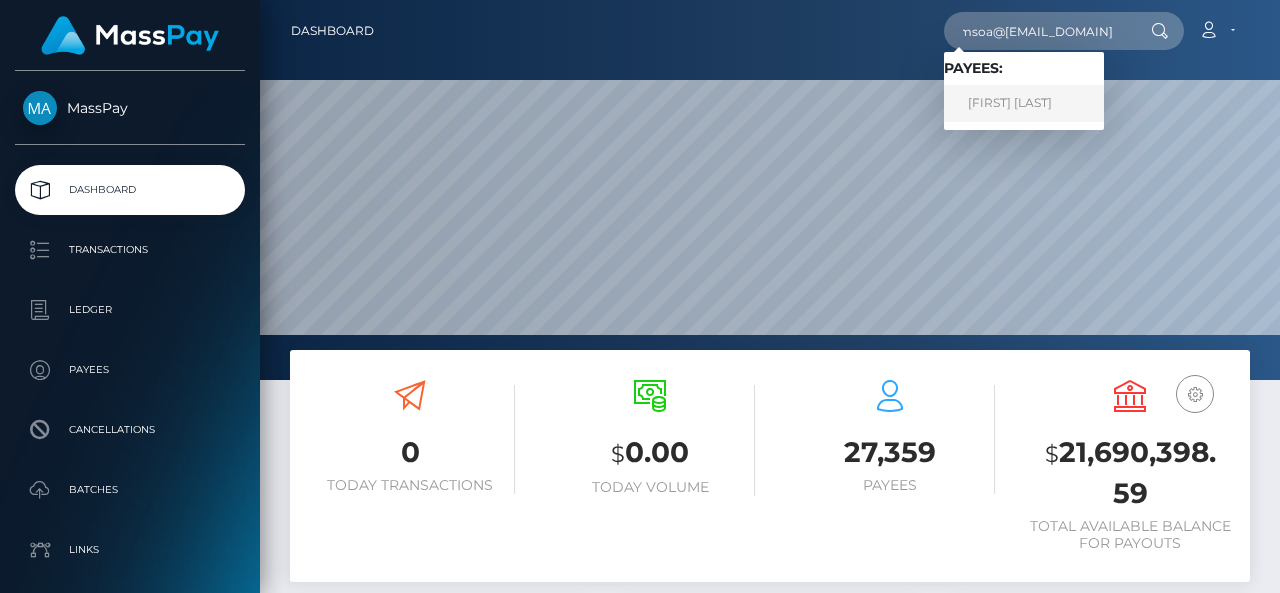 type on "amsoa@[EMAIL_DOMAIN]" 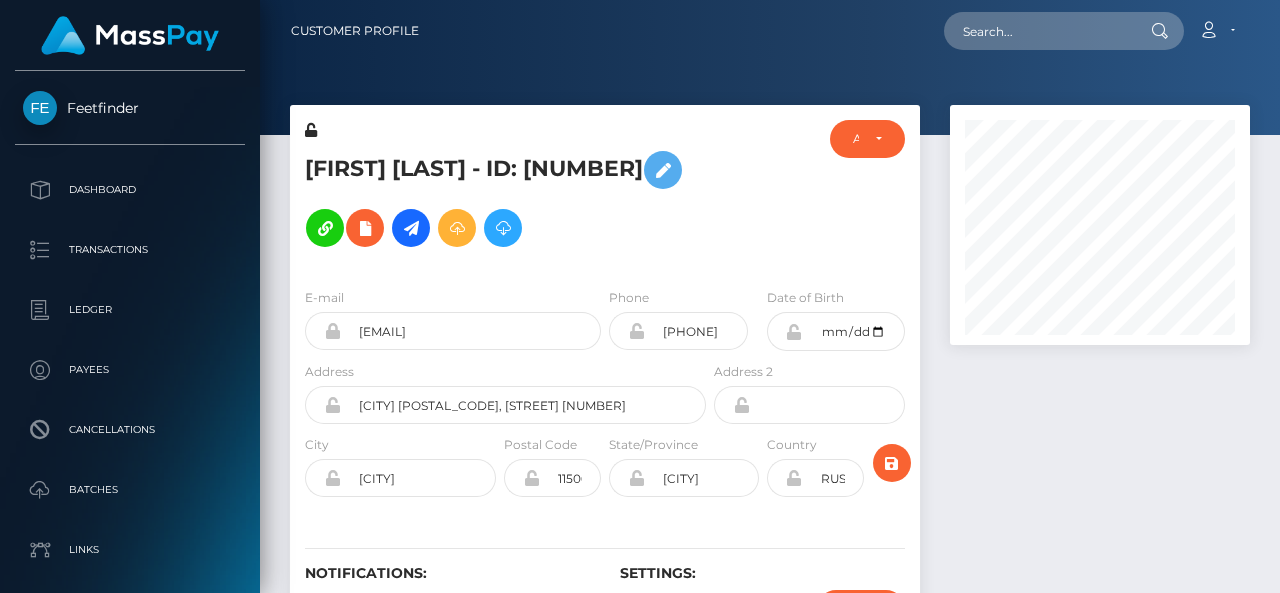 scroll, scrollTop: 0, scrollLeft: 0, axis: both 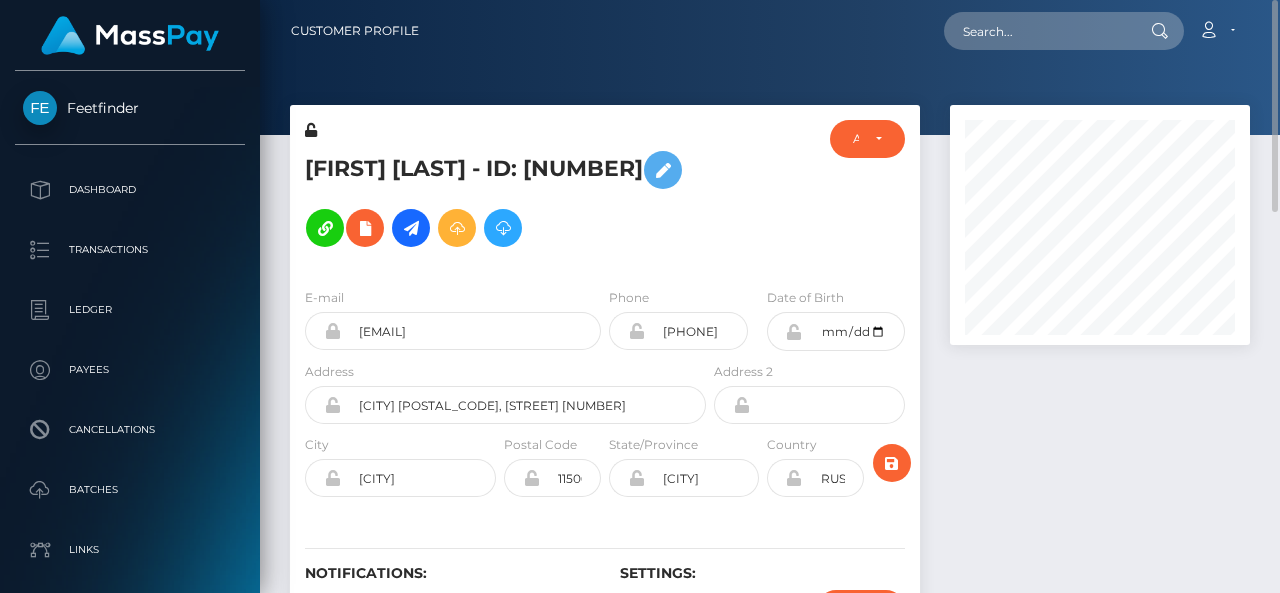 click on "Viktoriia  Yakovleva
- ID: 9430844" at bounding box center (500, 199) 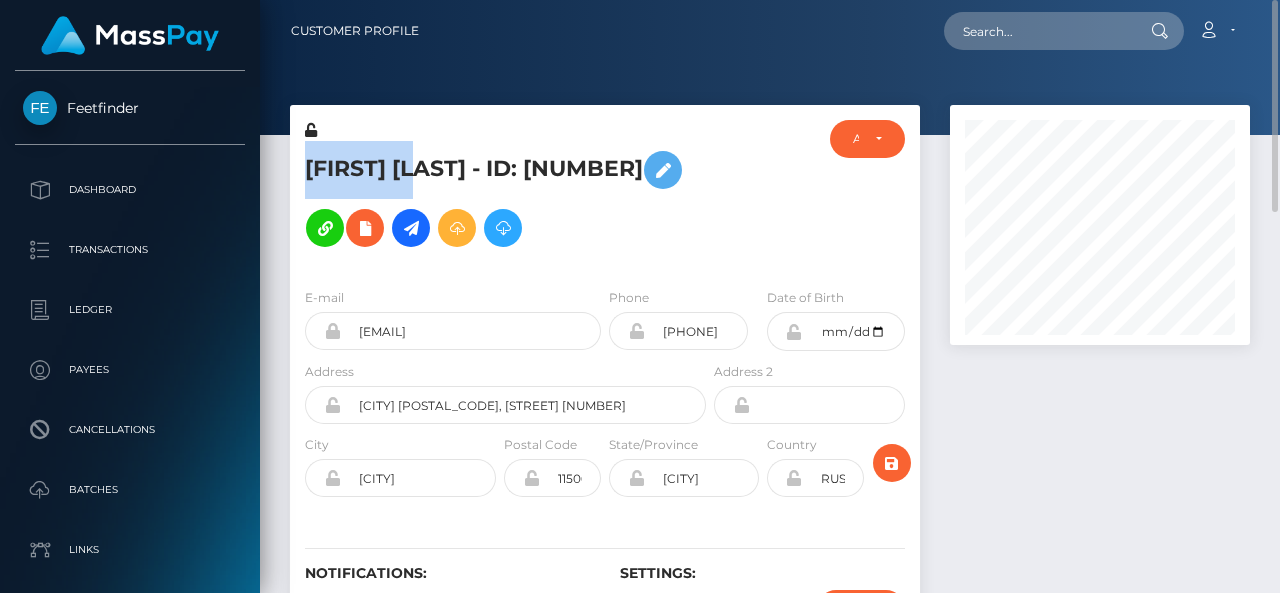 click on "Viktoriia  Yakovleva
- ID: 9430844" at bounding box center [500, 199] 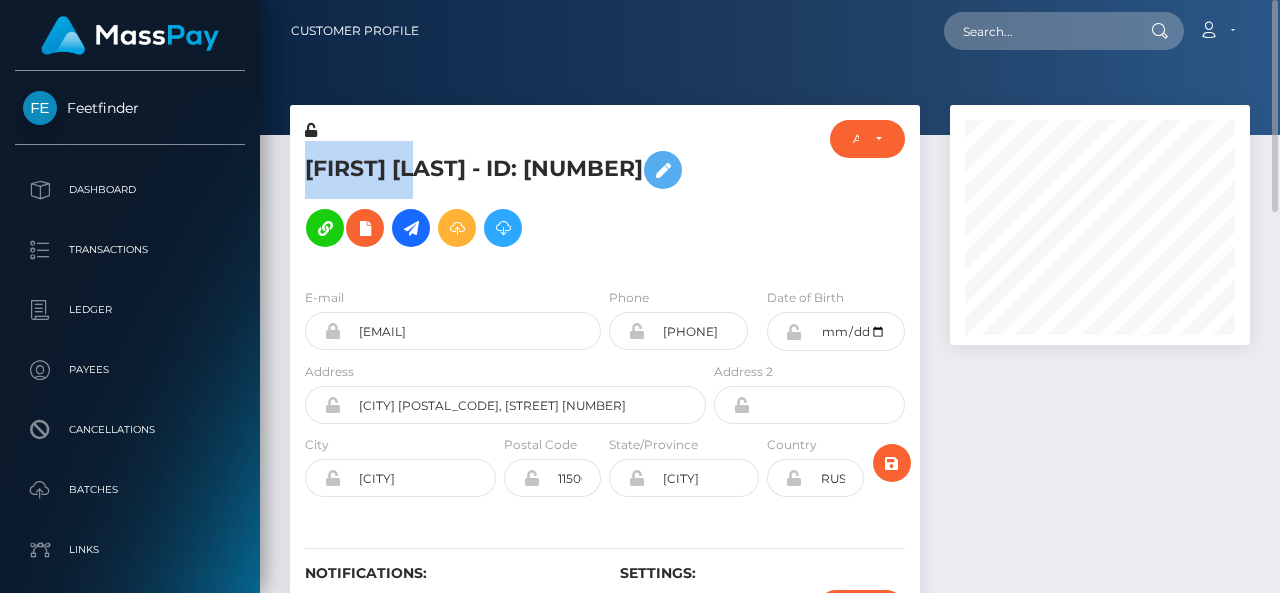 copy on "Viktoriia" 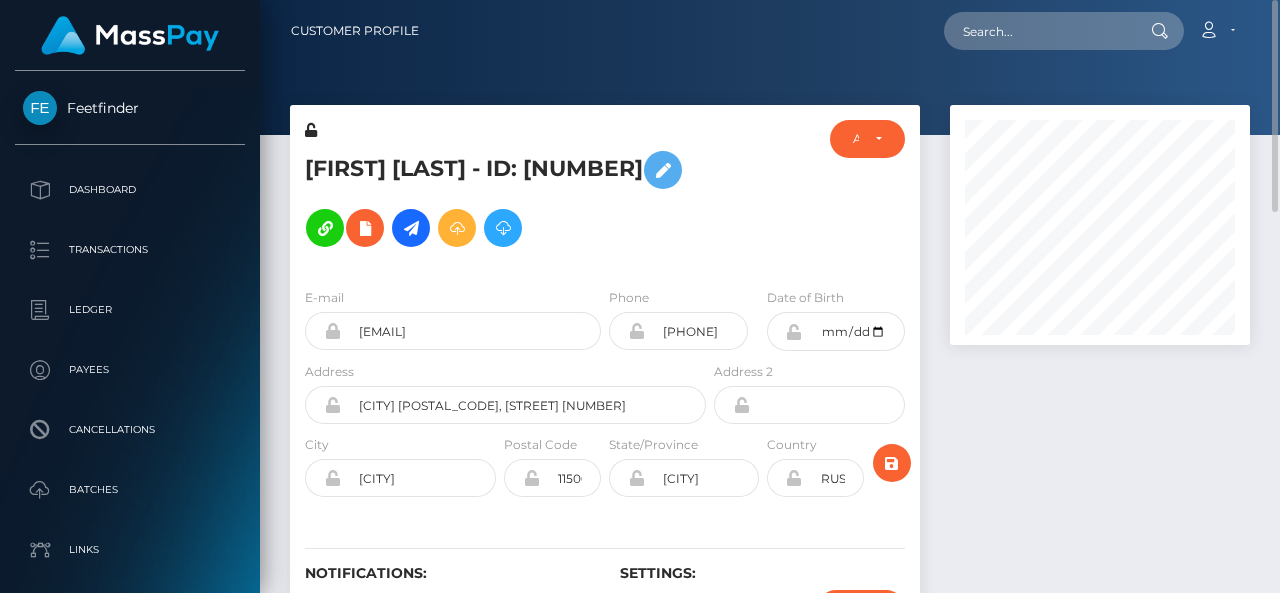click on "Viktoriia  Yakovleva
- ID: 9430844
DEACTIVE CLOSED" at bounding box center (605, 188) 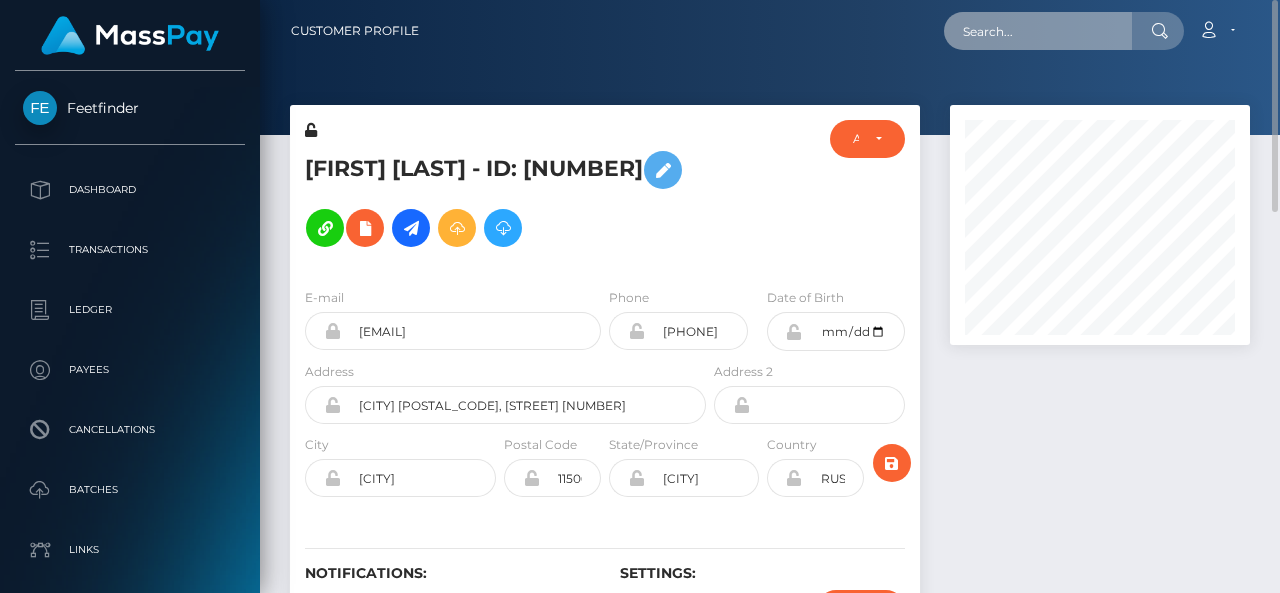 click at bounding box center [1038, 31] 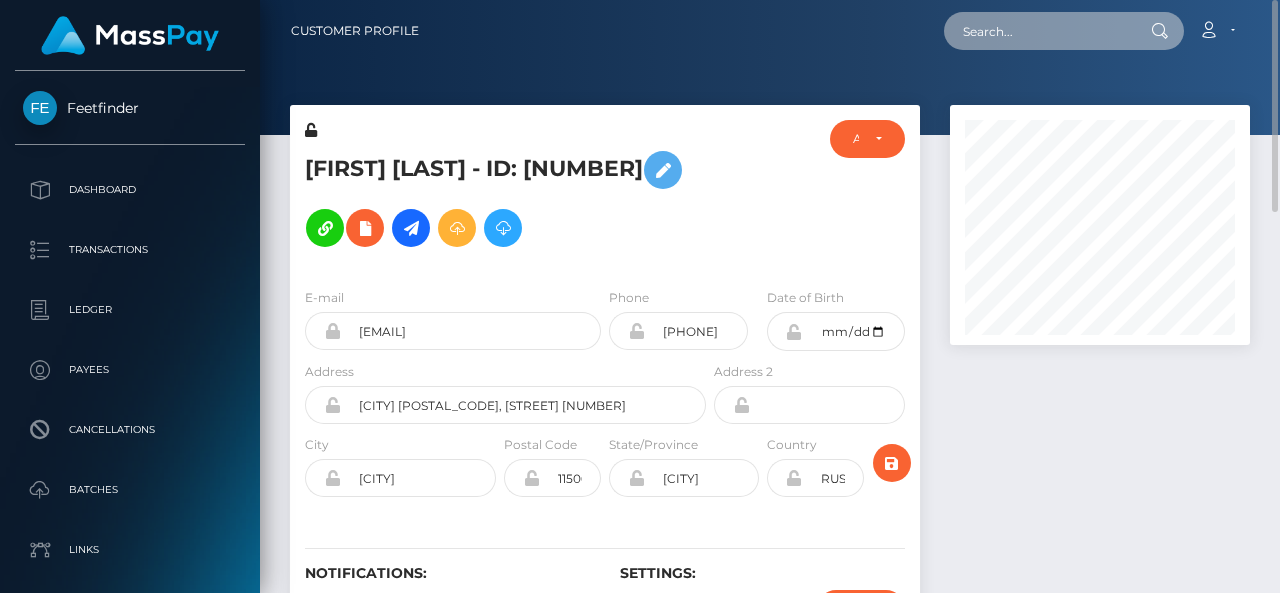 paste on "l123884800@163.com" 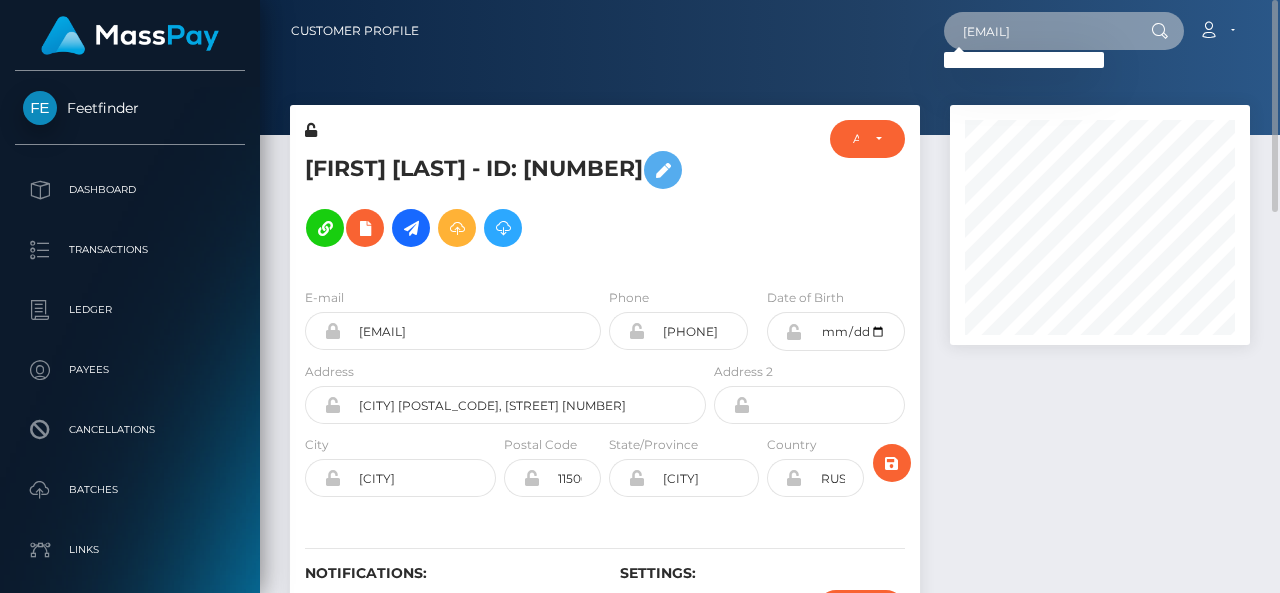 drag, startPoint x: 961, startPoint y: 31, endPoint x: 934, endPoint y: 34, distance: 27.166155 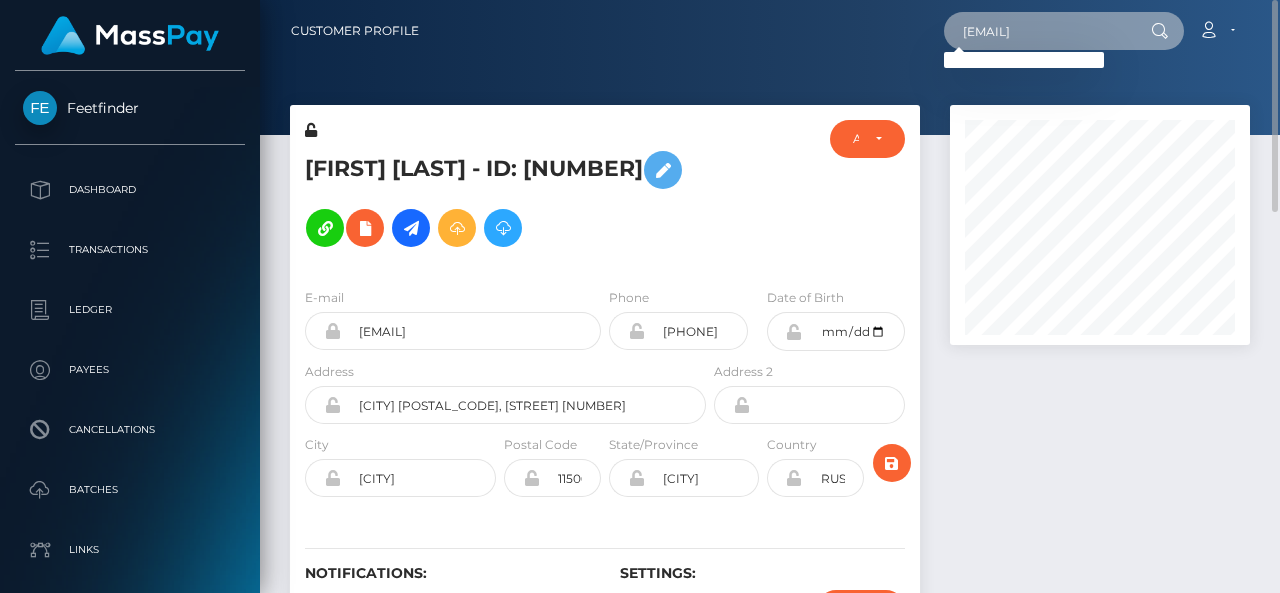 type on "23884800@163.com" 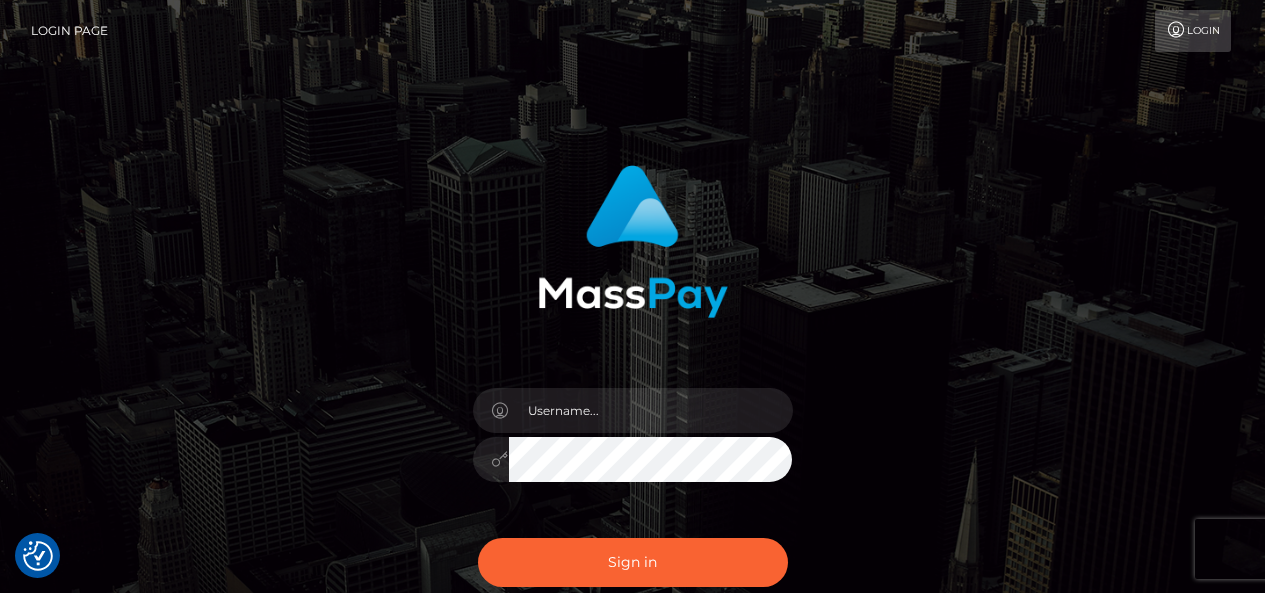 scroll, scrollTop: 0, scrollLeft: 0, axis: both 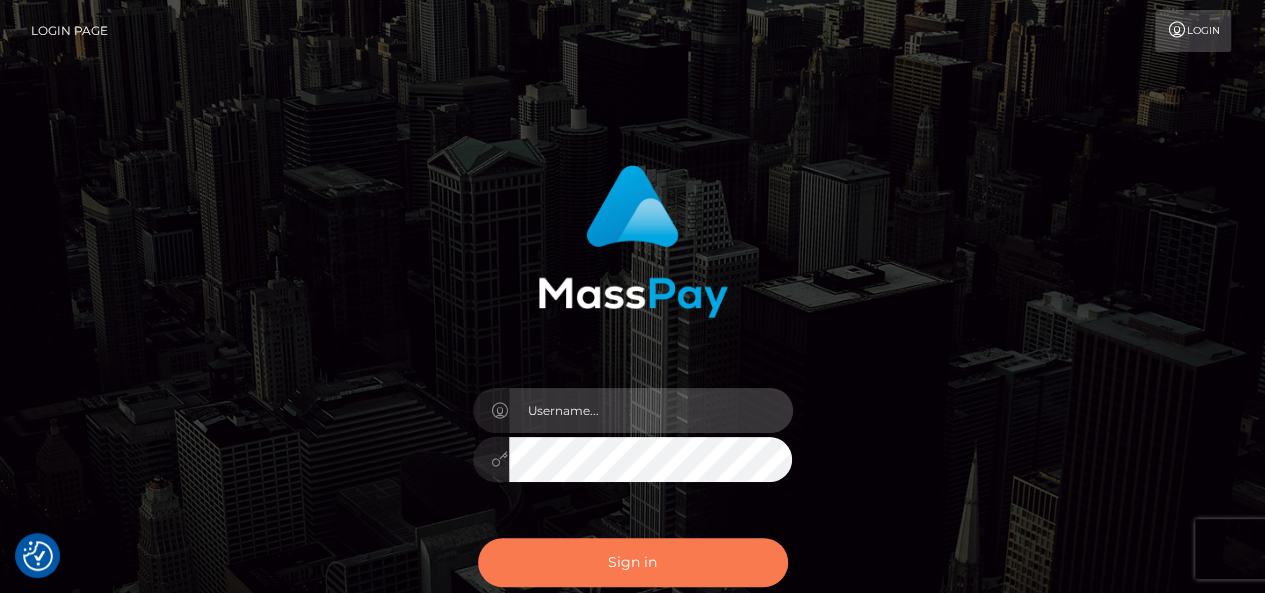 type on "pk.es" 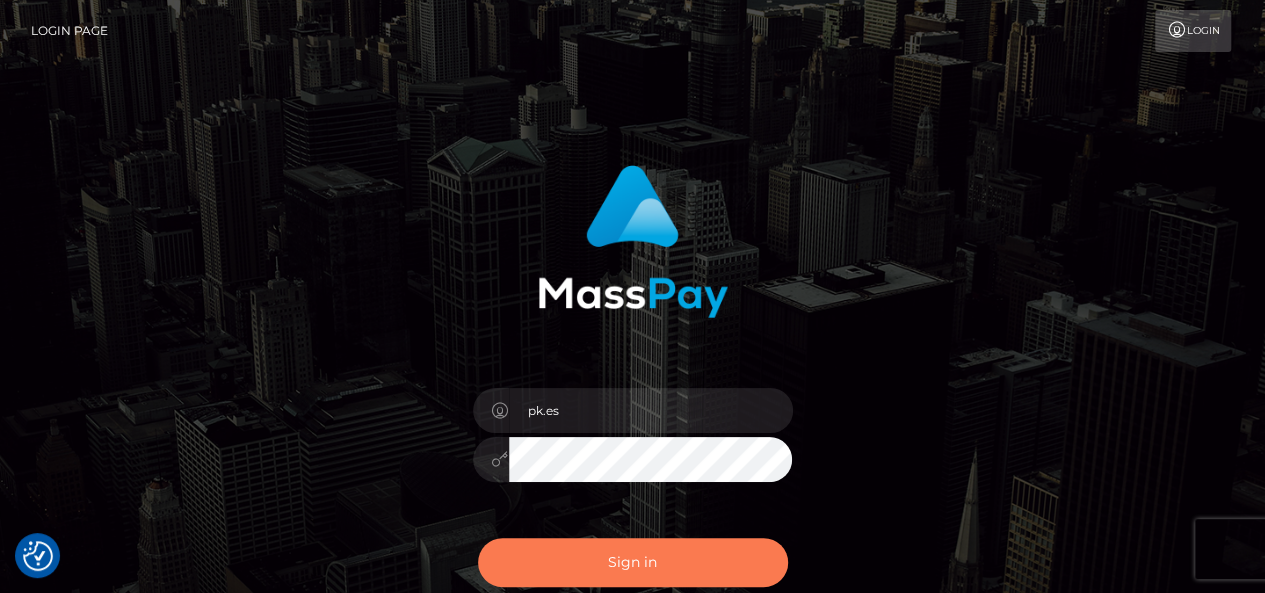 click on "Sign in" at bounding box center (633, 562) 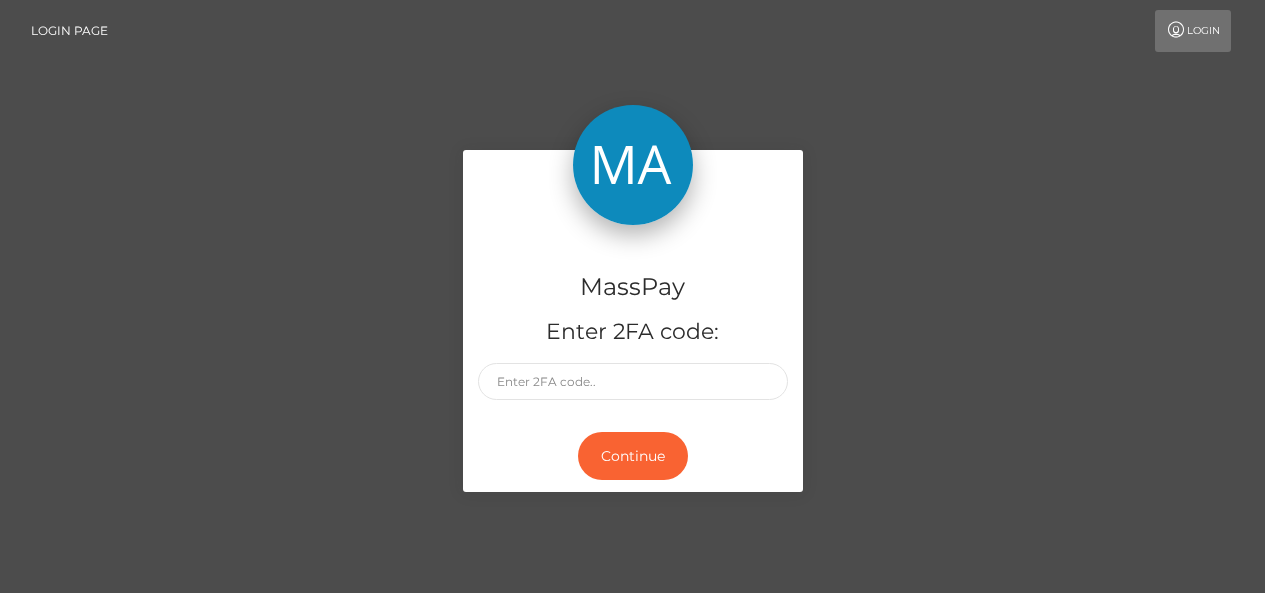 scroll, scrollTop: 0, scrollLeft: 0, axis: both 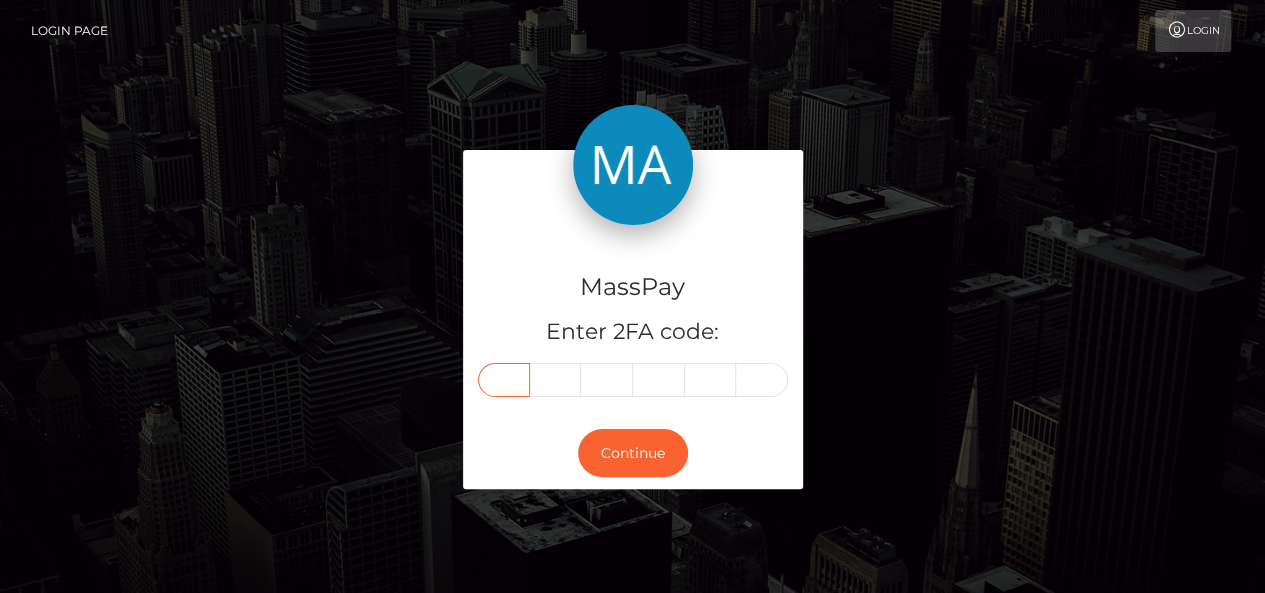 click at bounding box center (504, 380) 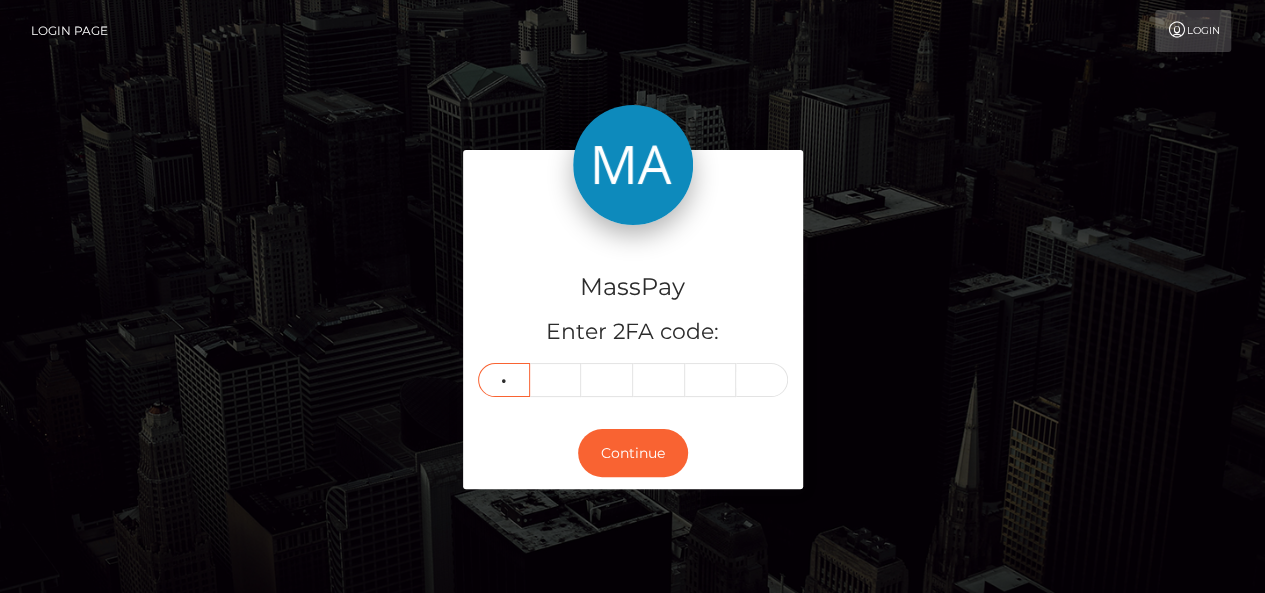 type on "9" 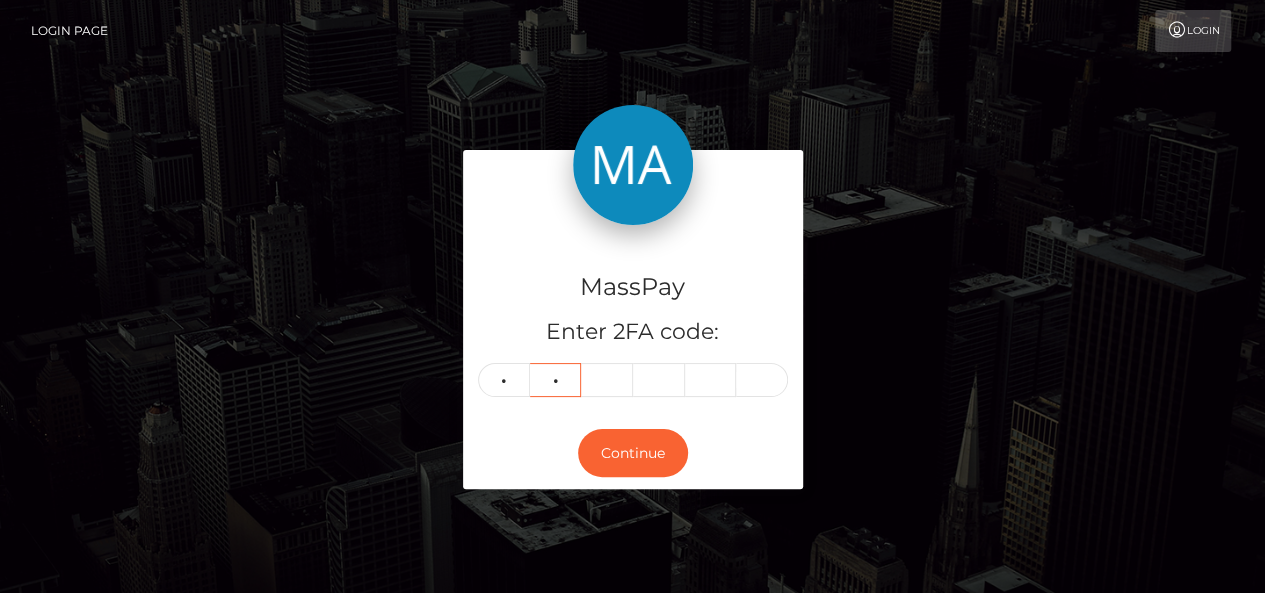 type on "3" 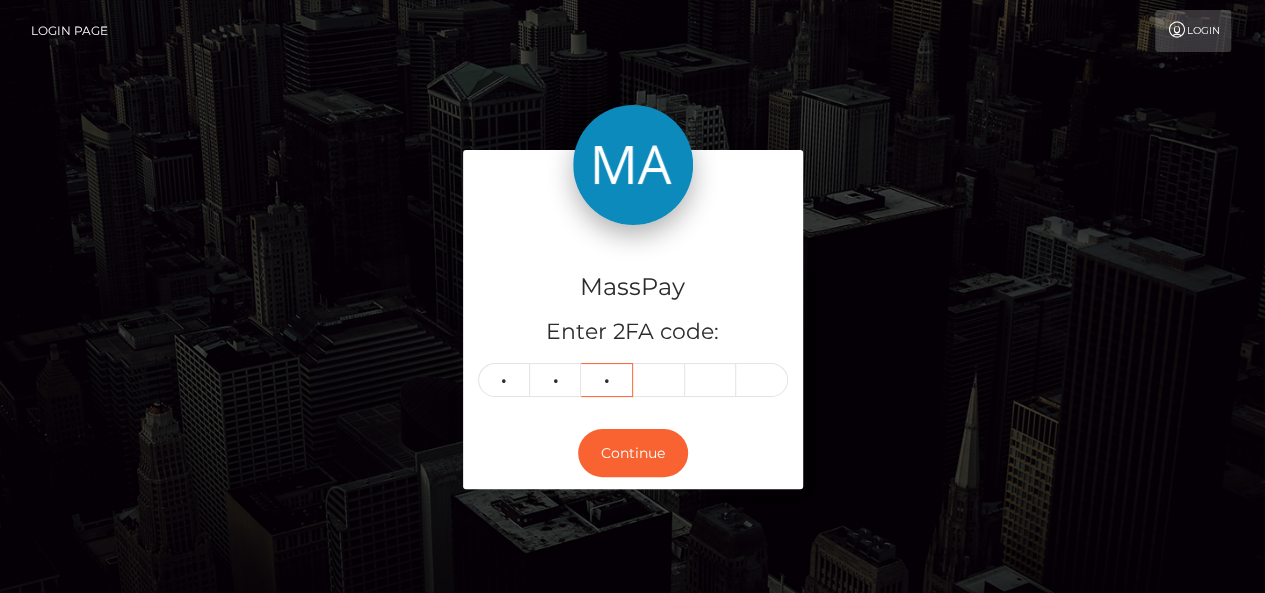 type on "0" 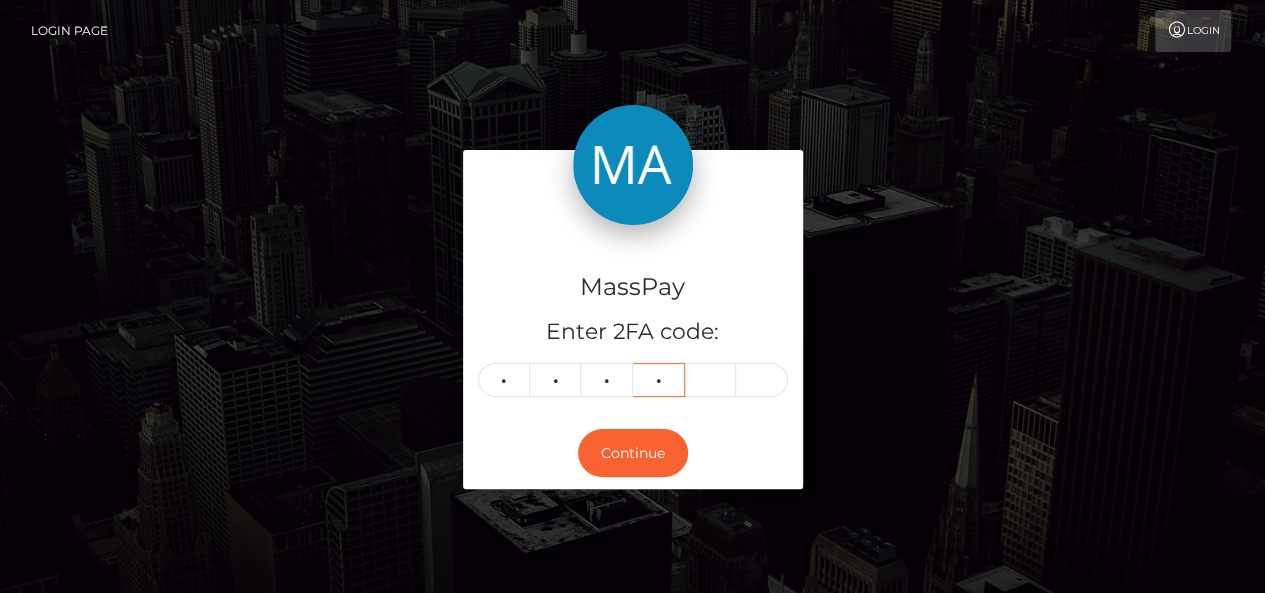 type on "5" 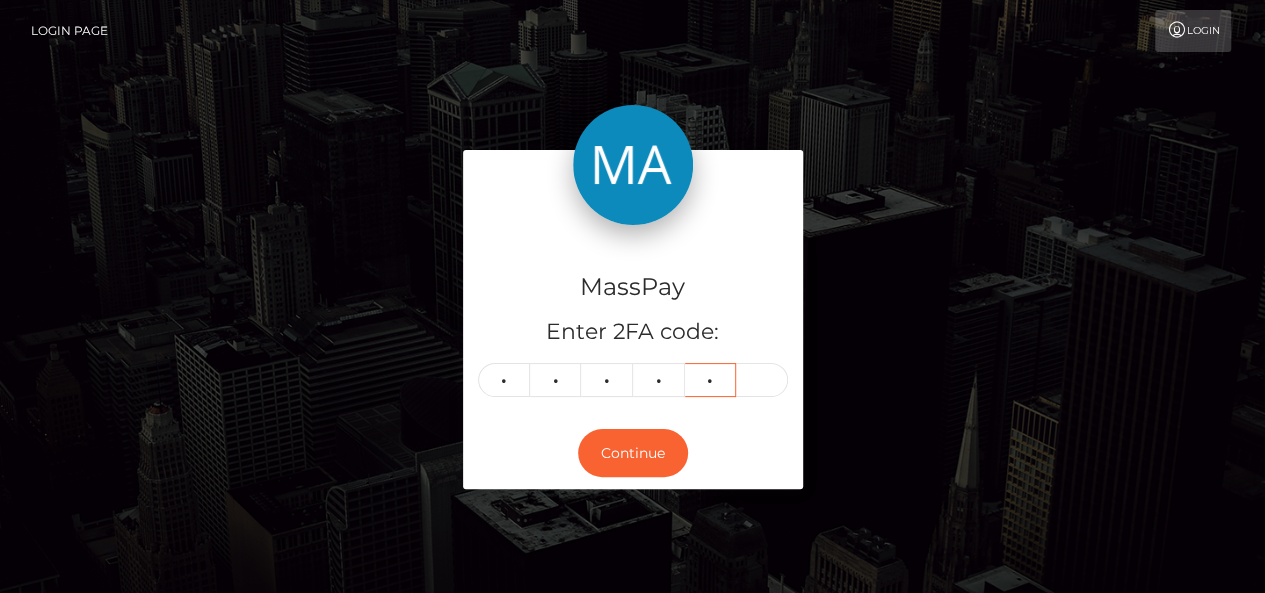 type on "5" 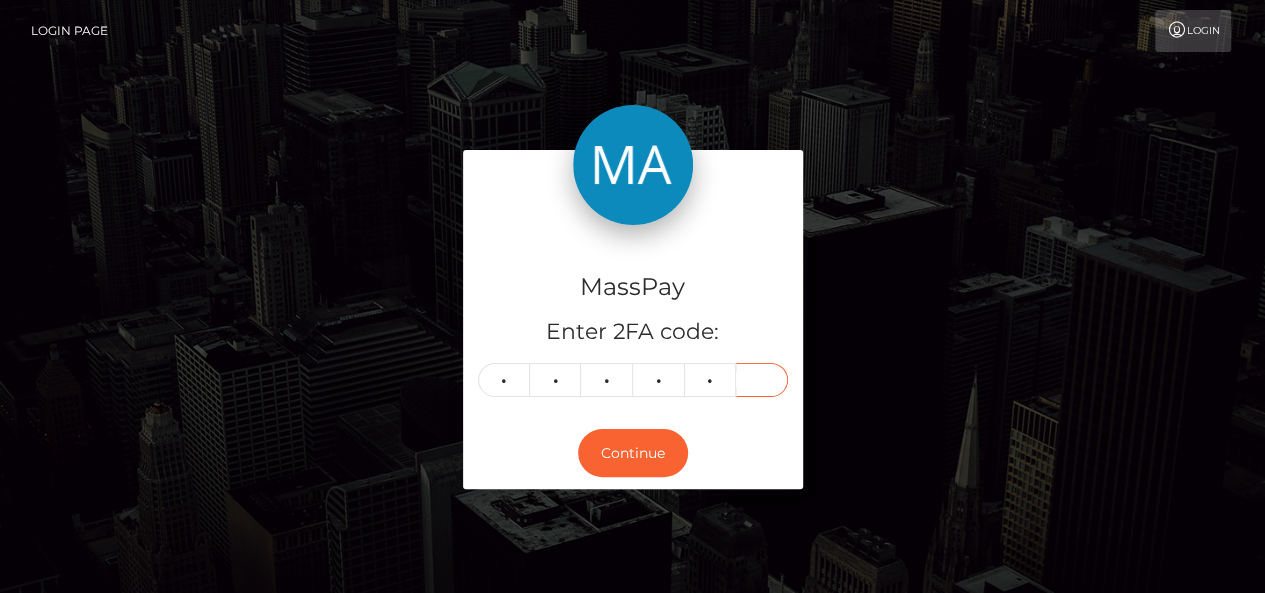 type on "1" 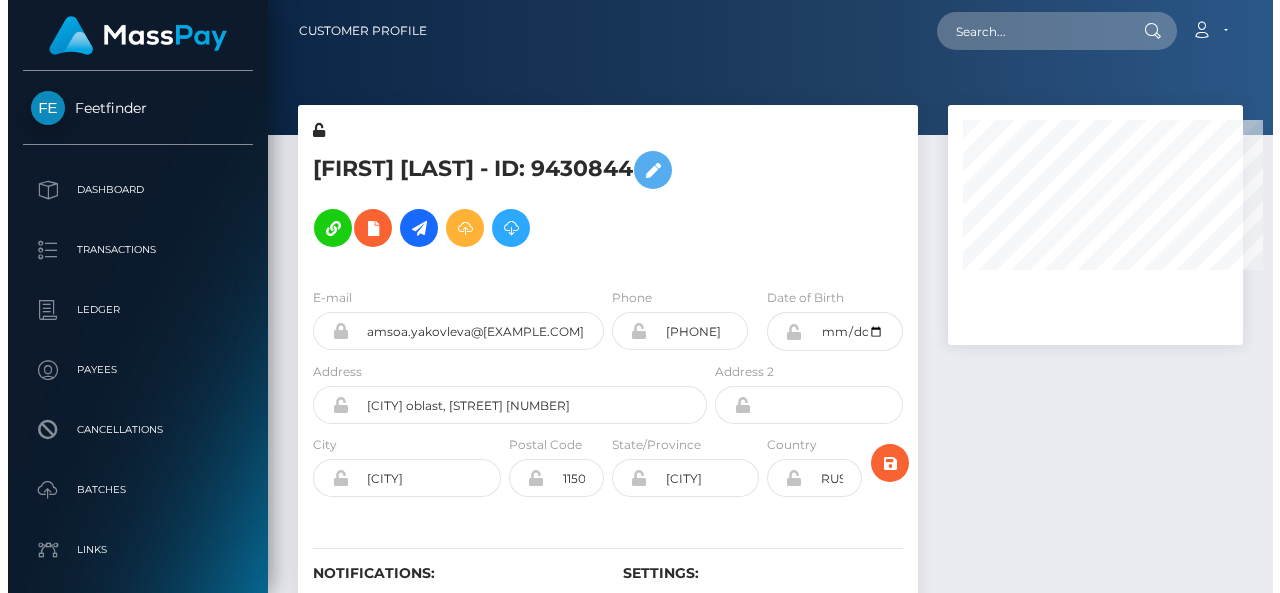 scroll, scrollTop: 0, scrollLeft: 0, axis: both 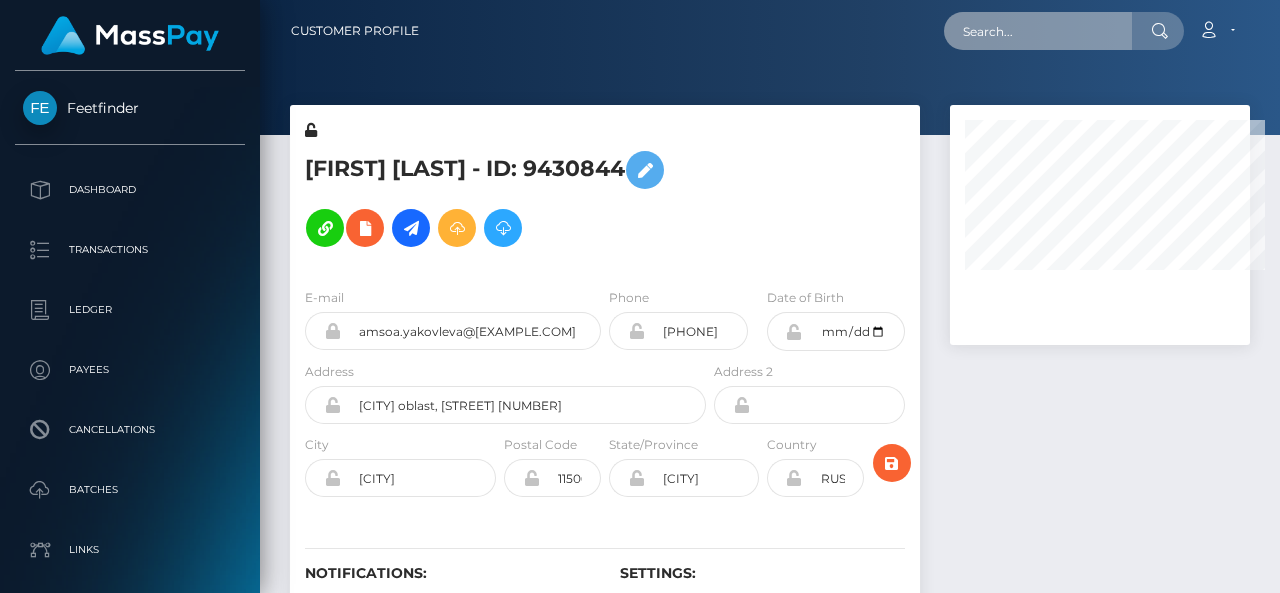 click at bounding box center [1038, 31] 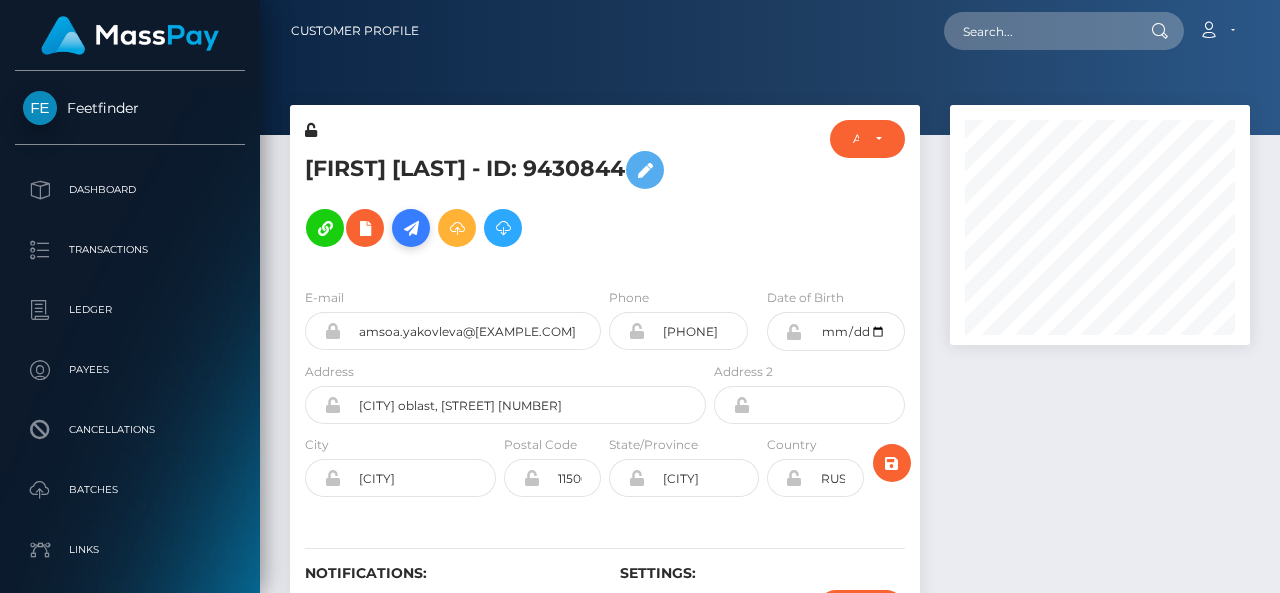 scroll, scrollTop: 999760, scrollLeft: 999700, axis: both 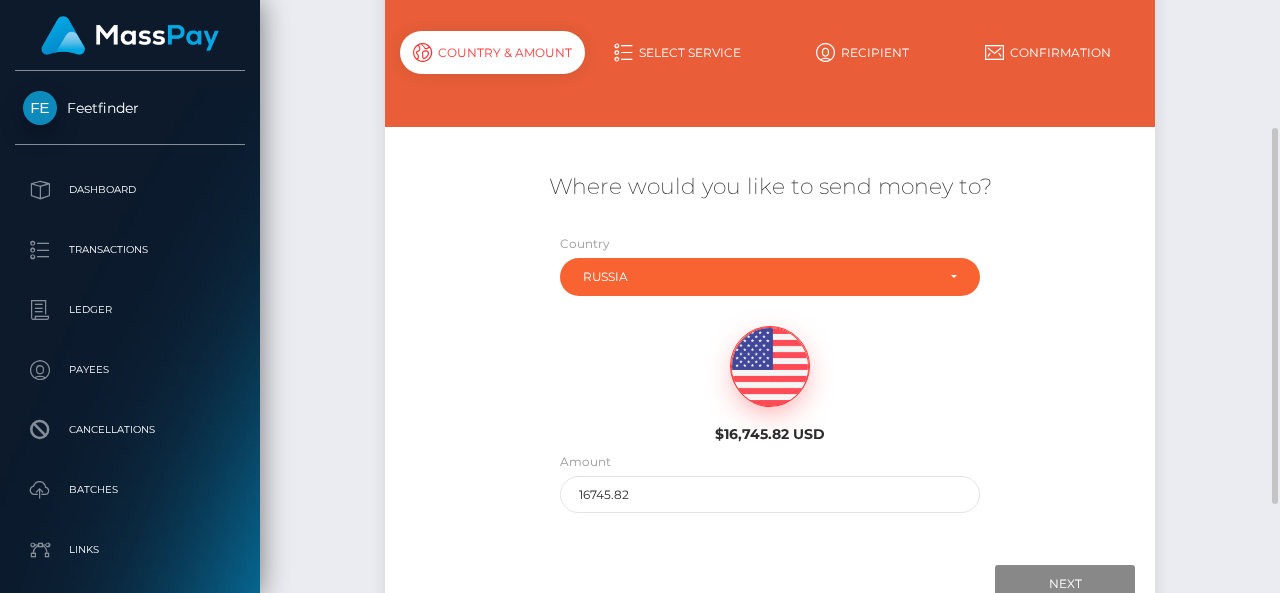 click at bounding box center (770, 367) 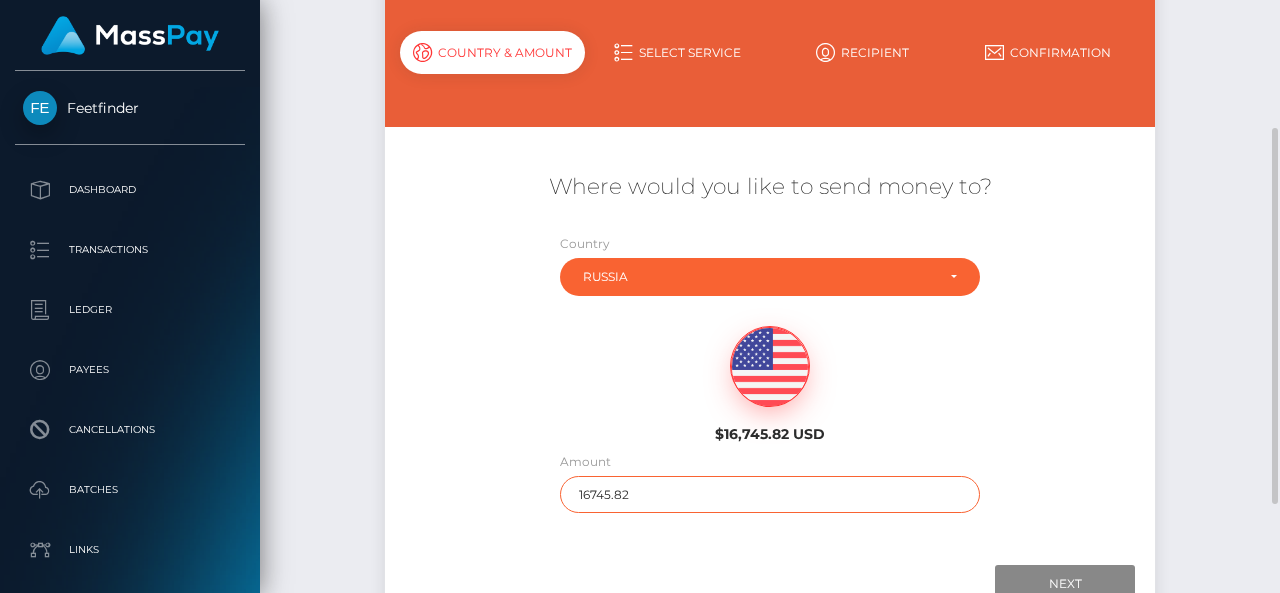 drag, startPoint x: 782, startPoint y: 502, endPoint x: 422, endPoint y: 471, distance: 361.33224 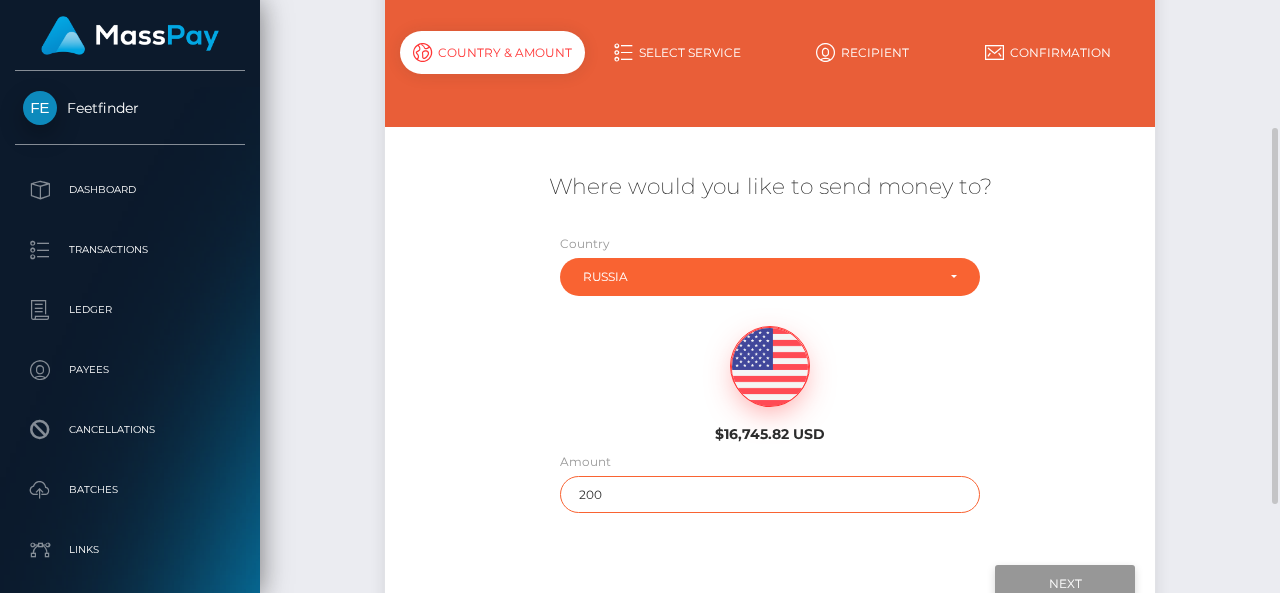 type on "200" 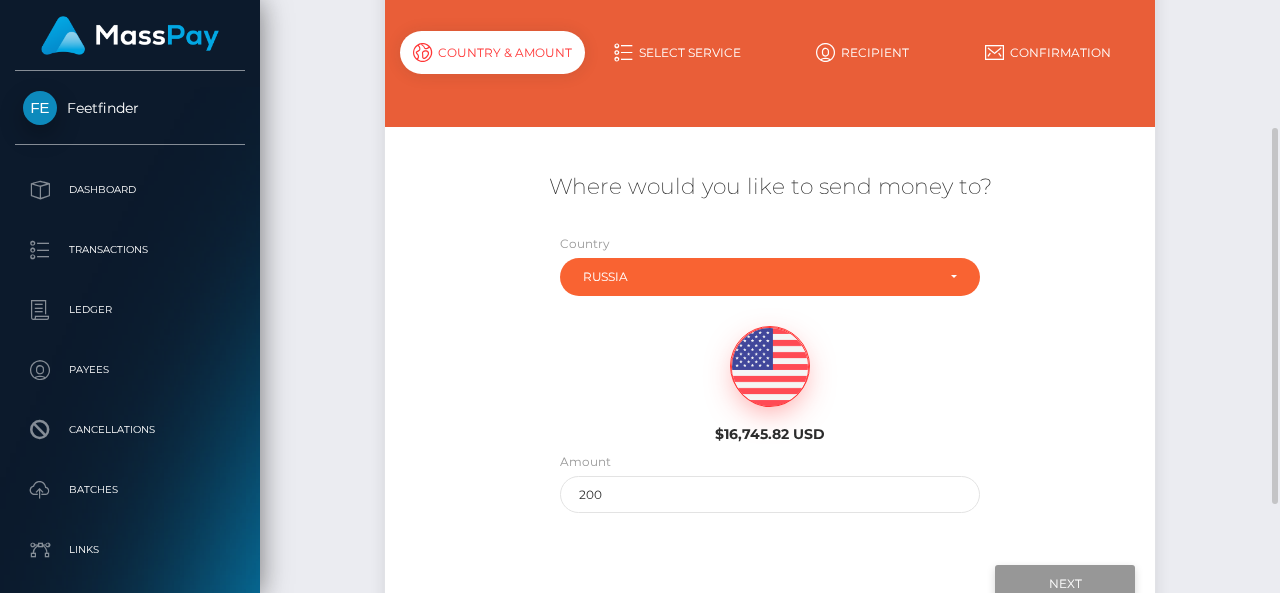 click on "Next" at bounding box center [1065, 584] 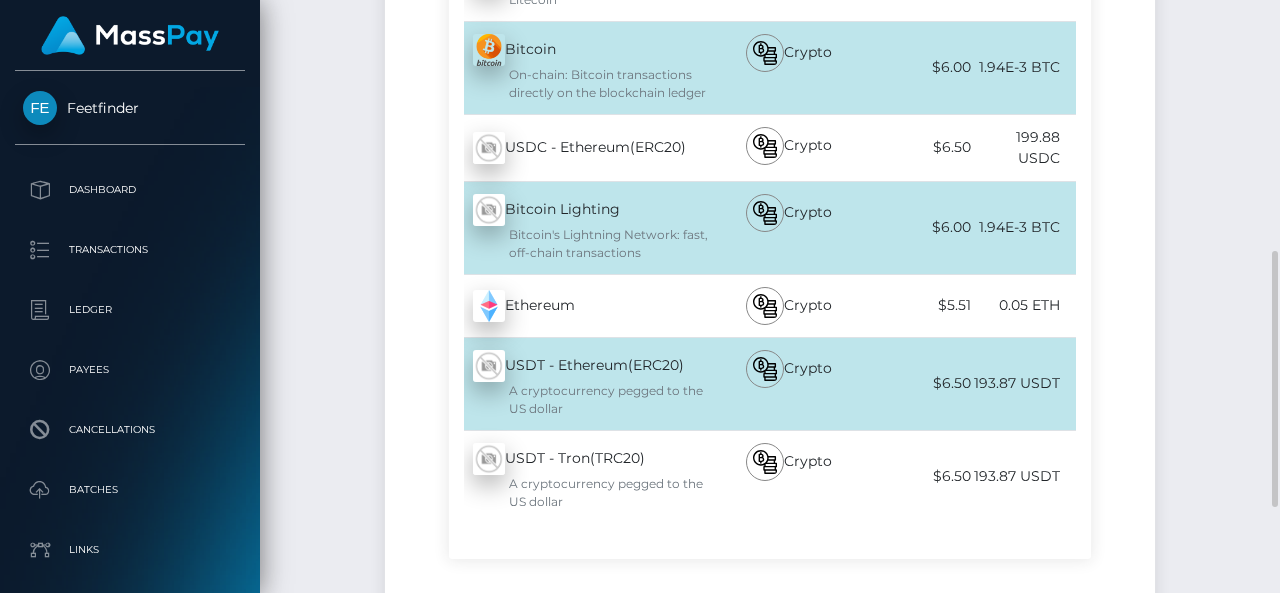 scroll, scrollTop: 590, scrollLeft: 0, axis: vertical 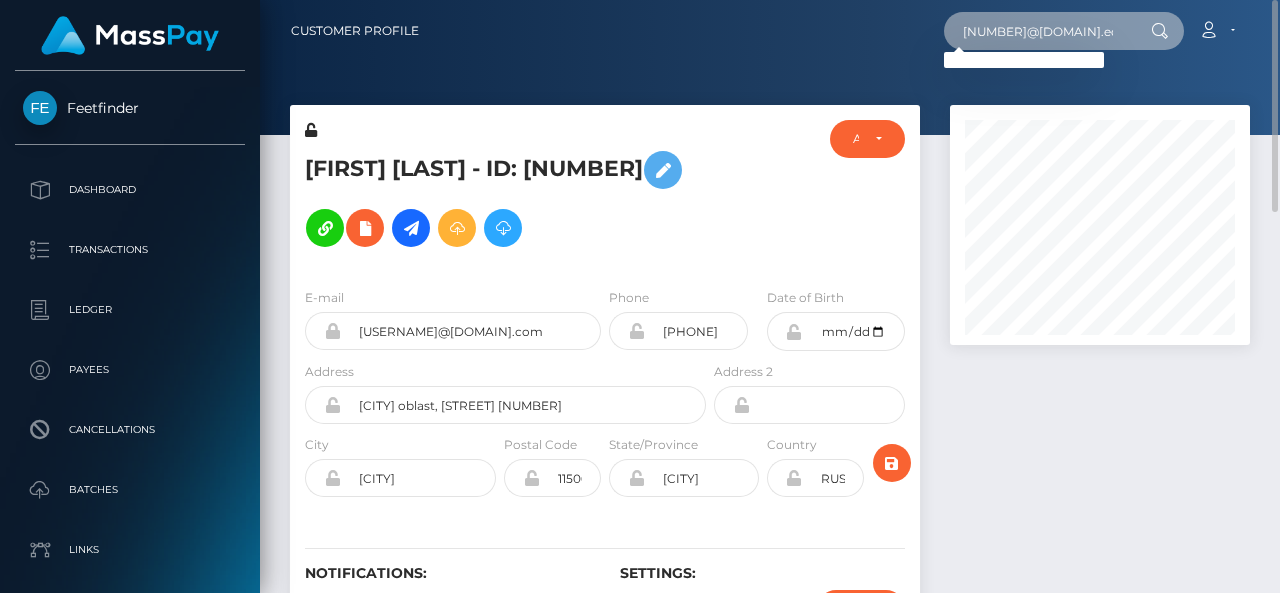 click on "20225066@s.ubaguio.edu" at bounding box center [1038, 31] 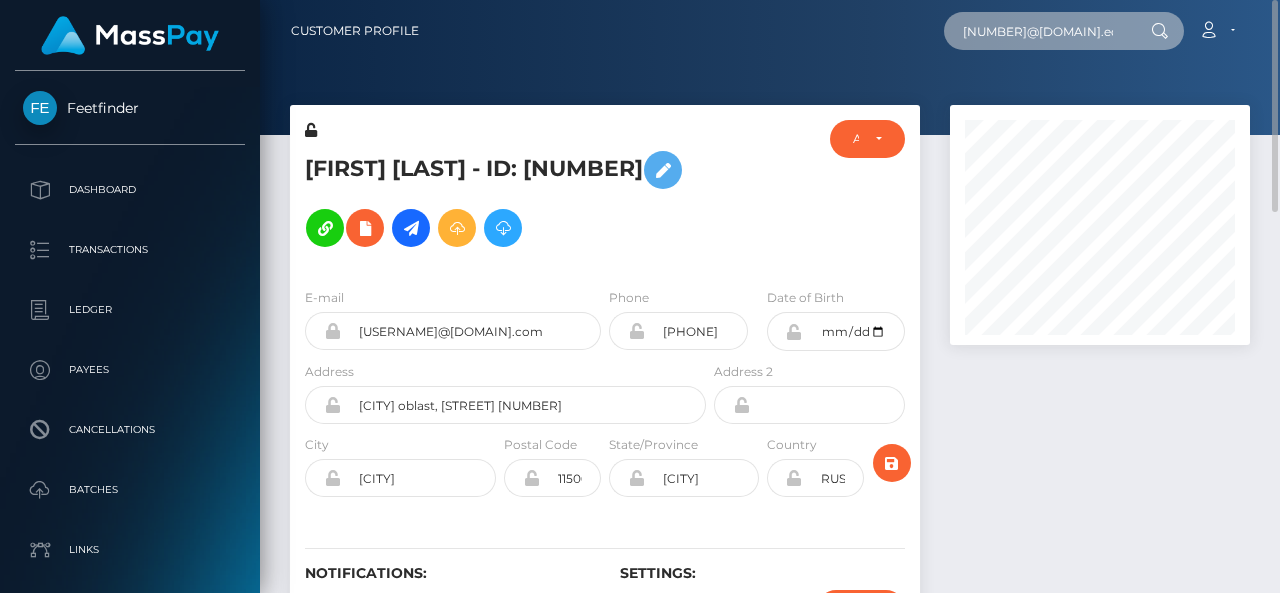 paste on "686392d5add64d13c60d744" 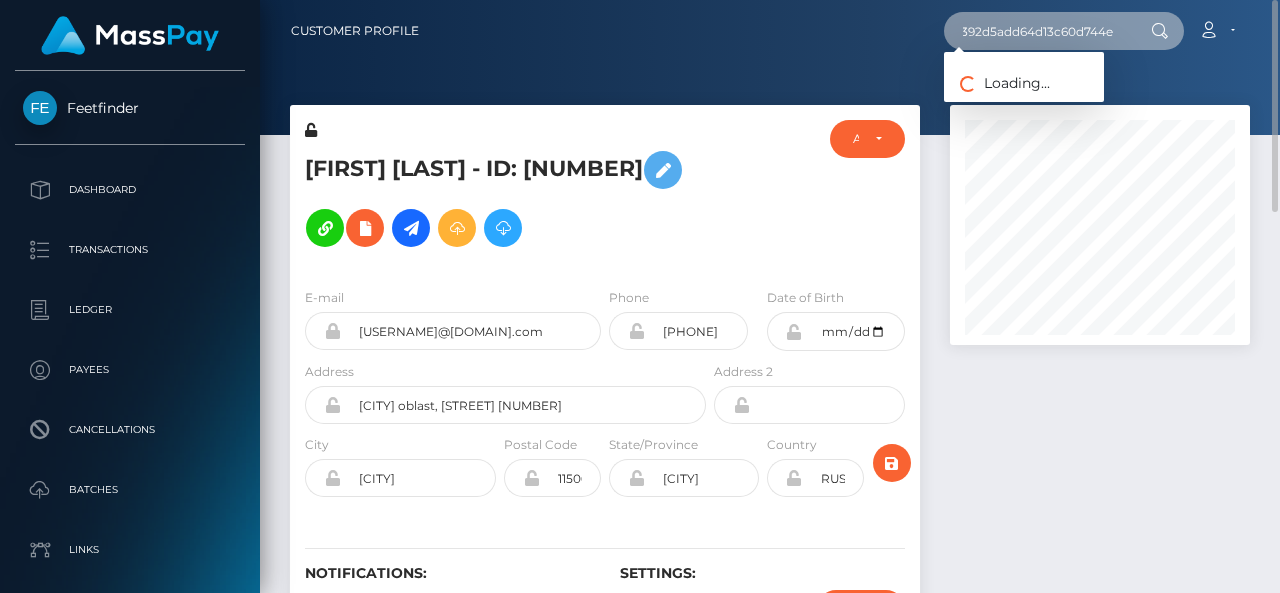 scroll, scrollTop: 0, scrollLeft: 28, axis: horizontal 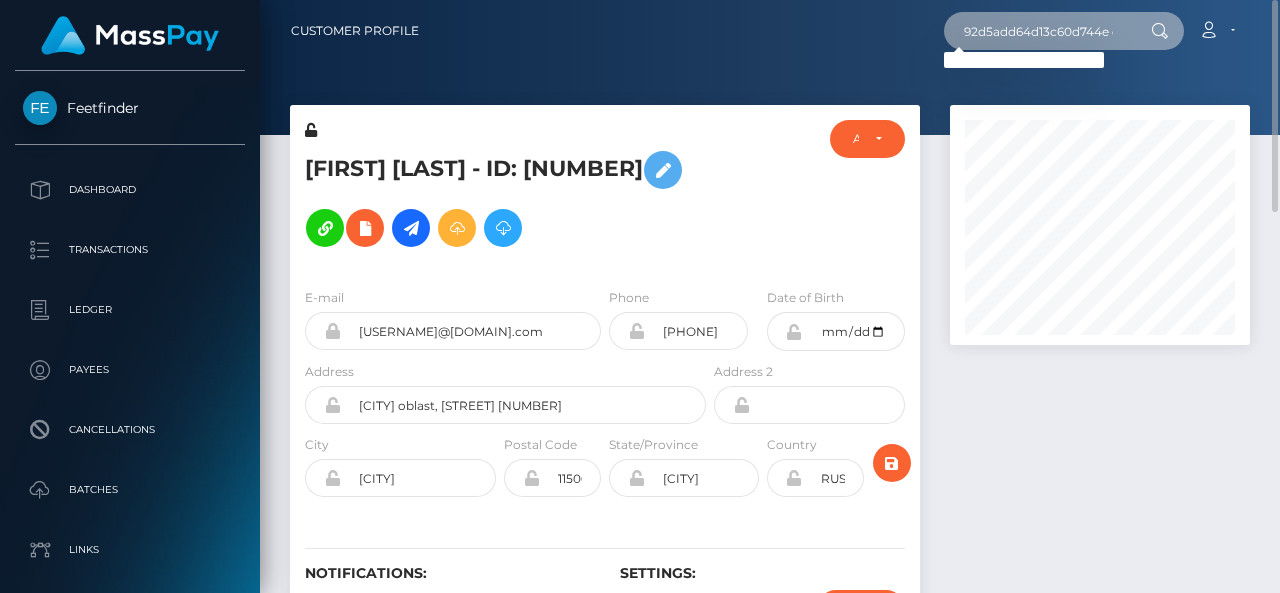 type on "686392d5add64d13c60d744e du" 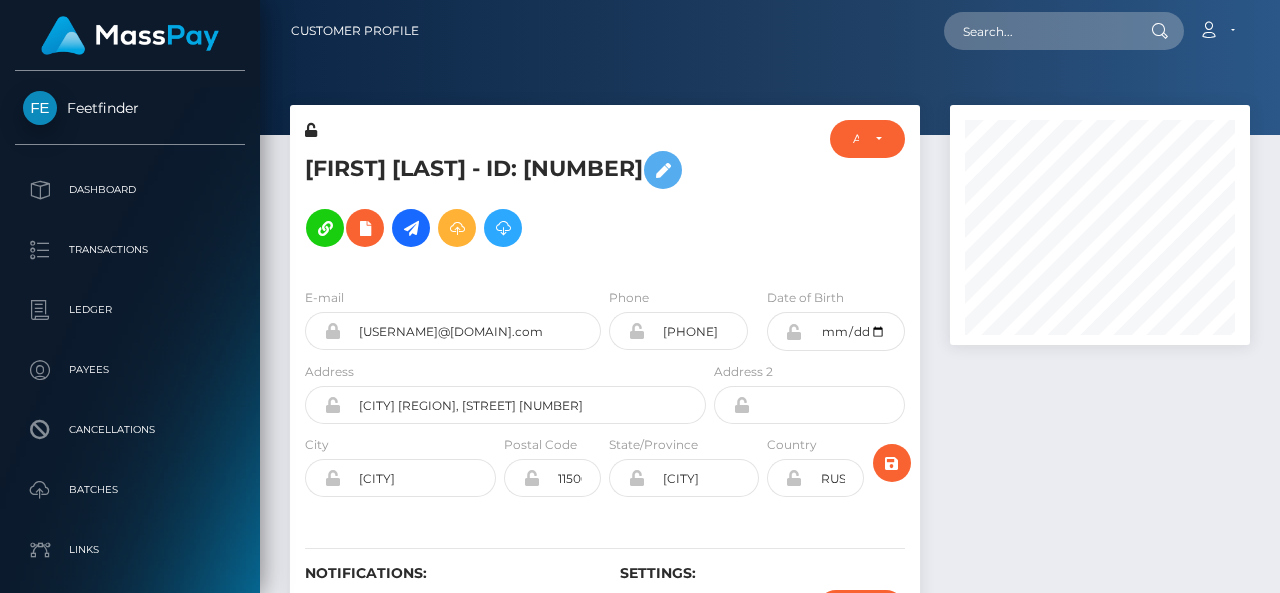 scroll, scrollTop: 0, scrollLeft: 0, axis: both 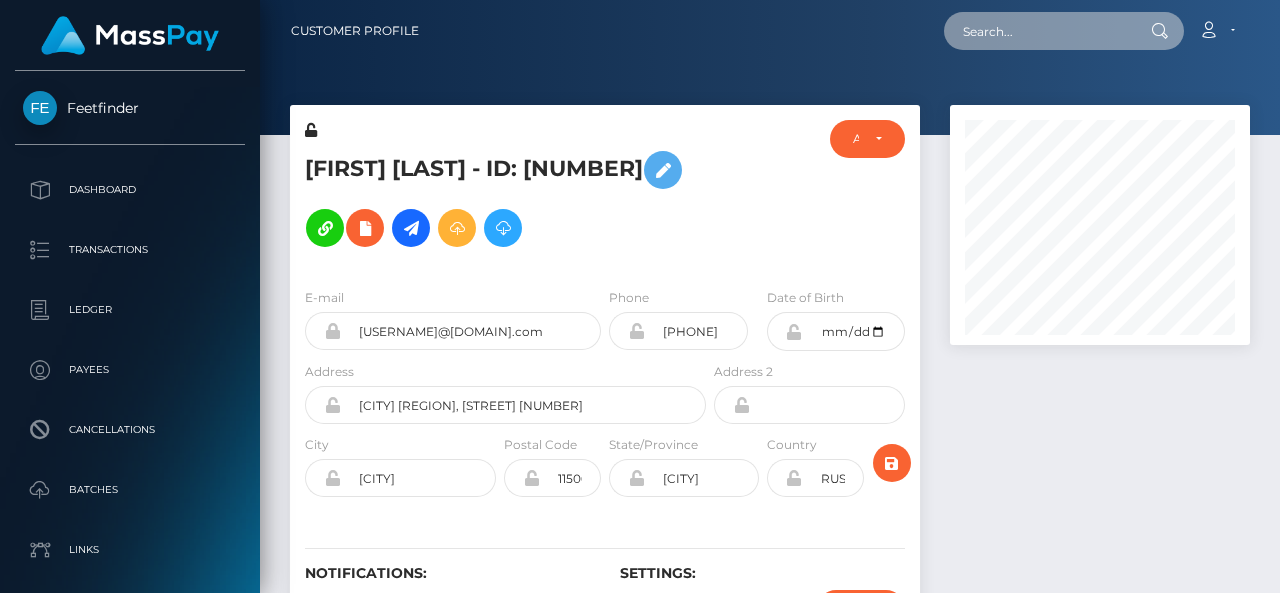 click at bounding box center [1038, 31] 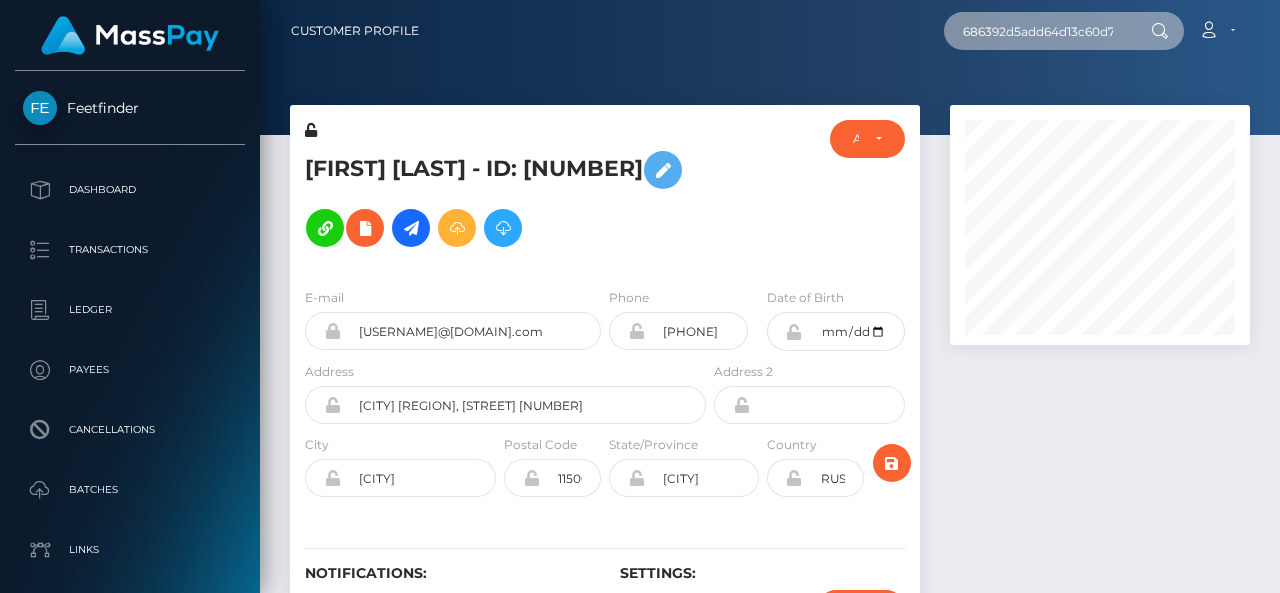 scroll, scrollTop: 0, scrollLeft: 24, axis: horizontal 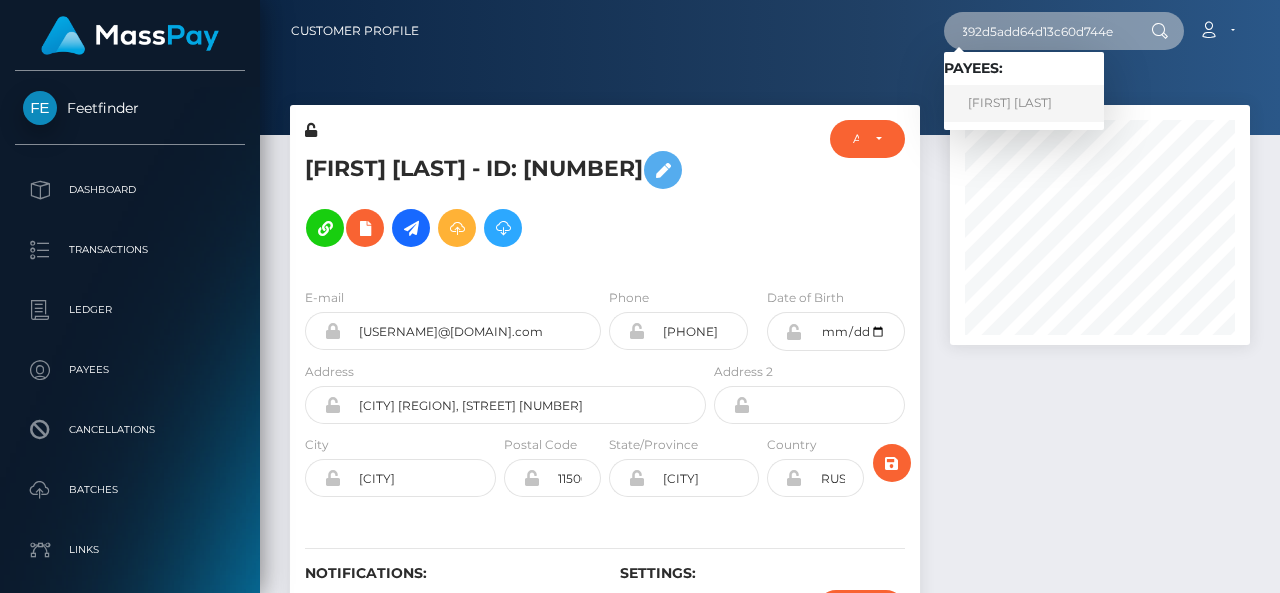 type on "686392d5add64d13c60d744e" 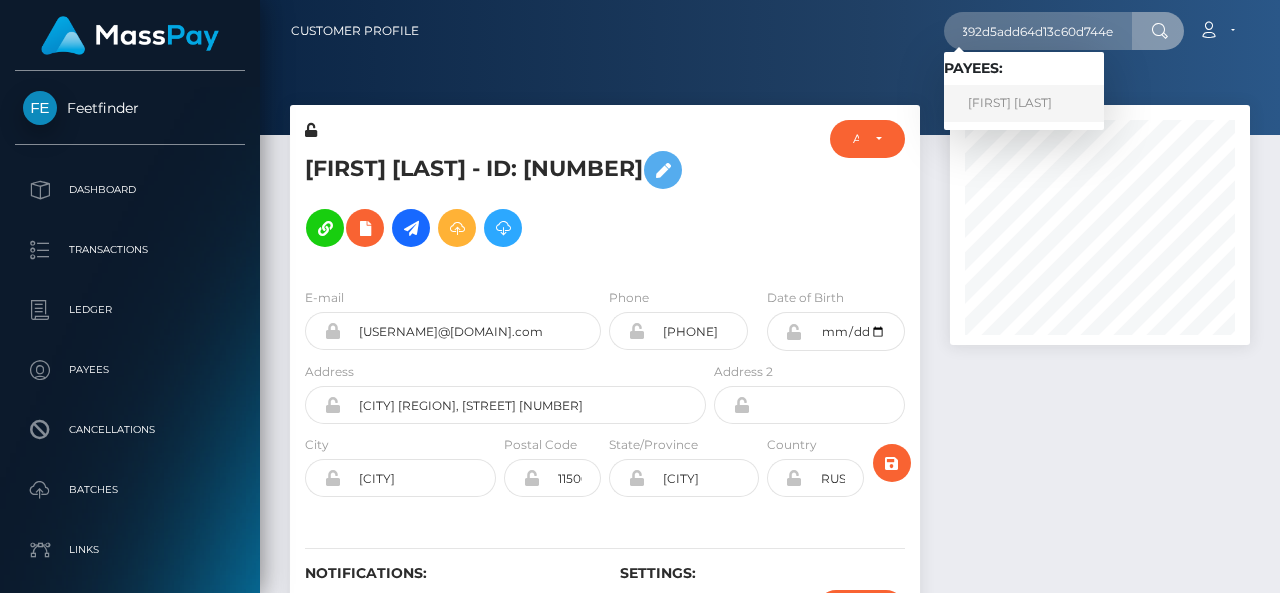 click on "[FIRST] [LAST]" at bounding box center [1024, 103] 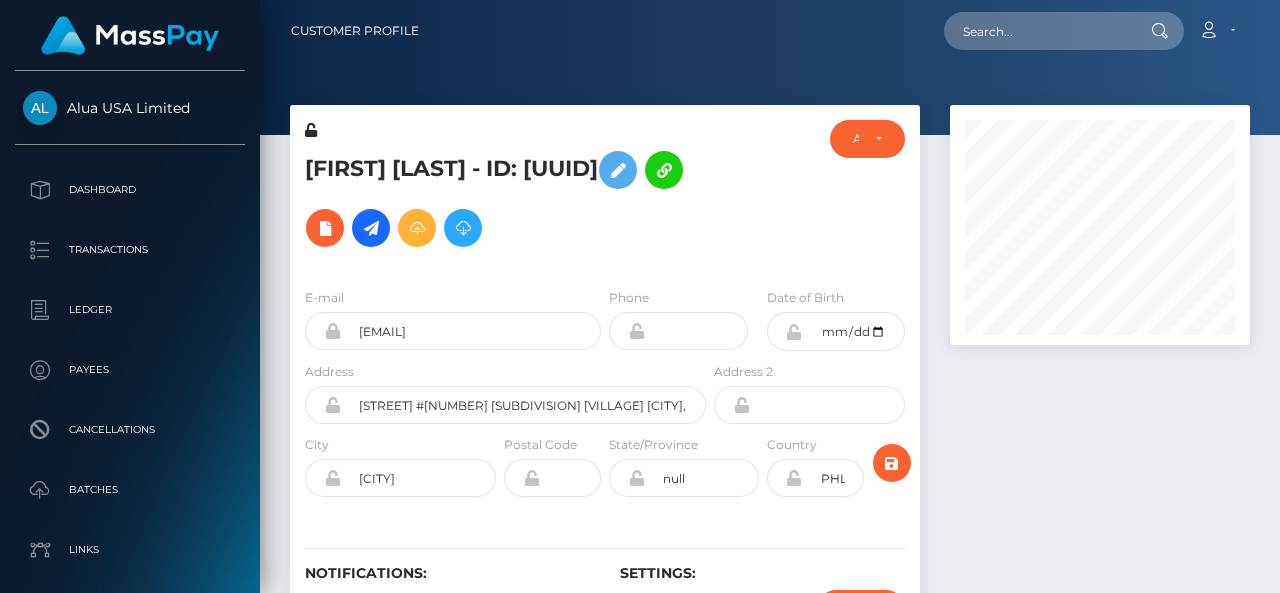 scroll, scrollTop: 0, scrollLeft: 0, axis: both 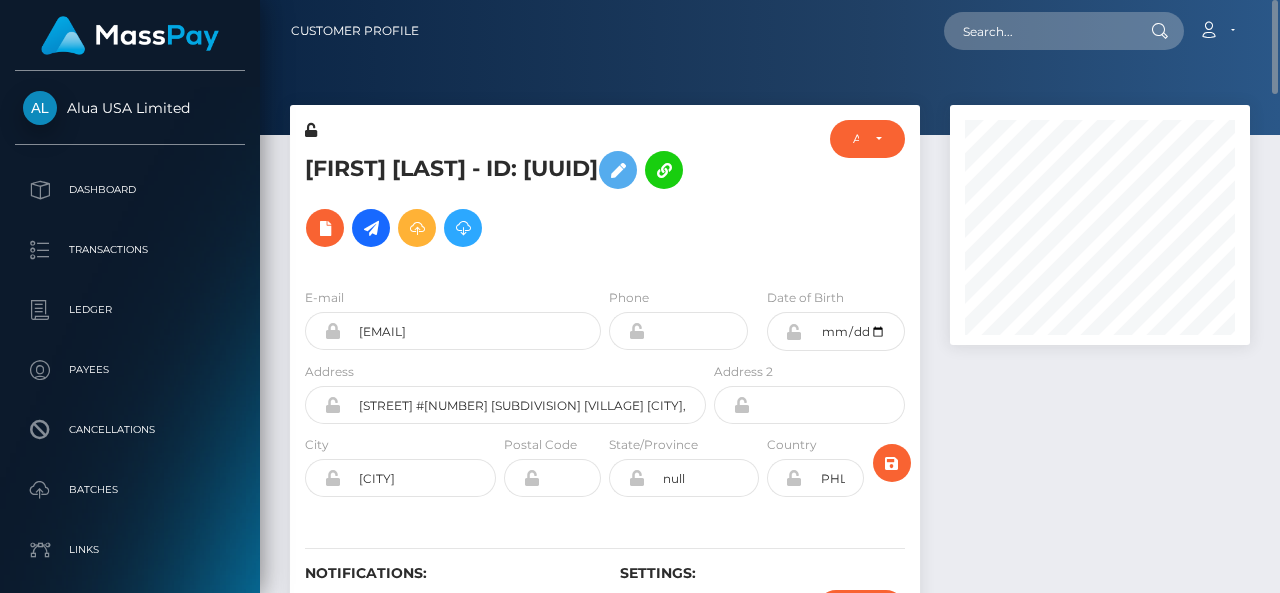 click on "Jermaine  Laranang
- ID: 686392d5add64d13c60d744e" at bounding box center (500, 196) 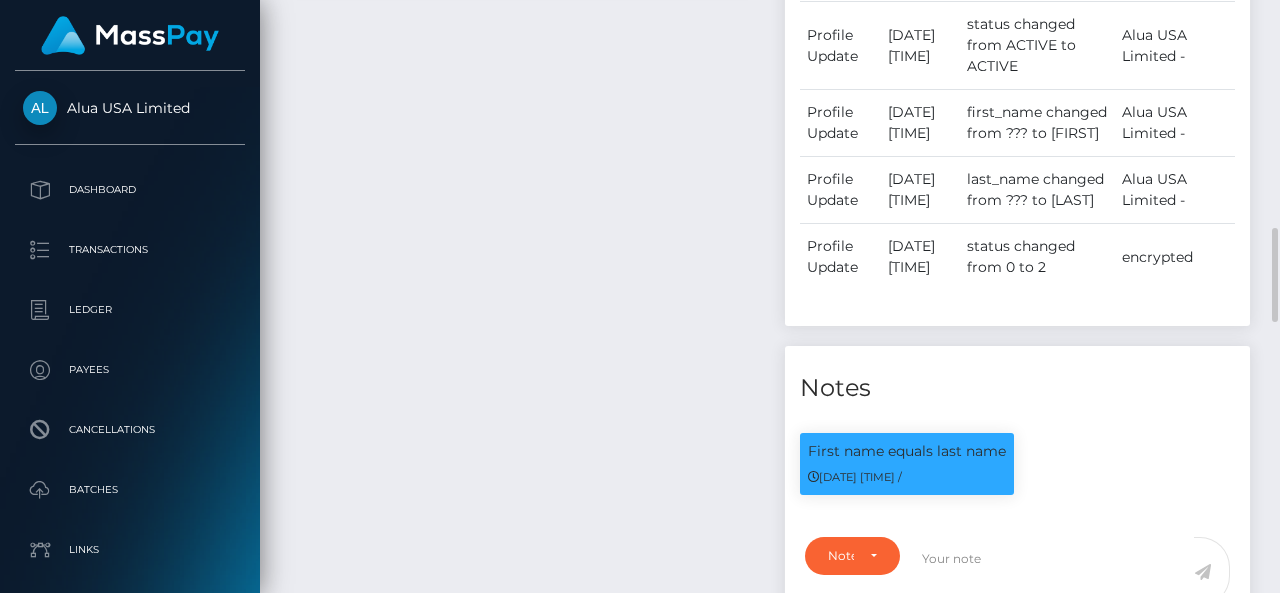 scroll, scrollTop: 1144, scrollLeft: 0, axis: vertical 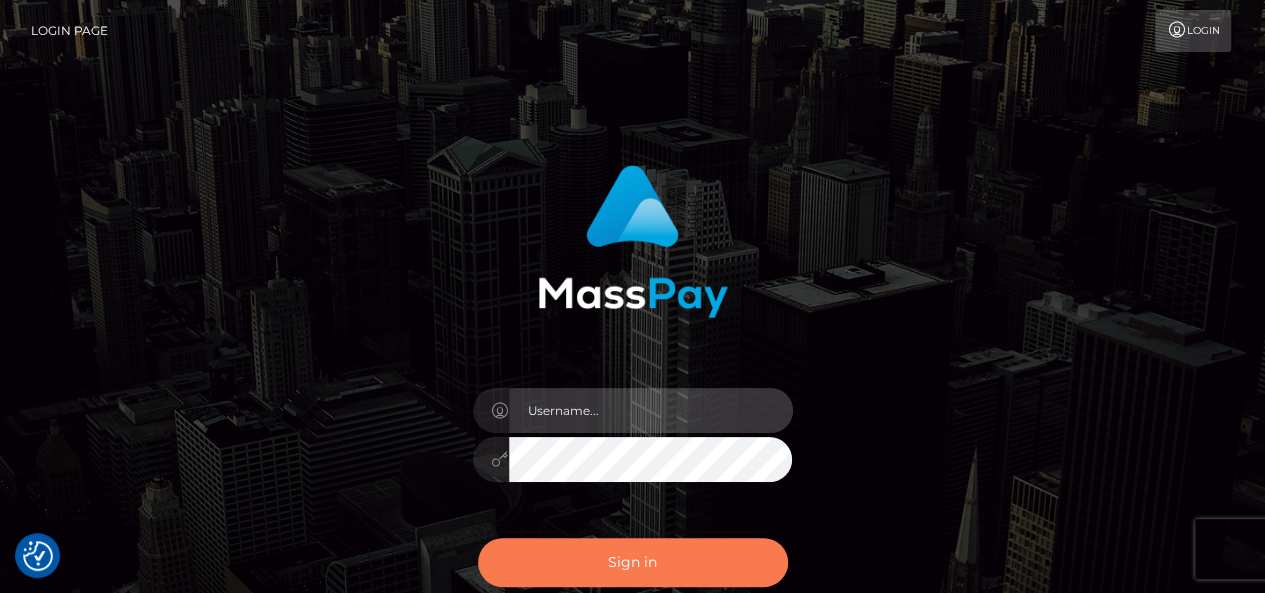 type on "pk.es" 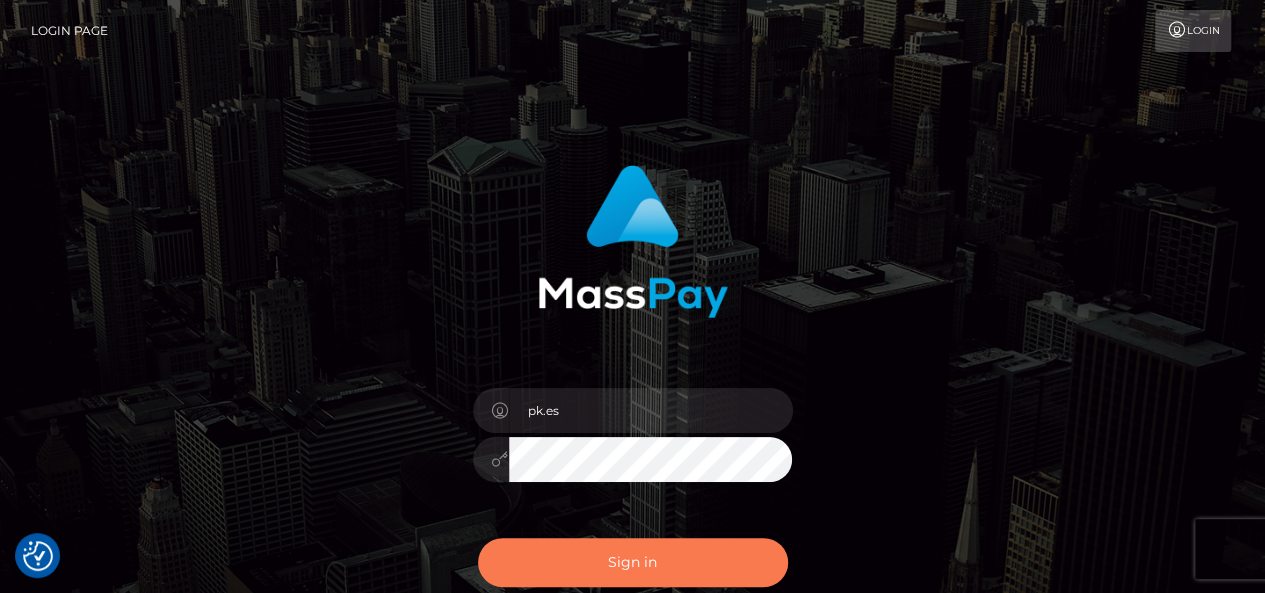 click on "Sign in" at bounding box center (633, 562) 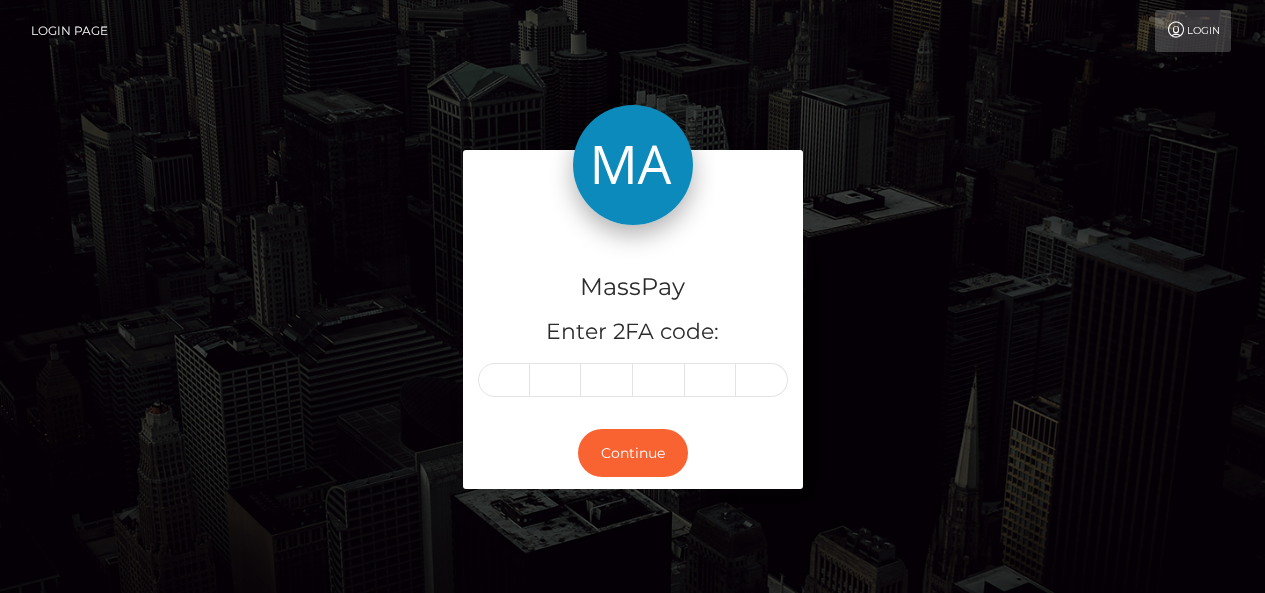 scroll, scrollTop: 0, scrollLeft: 0, axis: both 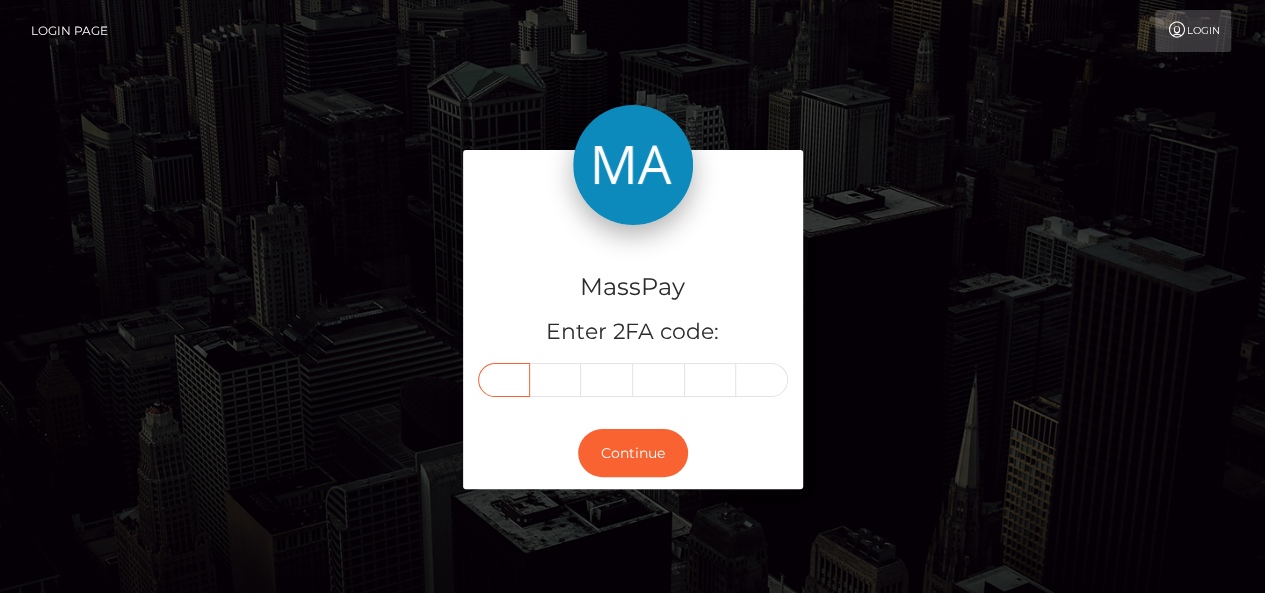 click at bounding box center (504, 380) 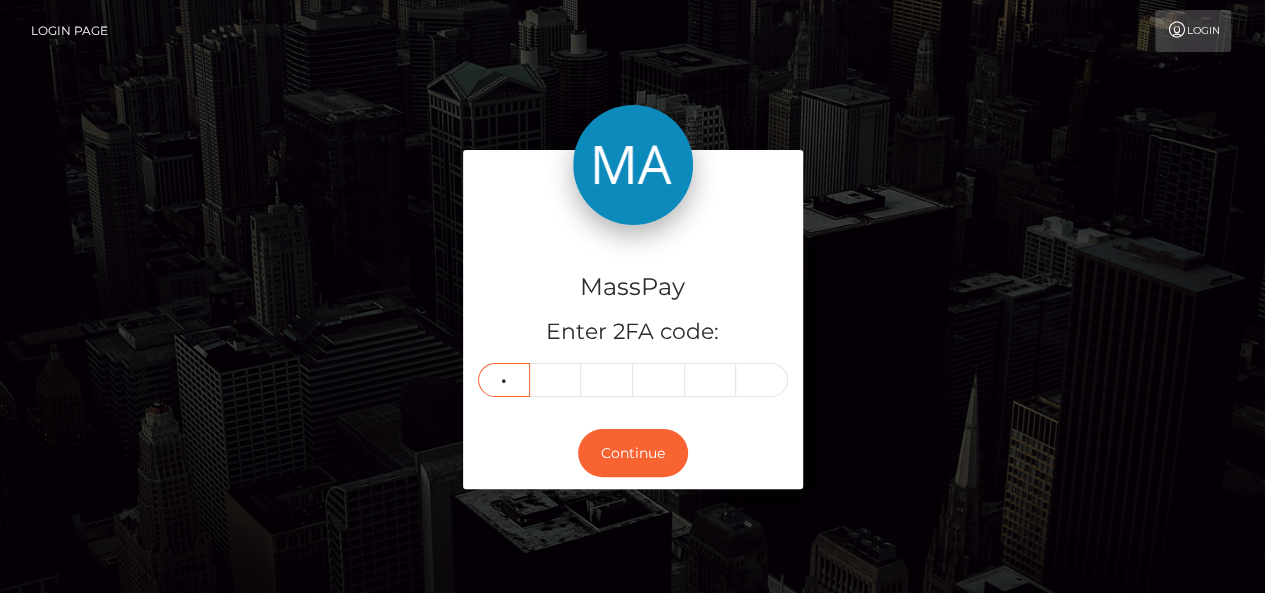 type on "9" 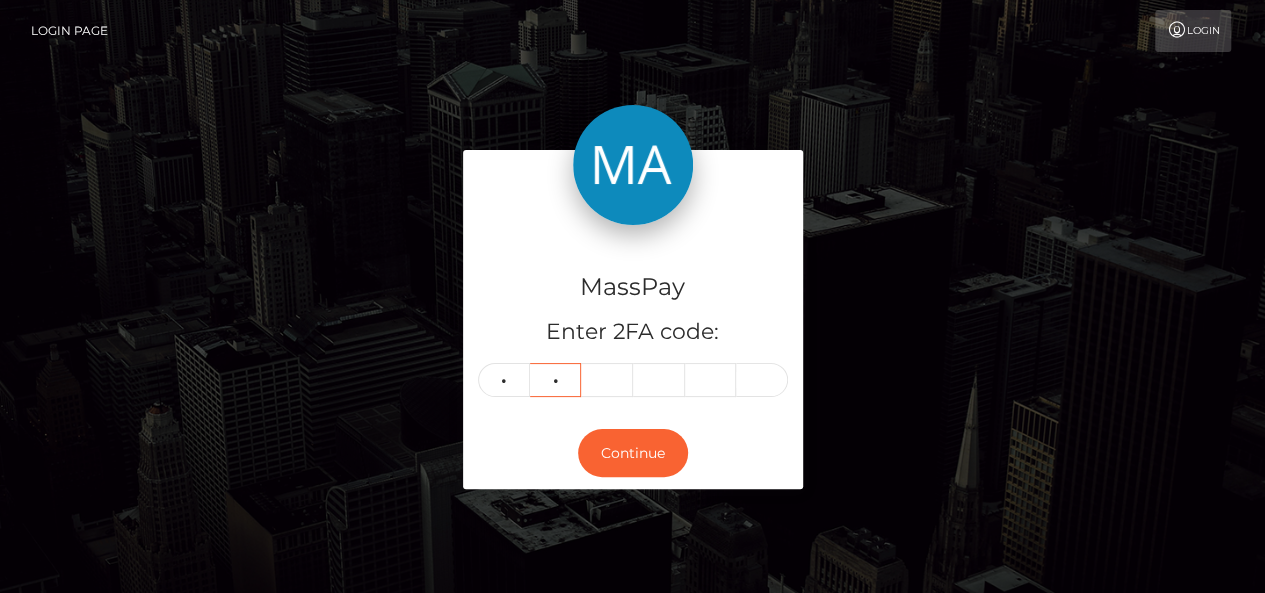 type on "3" 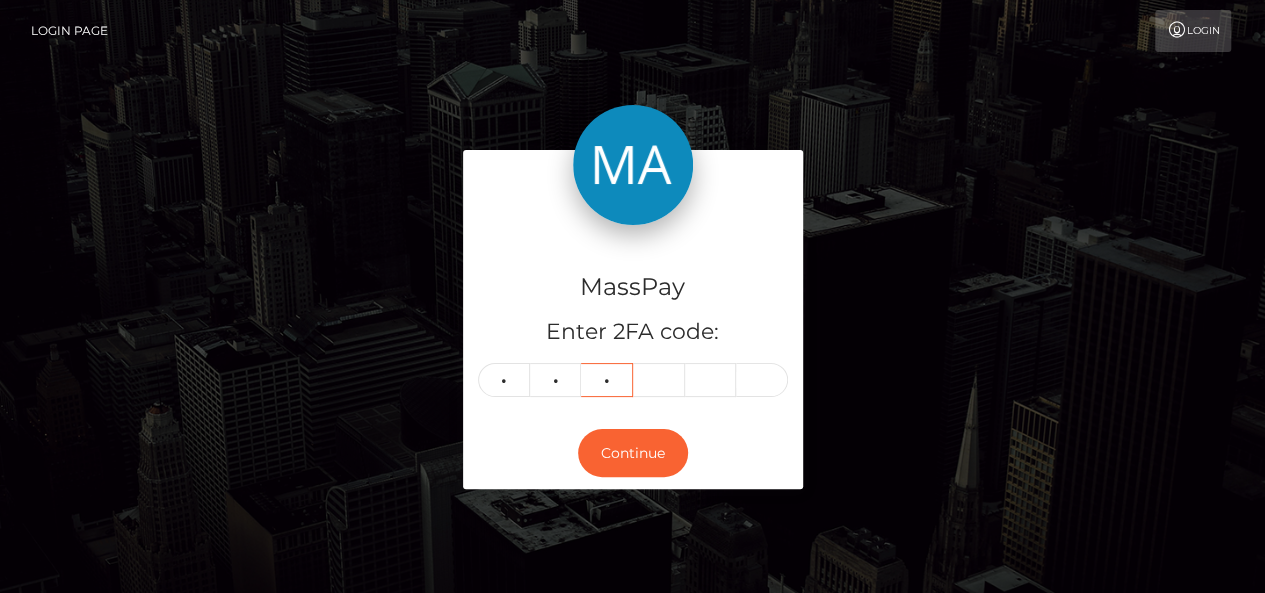 type on "7" 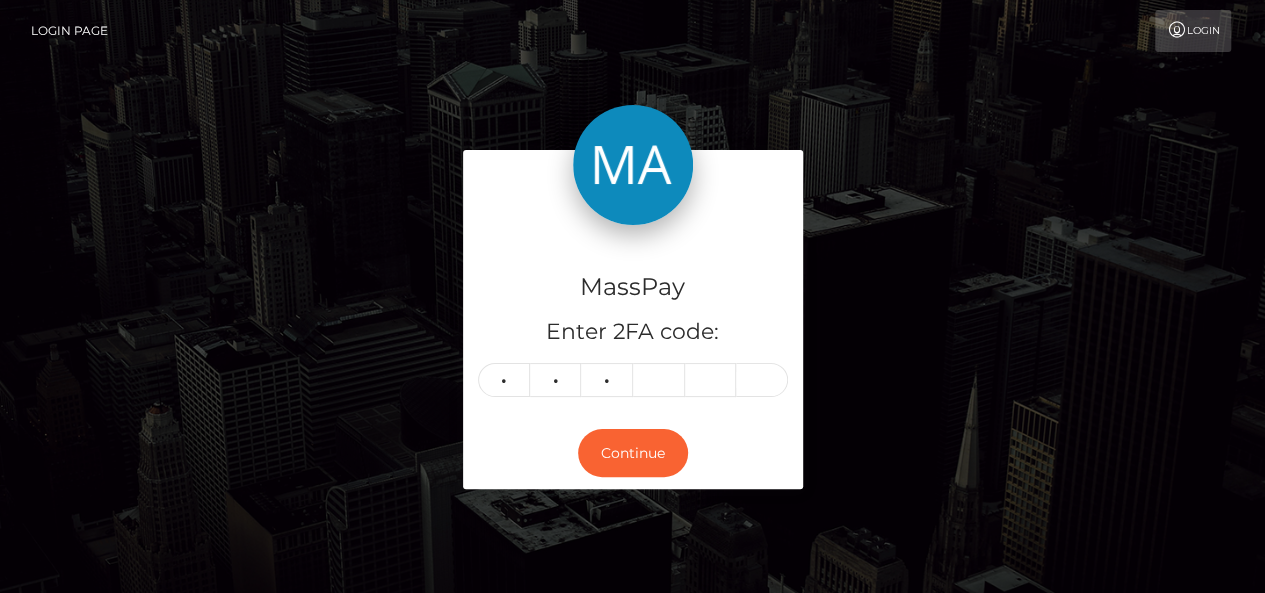 click at bounding box center [633, 187] 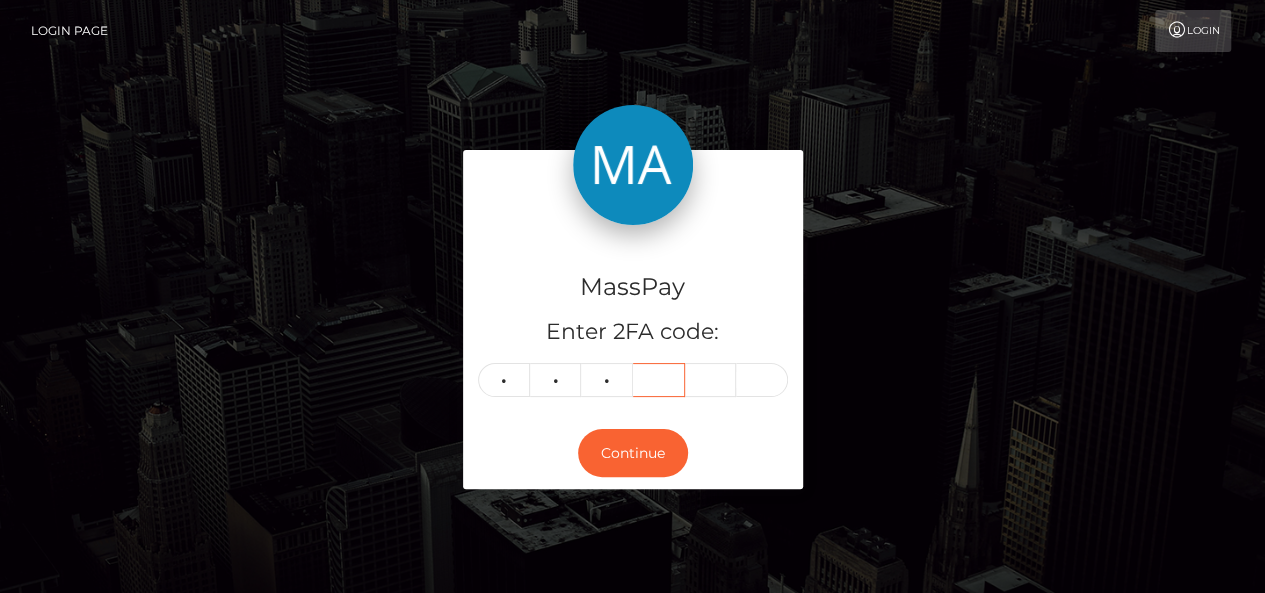 click at bounding box center (659, 380) 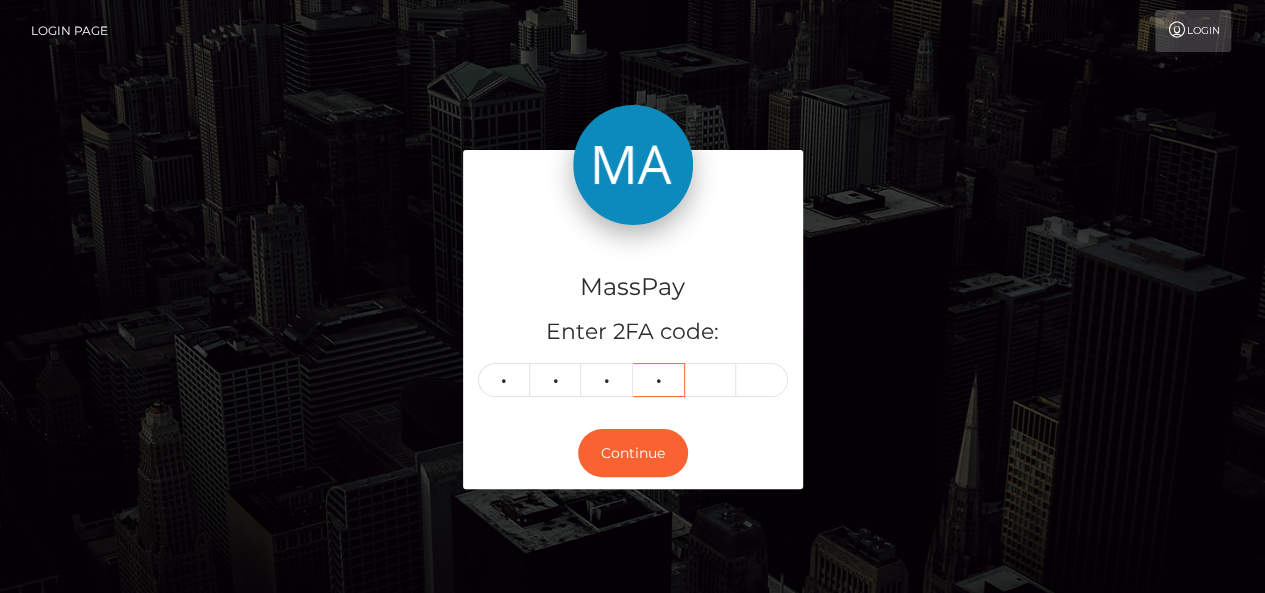 type on "3" 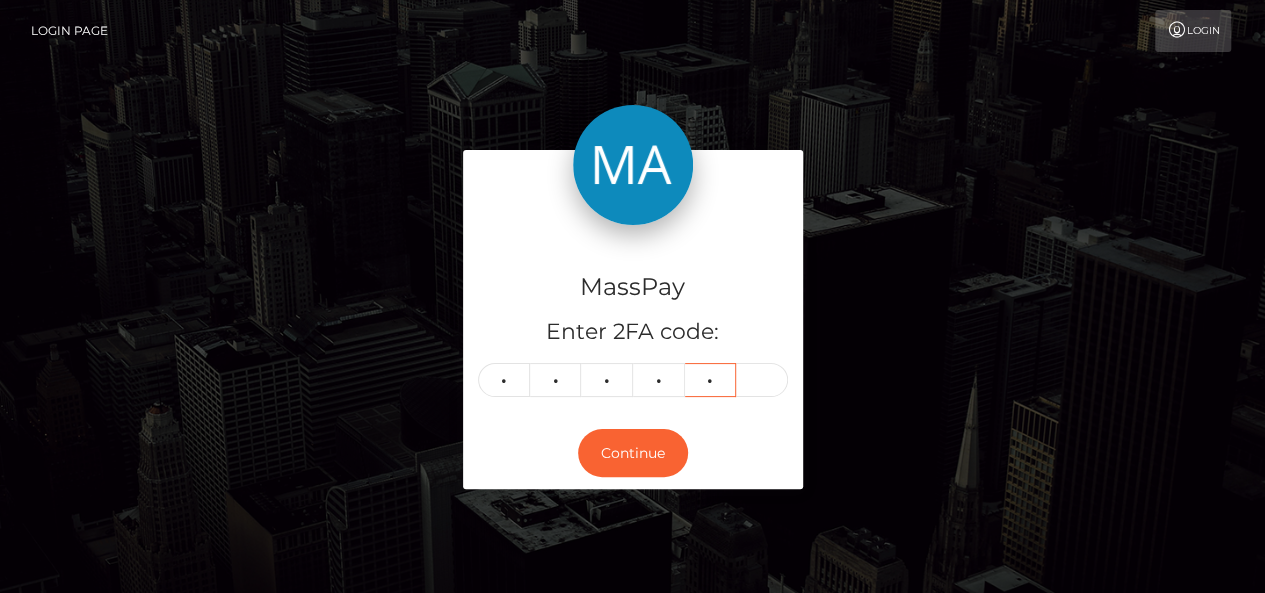 type on "7" 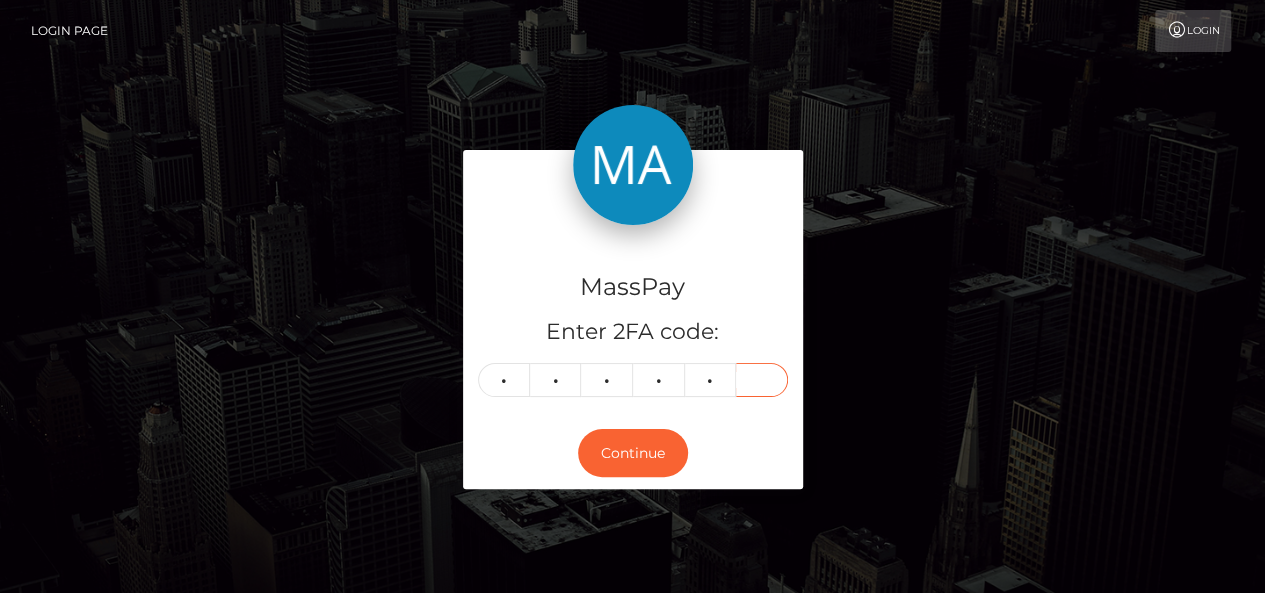 type on "1" 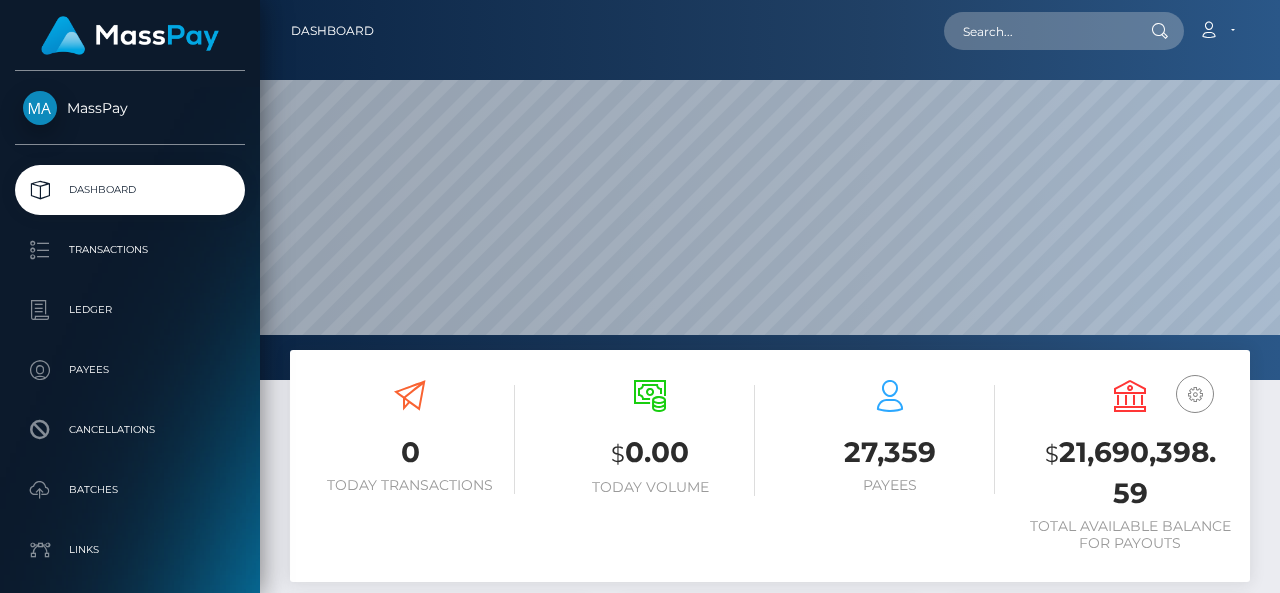 scroll, scrollTop: 0, scrollLeft: 0, axis: both 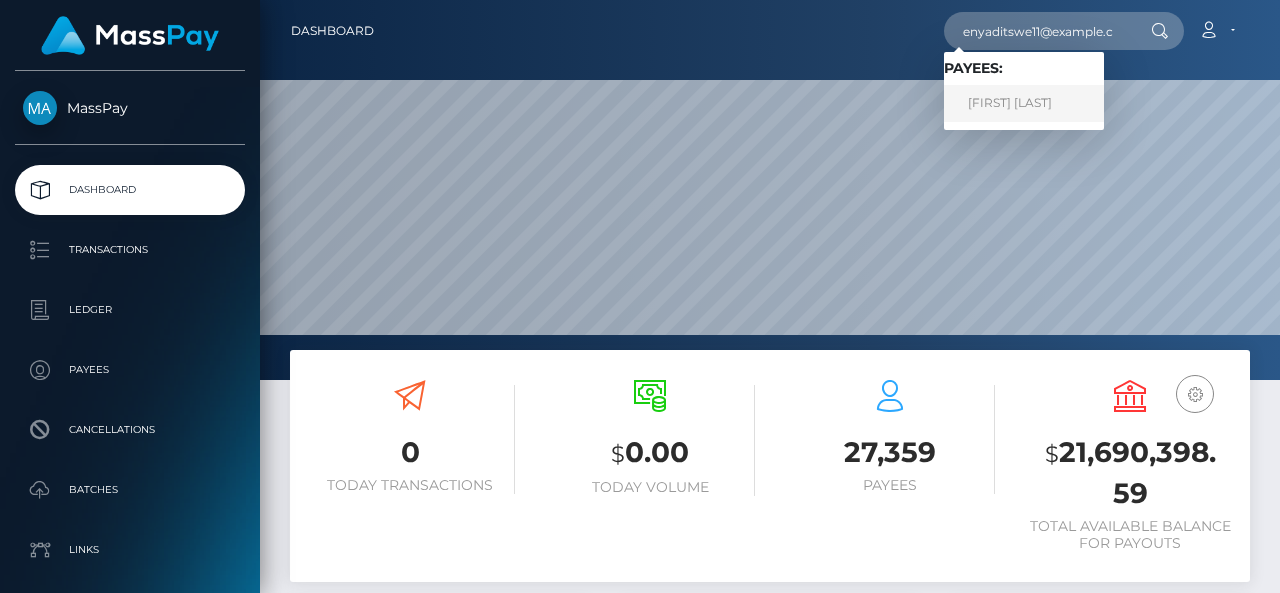 type on "tsinyanekenyaditswe11@example.com" 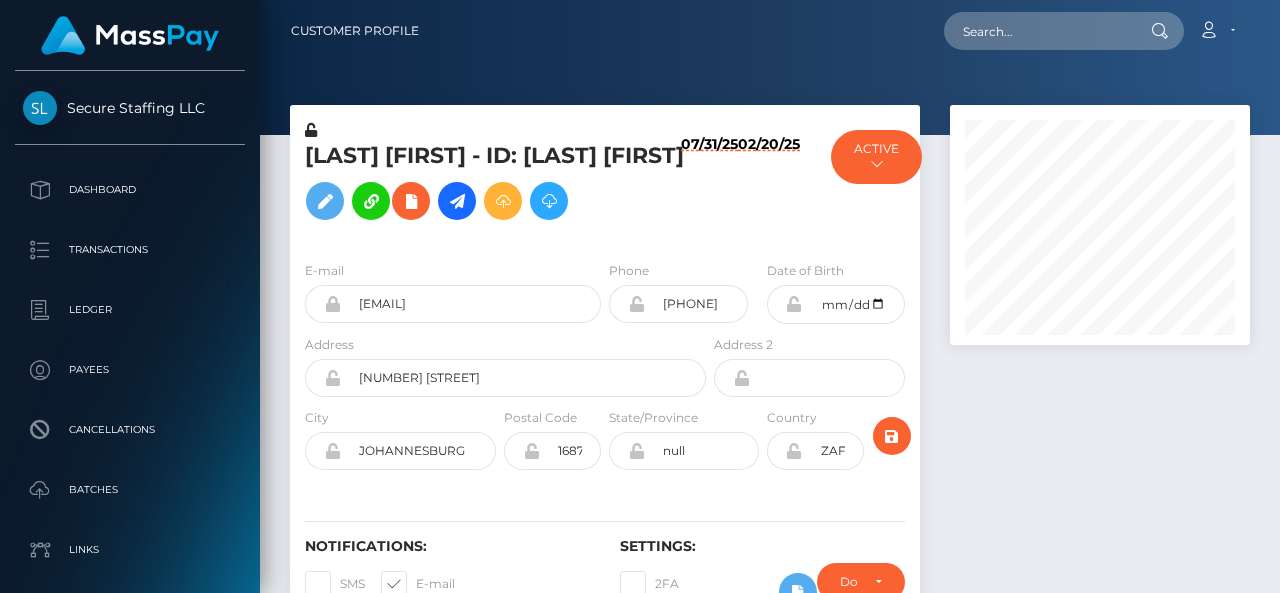 scroll, scrollTop: 0, scrollLeft: 0, axis: both 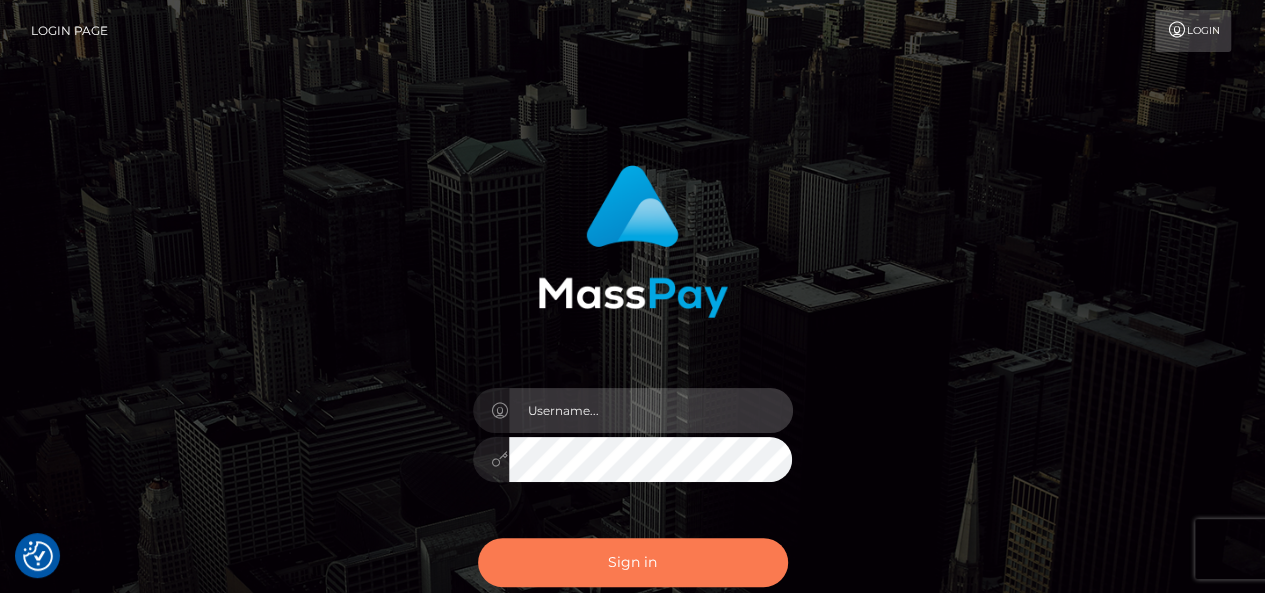 type on "pk.es" 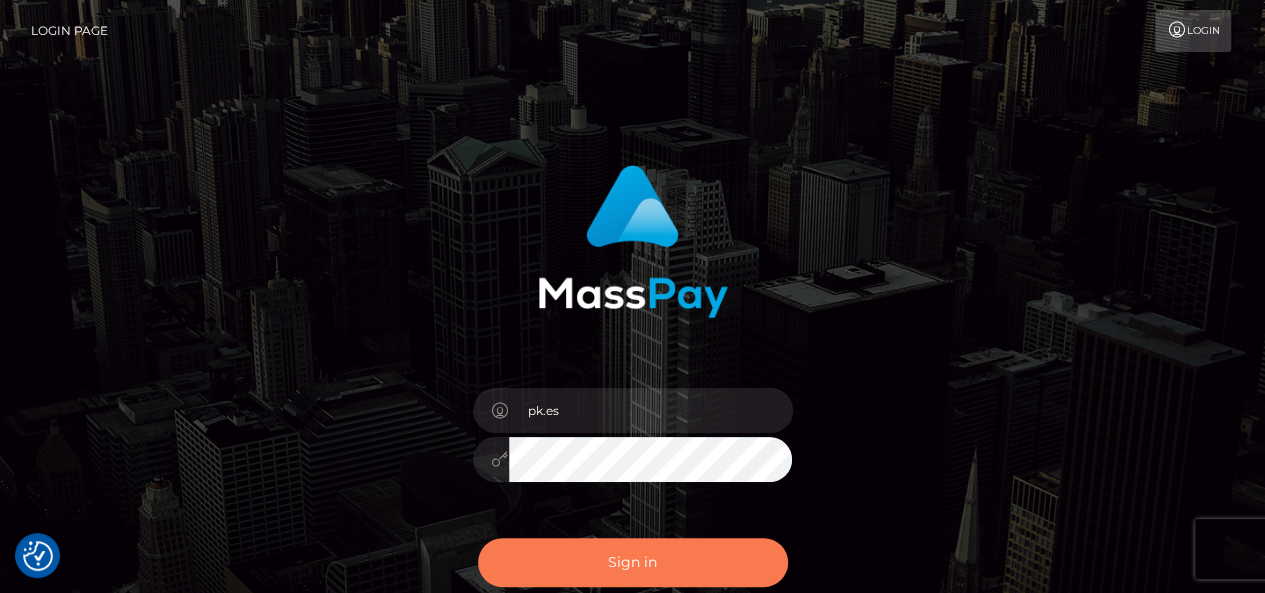 click on "Sign in" at bounding box center (633, 562) 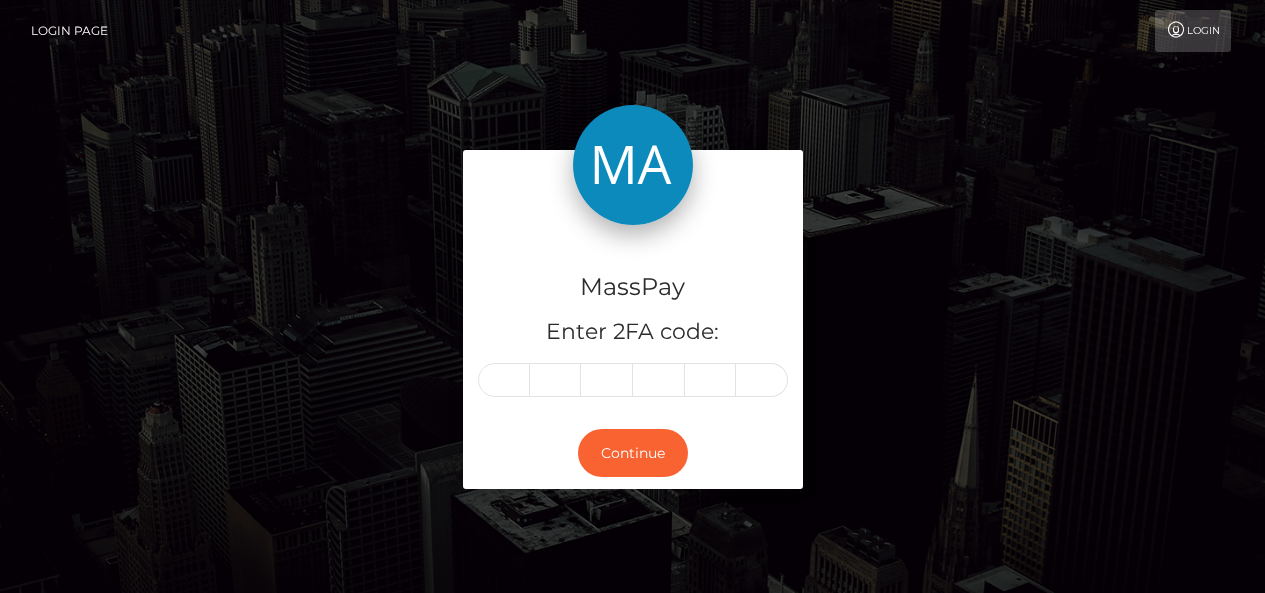 scroll, scrollTop: 0, scrollLeft: 0, axis: both 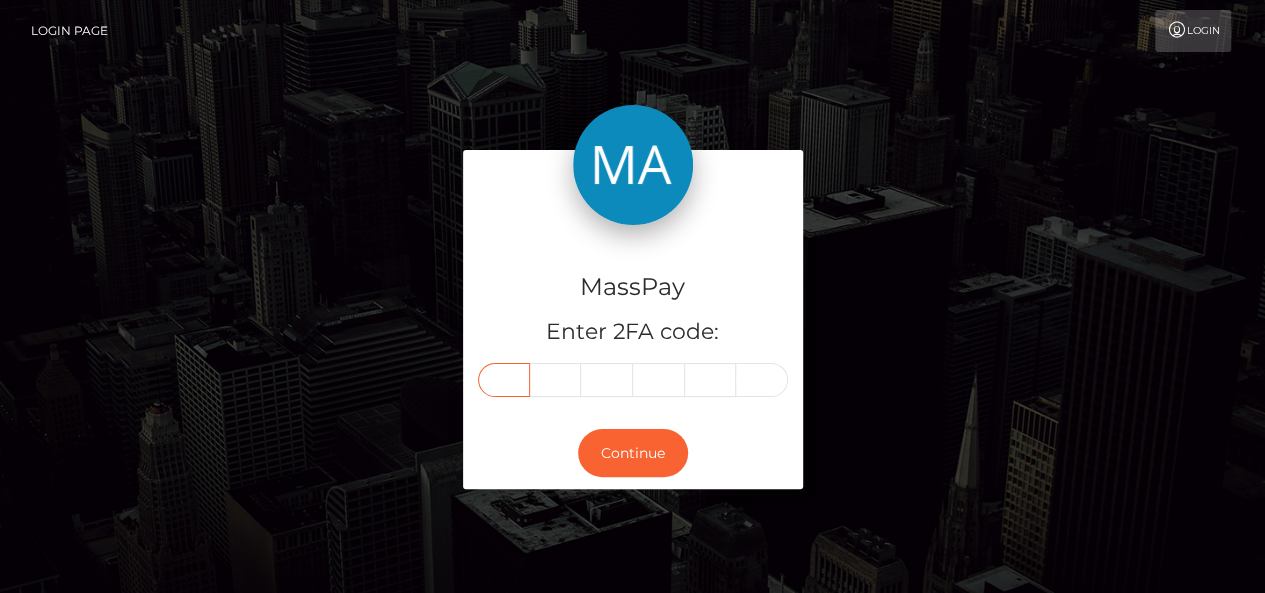 click at bounding box center (504, 380) 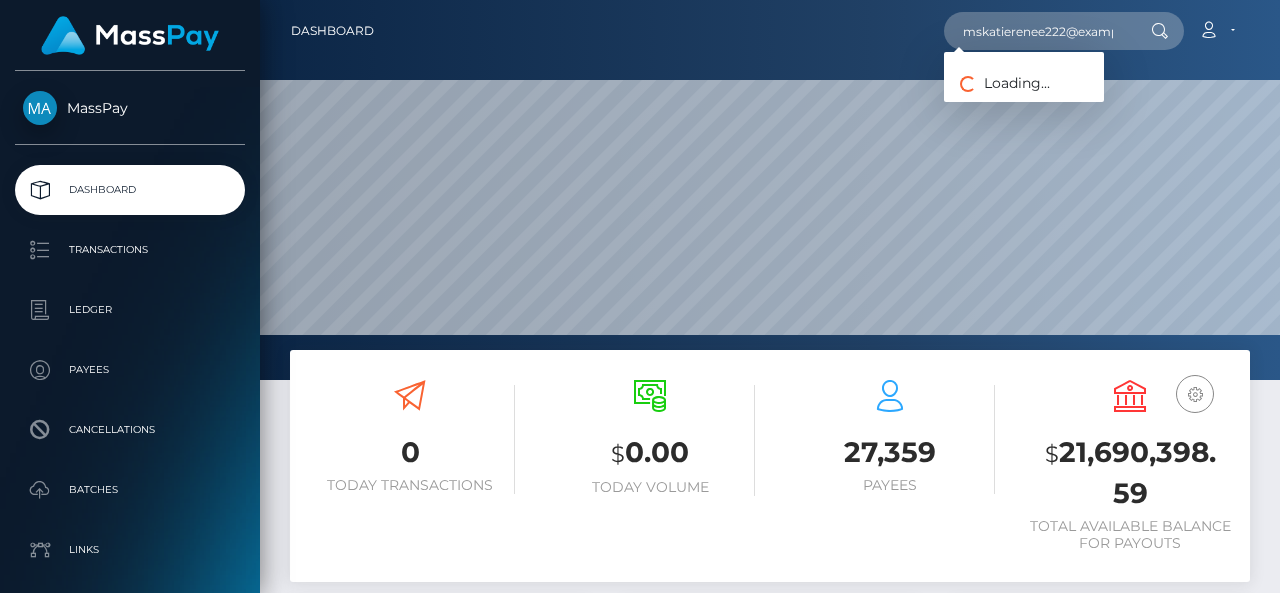 scroll, scrollTop: 0, scrollLeft: 0, axis: both 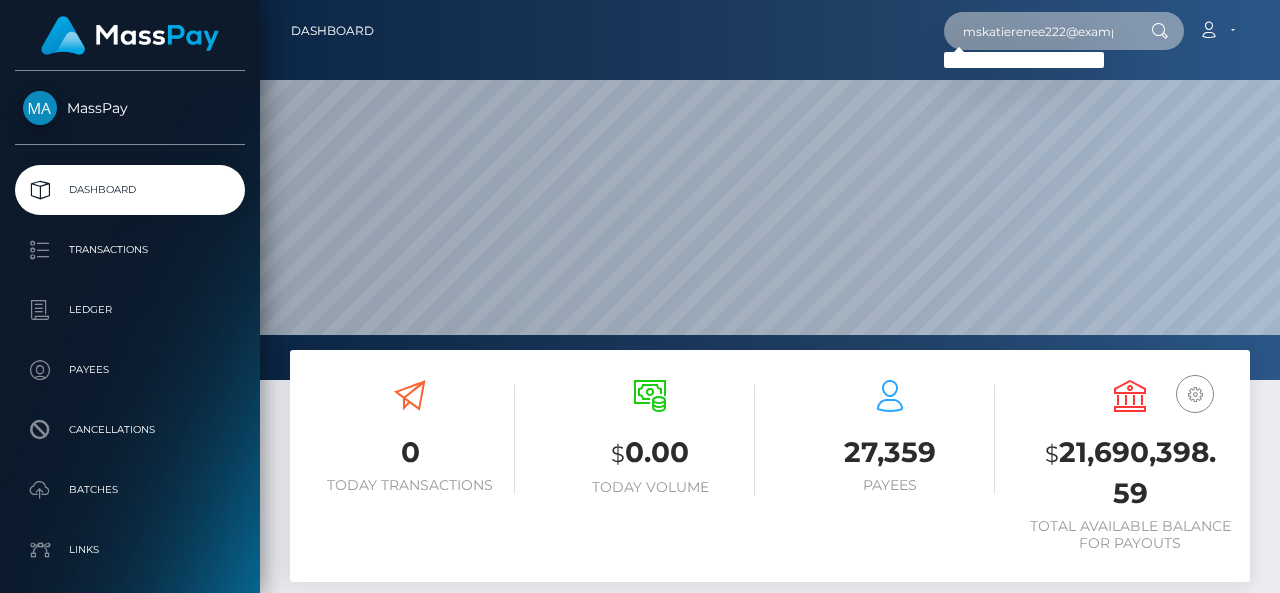 click on "mskatierenee222@gmail.com" at bounding box center [1038, 31] 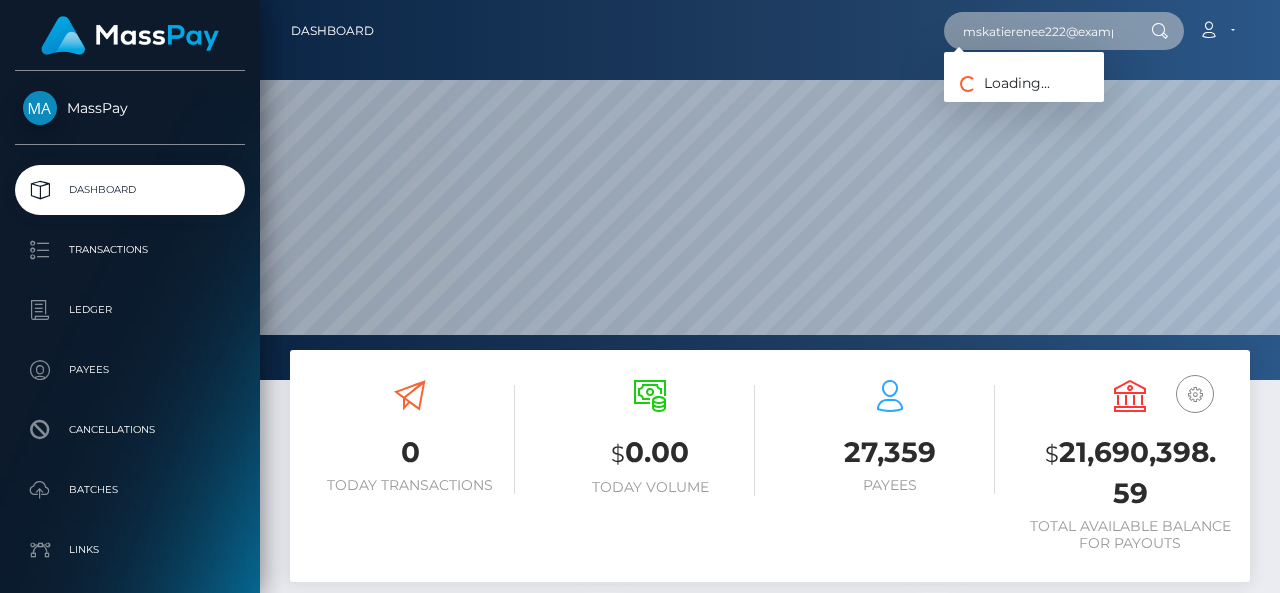 paste on "Friedmankt" 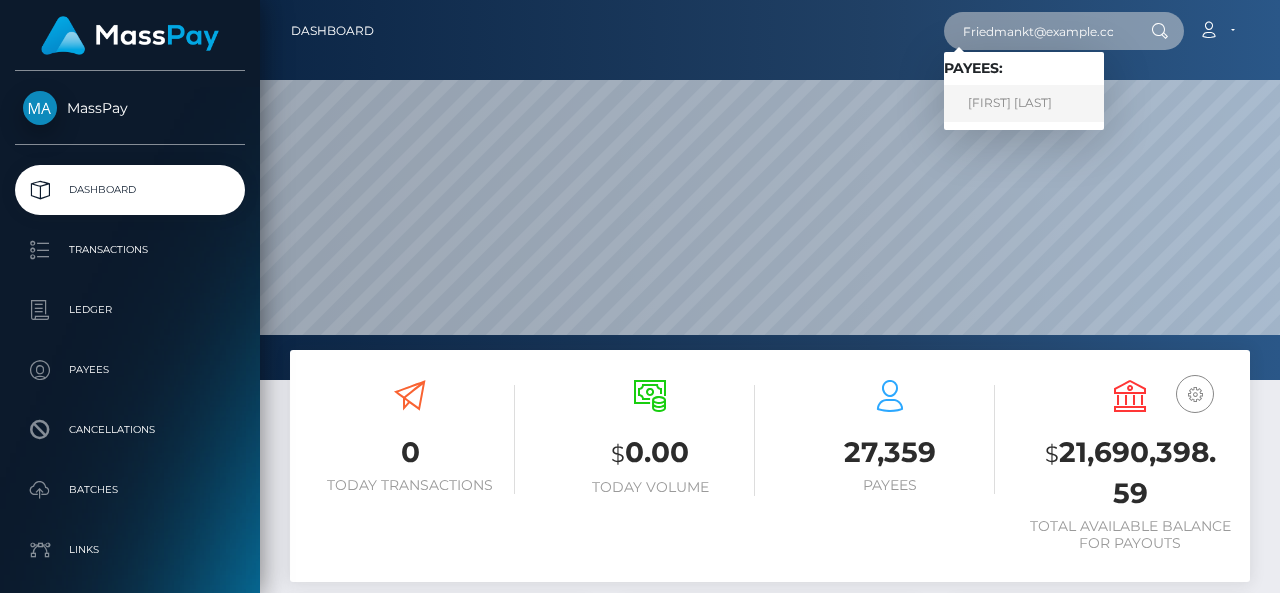 type on "Friedmankt@gmail.com" 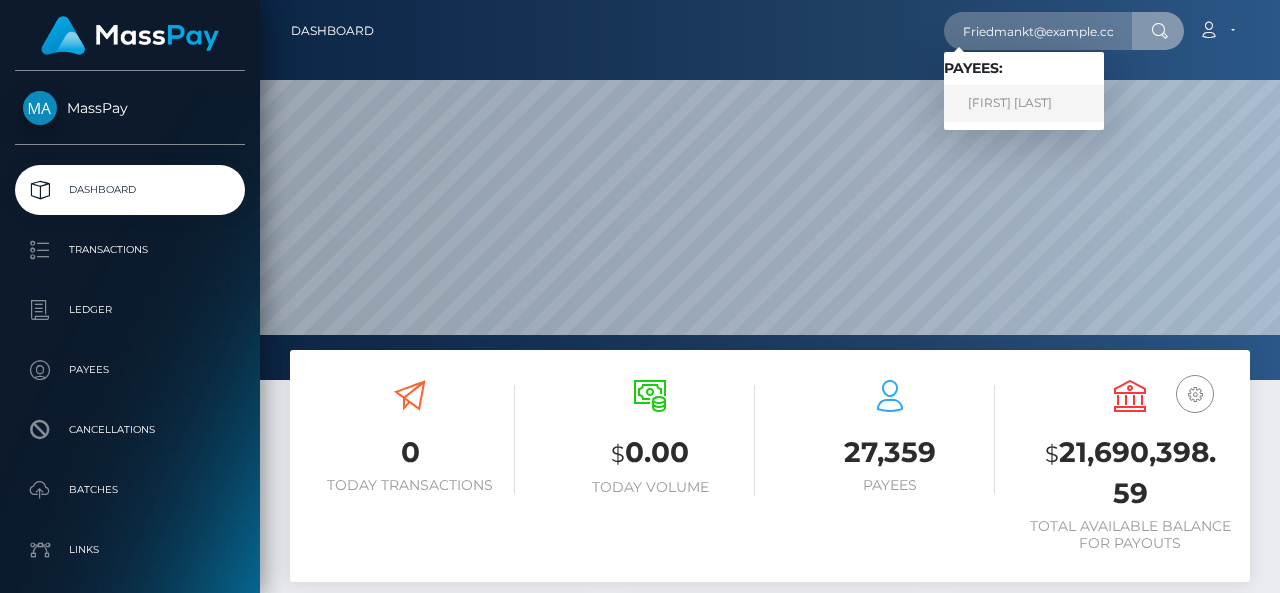 click on "Katie  Friedman" at bounding box center (1024, 103) 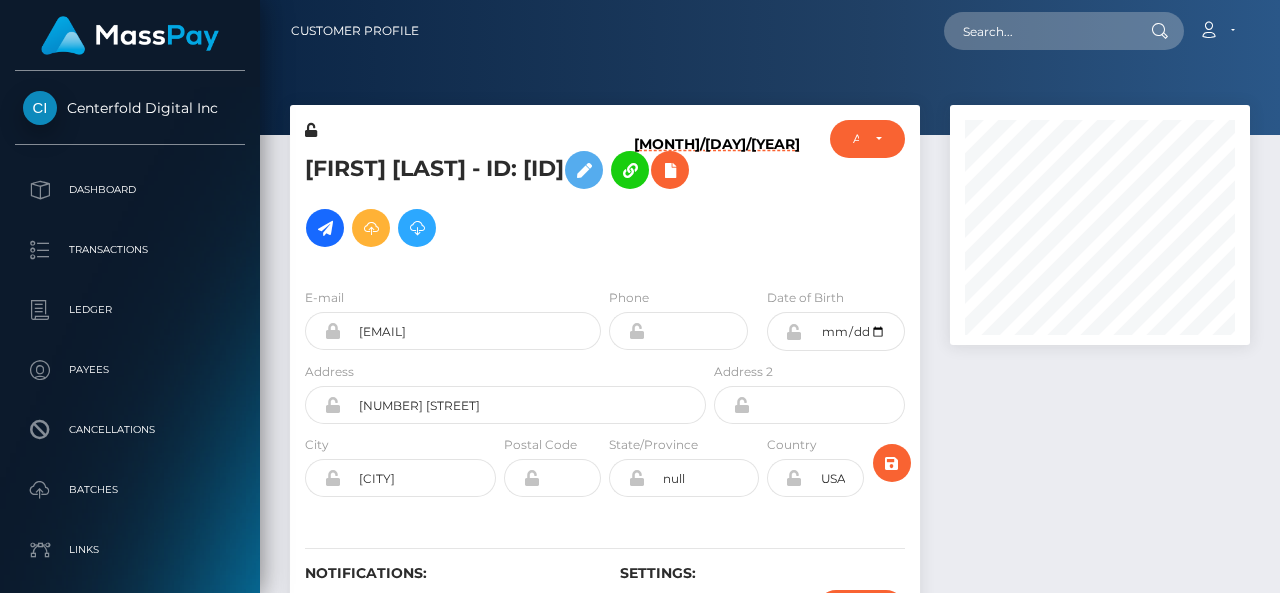 scroll, scrollTop: 0, scrollLeft: 0, axis: both 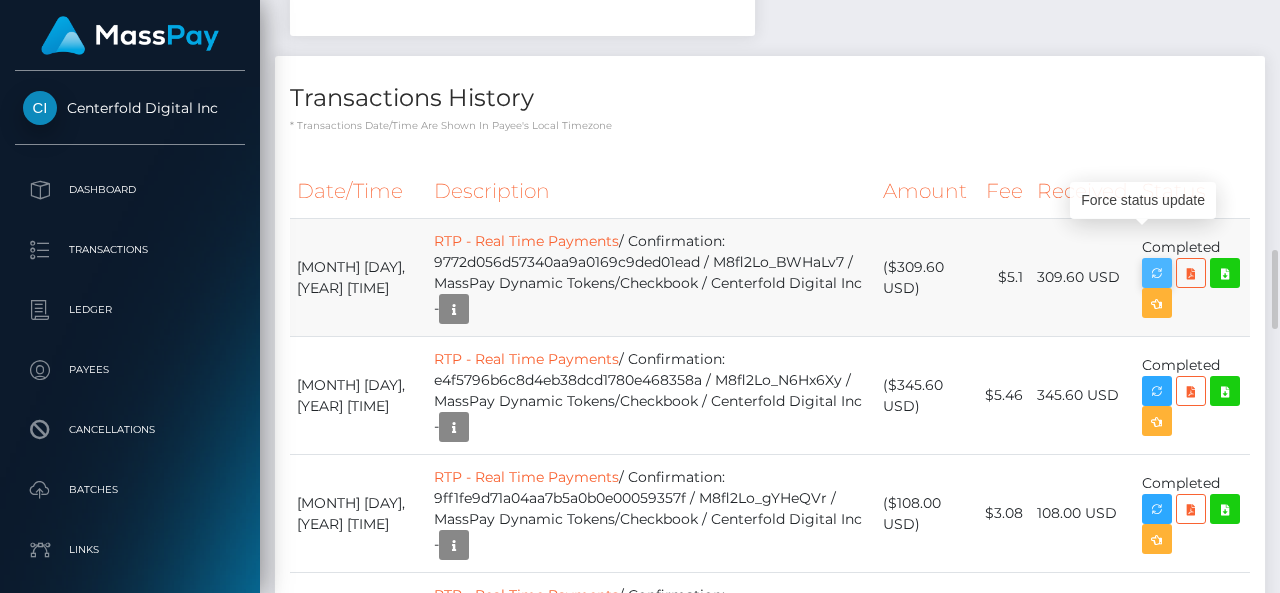 click at bounding box center [1157, 273] 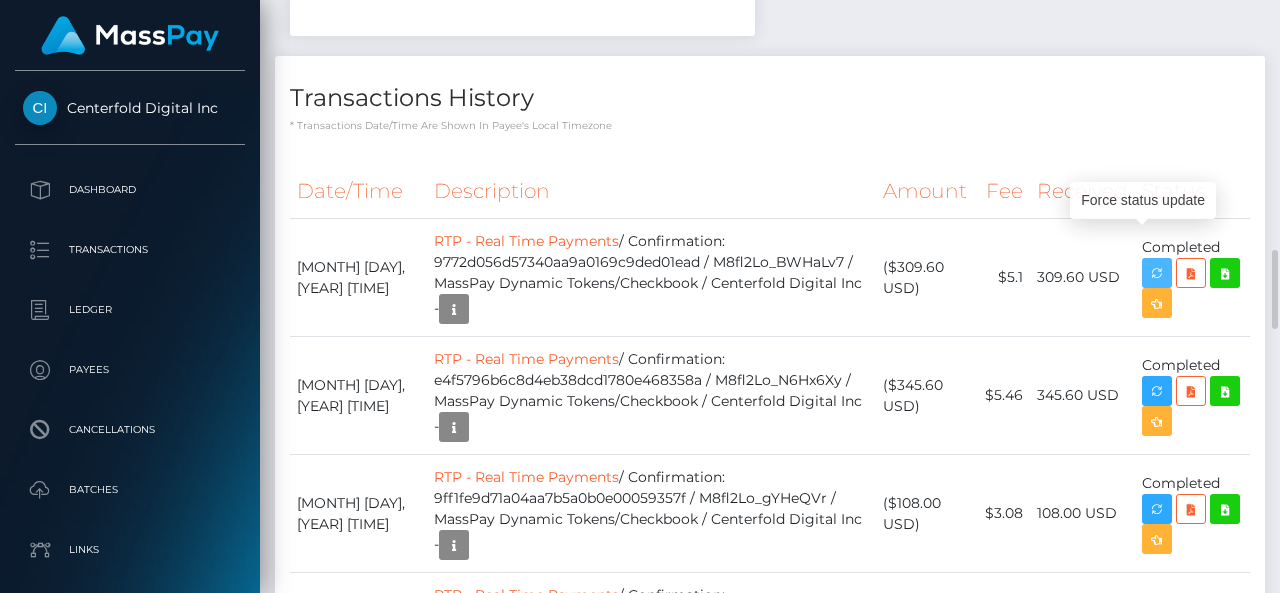 scroll, scrollTop: 240, scrollLeft: 300, axis: both 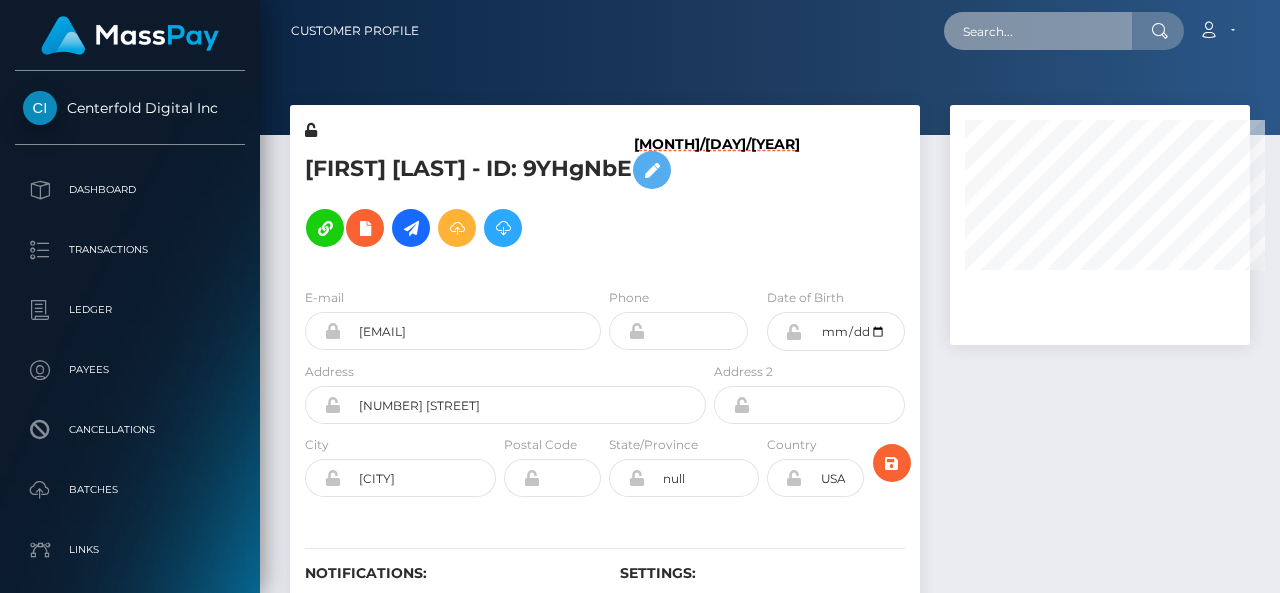 click at bounding box center [1038, 31] 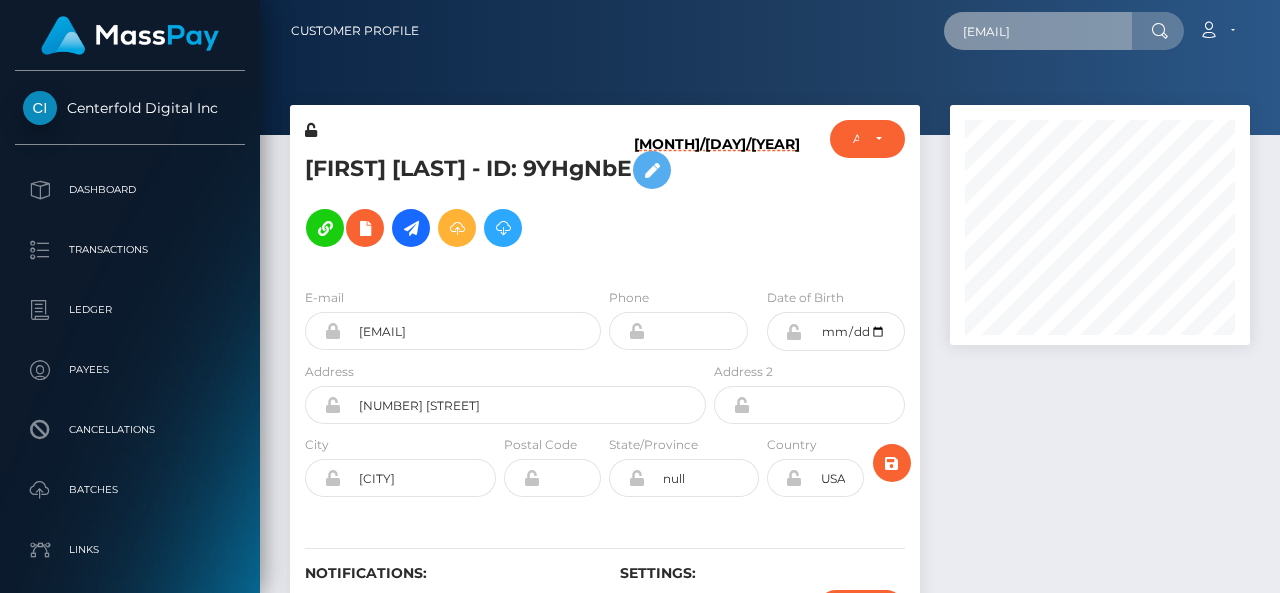scroll, scrollTop: 999760, scrollLeft: 999700, axis: both 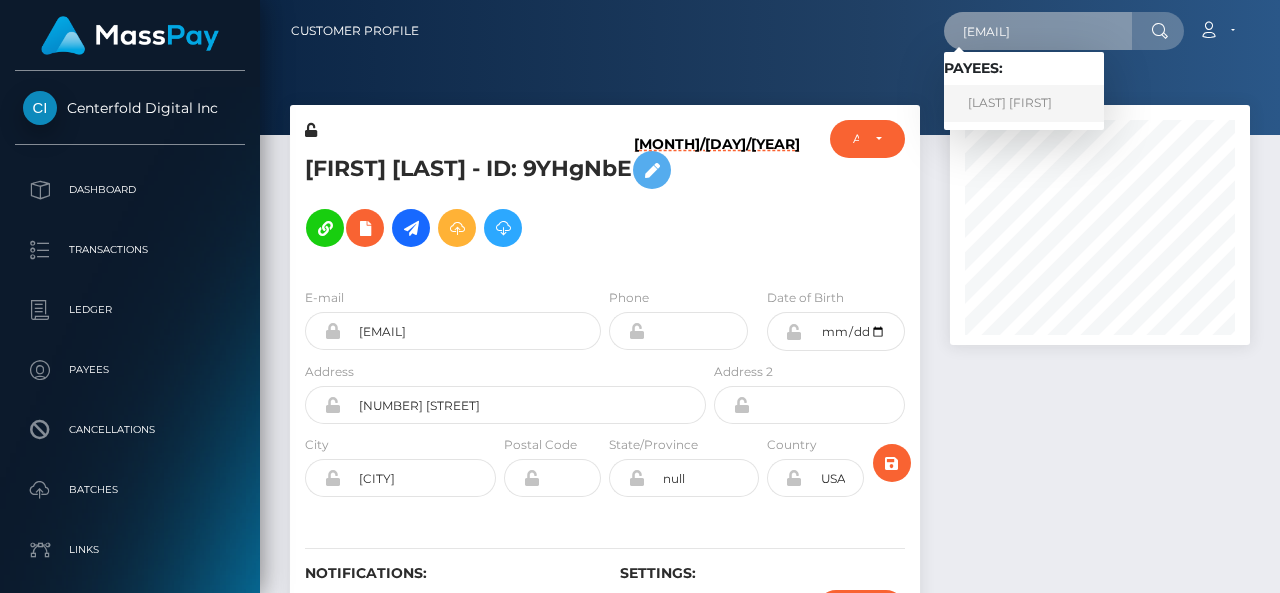 type on "[EMAIL]" 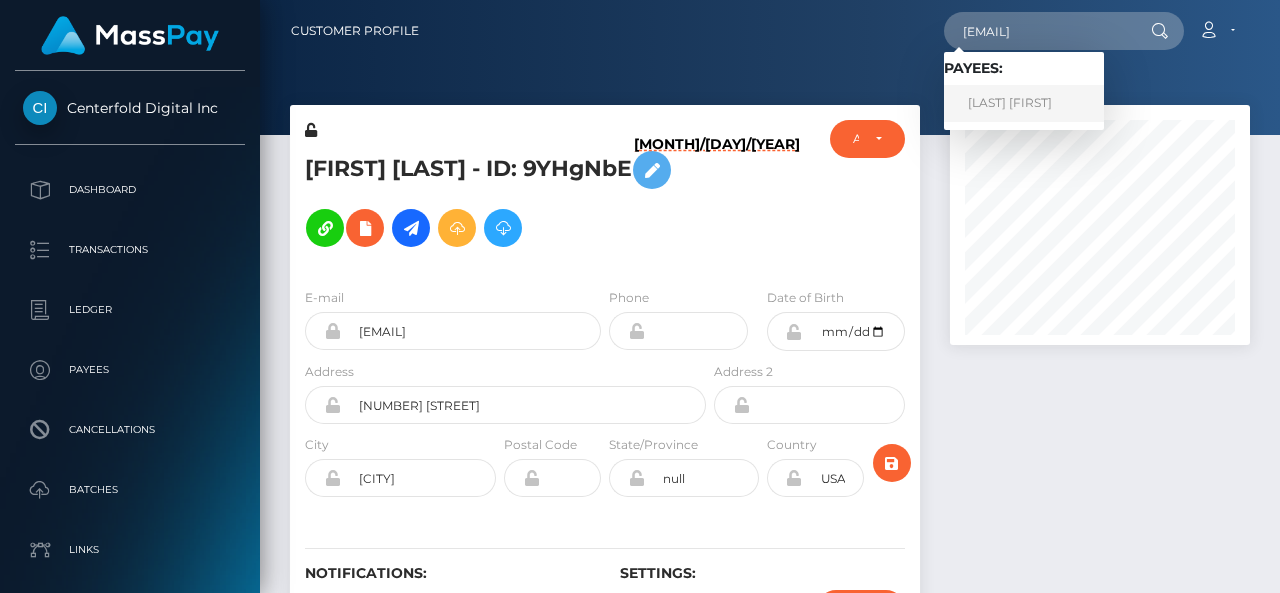 click on "[LAST] [FIRST]" at bounding box center [1024, 103] 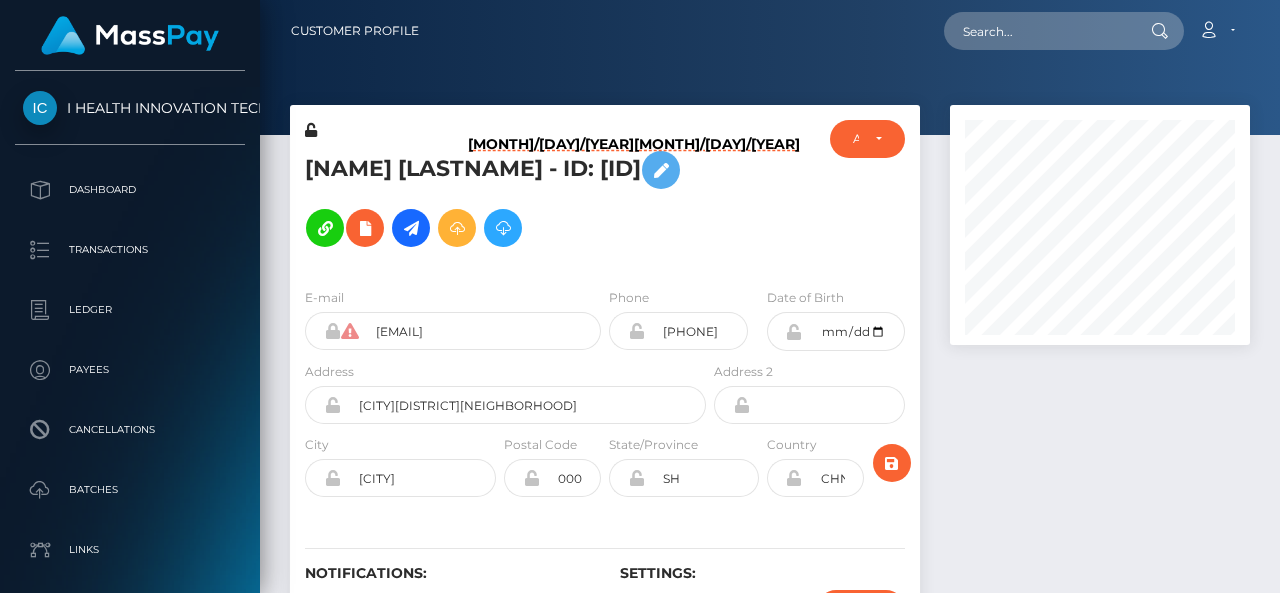 scroll, scrollTop: 0, scrollLeft: 0, axis: both 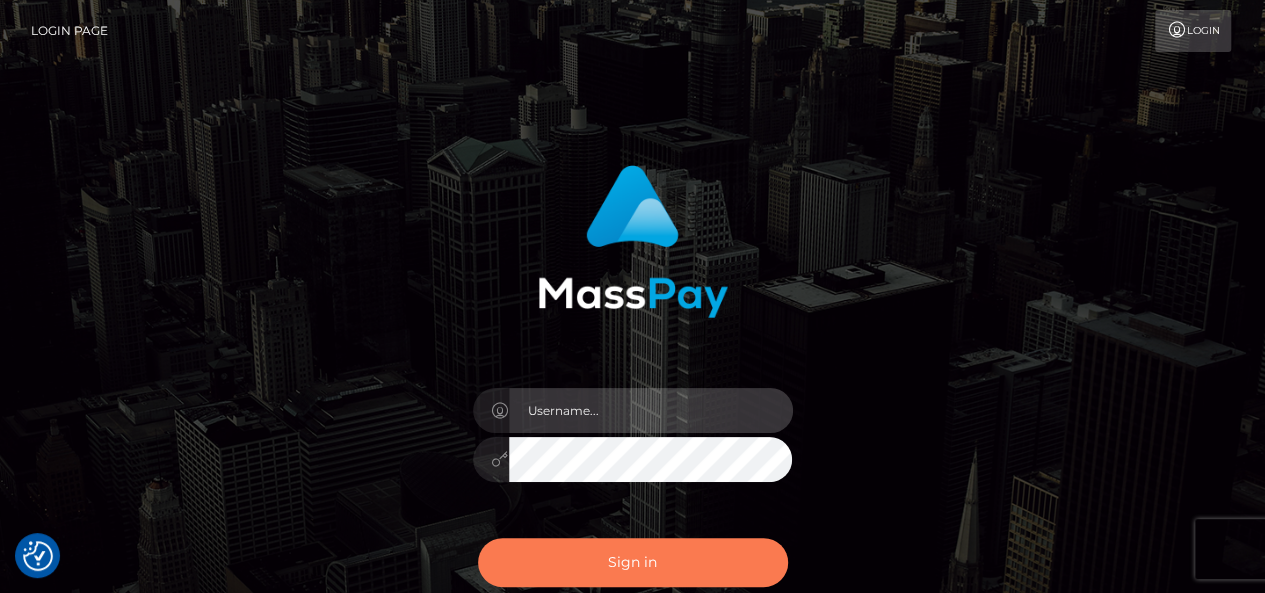 type on "pk.es" 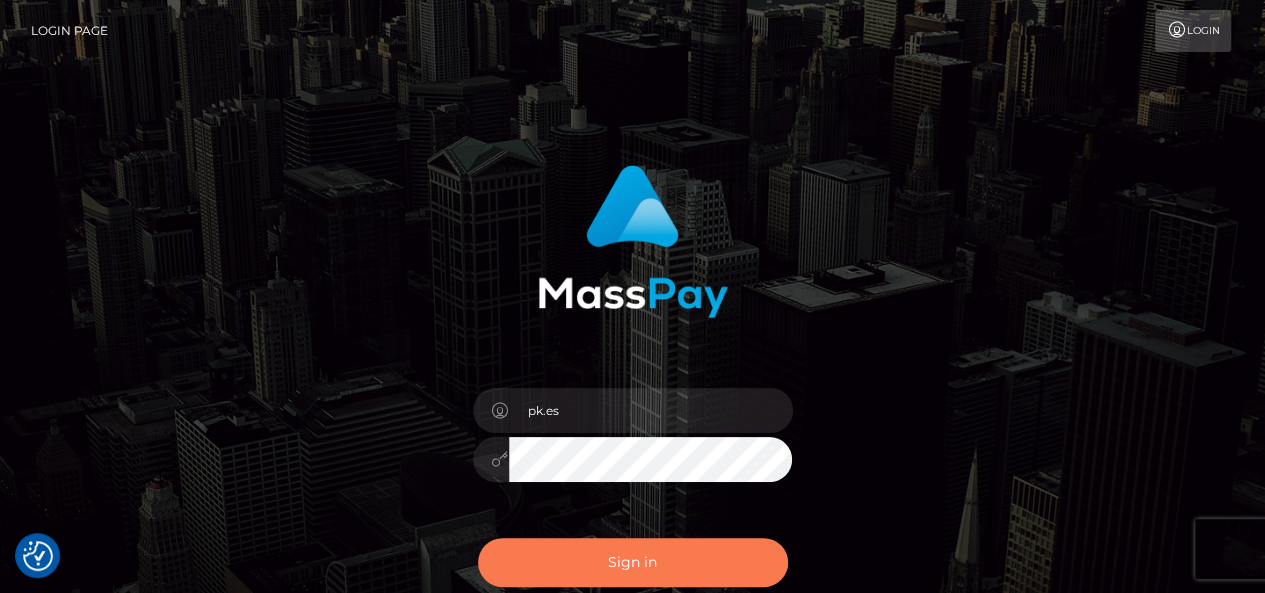 click on "Sign in" at bounding box center (633, 562) 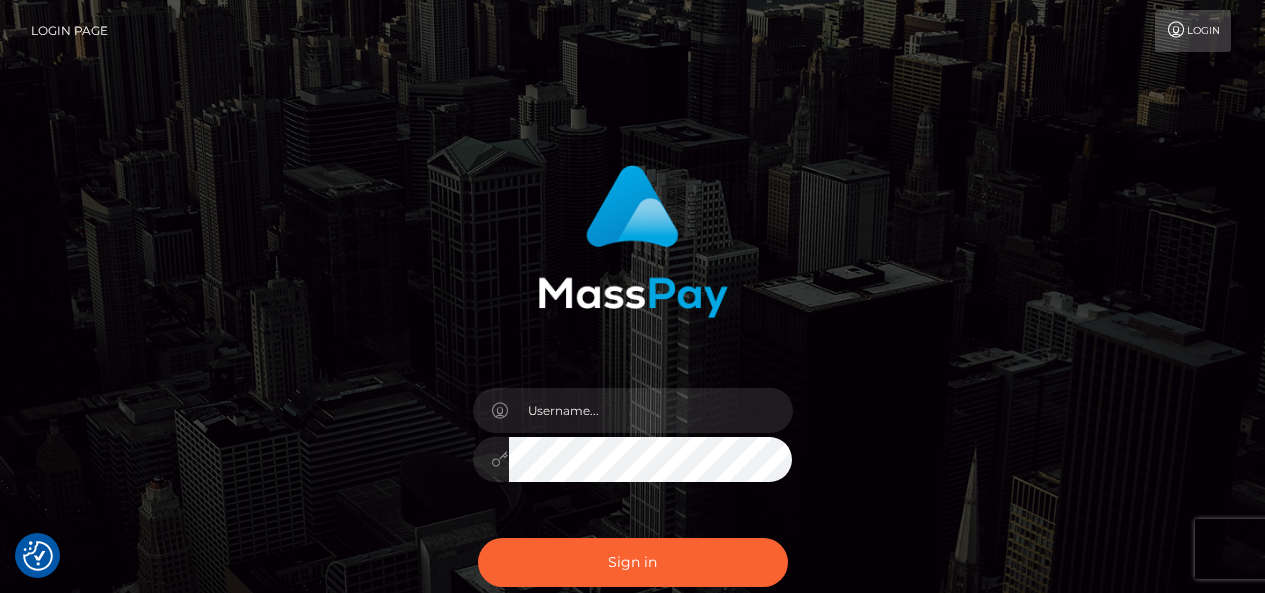 scroll, scrollTop: 0, scrollLeft: 0, axis: both 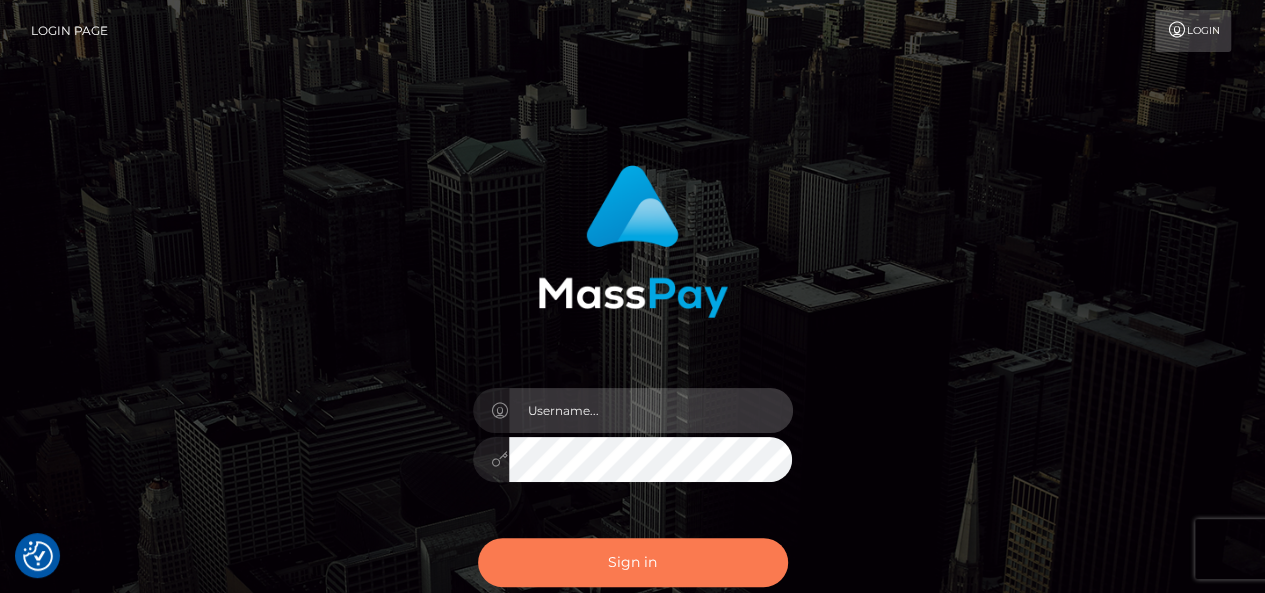 type on "pk.es" 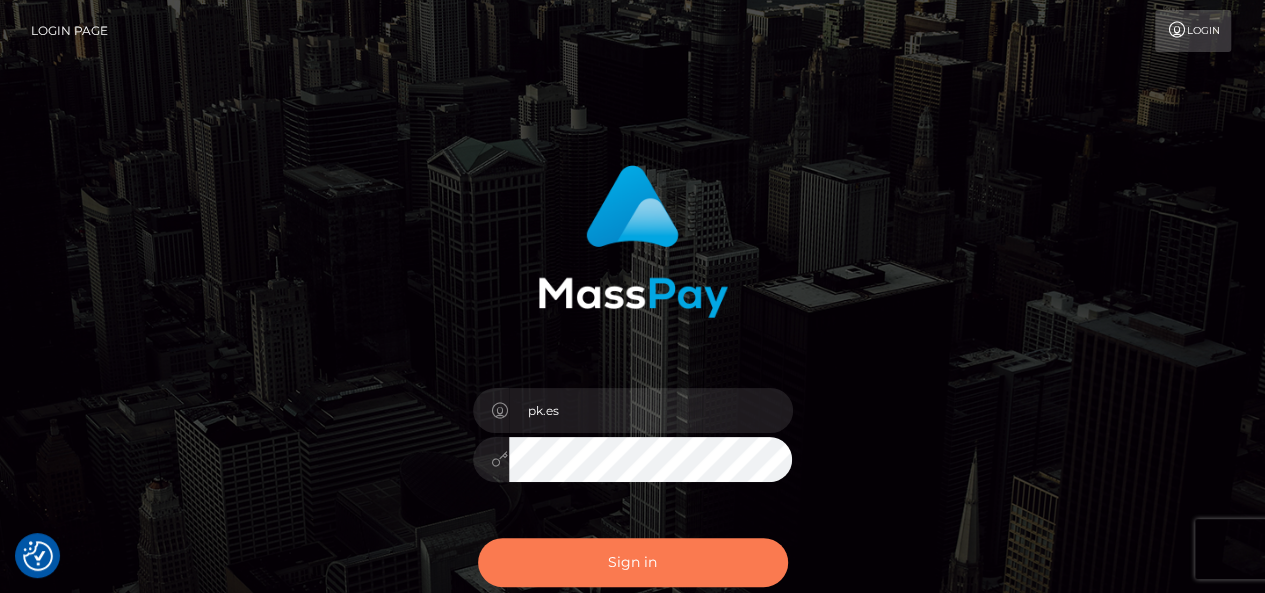 click on "Sign in" at bounding box center [633, 562] 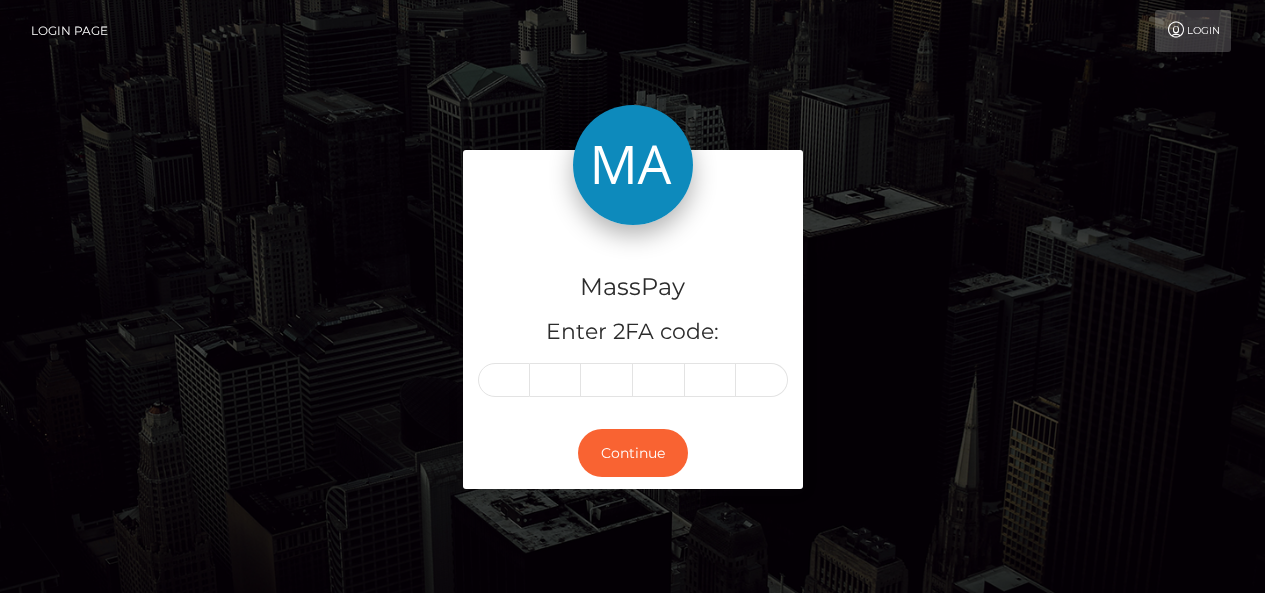 scroll, scrollTop: 0, scrollLeft: 0, axis: both 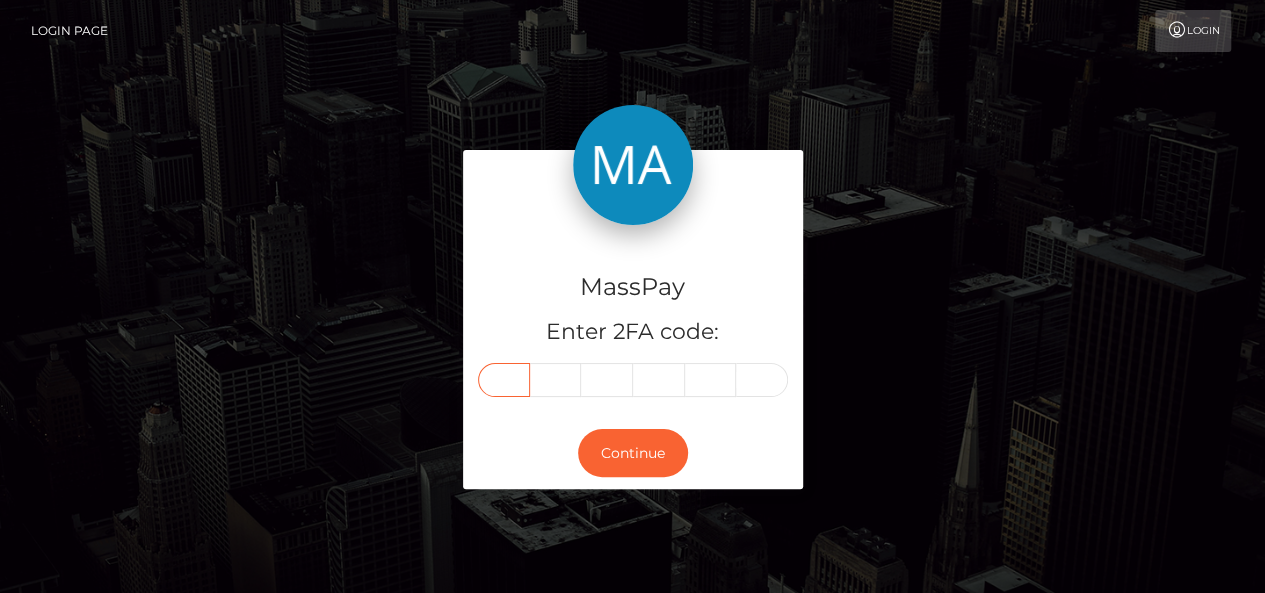 click at bounding box center (504, 380) 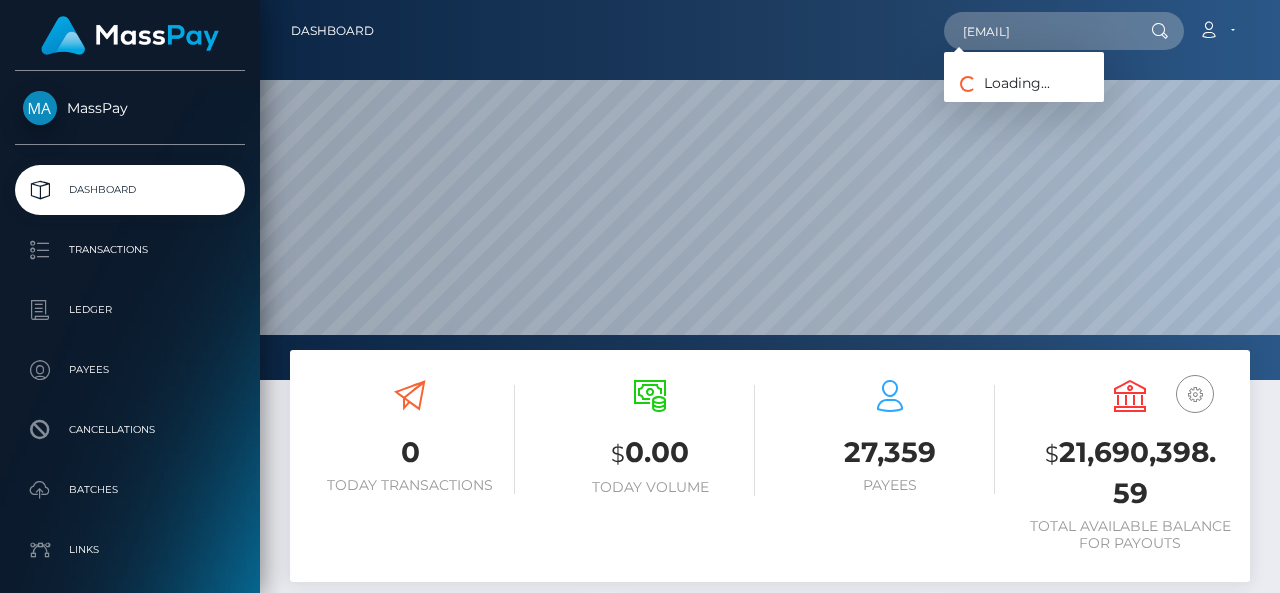 scroll, scrollTop: 0, scrollLeft: 0, axis: both 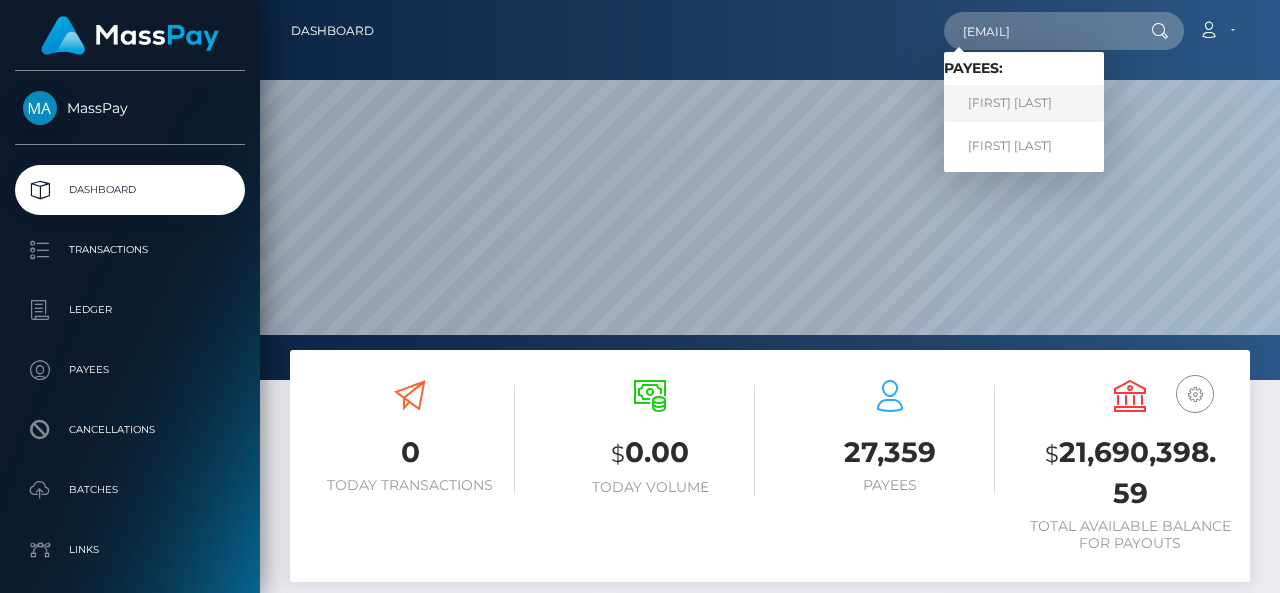 type on "[EMAIL]" 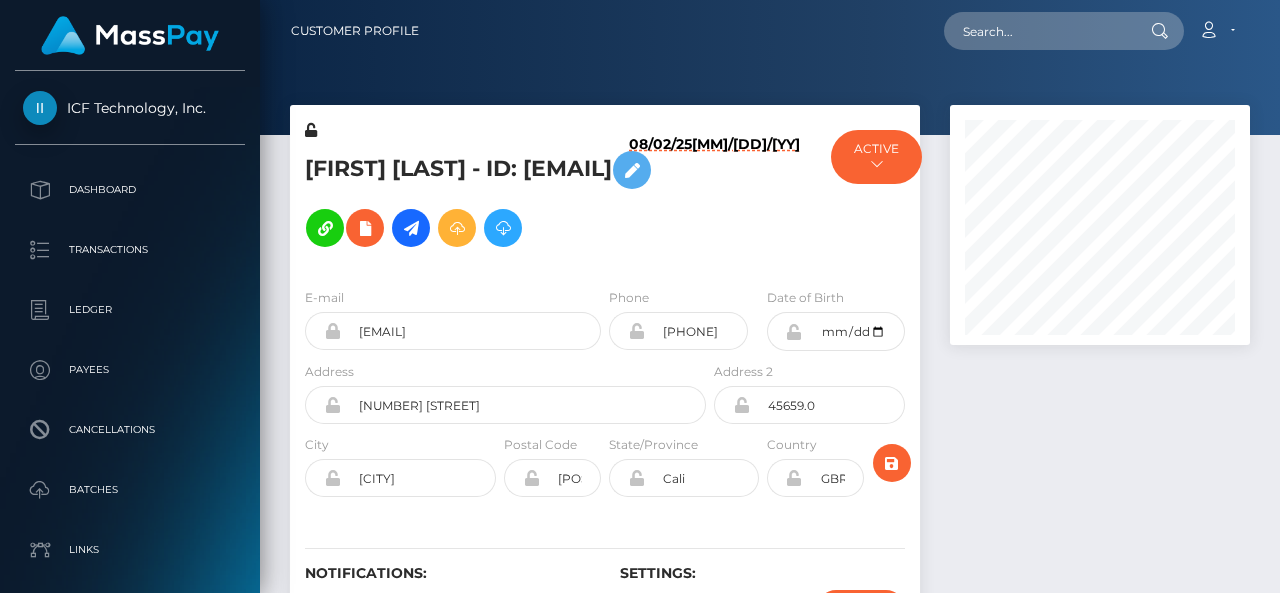 scroll, scrollTop: 0, scrollLeft: 0, axis: both 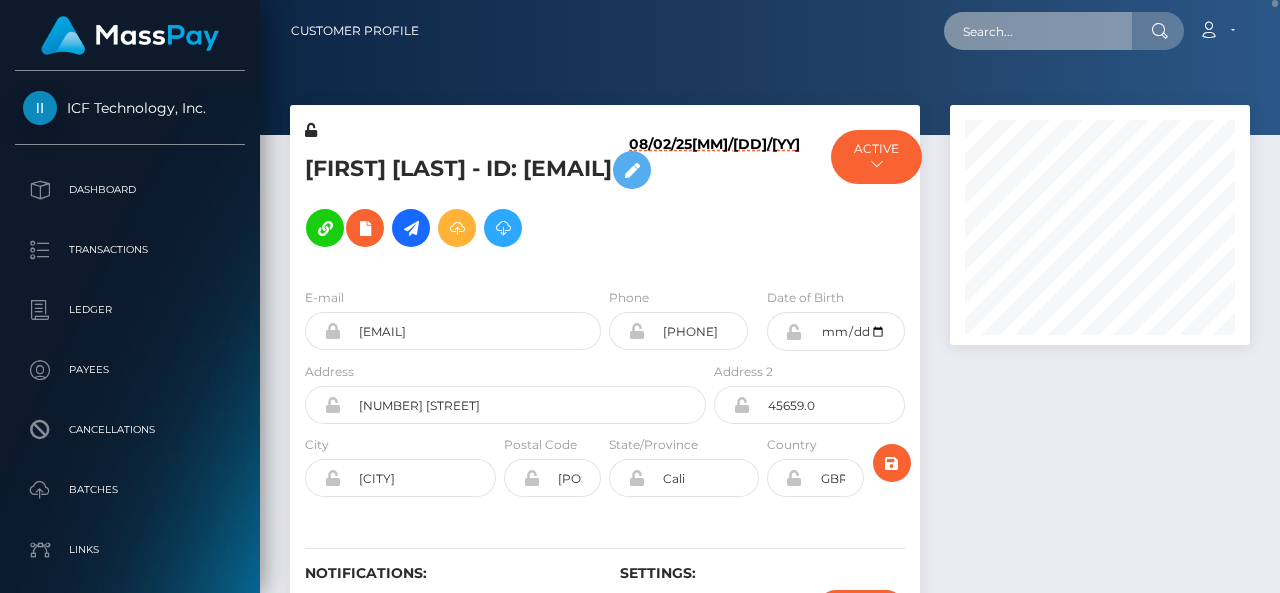 click at bounding box center (1038, 31) 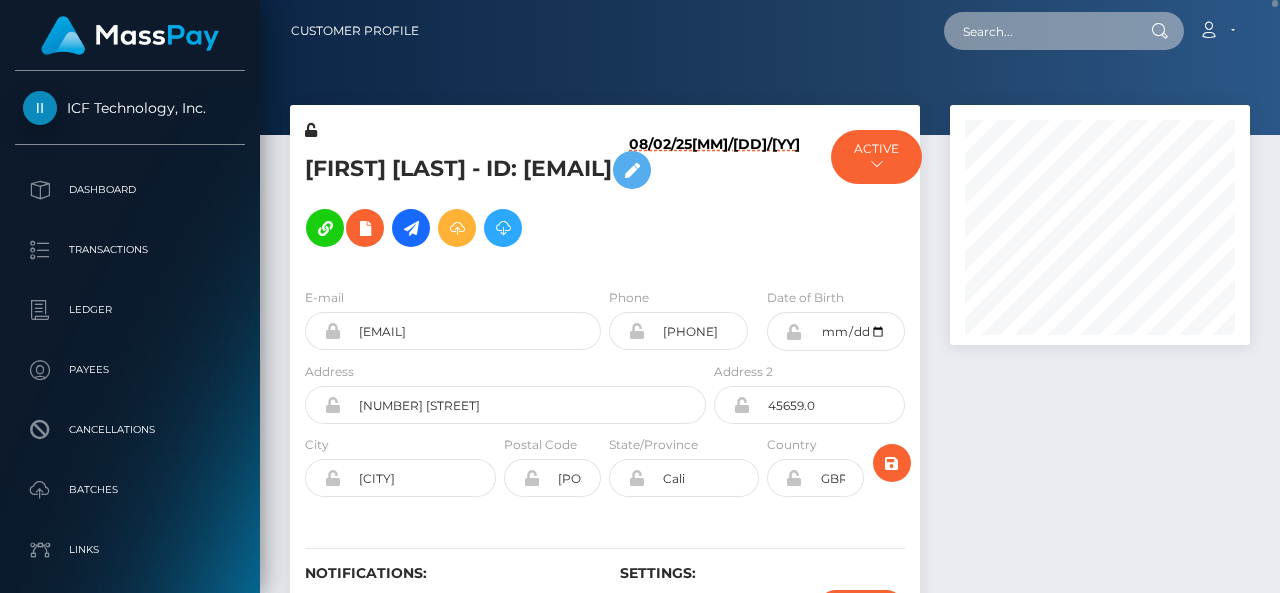 paste on "joannaslawiec1985@yahoo.com" 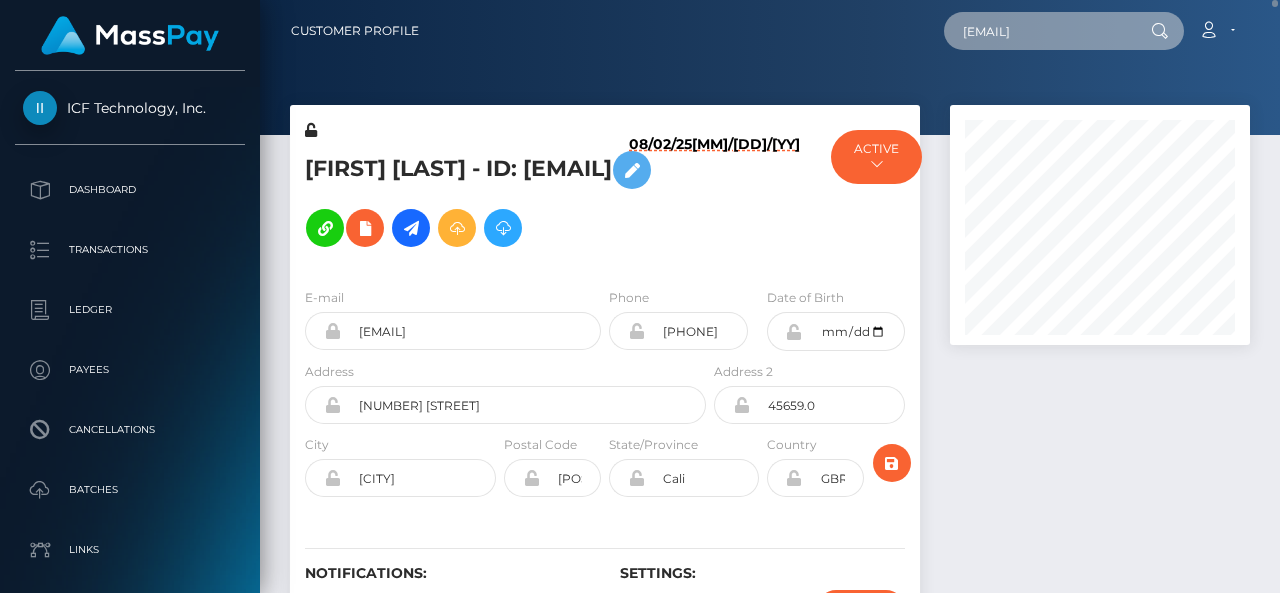 scroll, scrollTop: 0, scrollLeft: 37, axis: horizontal 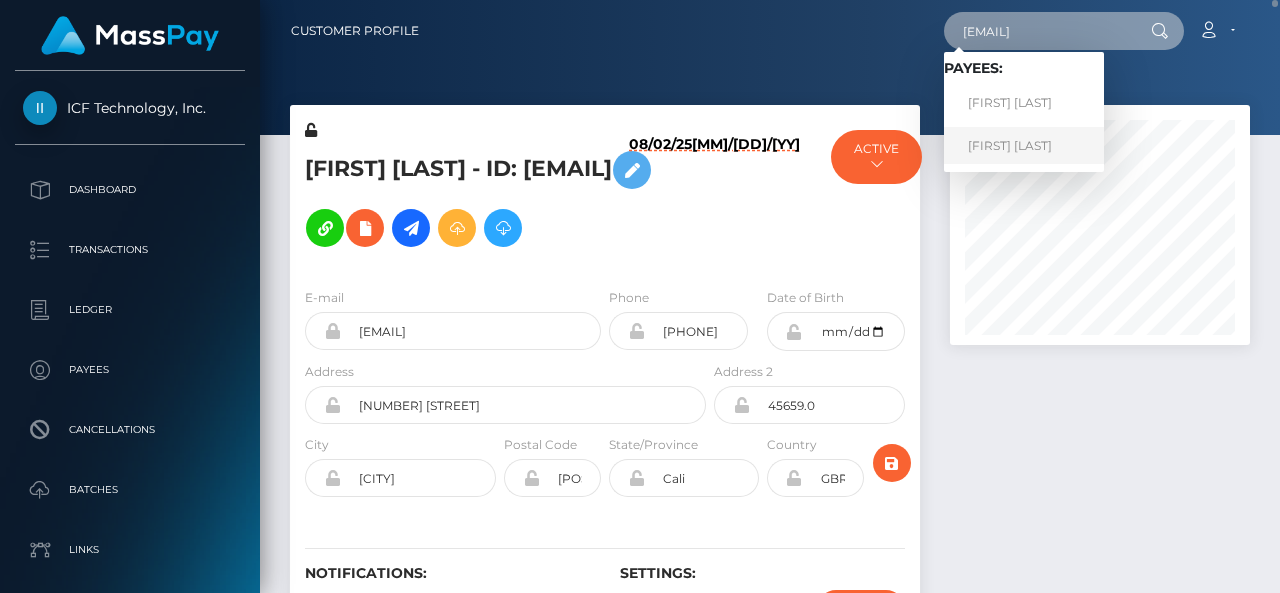 type on "joannaslawiec1985@yahoo.com" 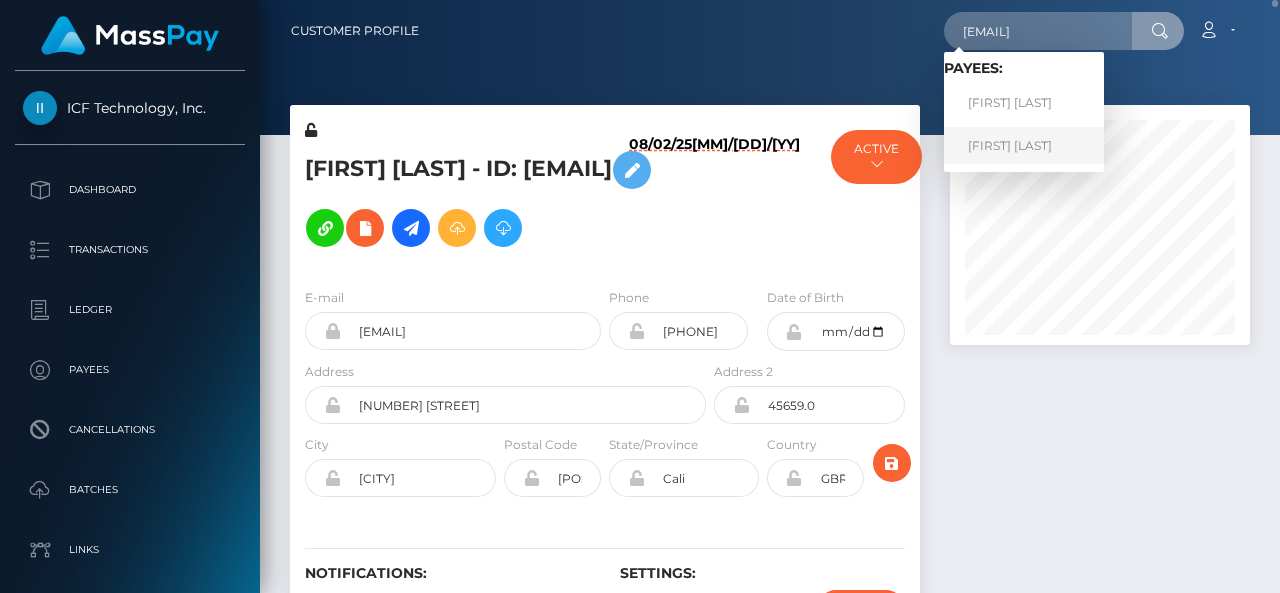 click on "Joanna  Slawiec" at bounding box center [1024, 145] 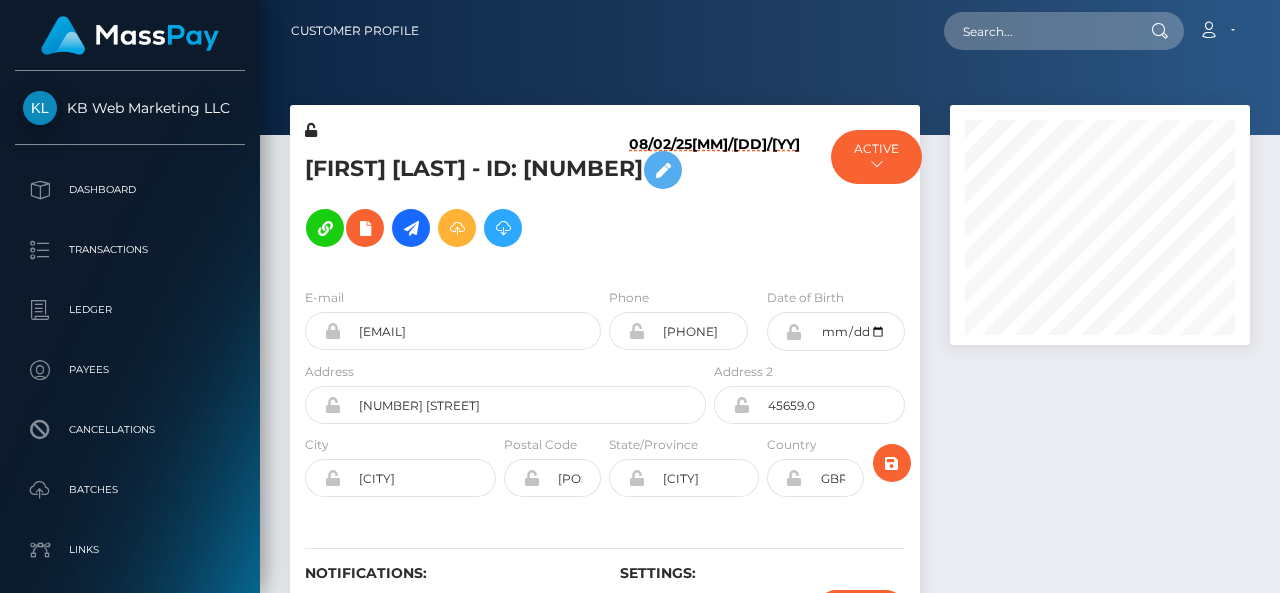 scroll, scrollTop: 0, scrollLeft: 0, axis: both 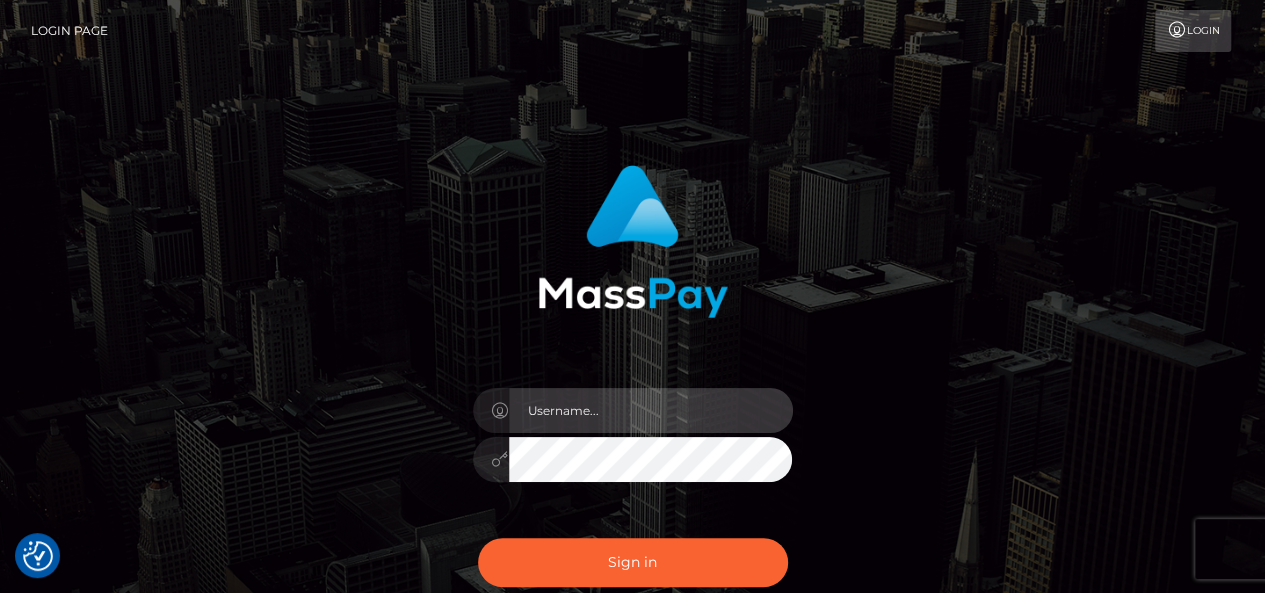 type on "pk.es" 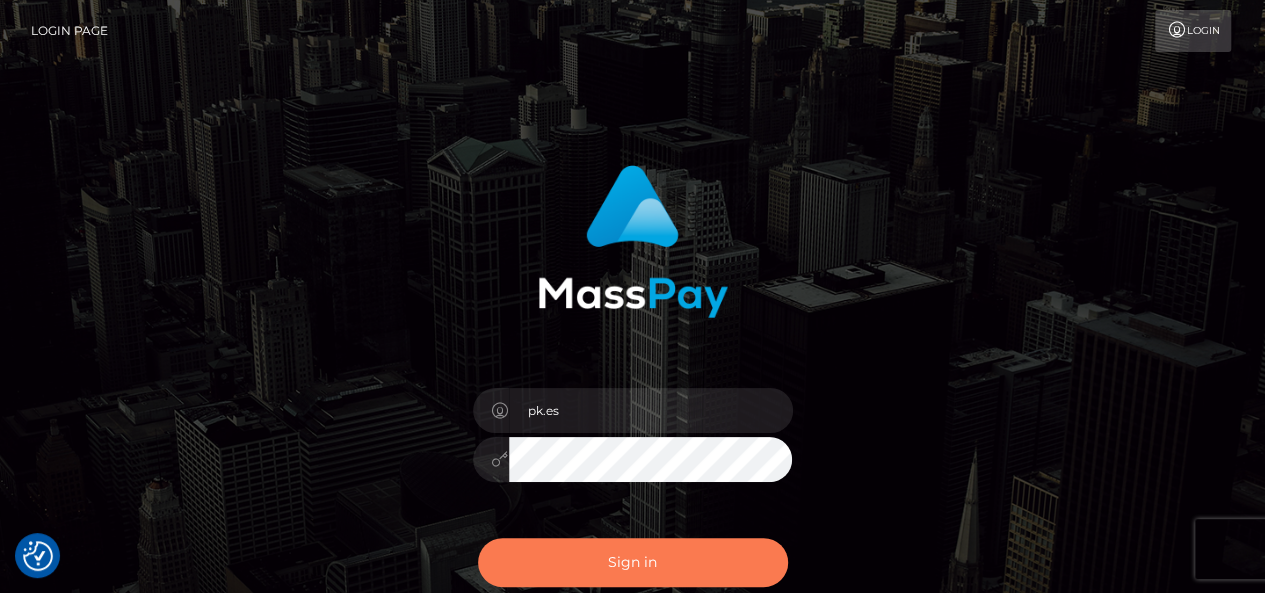 click on "Sign in" at bounding box center [633, 562] 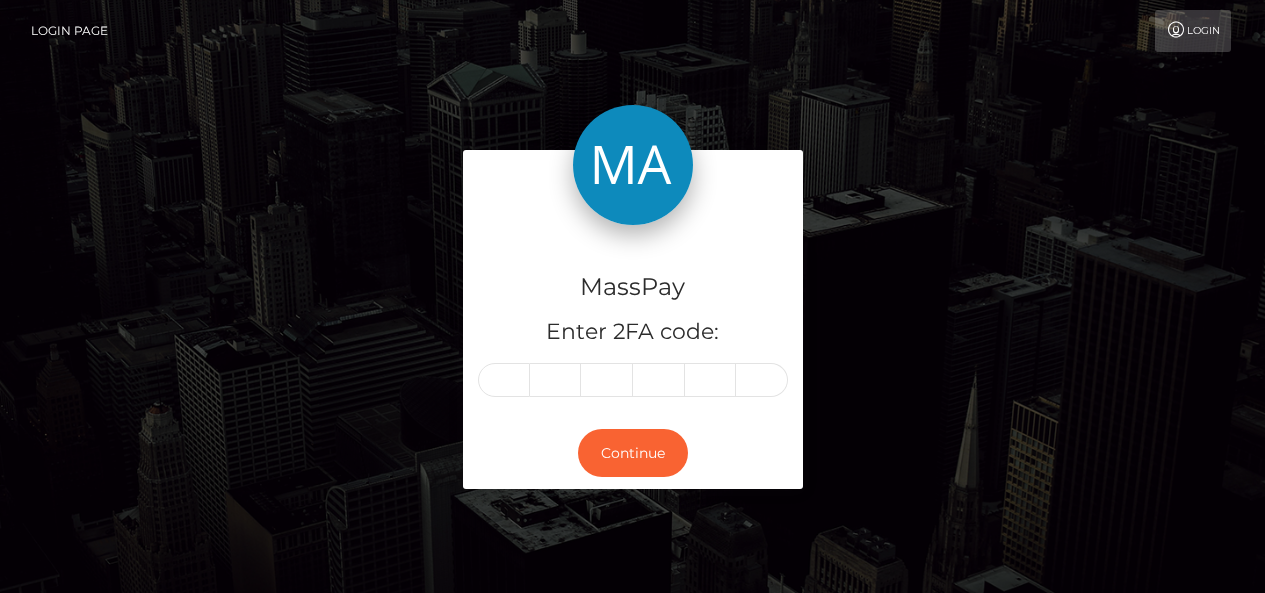 scroll, scrollTop: 0, scrollLeft: 0, axis: both 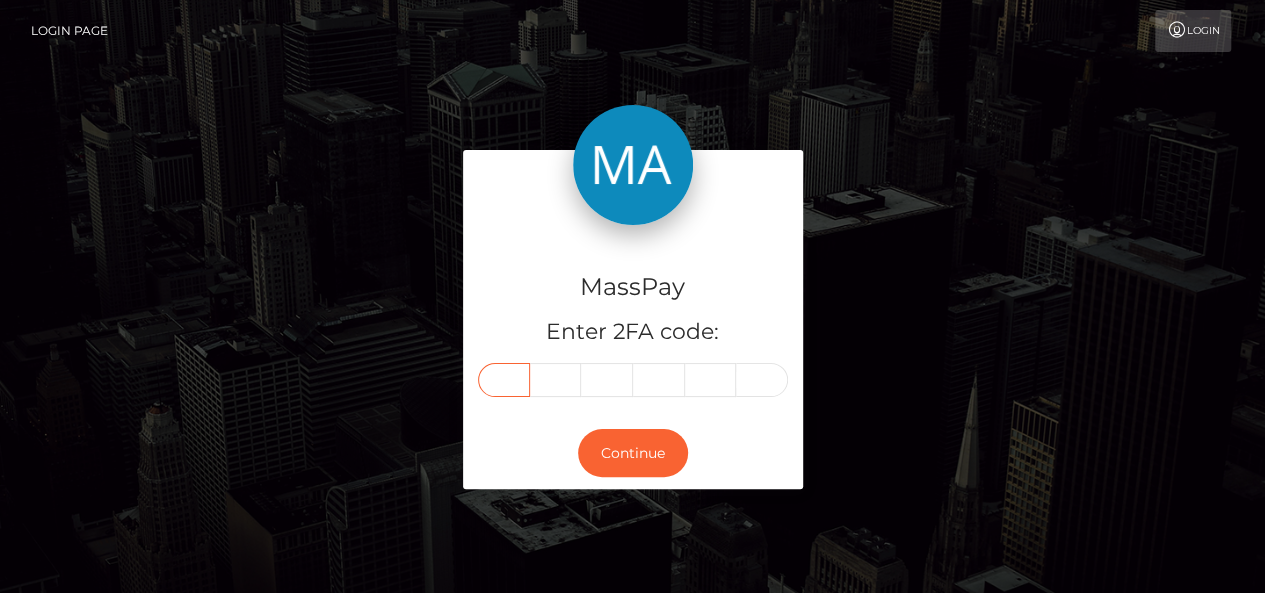 click at bounding box center [504, 380] 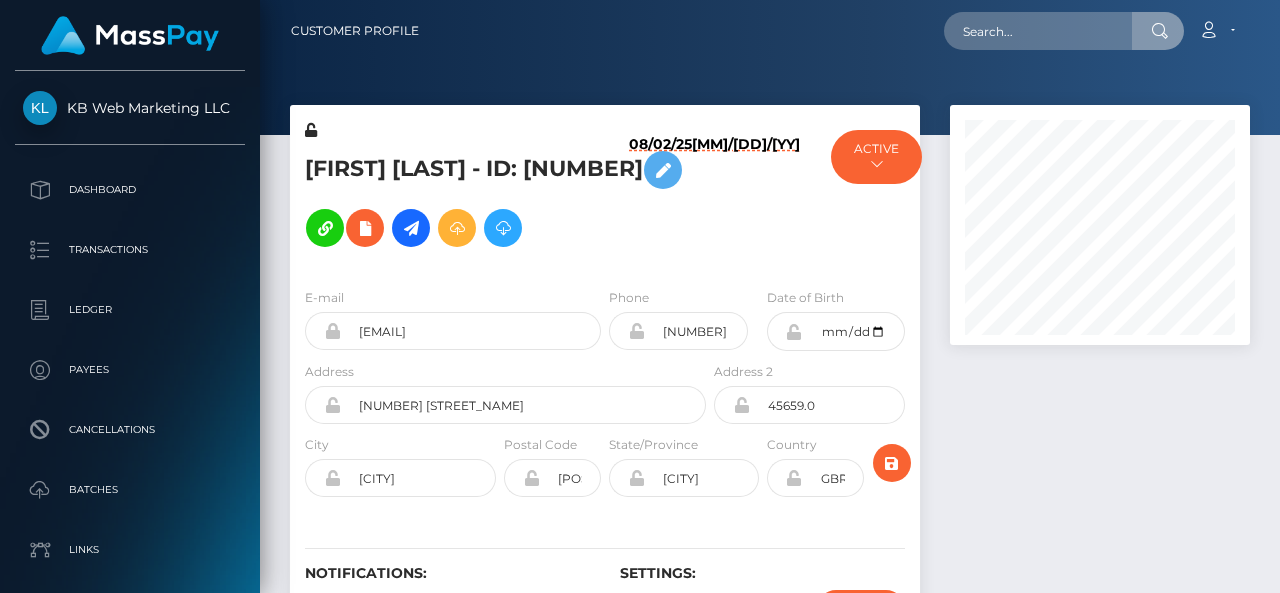 scroll, scrollTop: 0, scrollLeft: 0, axis: both 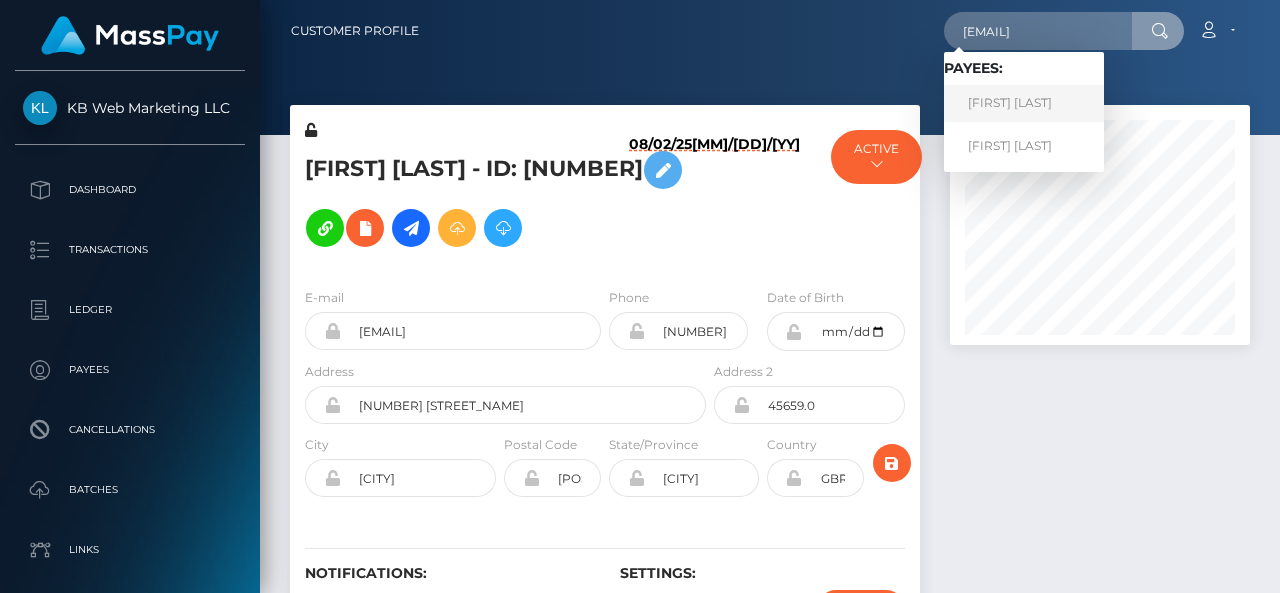 type on "pbiro@live.com" 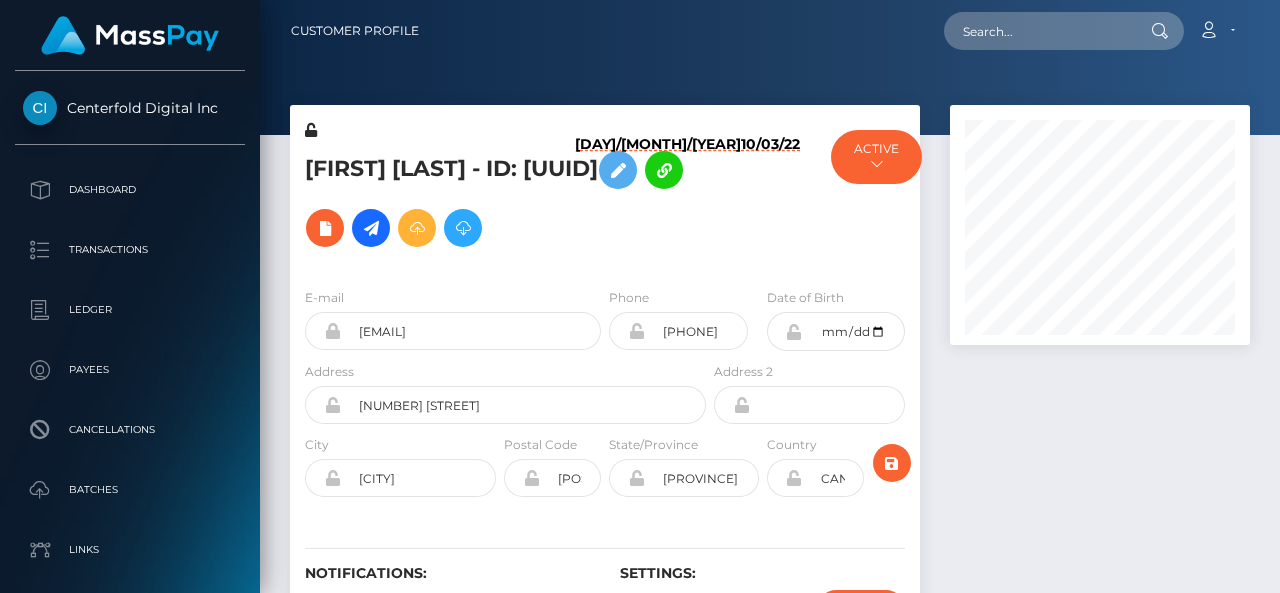scroll, scrollTop: 0, scrollLeft: 0, axis: both 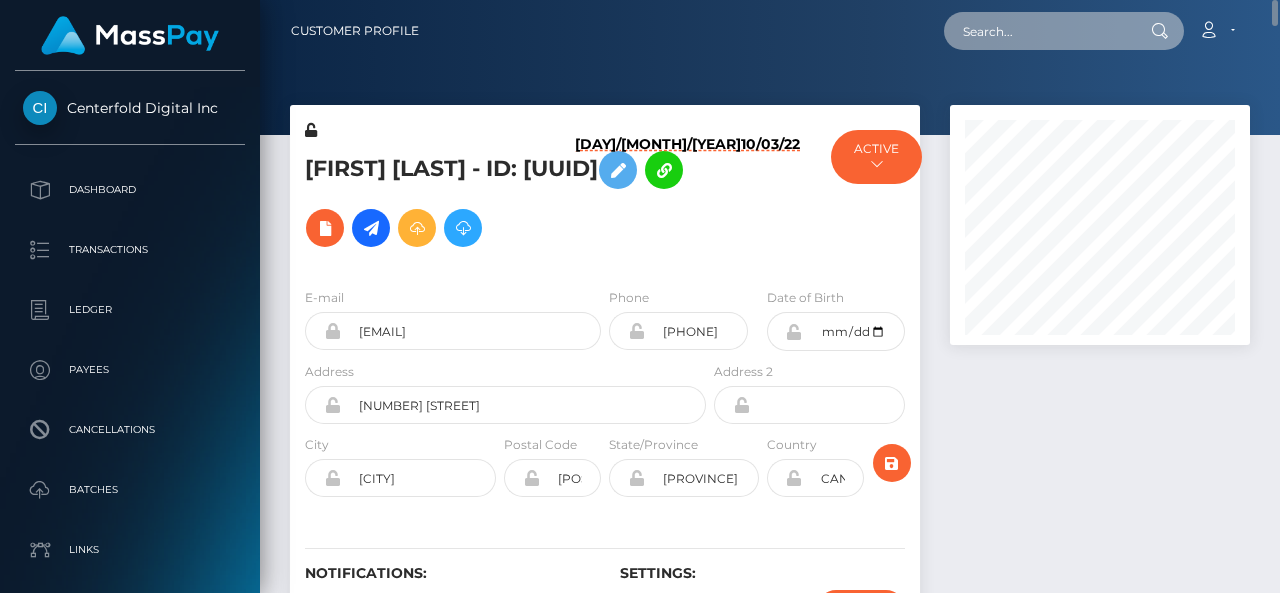 click at bounding box center [1038, 31] 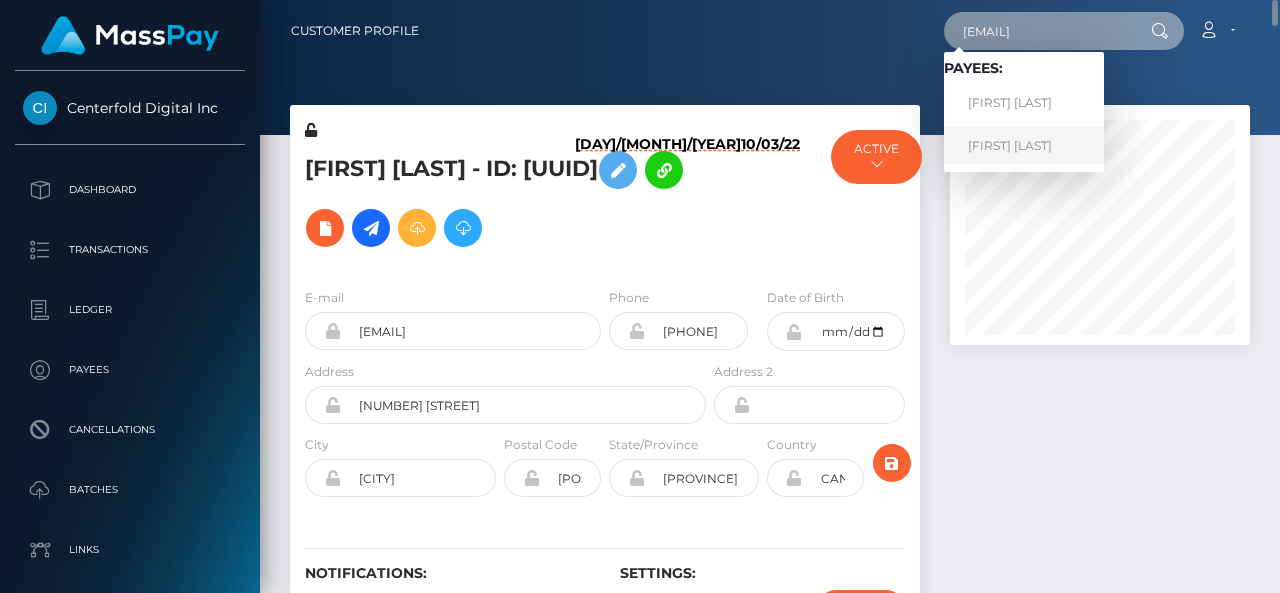 type on "[EMAIL]" 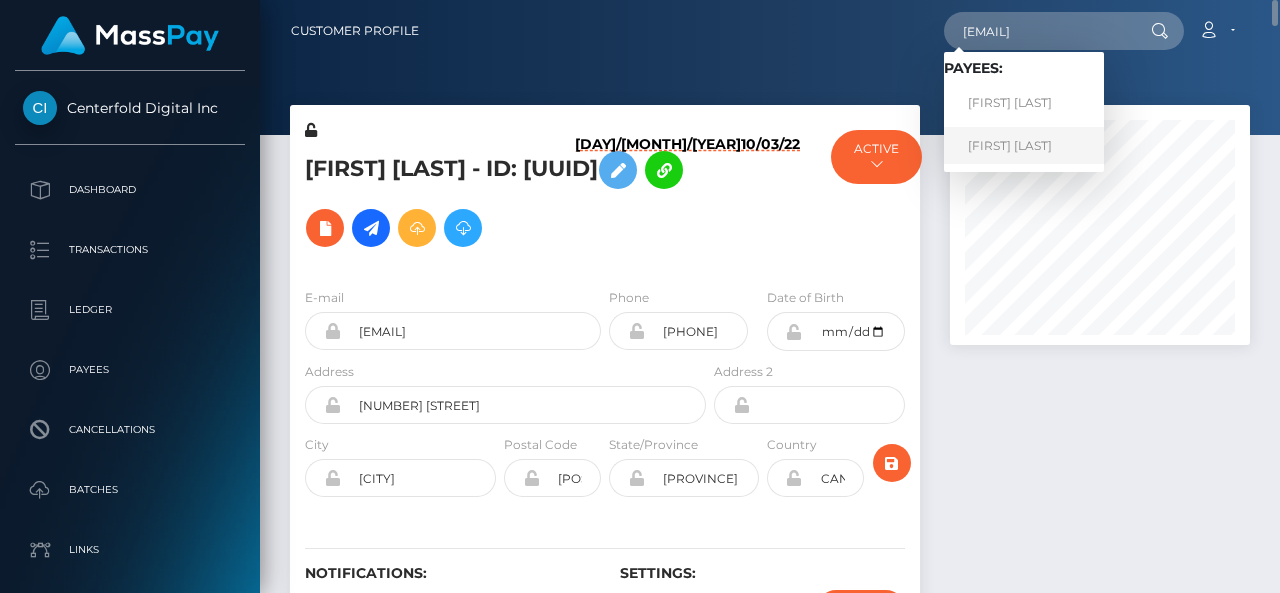 click on "[FIRST]  [LAST]" at bounding box center [1024, 145] 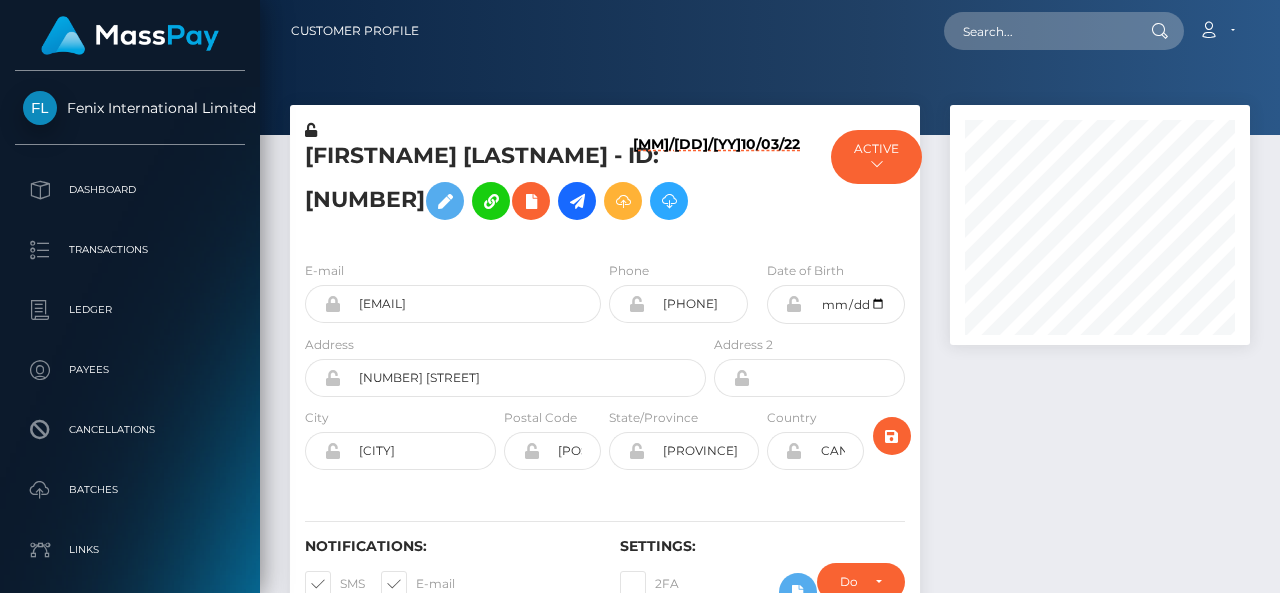 scroll, scrollTop: 0, scrollLeft: 0, axis: both 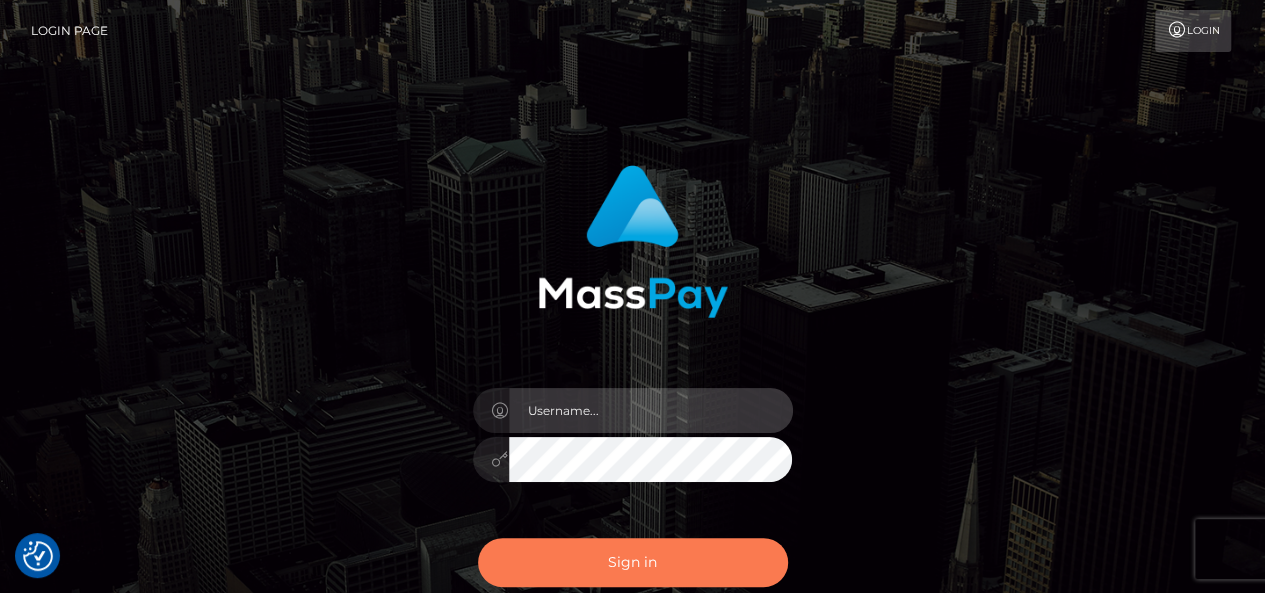 type on "pk.es" 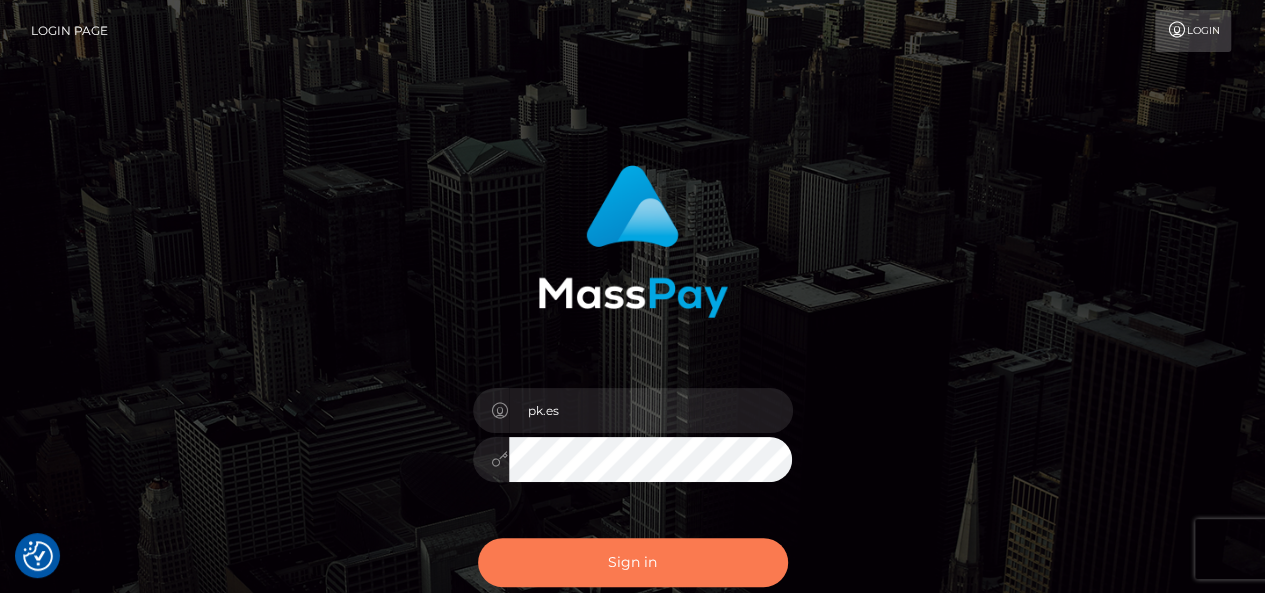 click on "Sign in" at bounding box center [633, 562] 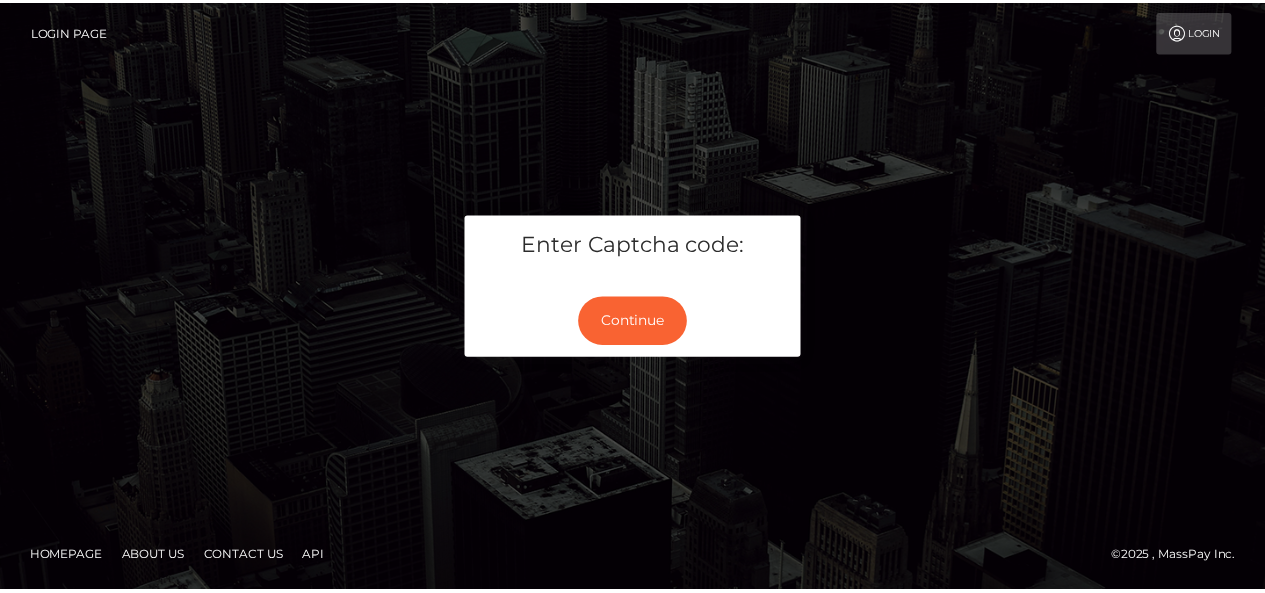 scroll, scrollTop: 0, scrollLeft: 0, axis: both 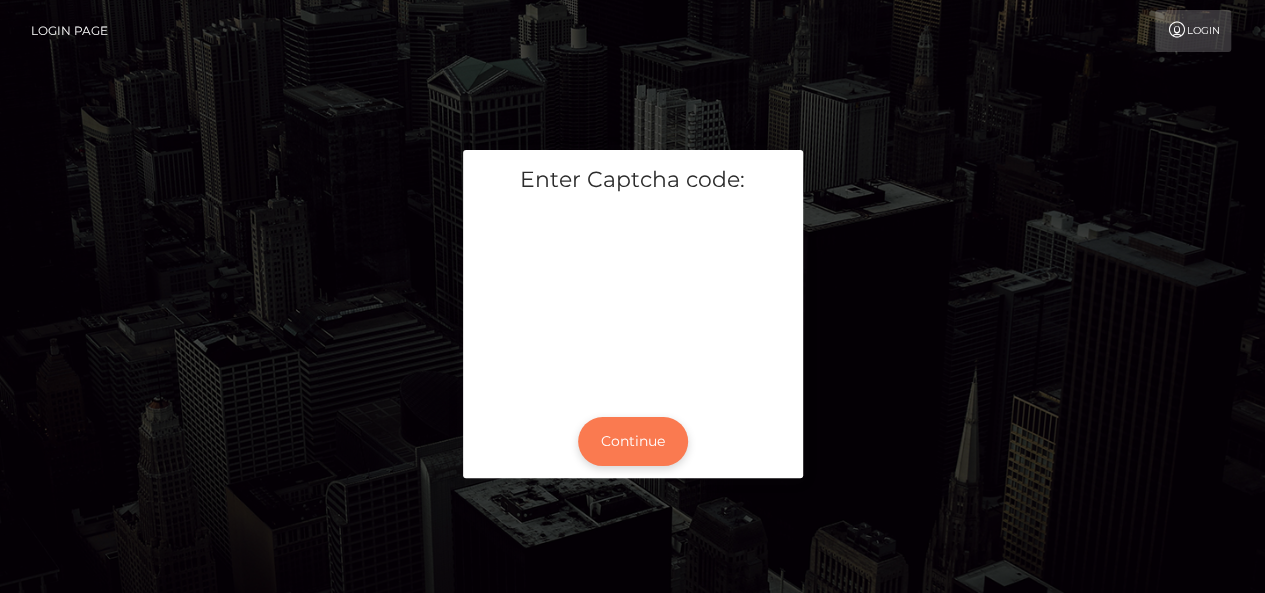 click on "Continue" at bounding box center [633, 441] 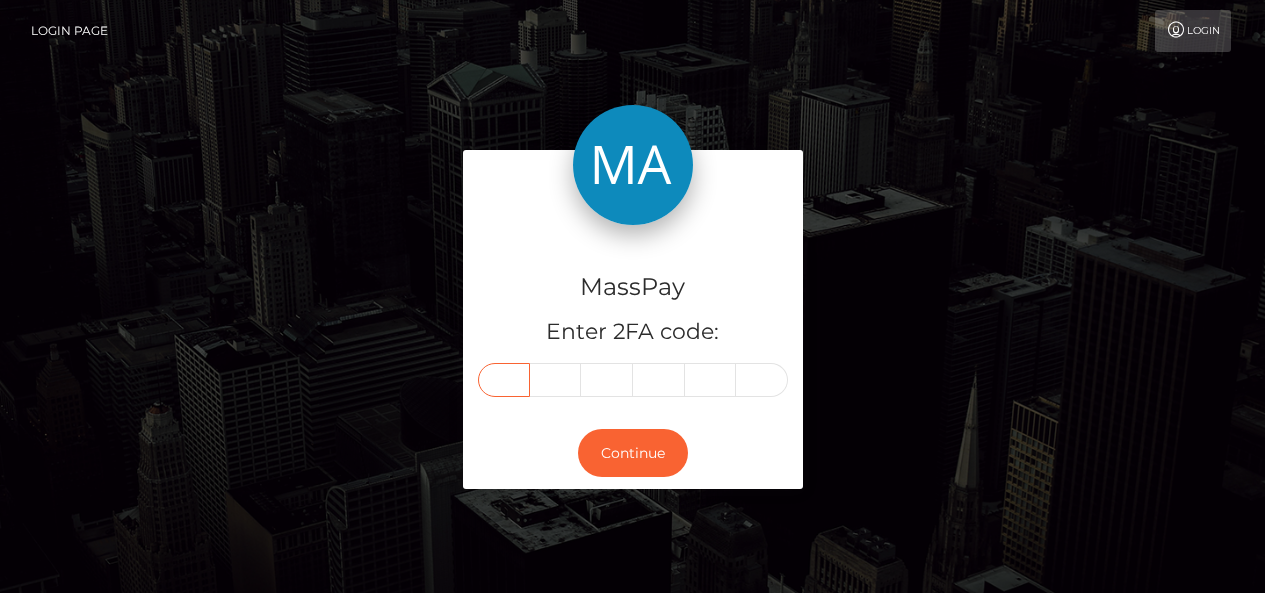 scroll, scrollTop: 0, scrollLeft: 0, axis: both 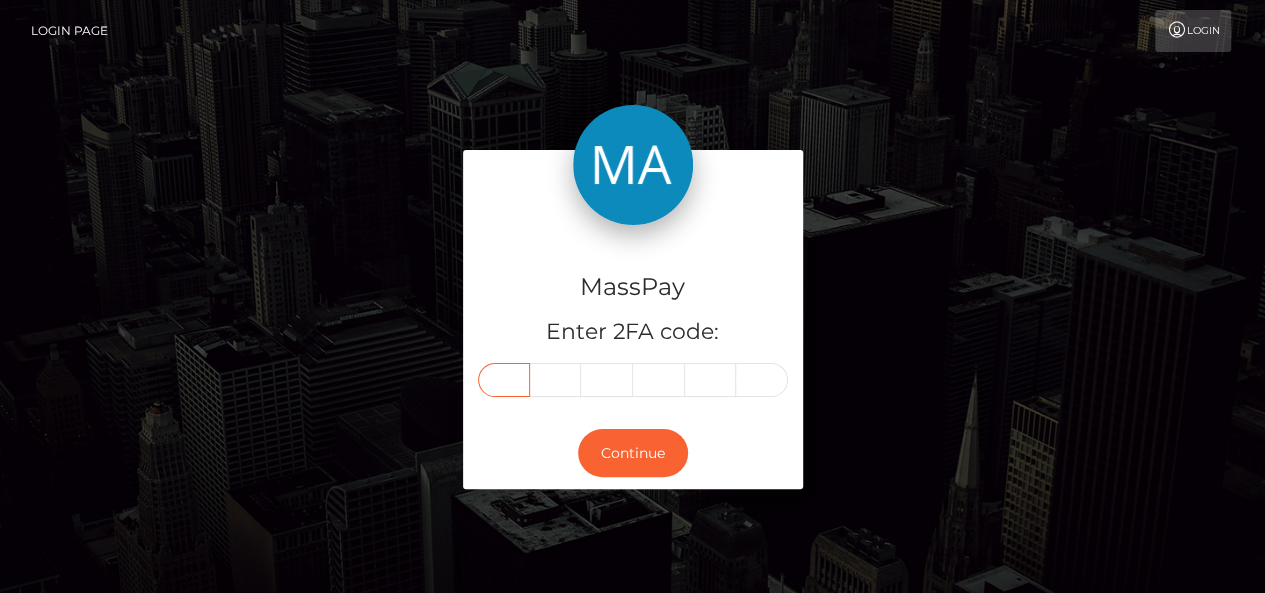 click at bounding box center (504, 380) 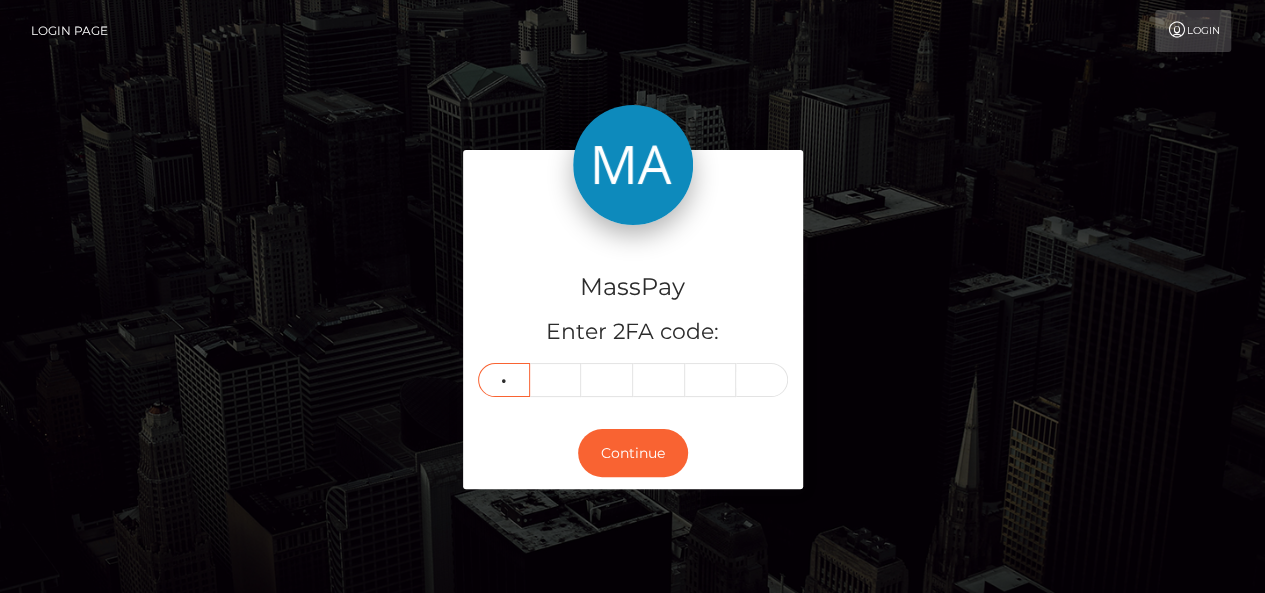 type on "8" 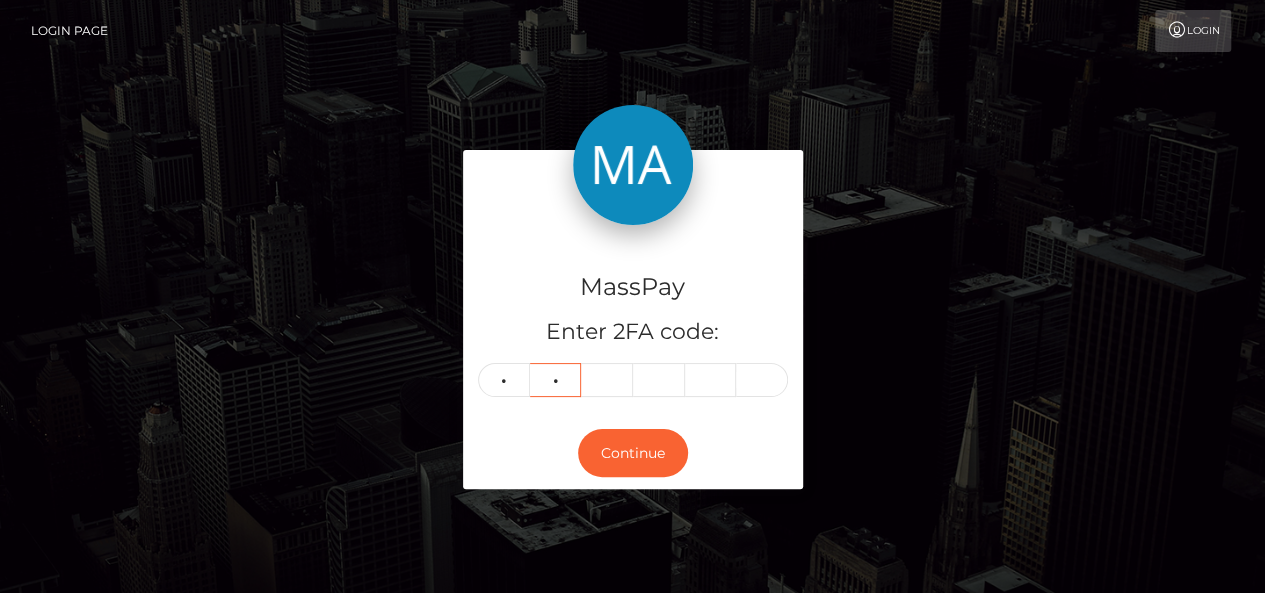 type on "8" 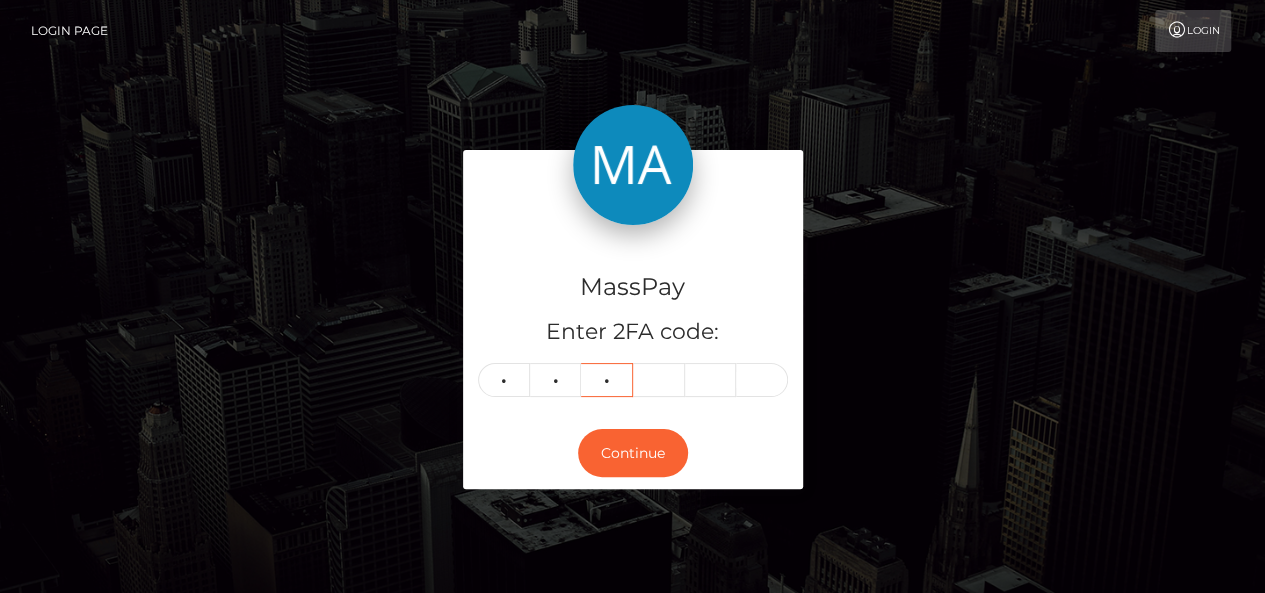 type on "9" 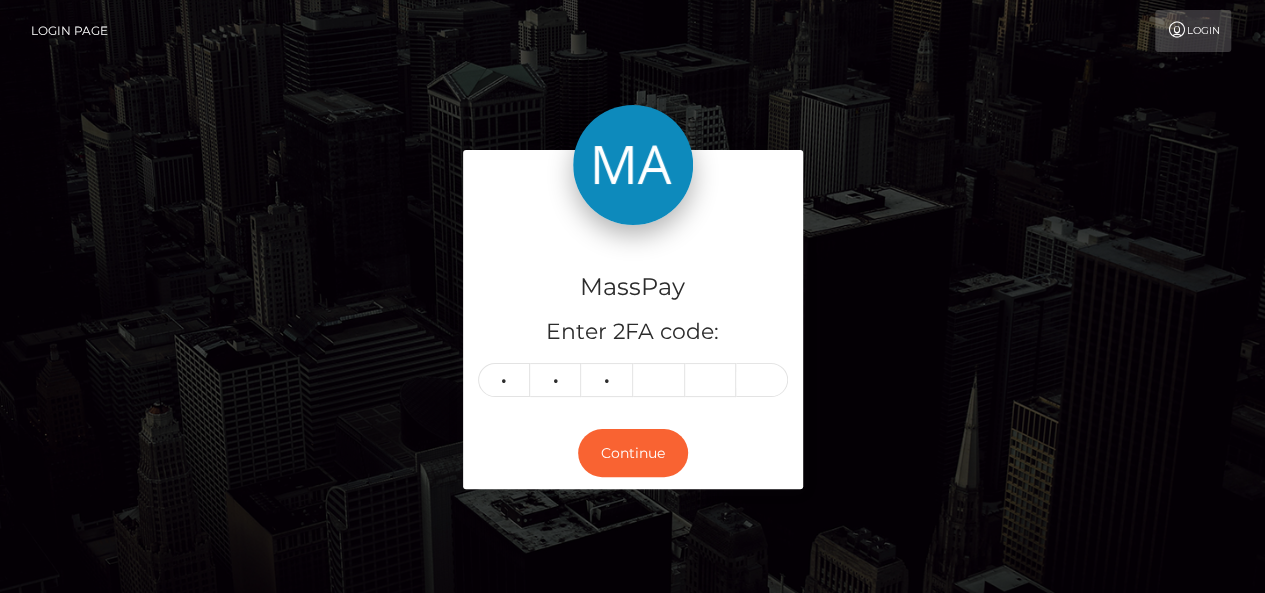 click at bounding box center [633, 187] 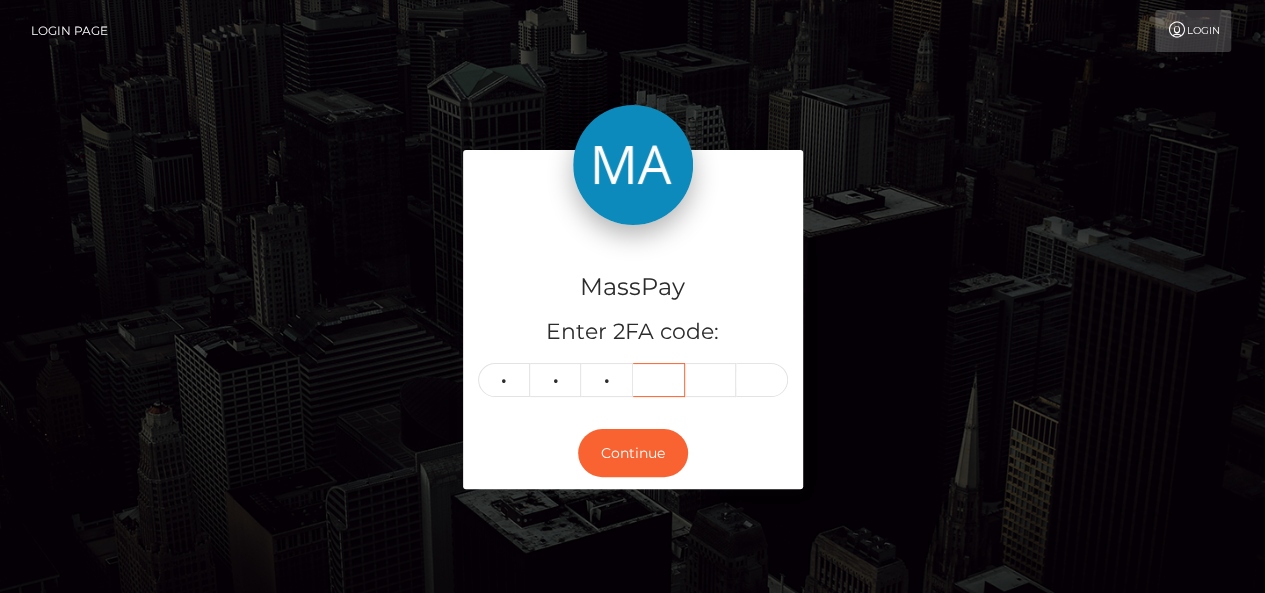 click at bounding box center (659, 380) 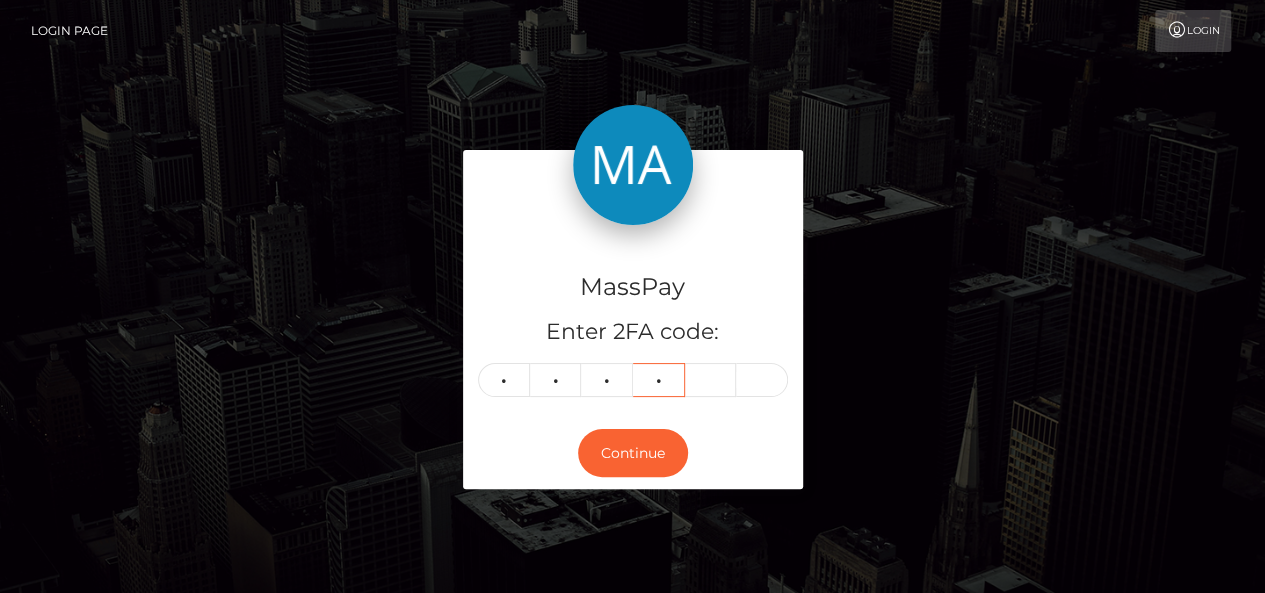 type on "6" 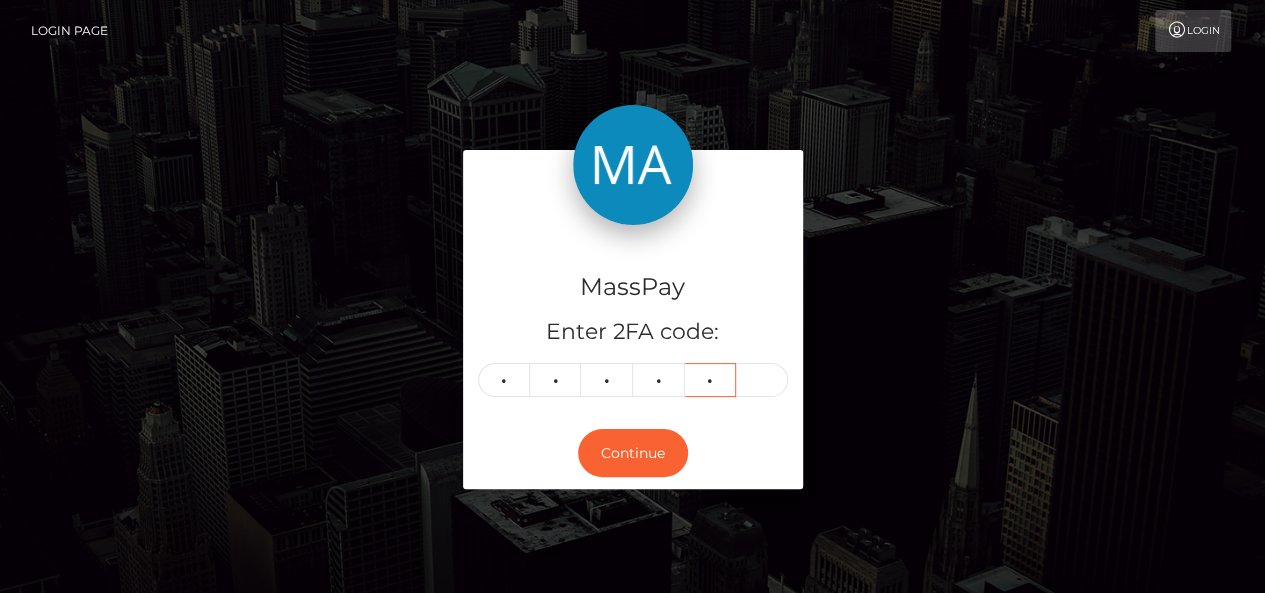 type on "1" 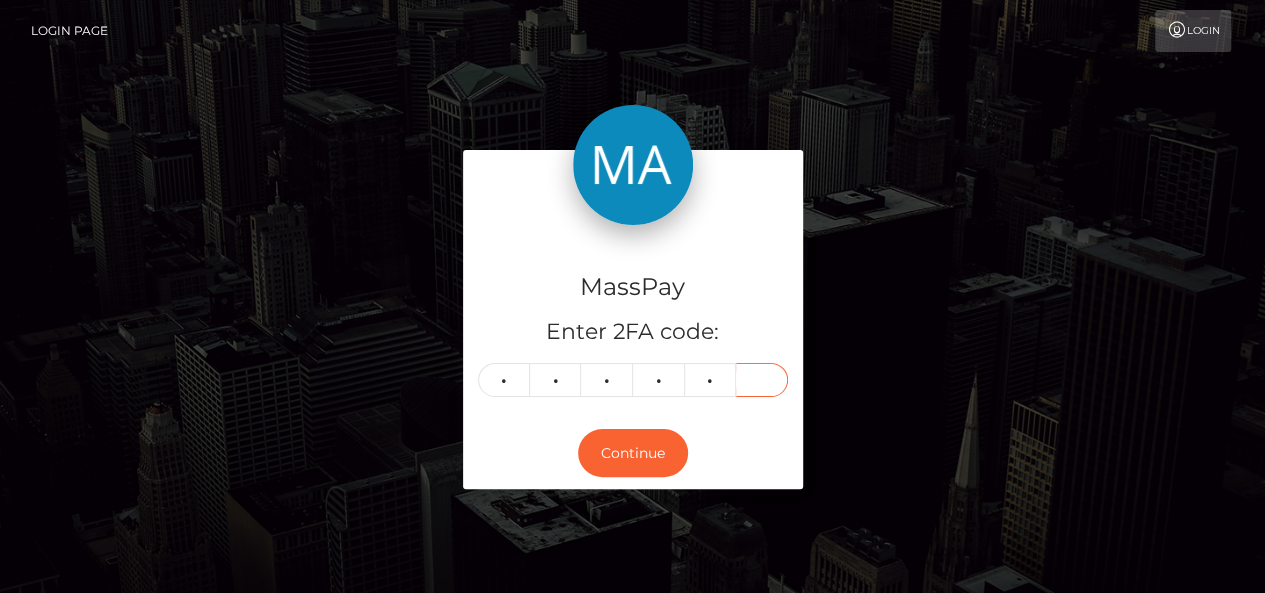 type on "2" 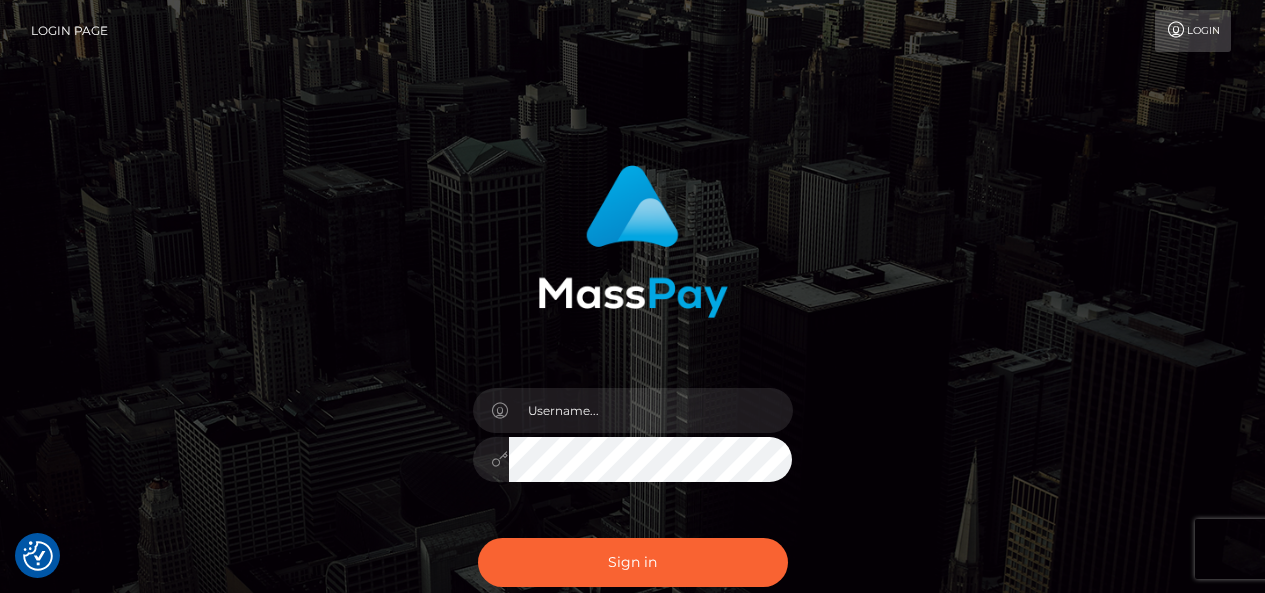 scroll, scrollTop: 0, scrollLeft: 0, axis: both 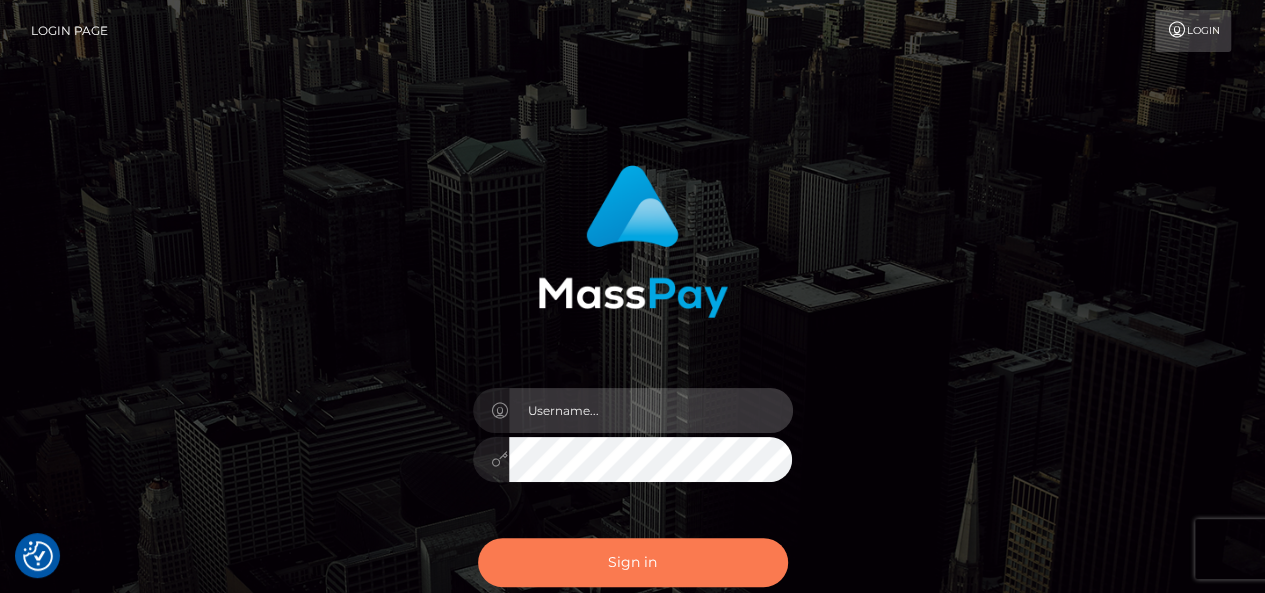 type on "pk.es" 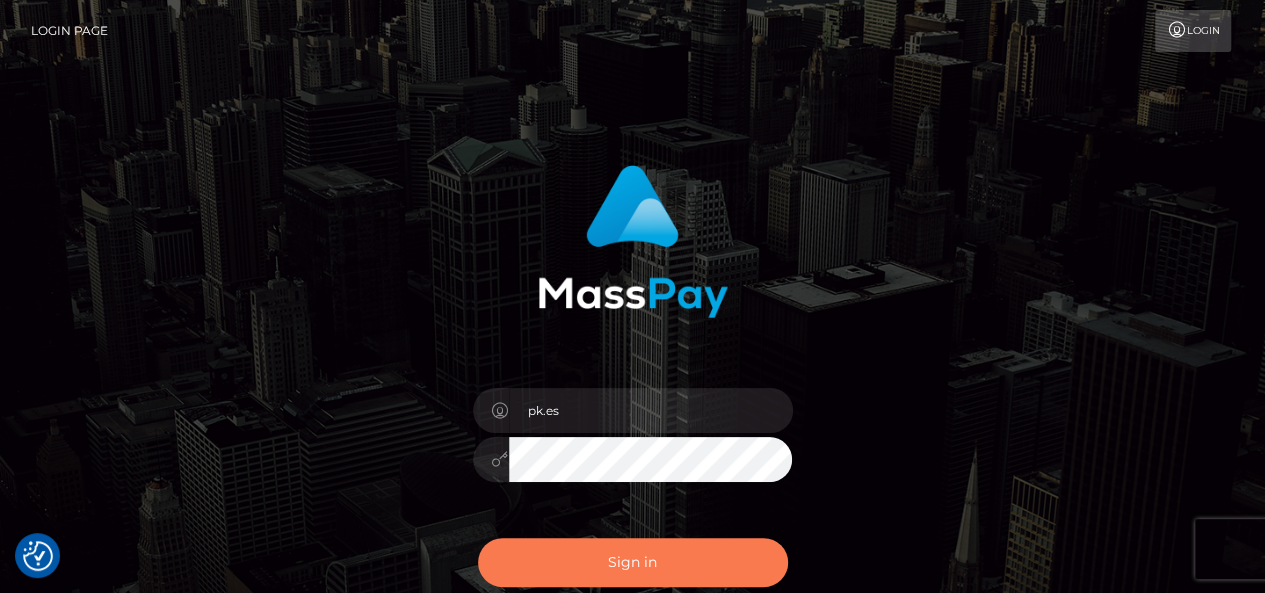 click on "Sign in" at bounding box center (633, 562) 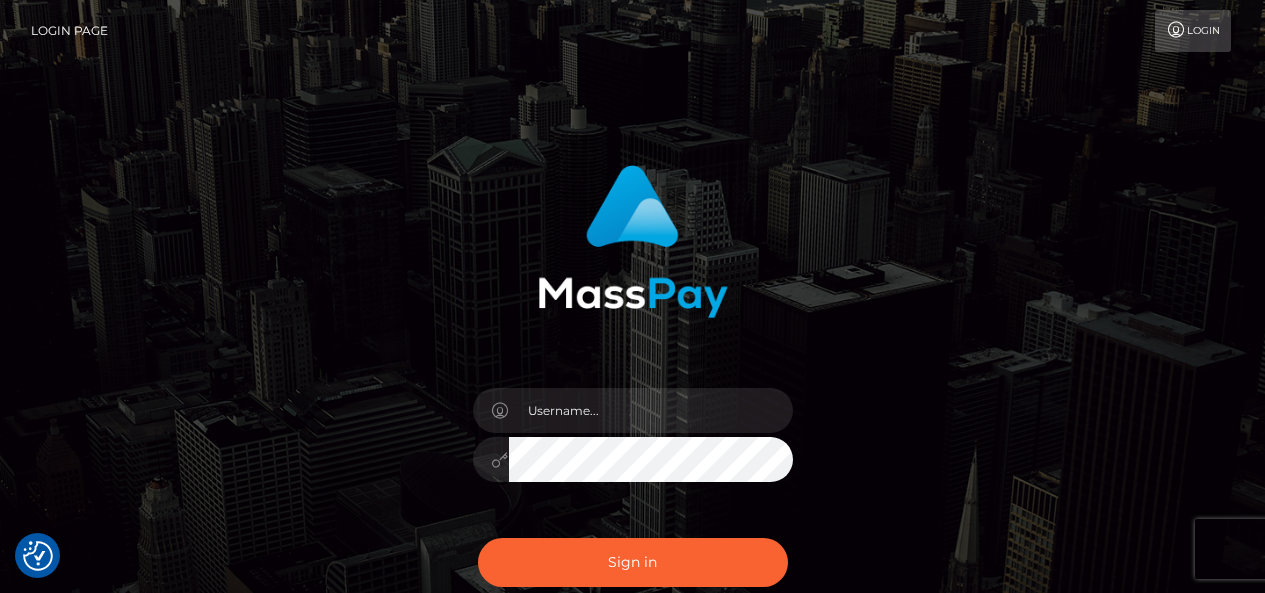 scroll, scrollTop: 0, scrollLeft: 0, axis: both 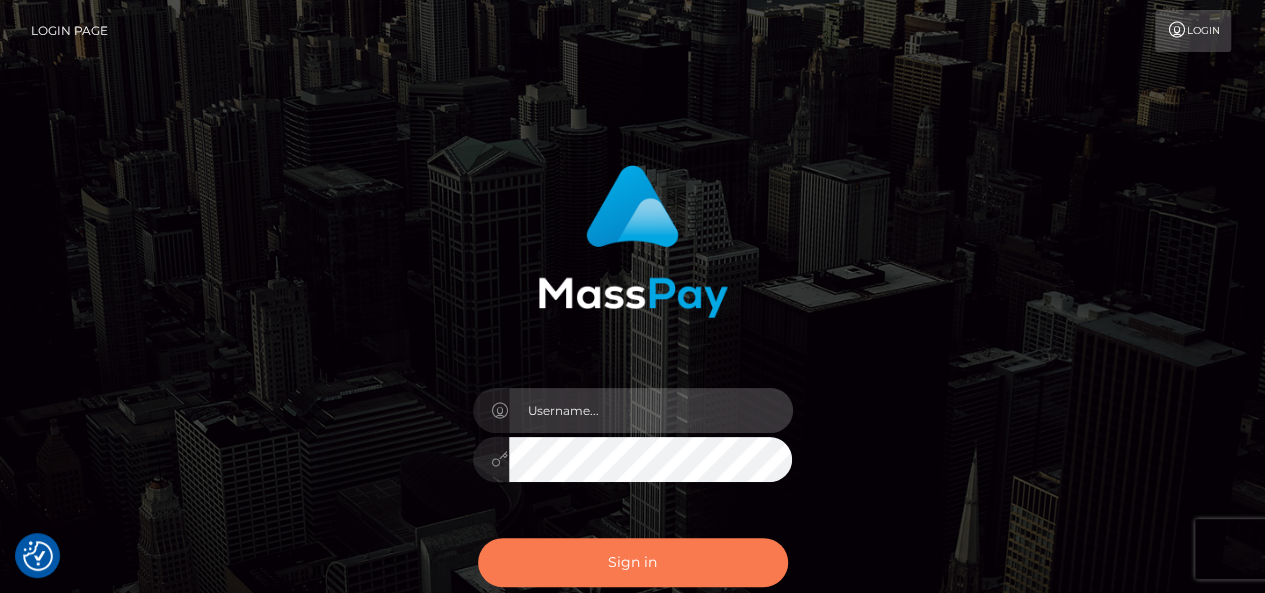 type on "pk.es" 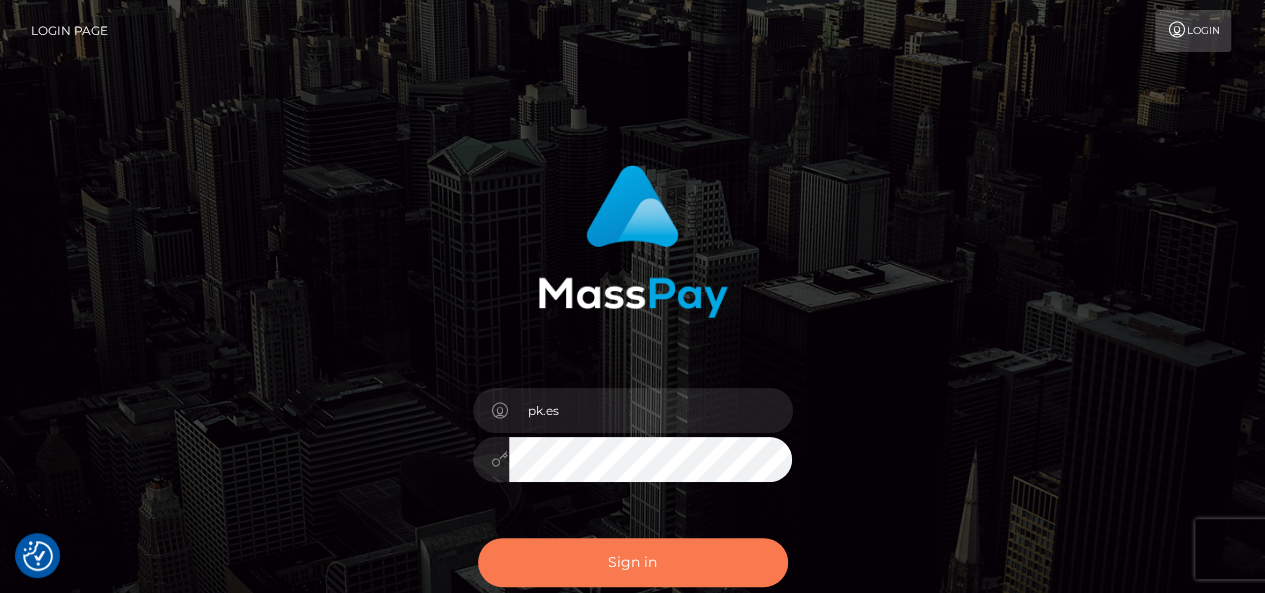click on "Sign in" at bounding box center [633, 562] 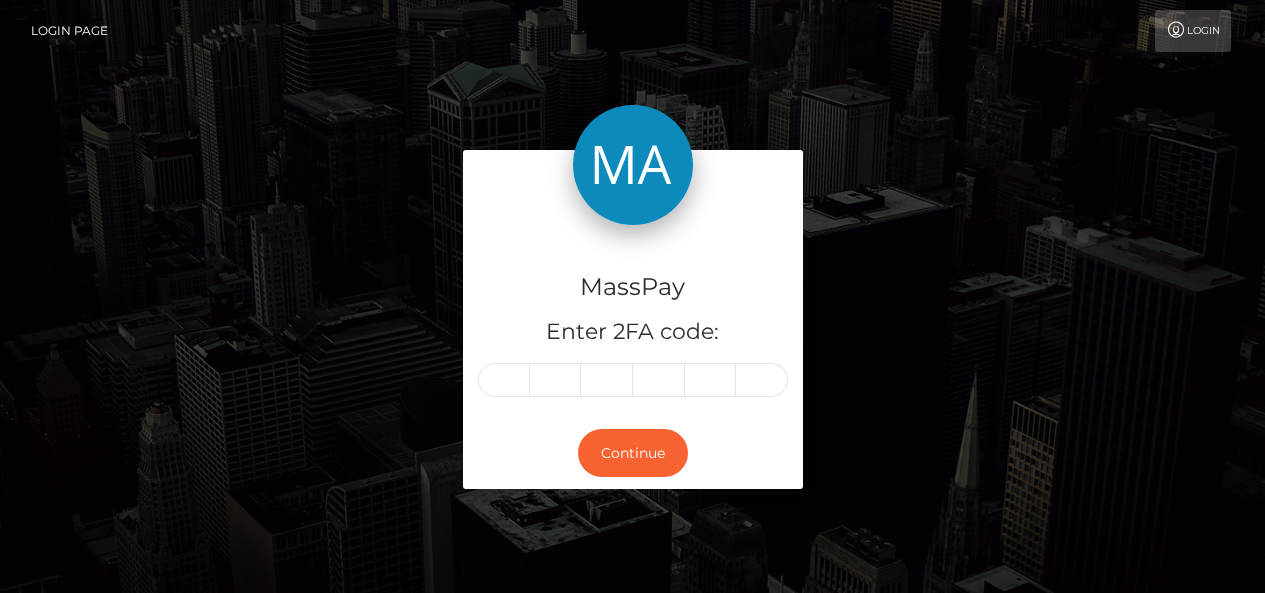 scroll, scrollTop: 0, scrollLeft: 0, axis: both 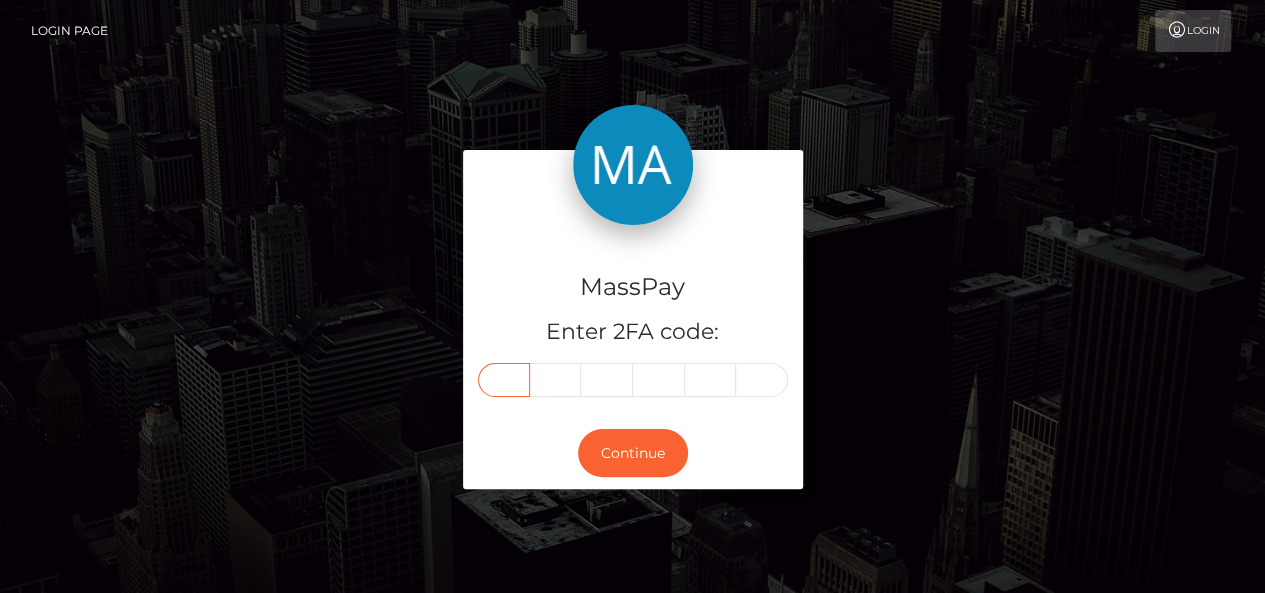 click at bounding box center (504, 380) 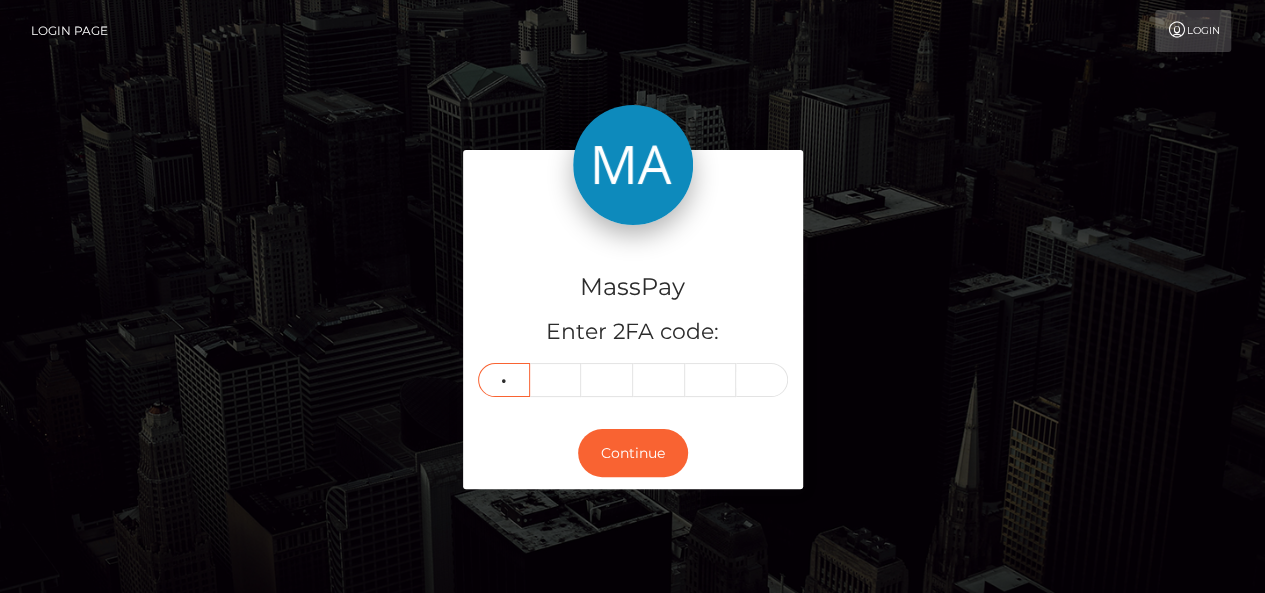 type on "5" 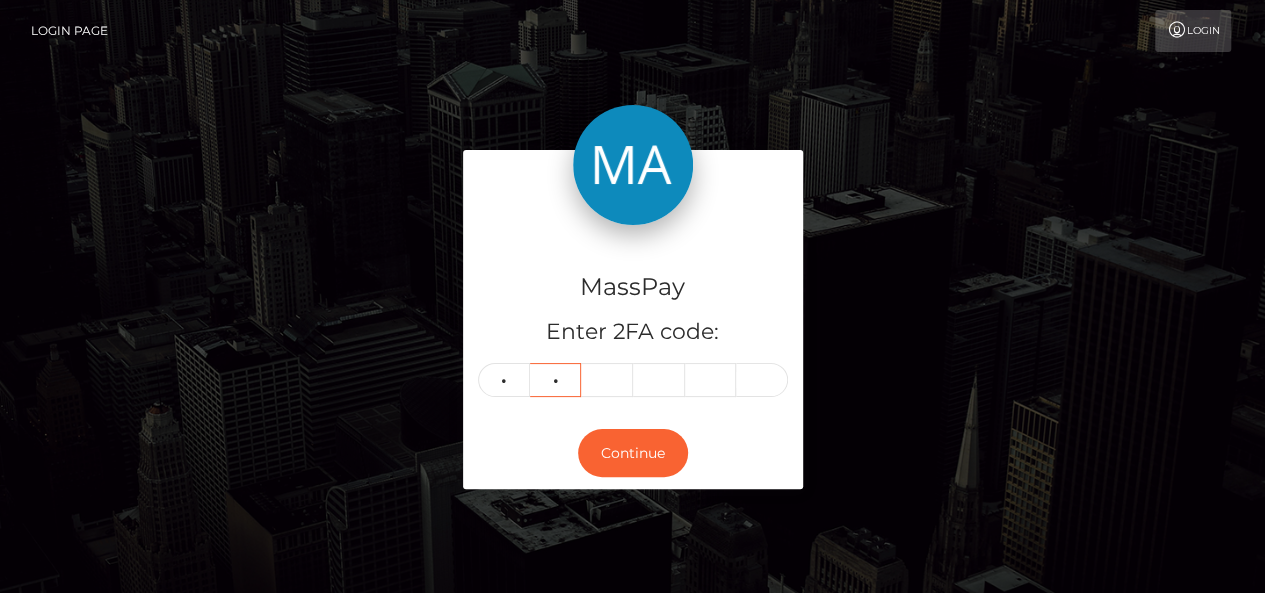 type on "0" 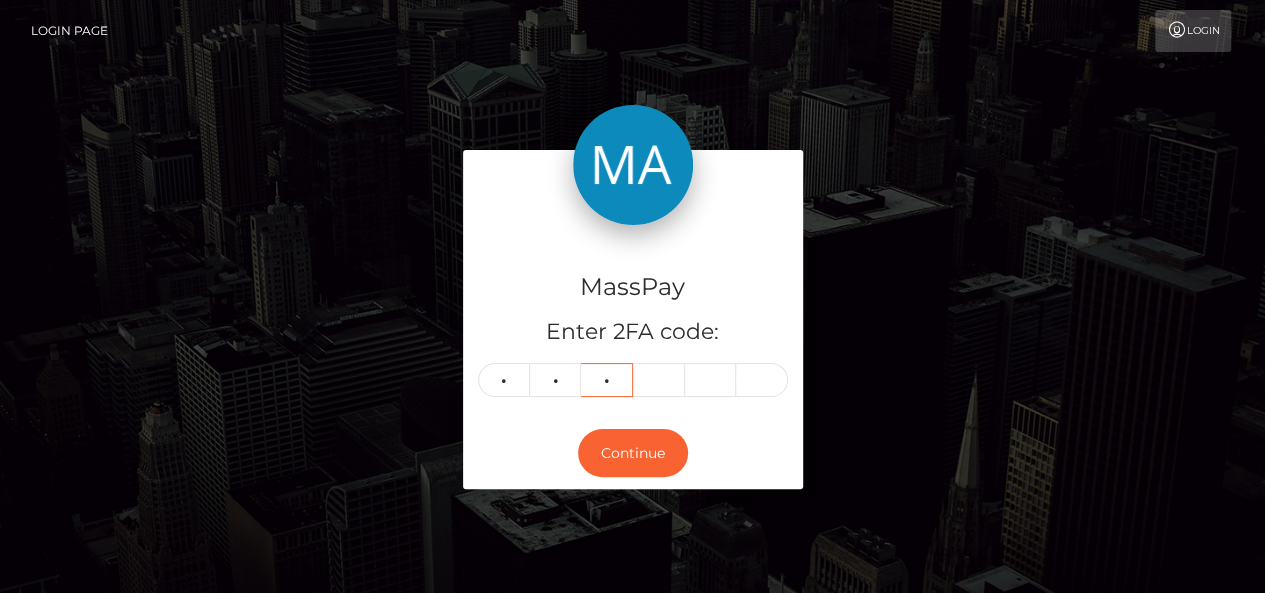 type on "3" 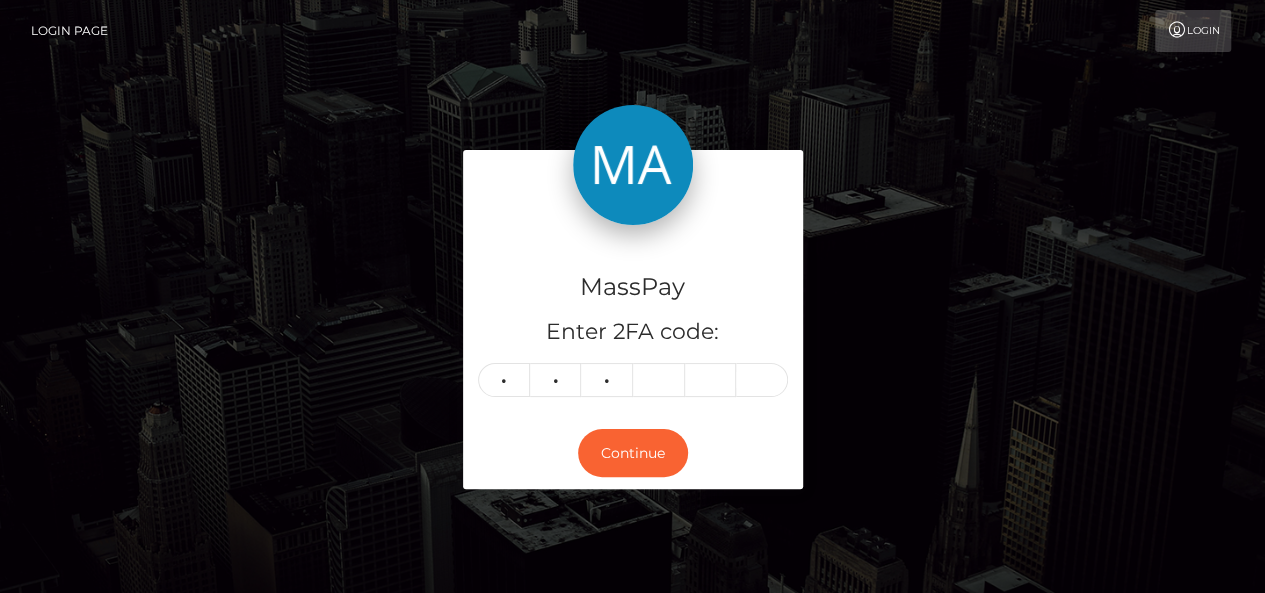 click at bounding box center (633, 187) 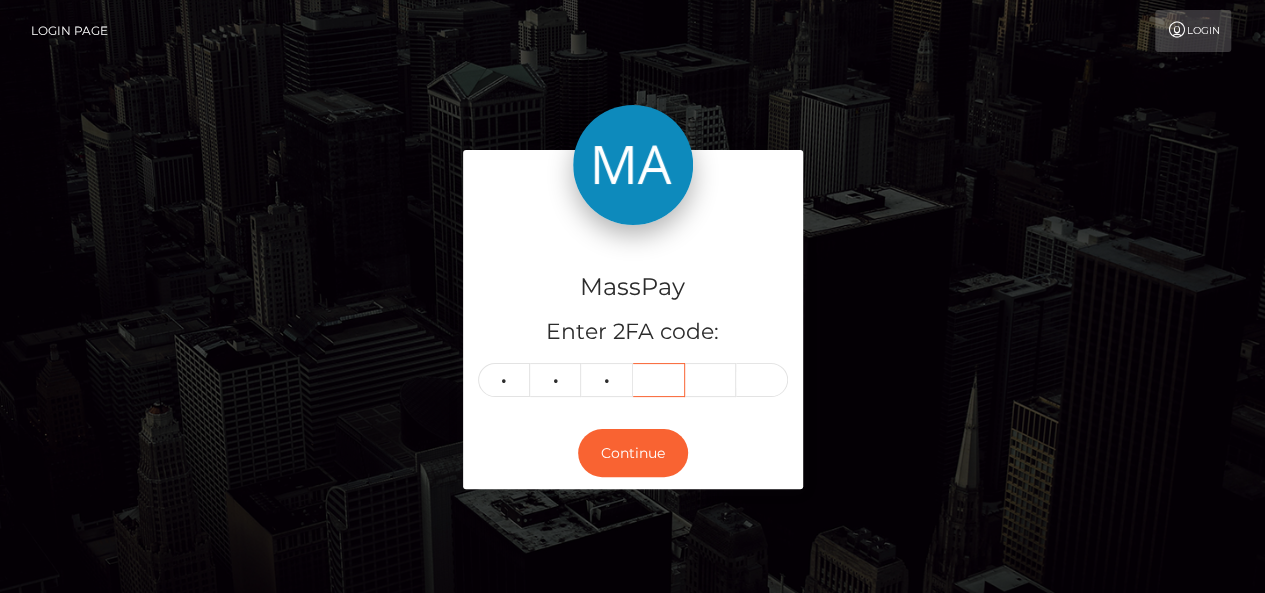 click at bounding box center [659, 380] 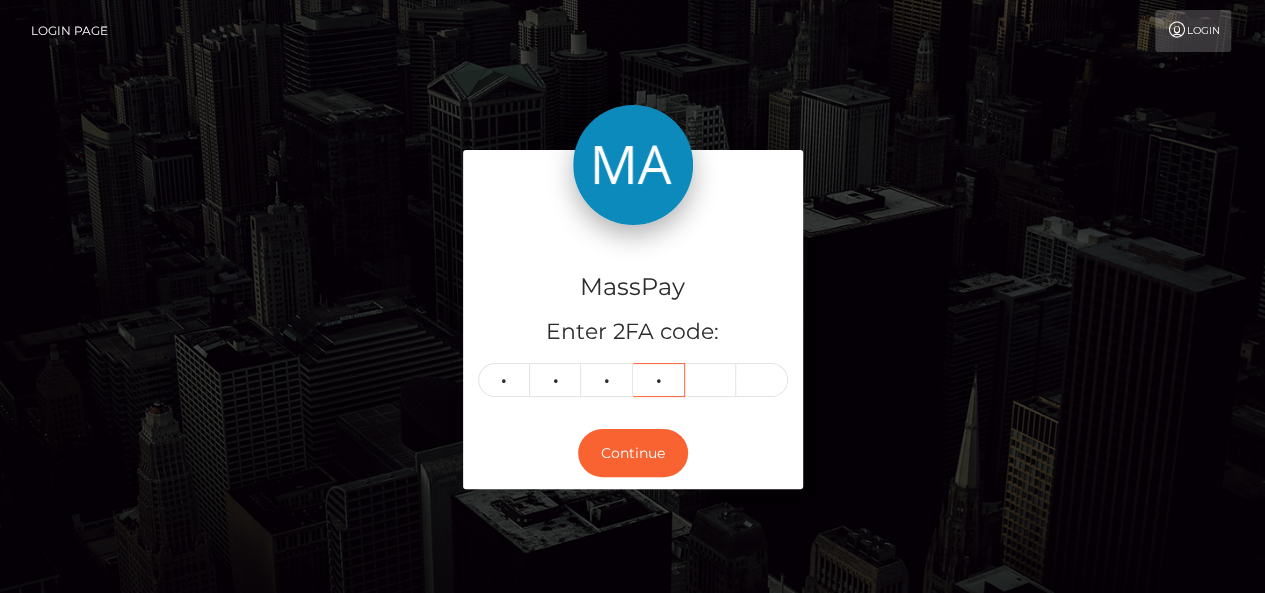 type on "6" 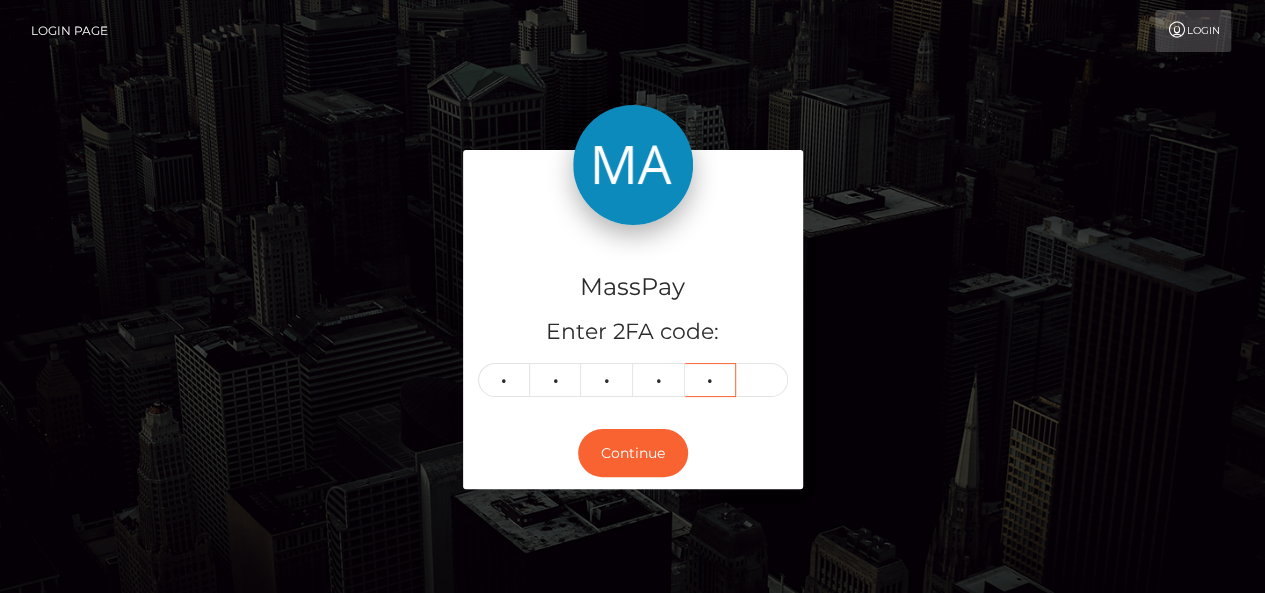 type on "7" 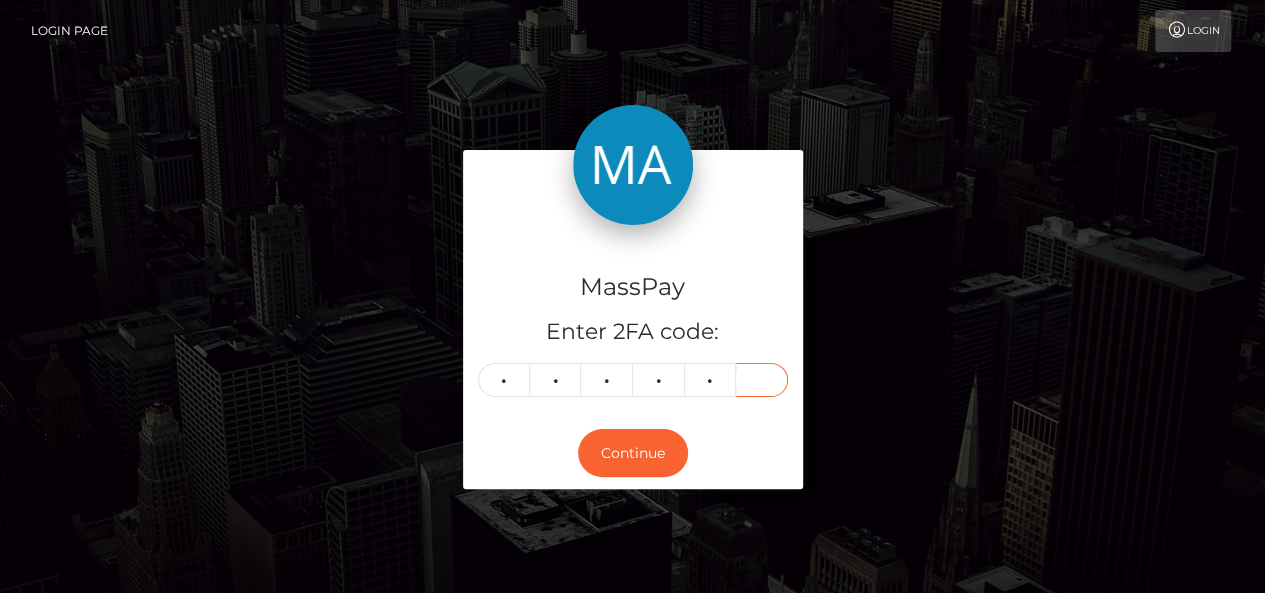 type on "0" 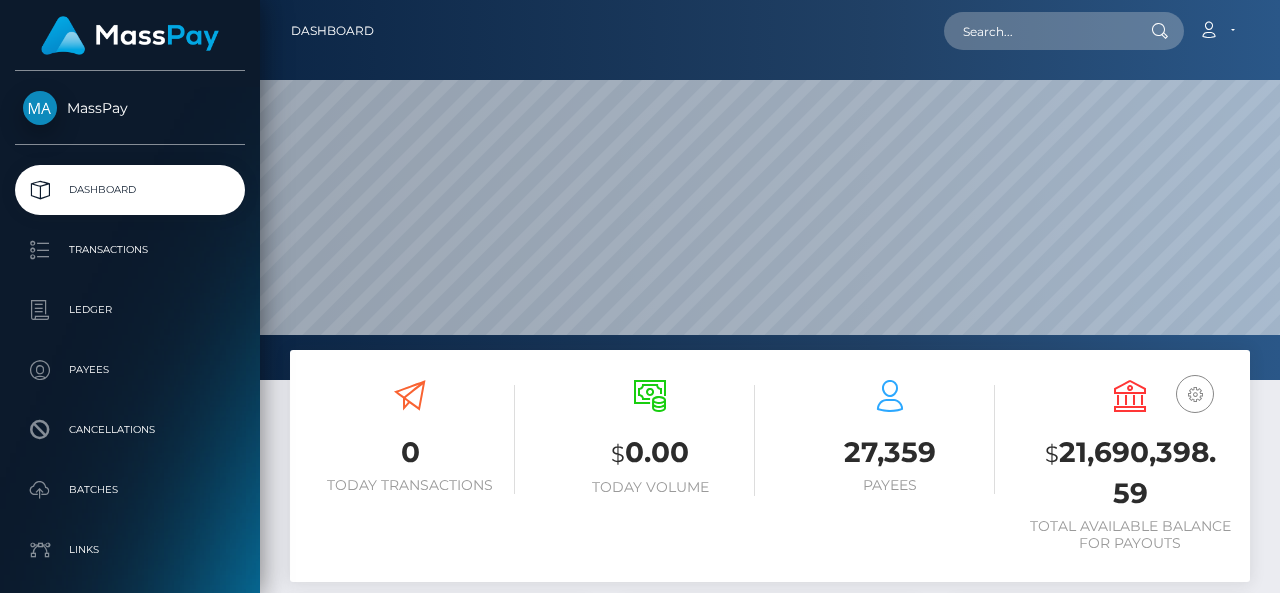 scroll, scrollTop: 0, scrollLeft: 0, axis: both 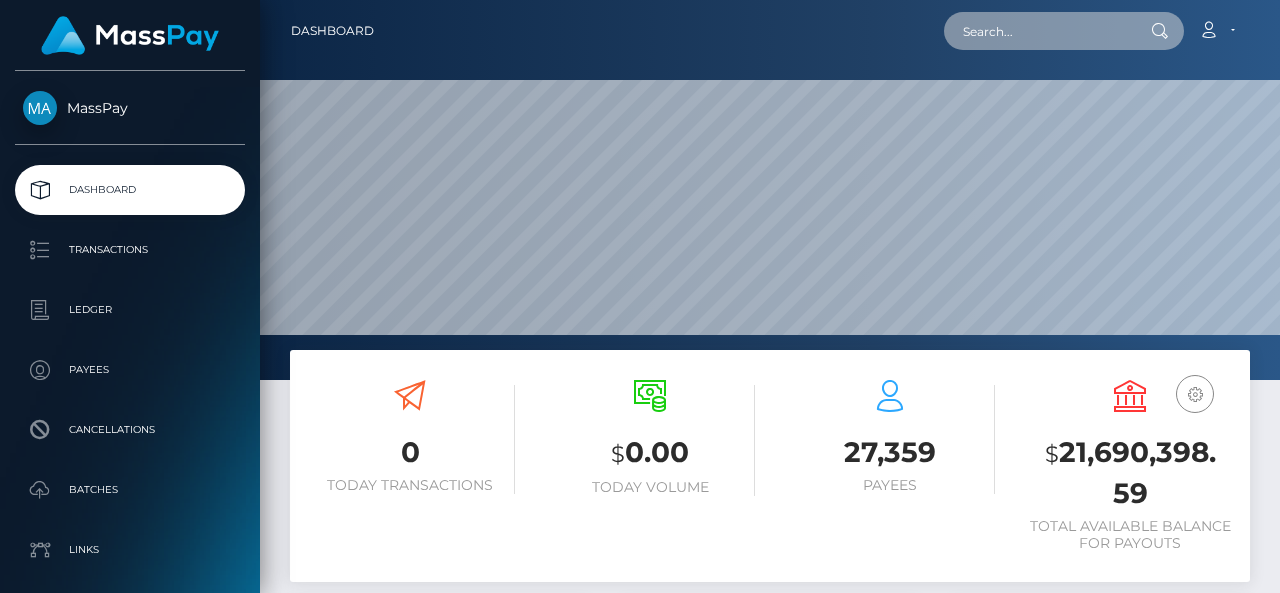 click at bounding box center (1038, 31) 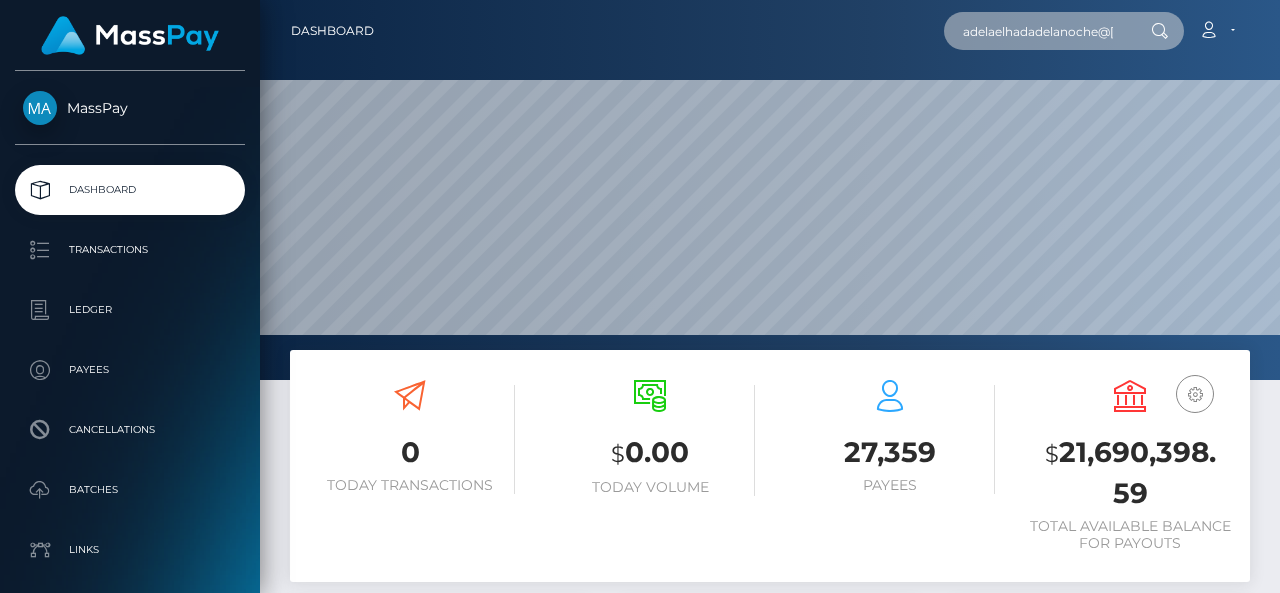 scroll, scrollTop: 0, scrollLeft: 62, axis: horizontal 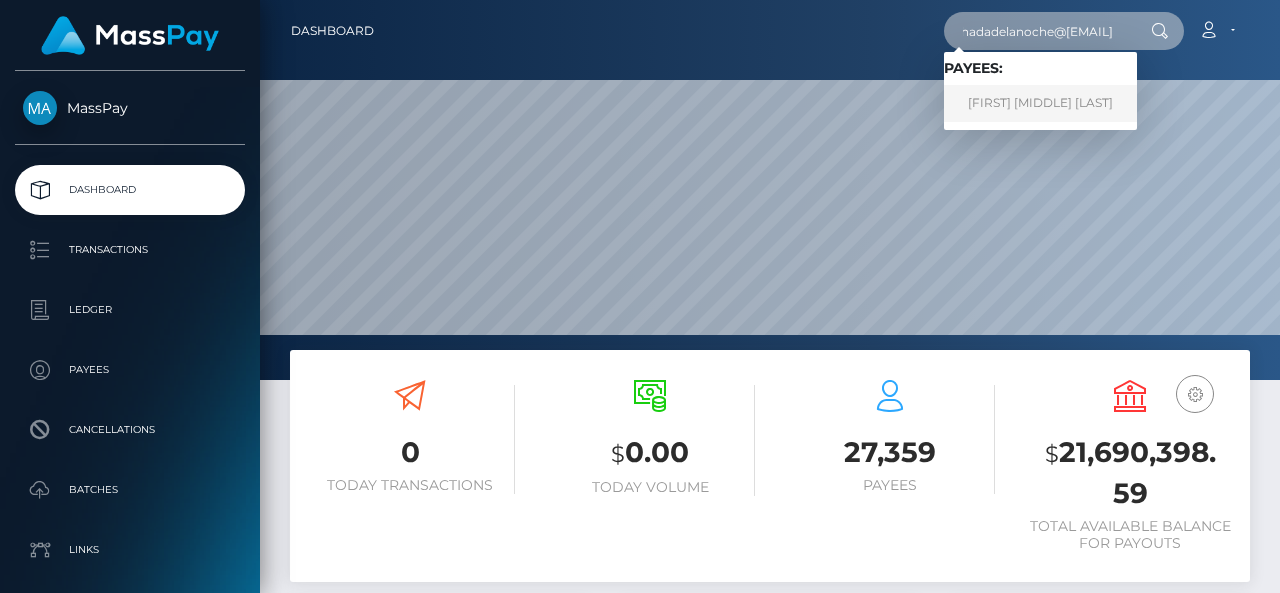 type on "adelaelhadadelanoche@gmail.com" 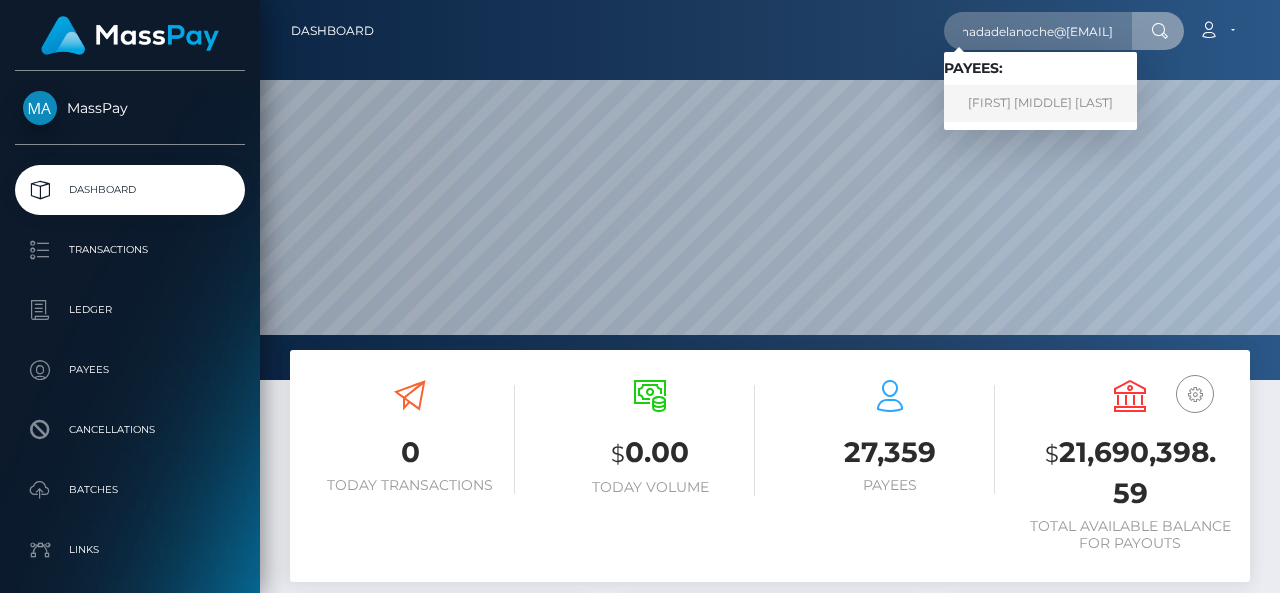 click on "Micaela Andrea Barón" at bounding box center (1040, 103) 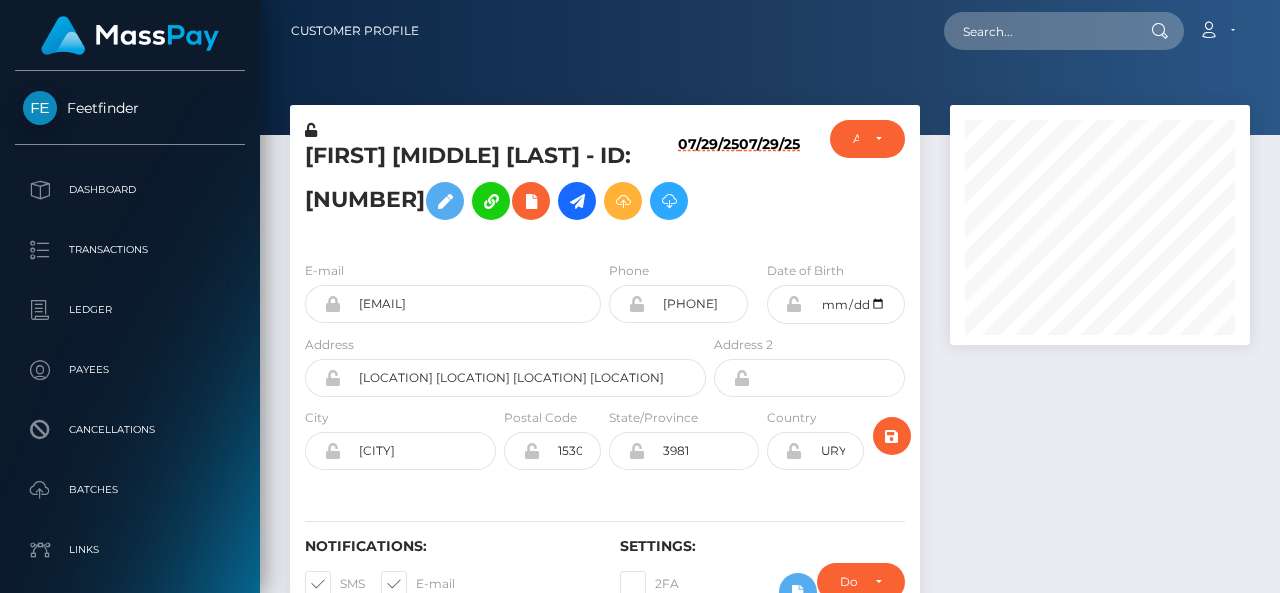 scroll, scrollTop: 0, scrollLeft: 0, axis: both 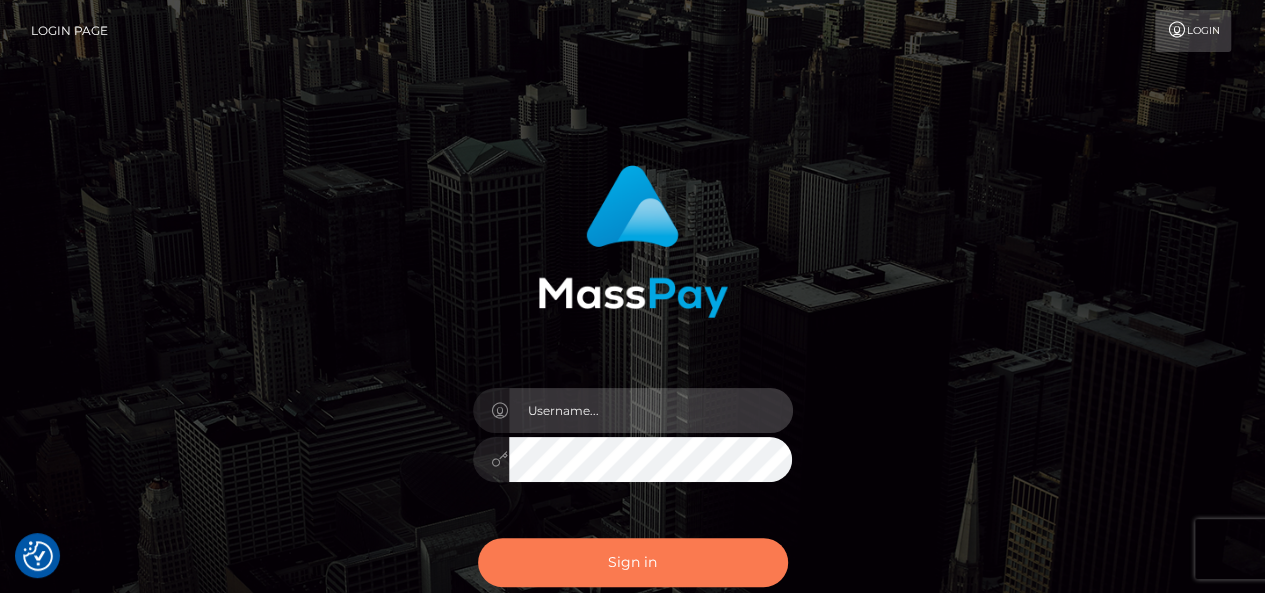 type on "pk.es" 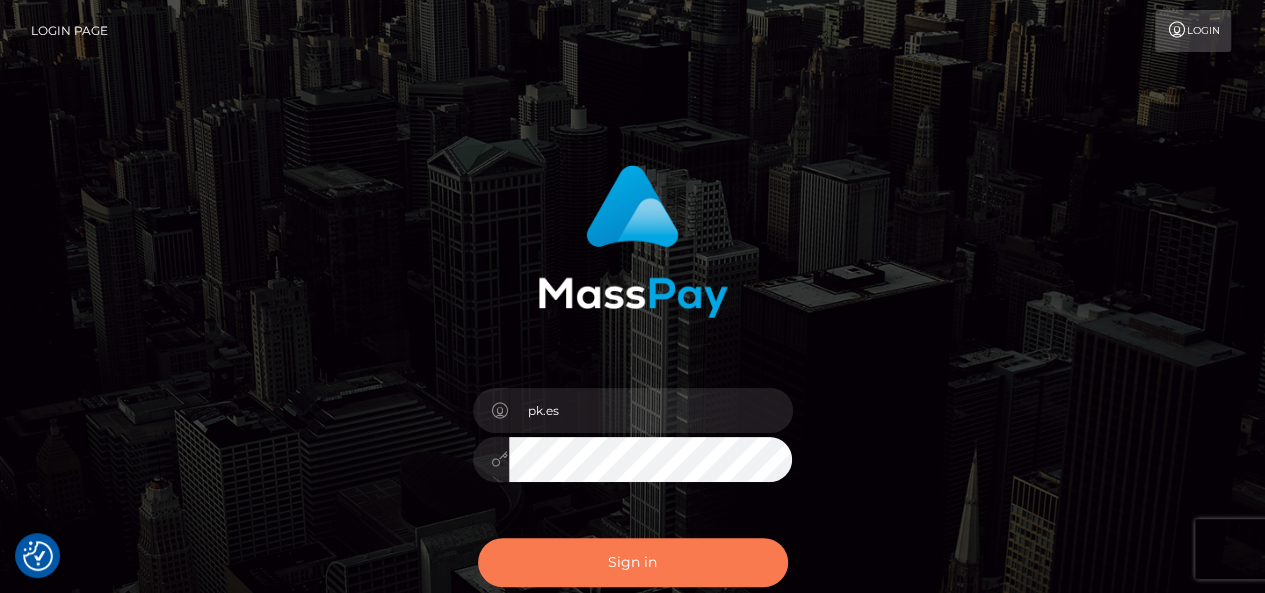 click on "Sign in" at bounding box center (633, 562) 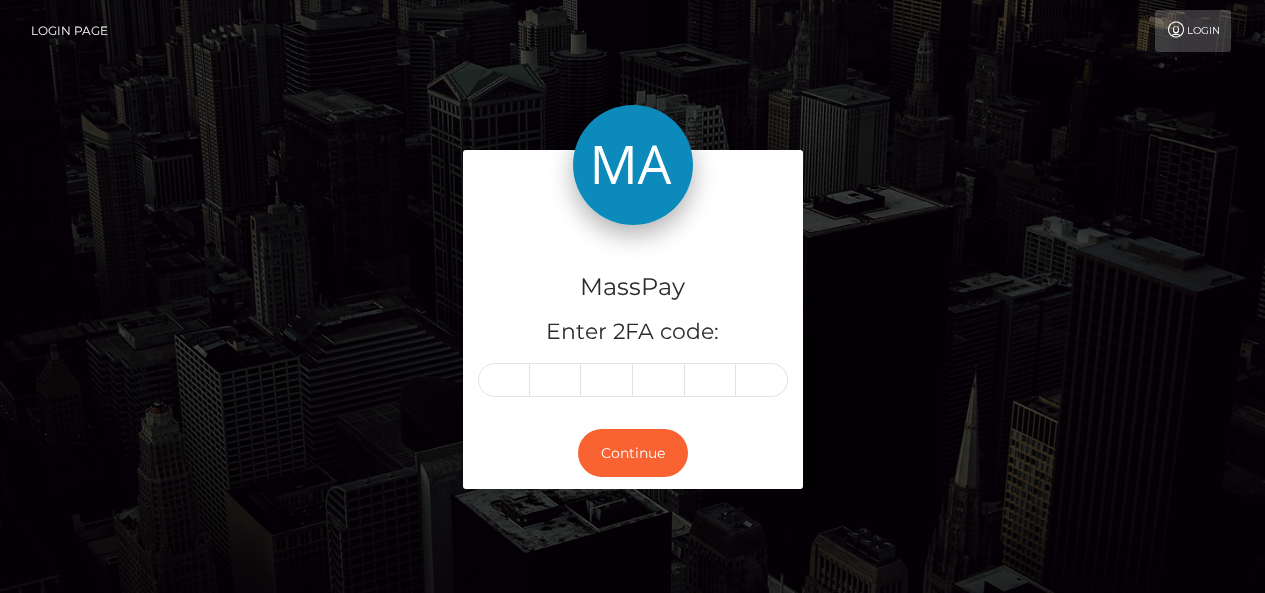 scroll, scrollTop: 0, scrollLeft: 0, axis: both 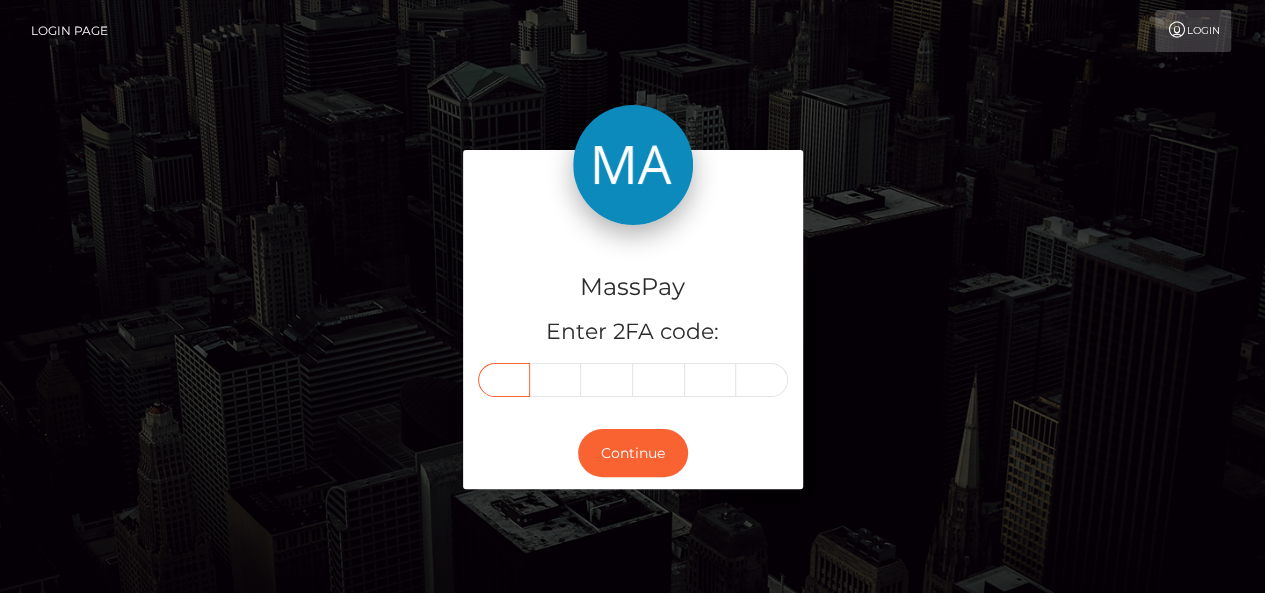 click at bounding box center (504, 380) 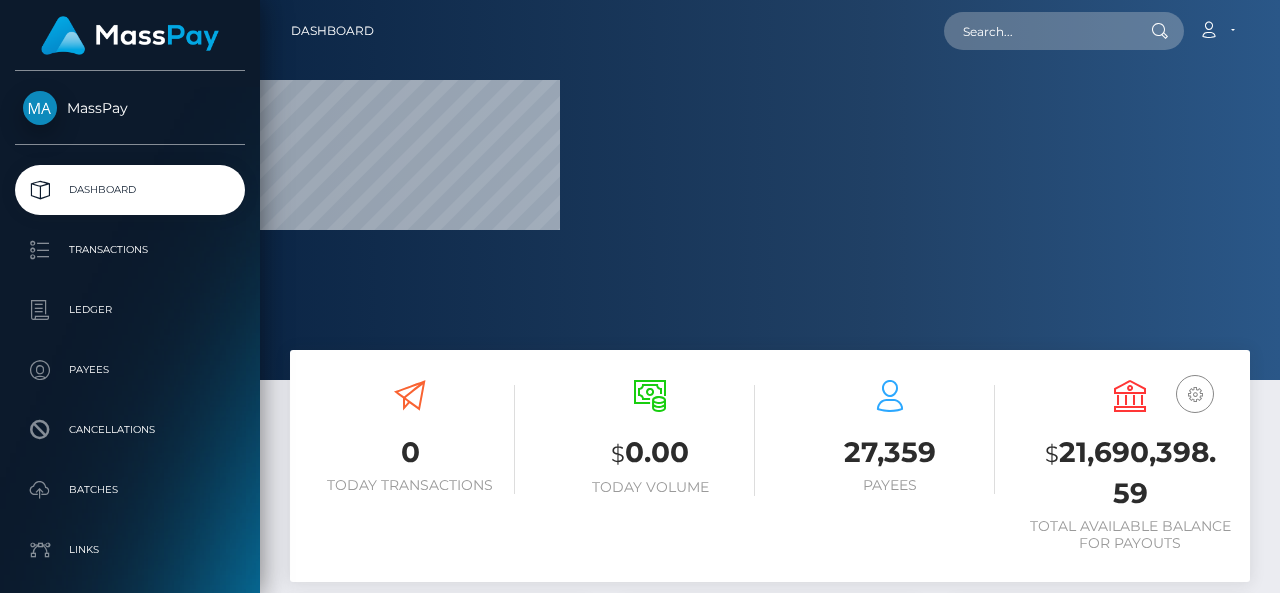 scroll, scrollTop: 0, scrollLeft: 0, axis: both 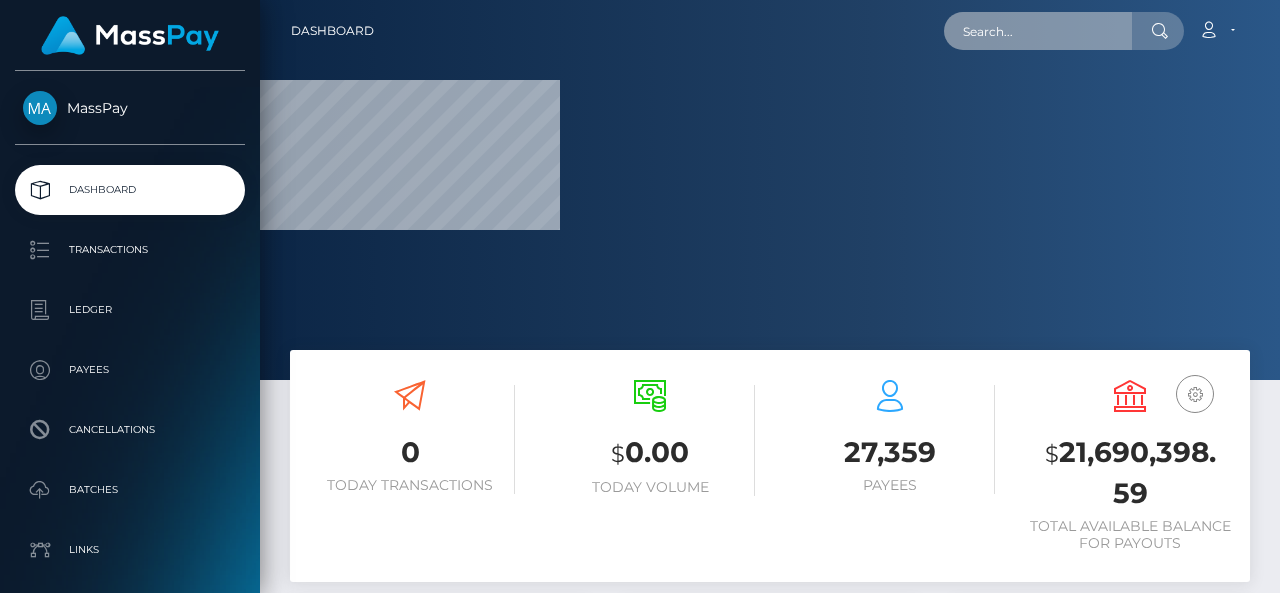 click at bounding box center (1038, 31) 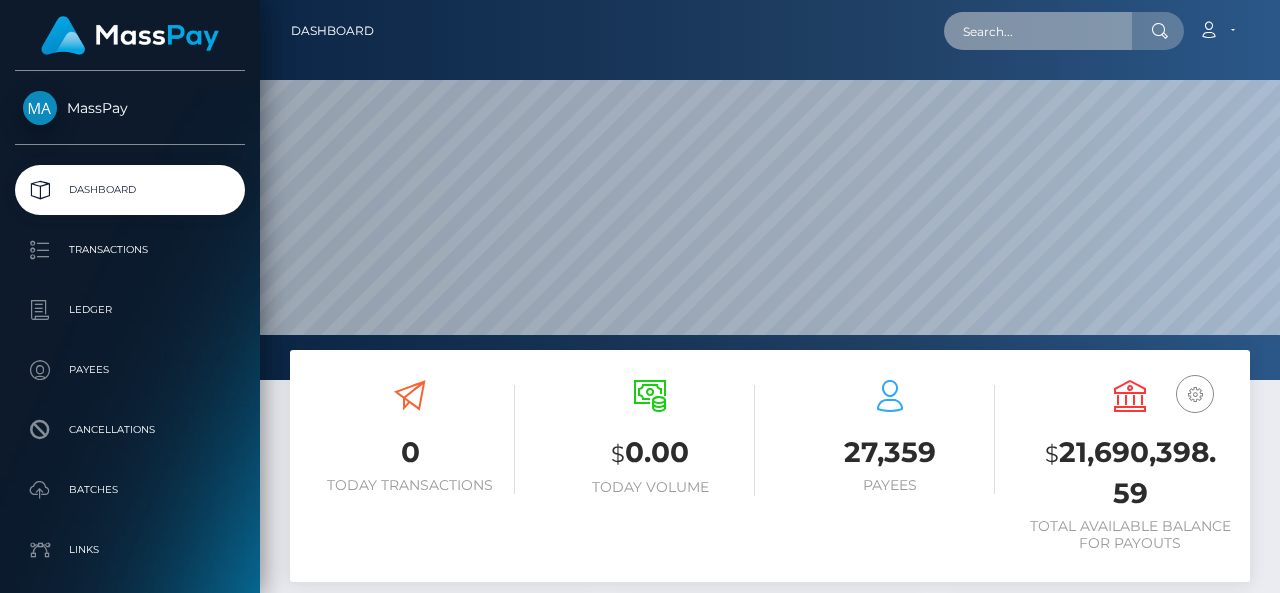 scroll, scrollTop: 999620, scrollLeft: 998980, axis: both 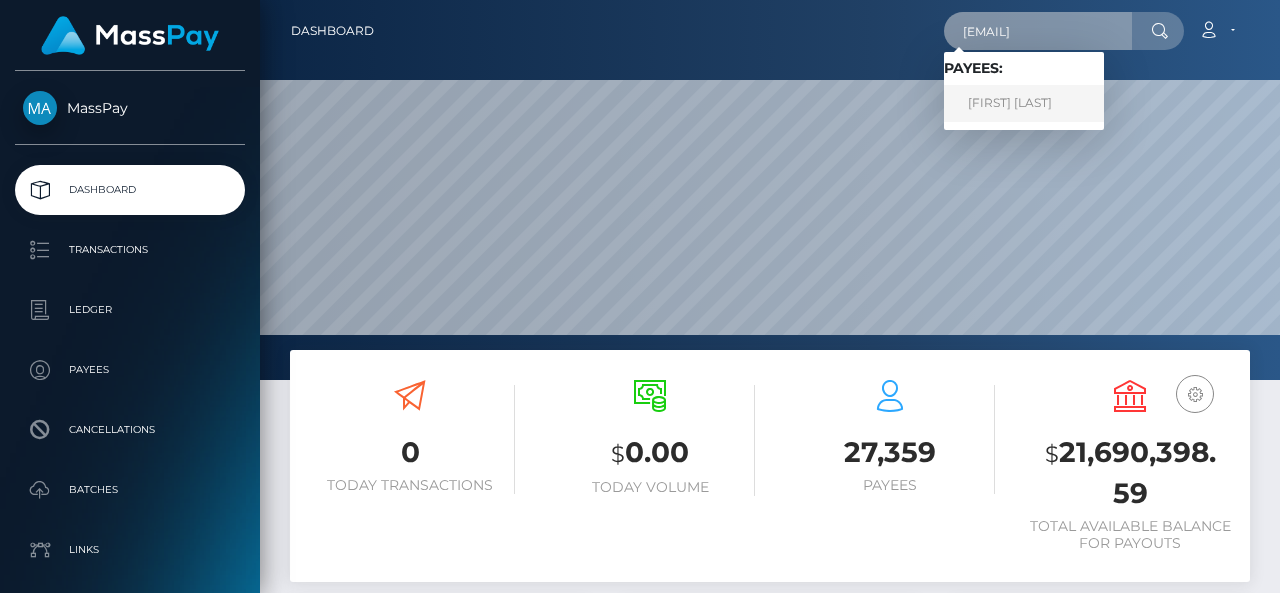 type on "[EMAIL]" 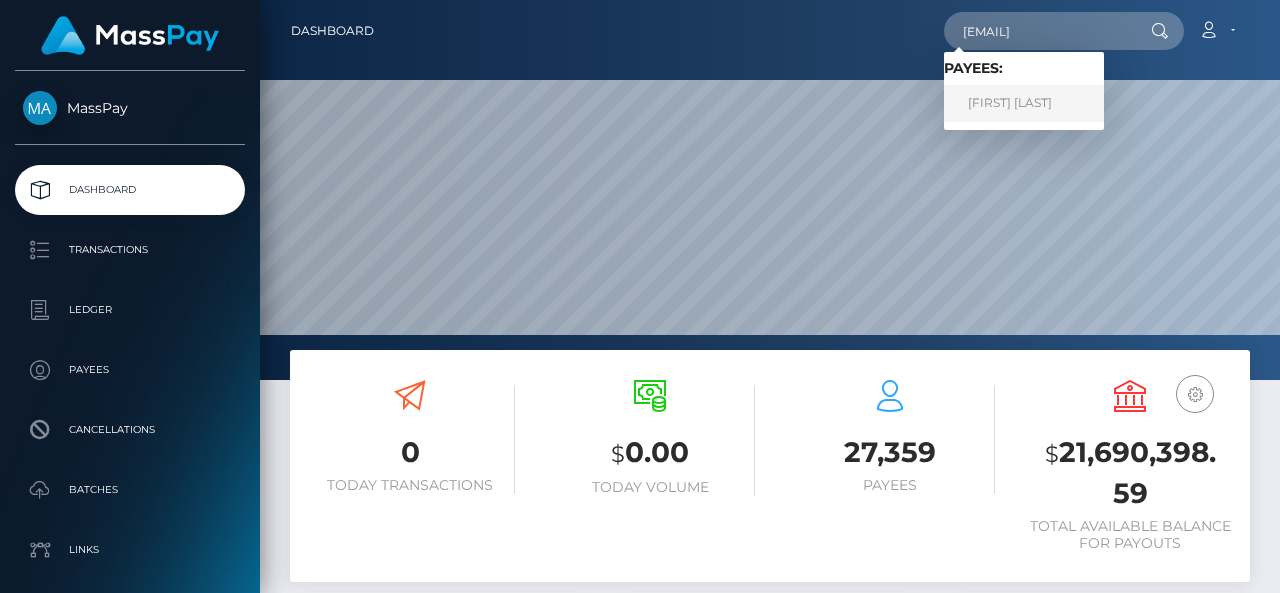 click on "[FIRST] [LAST]" at bounding box center [1024, 103] 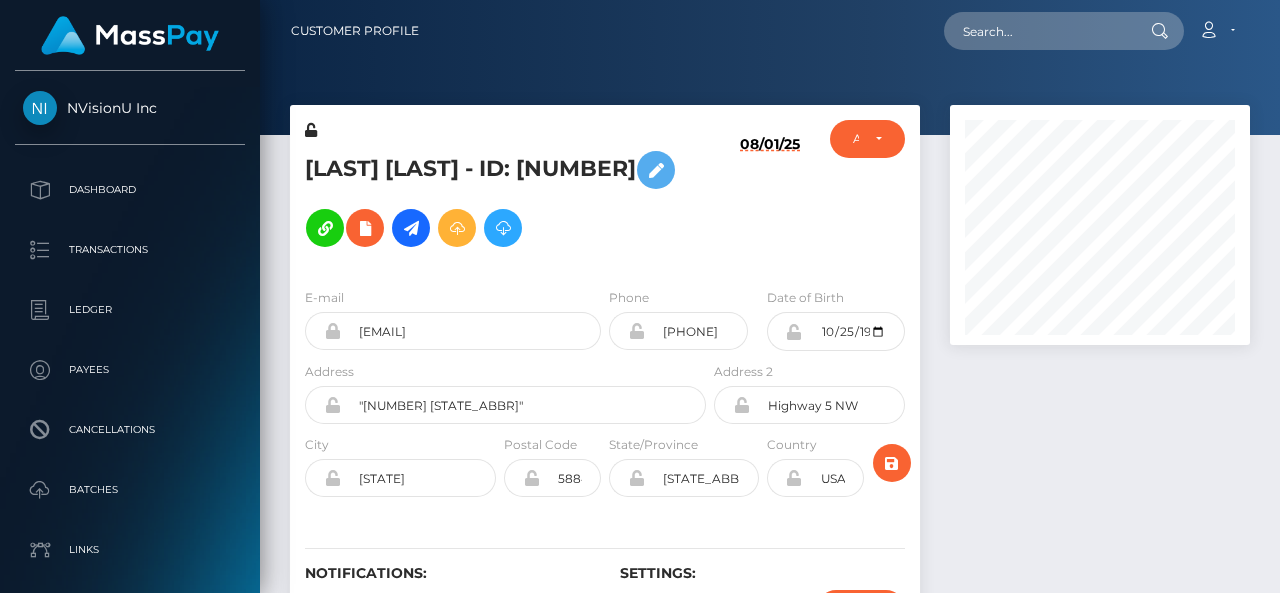 scroll, scrollTop: 0, scrollLeft: 0, axis: both 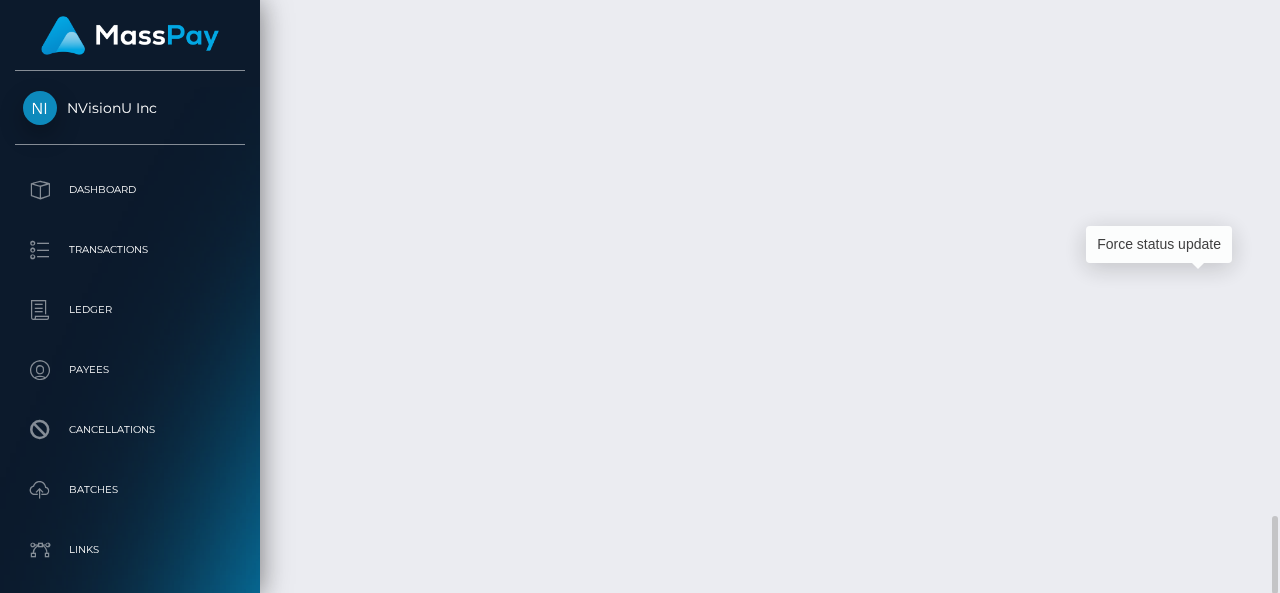 click at bounding box center (1210, -1276) 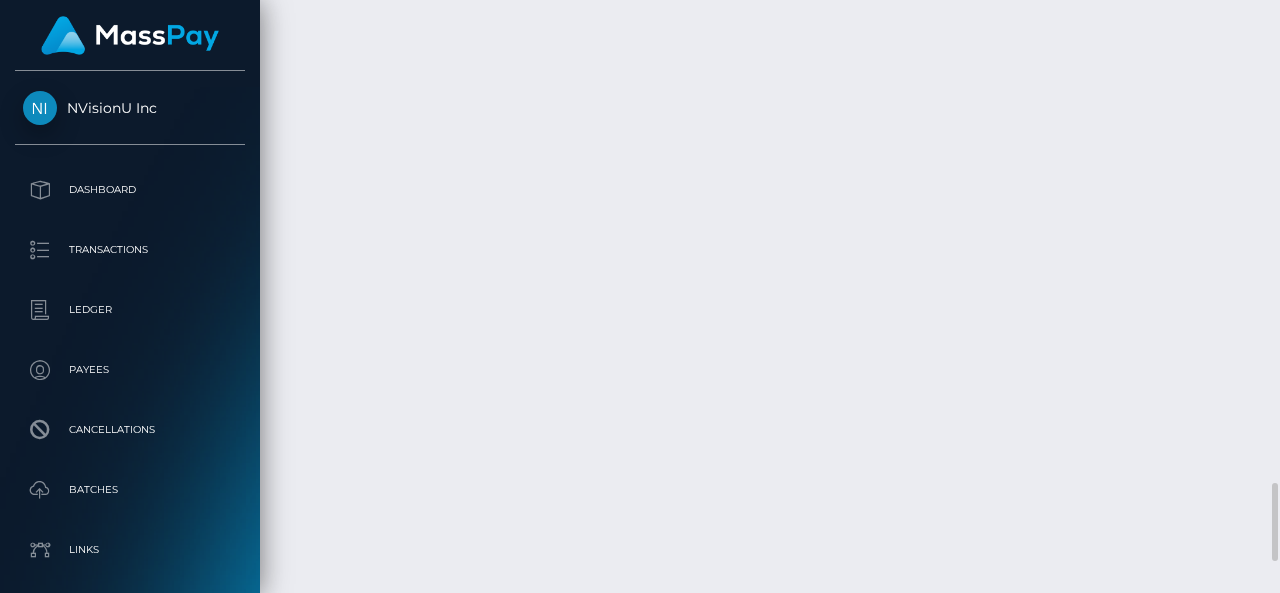scroll, scrollTop: 3682, scrollLeft: 0, axis: vertical 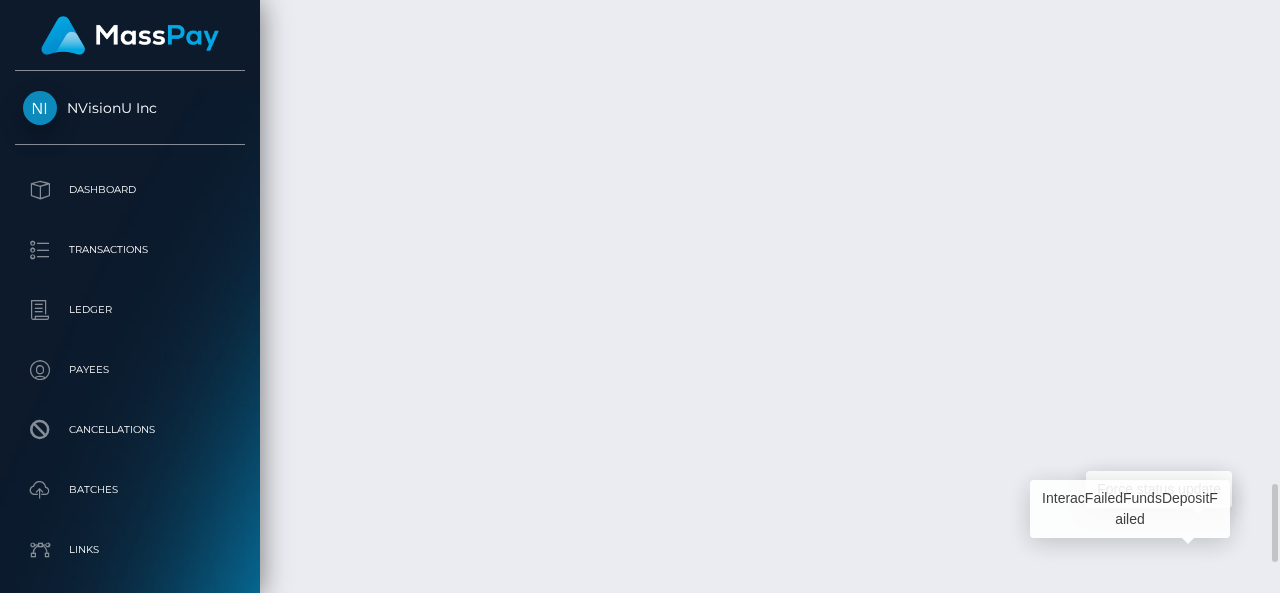 click at bounding box center [1205, -998] 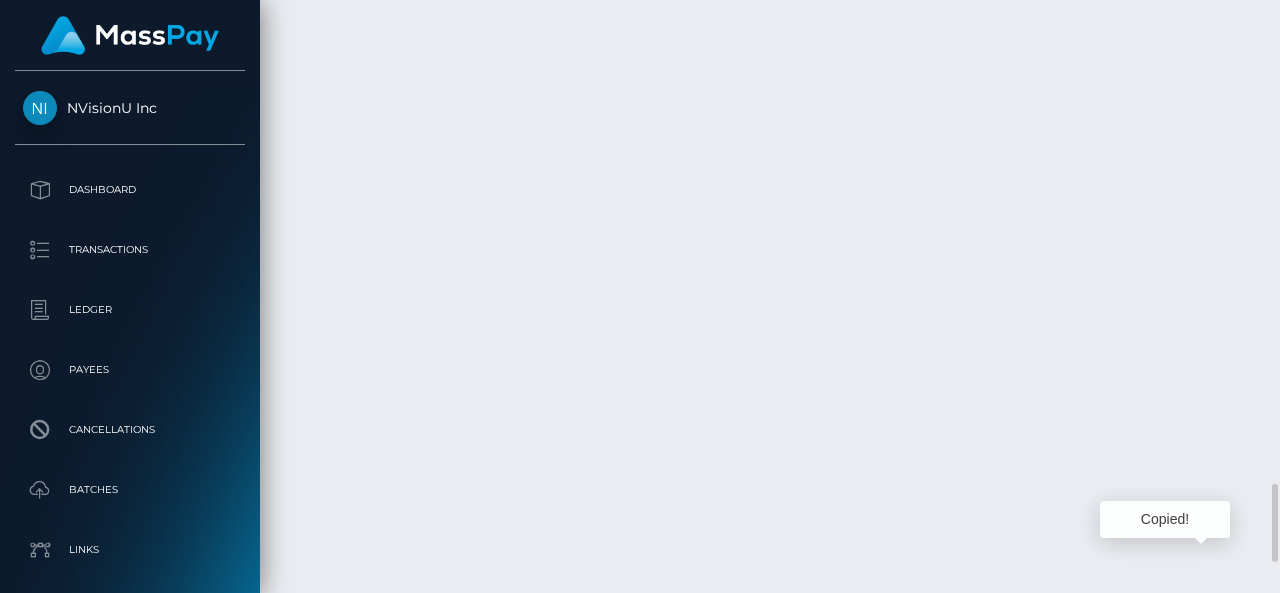 scroll, scrollTop: 240, scrollLeft: 300, axis: both 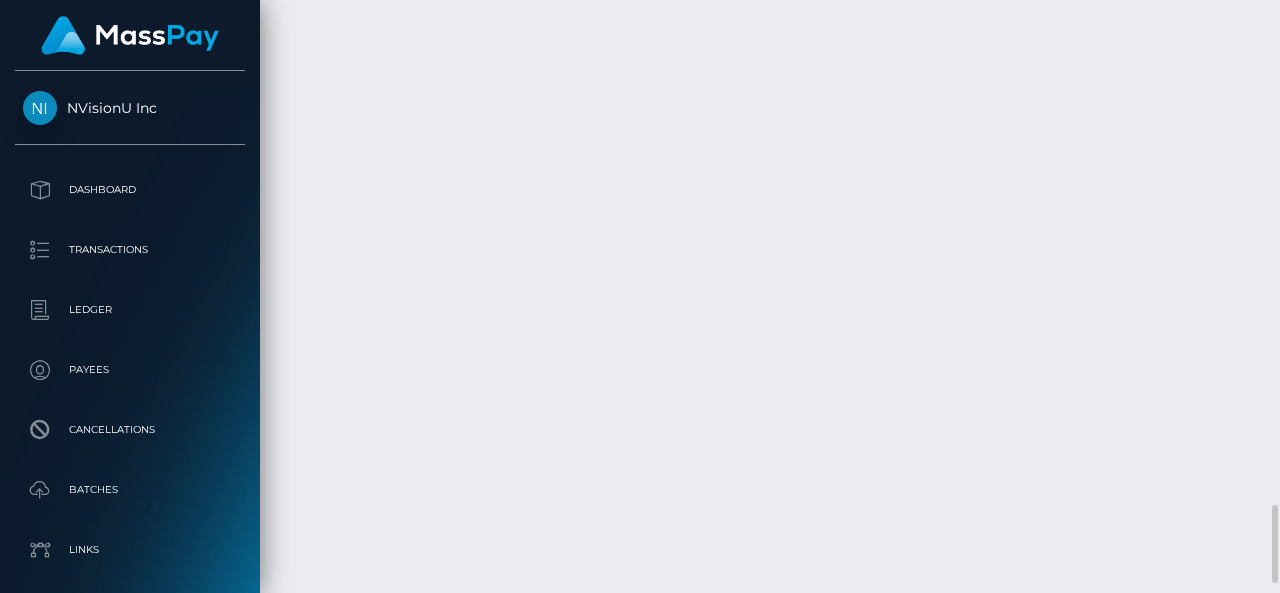 click on "Interac" at bounding box center (474, -1199) 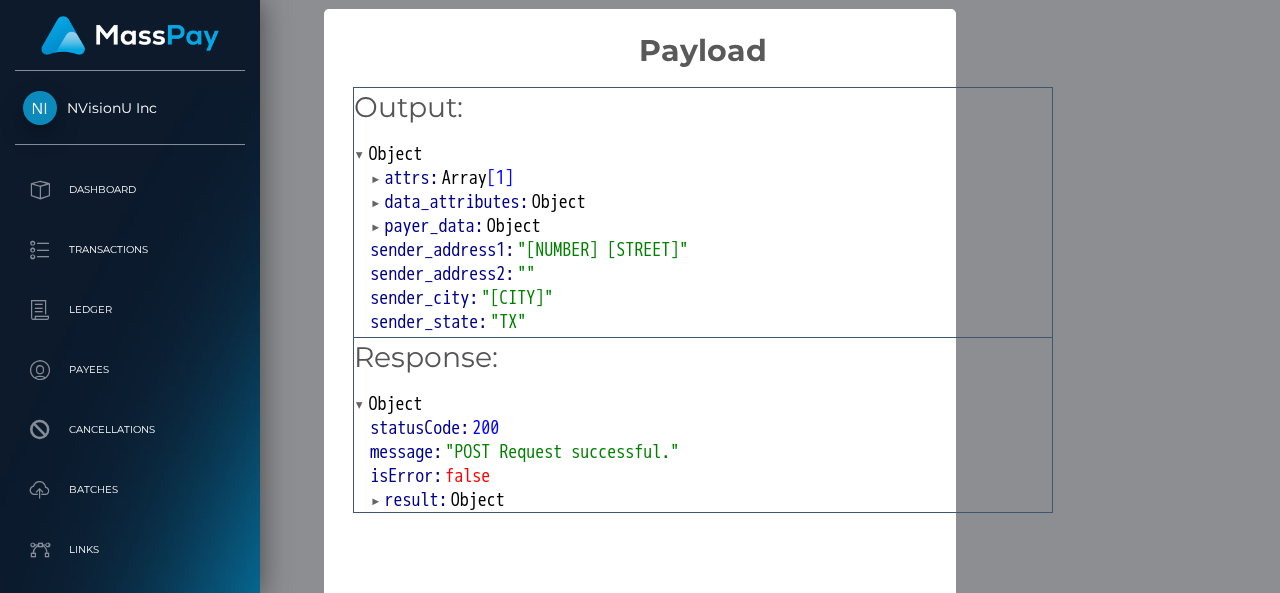 scroll, scrollTop: 108, scrollLeft: 0, axis: vertical 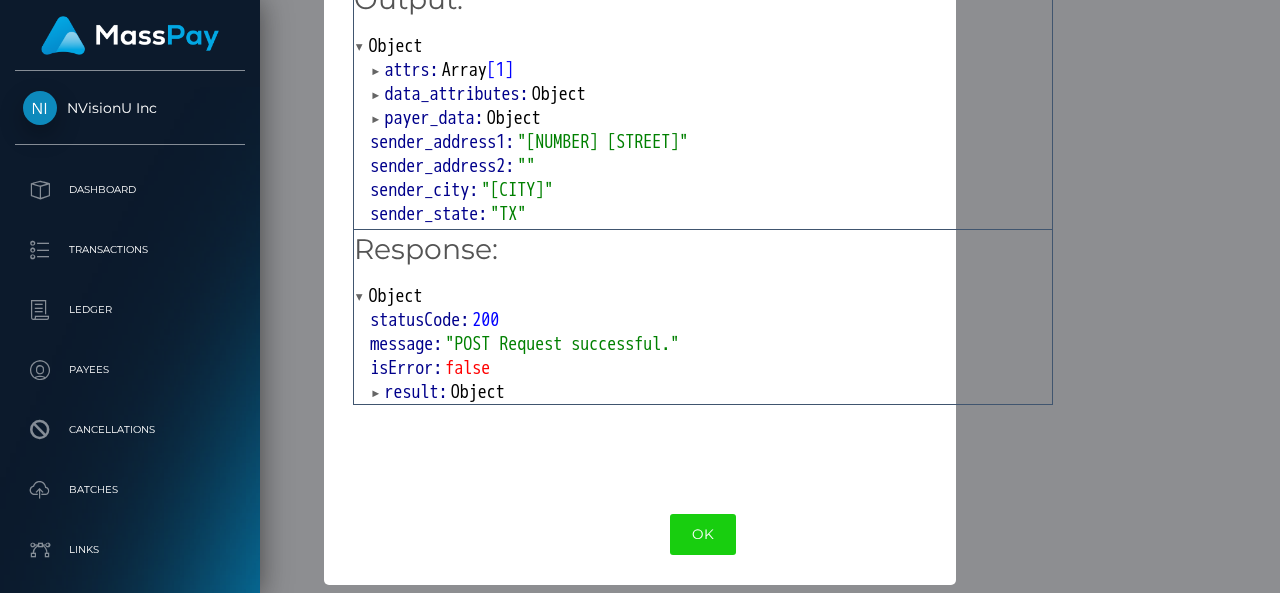 click on "result:" at bounding box center (417, 392) 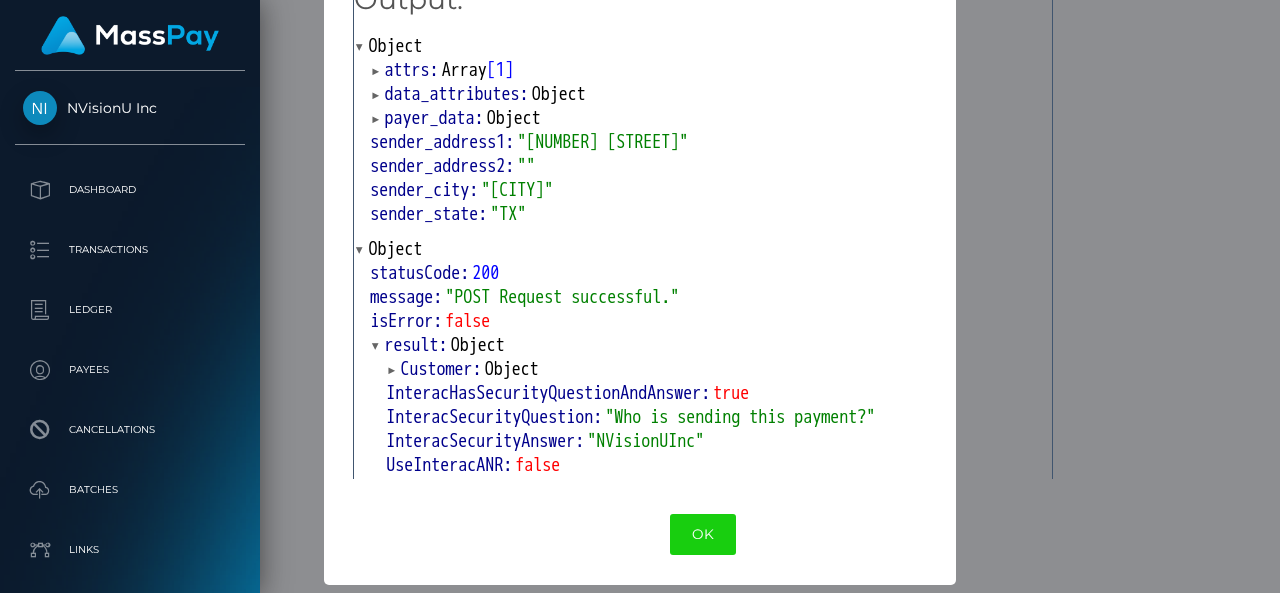 scroll, scrollTop: 50, scrollLeft: 0, axis: vertical 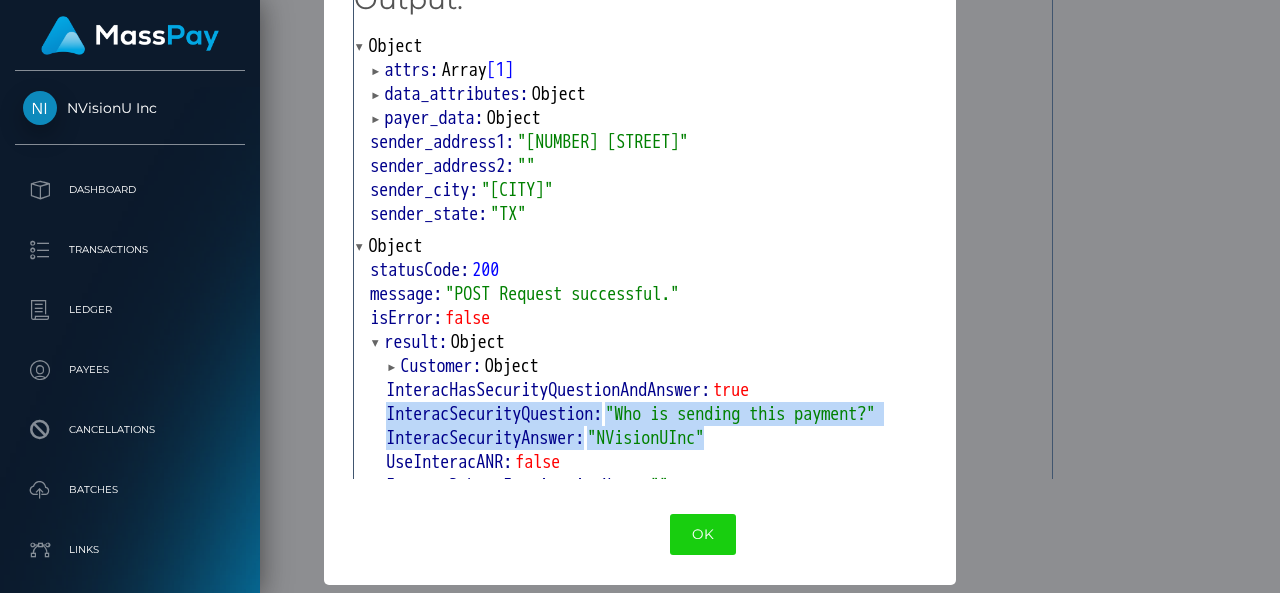 drag, startPoint x: 376, startPoint y: 392, endPoint x: 740, endPoint y: 415, distance: 364.72592 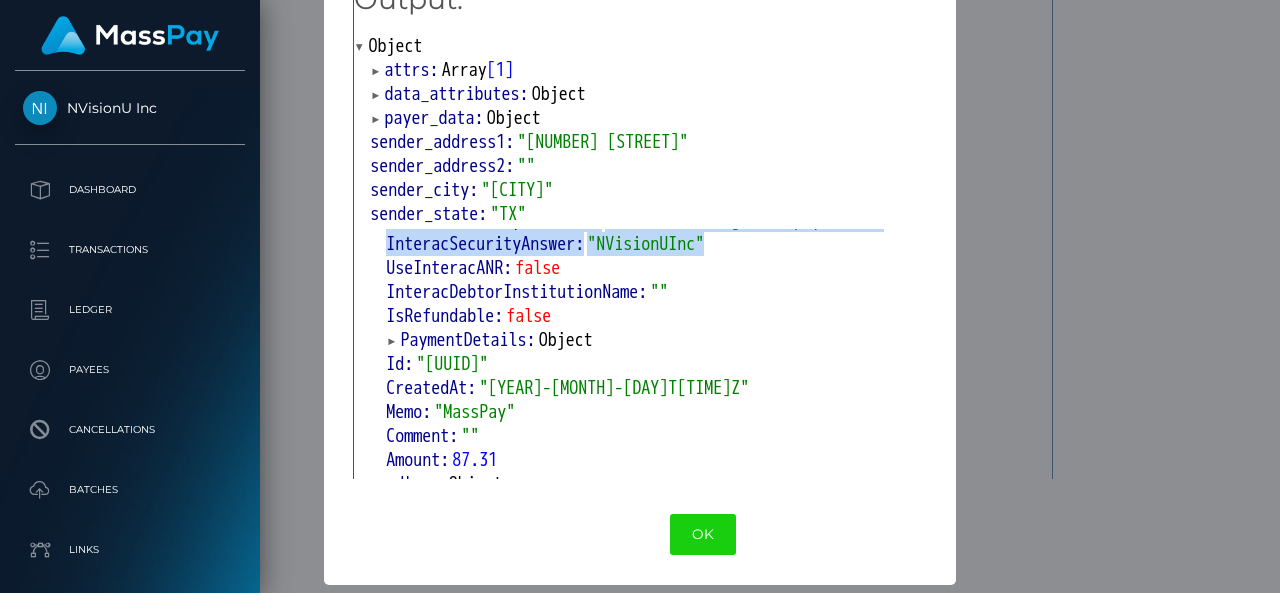 scroll, scrollTop: 407, scrollLeft: 0, axis: vertical 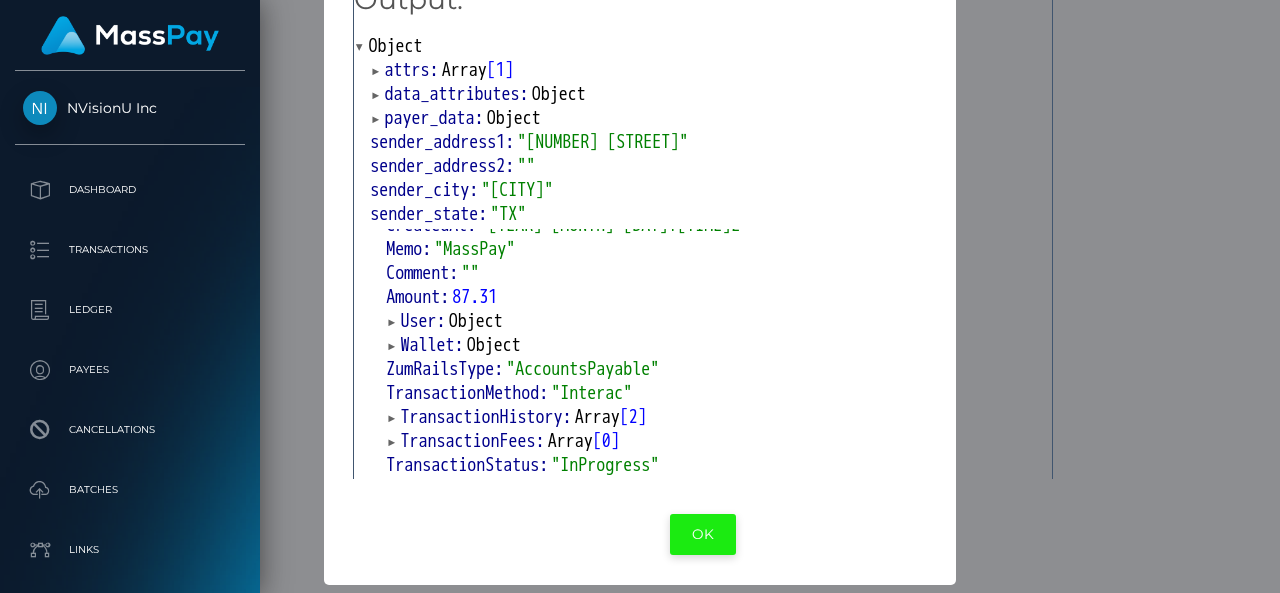 click on "OK" at bounding box center (703, 534) 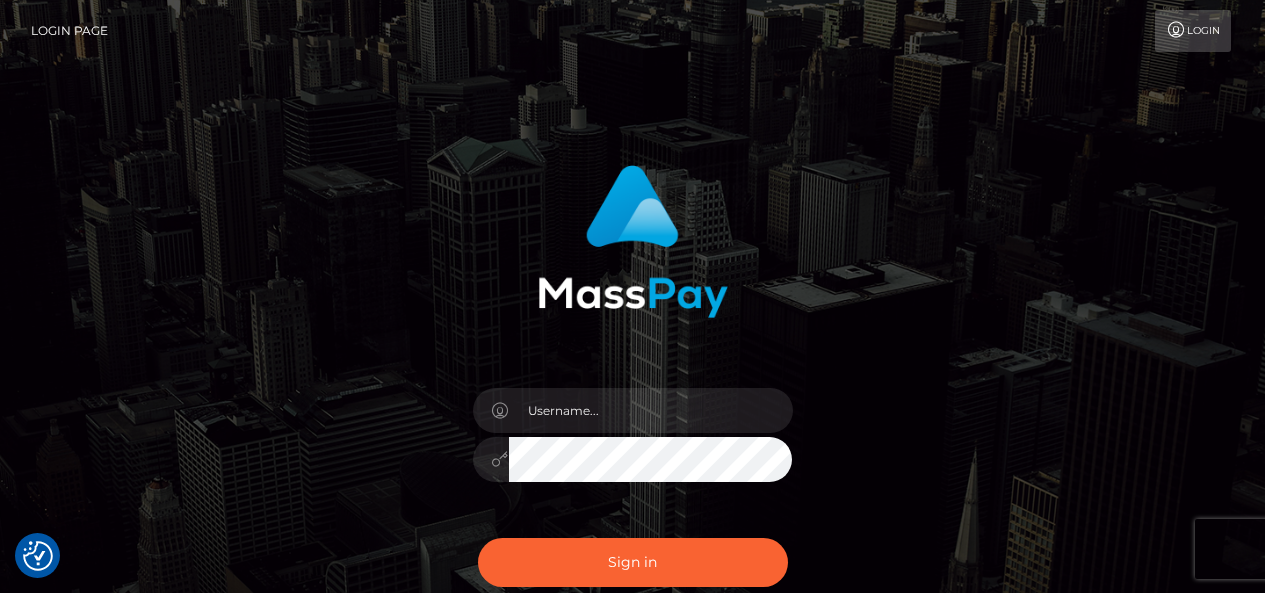 scroll, scrollTop: 0, scrollLeft: 0, axis: both 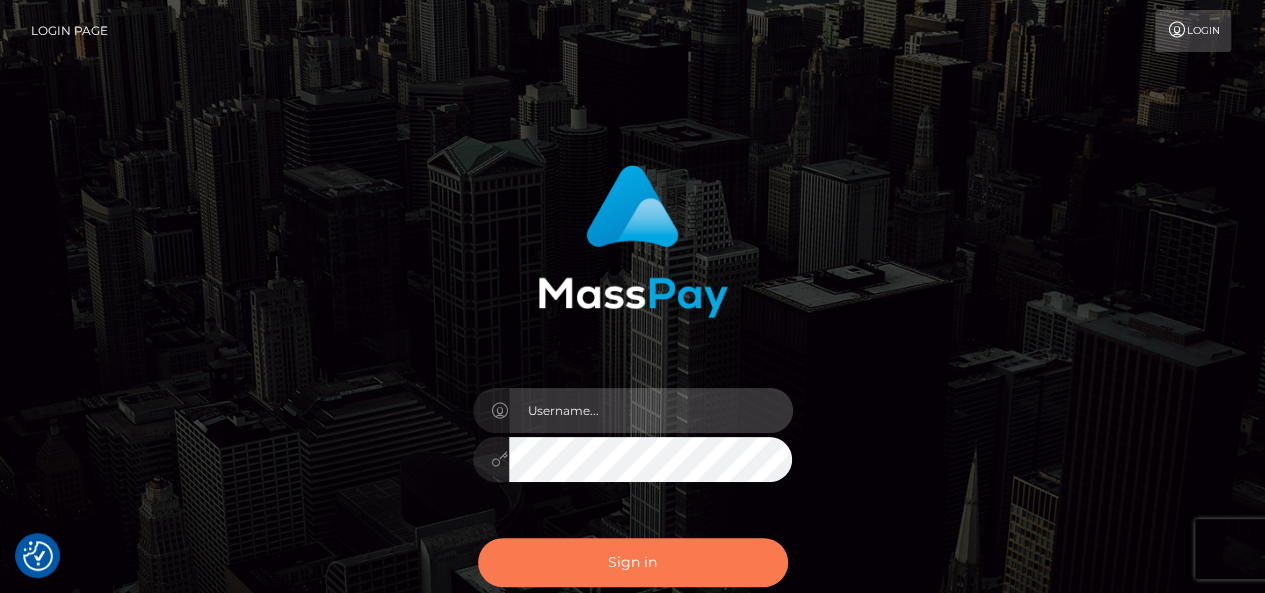type on "pk.es" 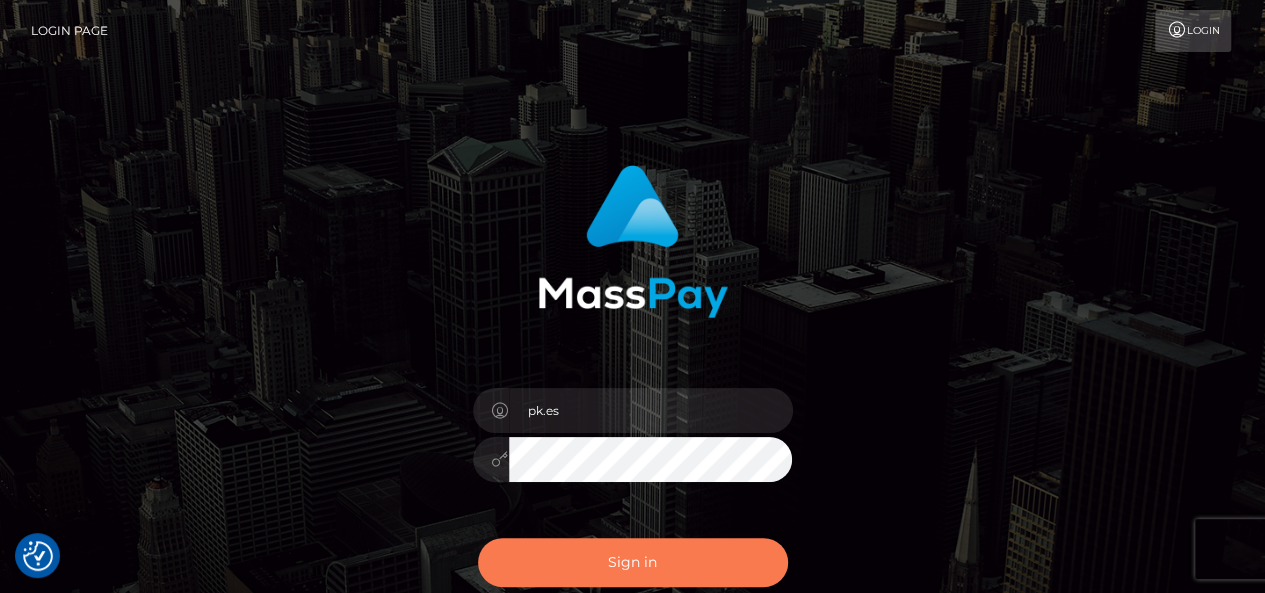 click on "Sign in" at bounding box center (633, 562) 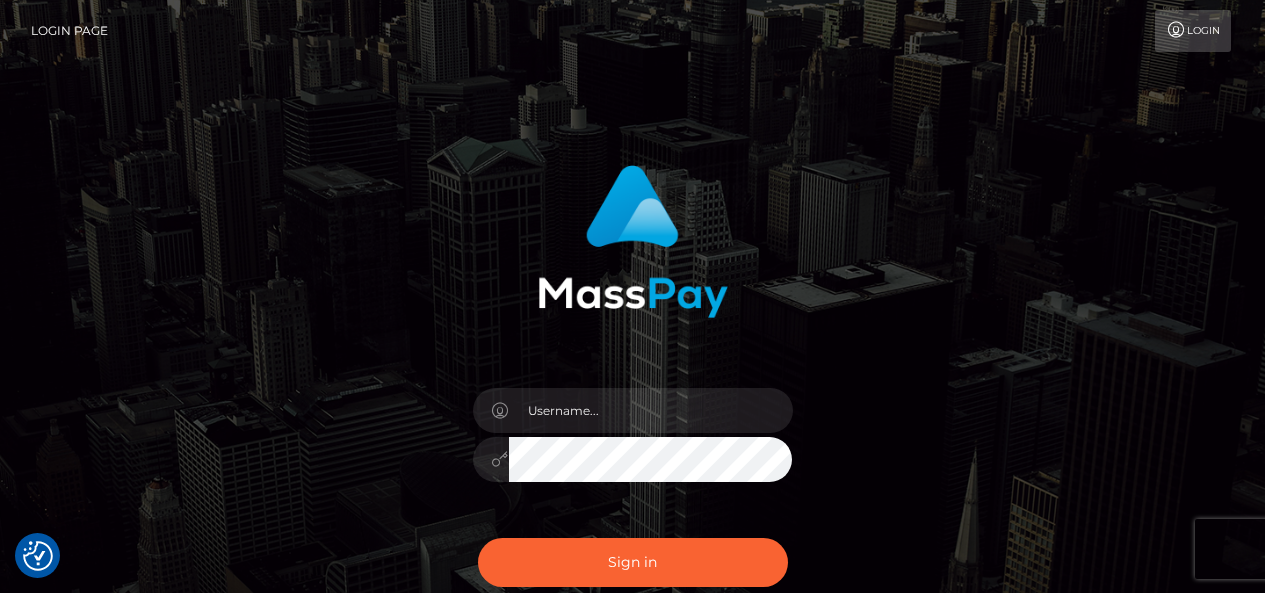scroll, scrollTop: 0, scrollLeft: 0, axis: both 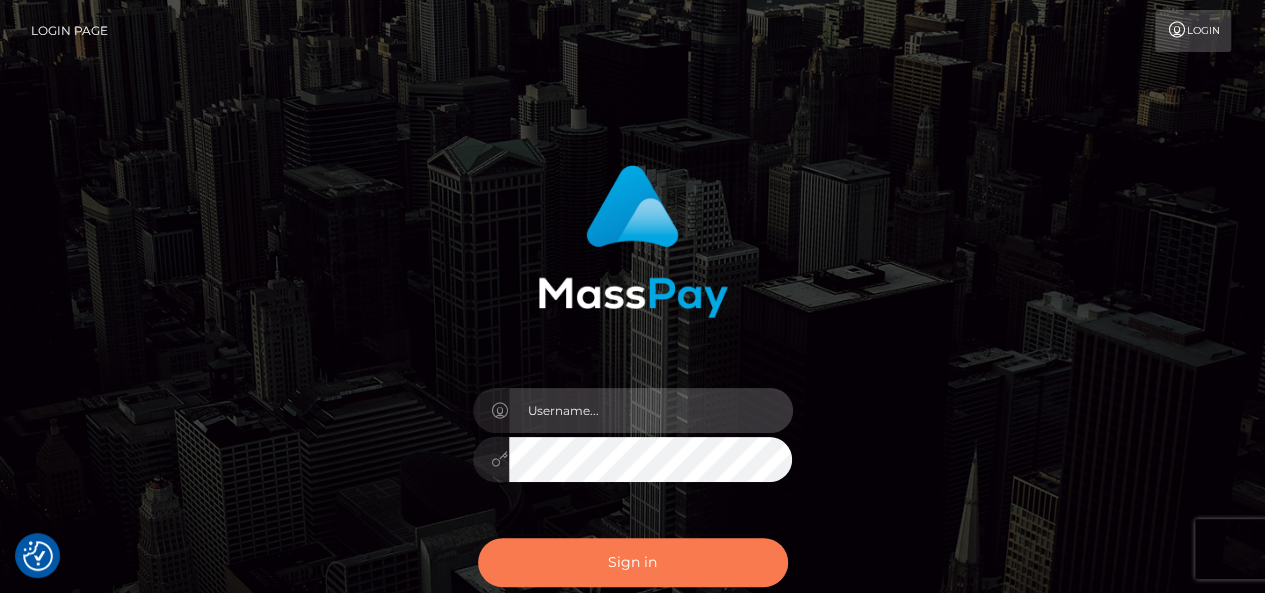 type on "pk.es" 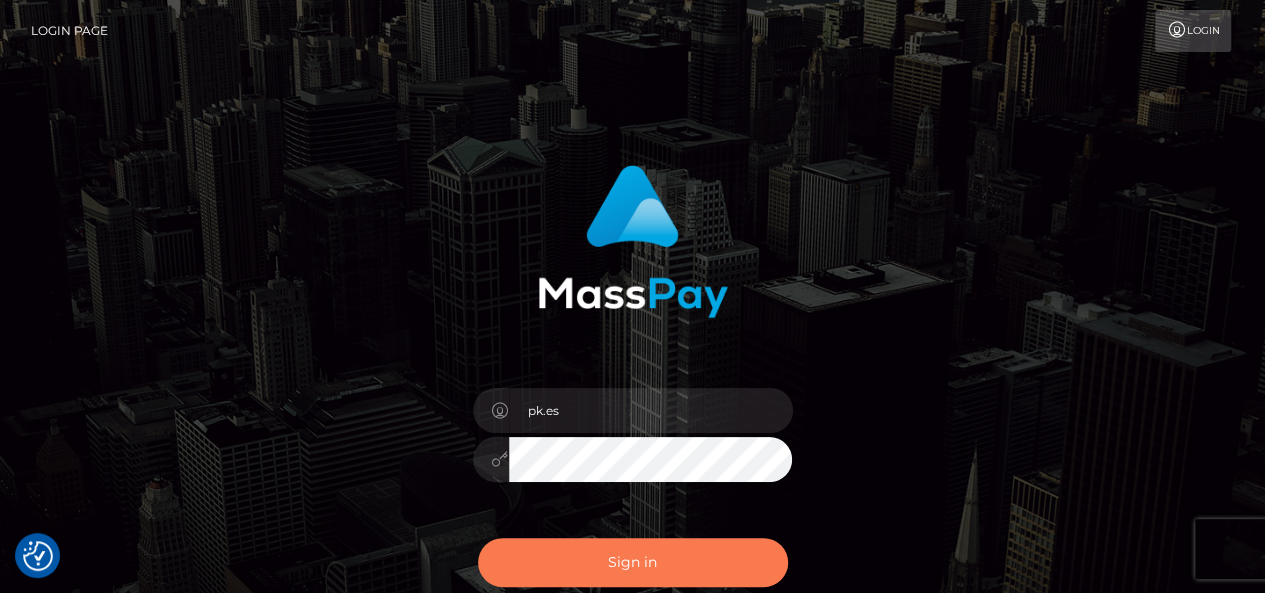 click on "Sign in" at bounding box center [633, 562] 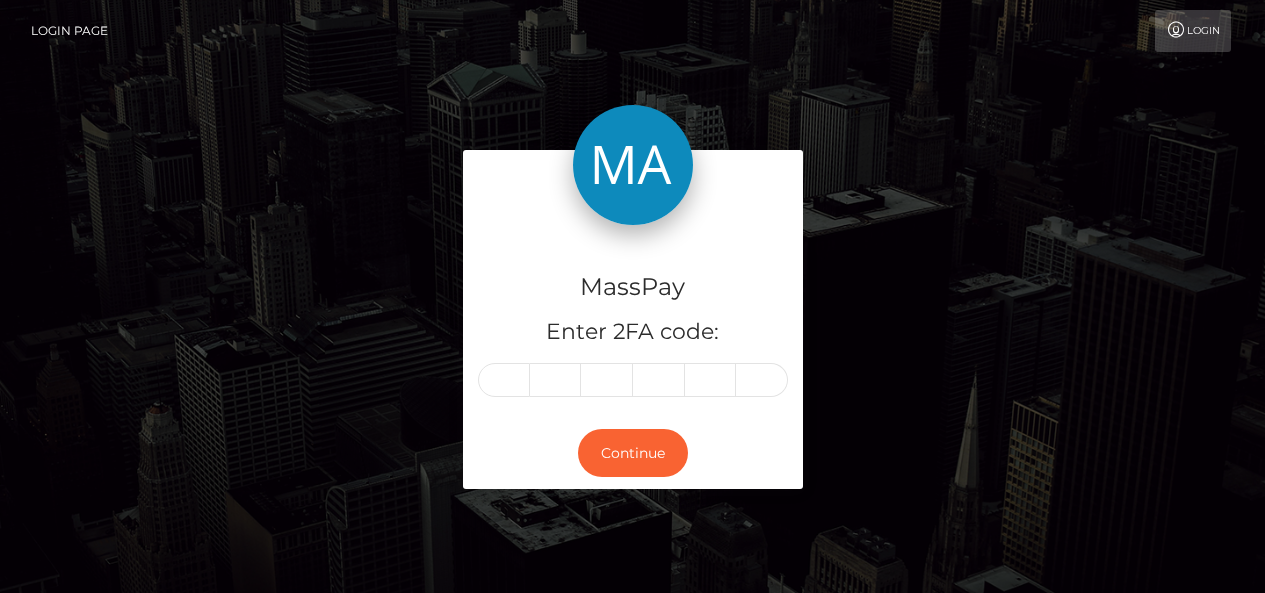 scroll, scrollTop: 0, scrollLeft: 0, axis: both 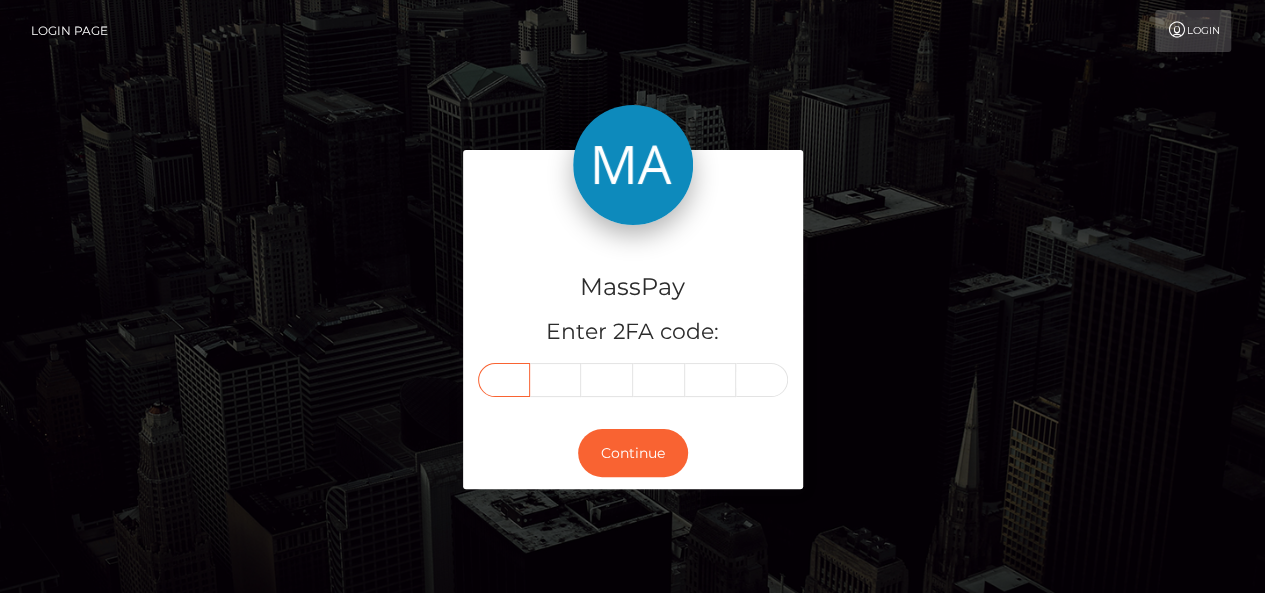 click at bounding box center [504, 380] 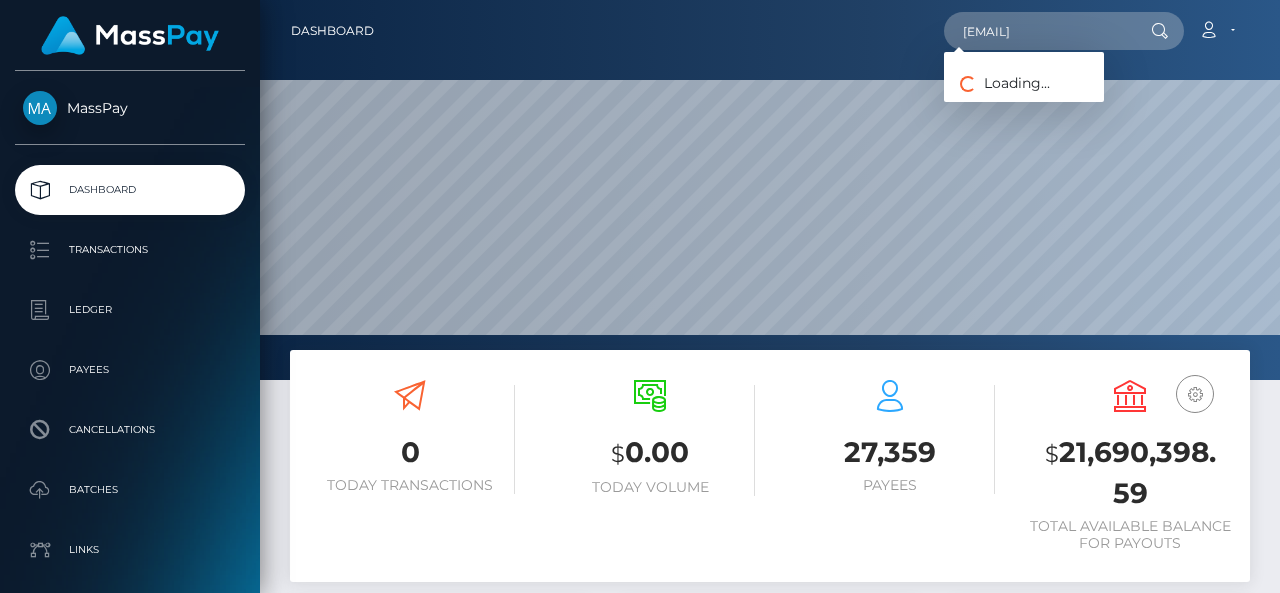 scroll, scrollTop: 0, scrollLeft: 0, axis: both 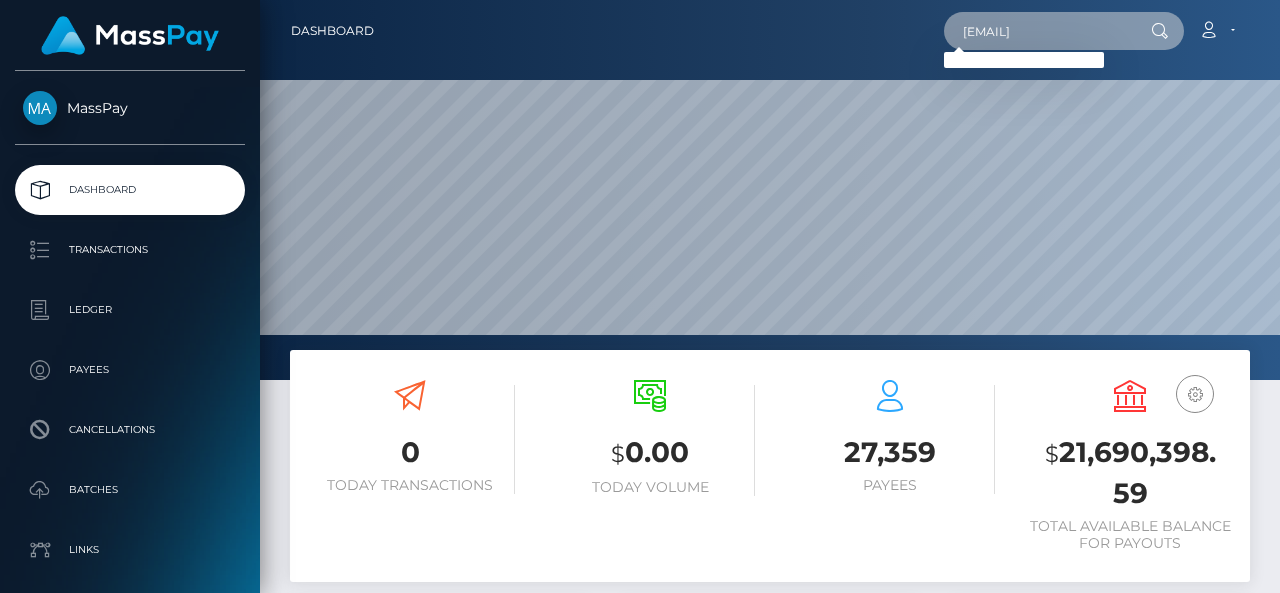 click on "[EMAIL]" at bounding box center [1038, 31] 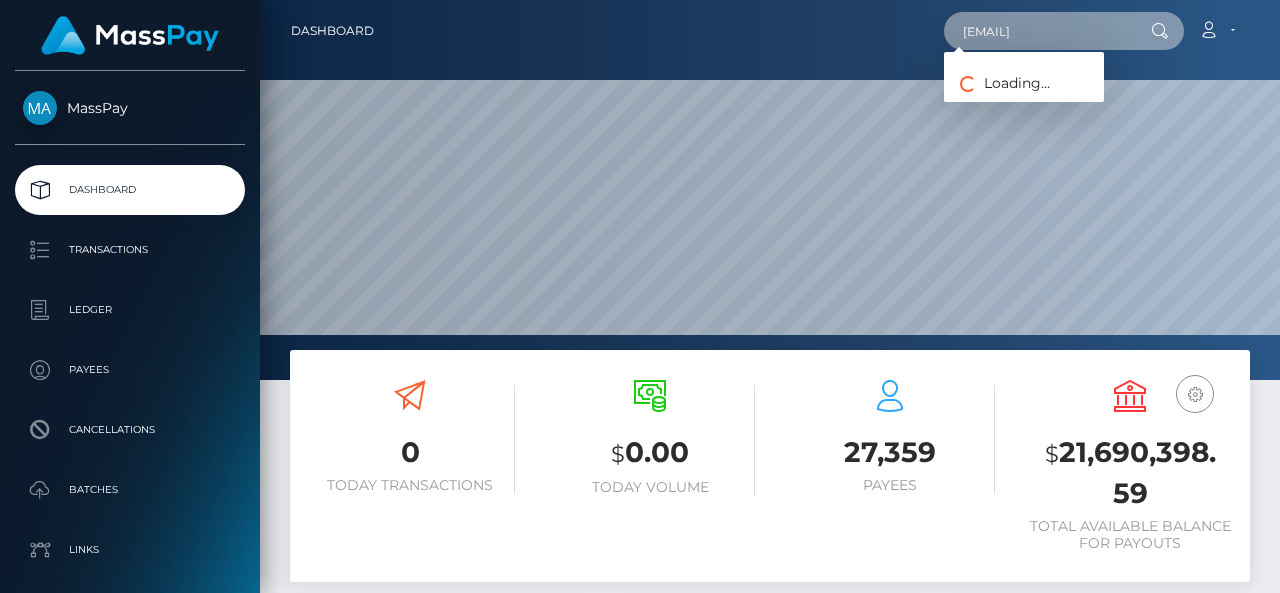 paste on "[FIRST] [LAST]" 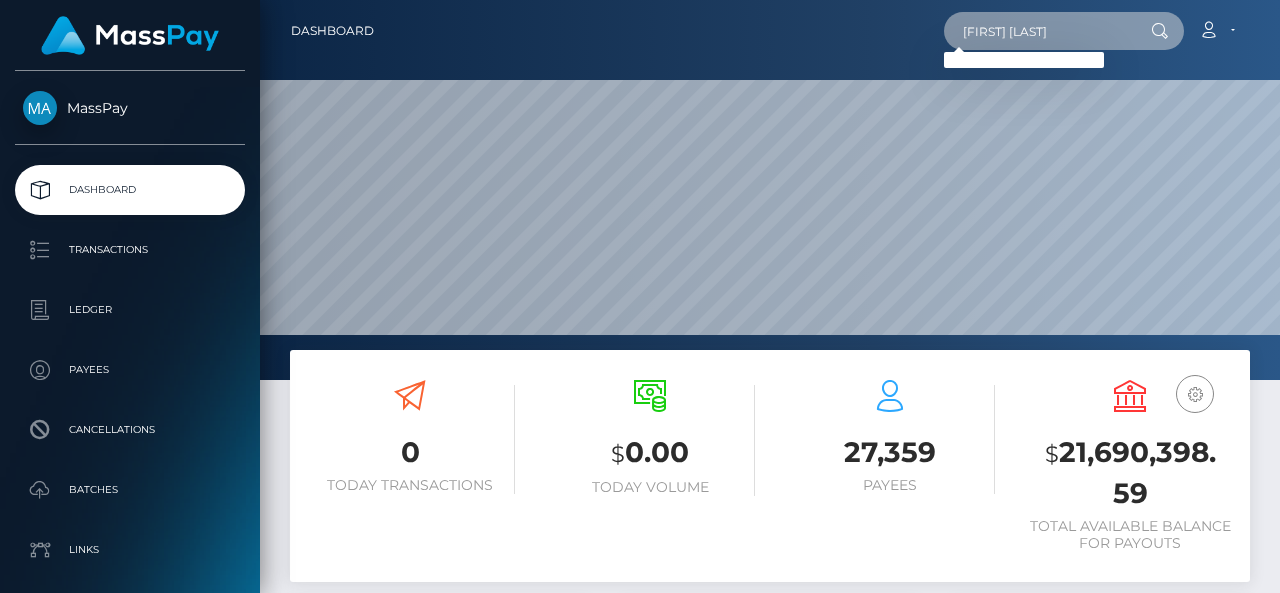 type on "[FIRST] [LAST]" 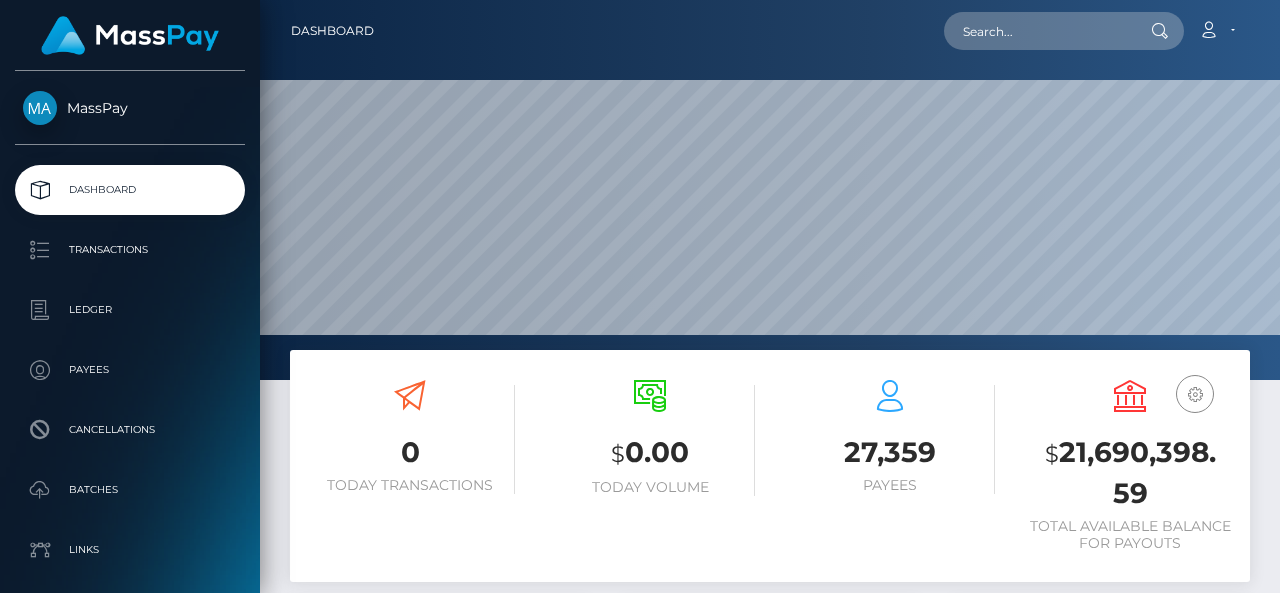 scroll, scrollTop: 0, scrollLeft: 0, axis: both 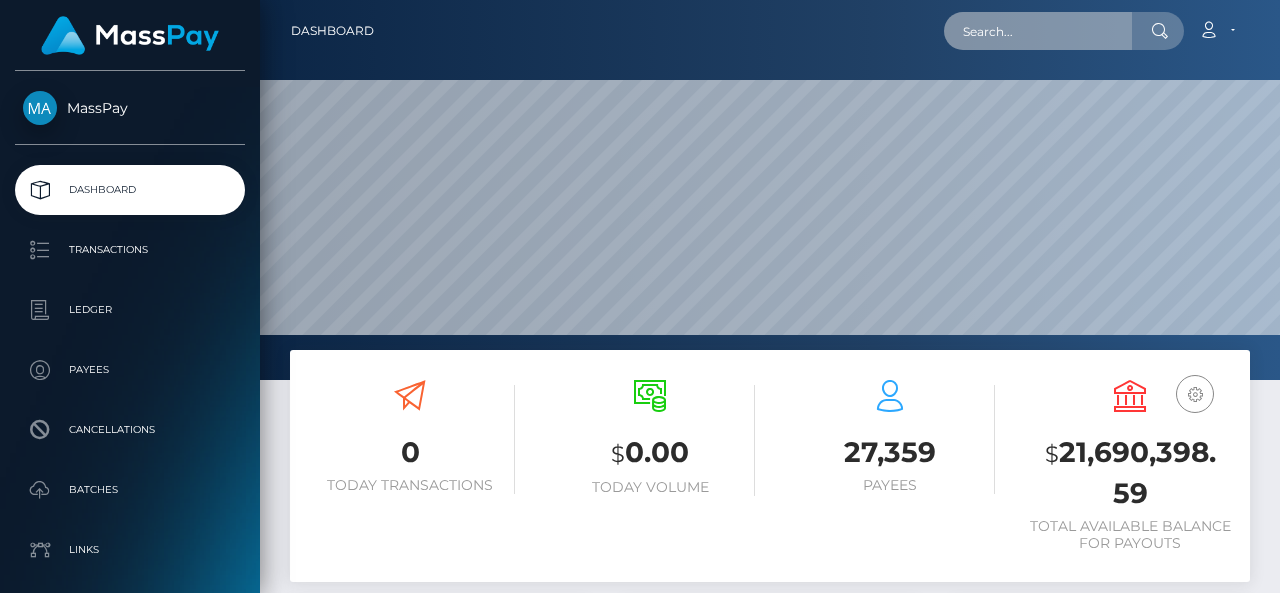 click at bounding box center [1038, 31] 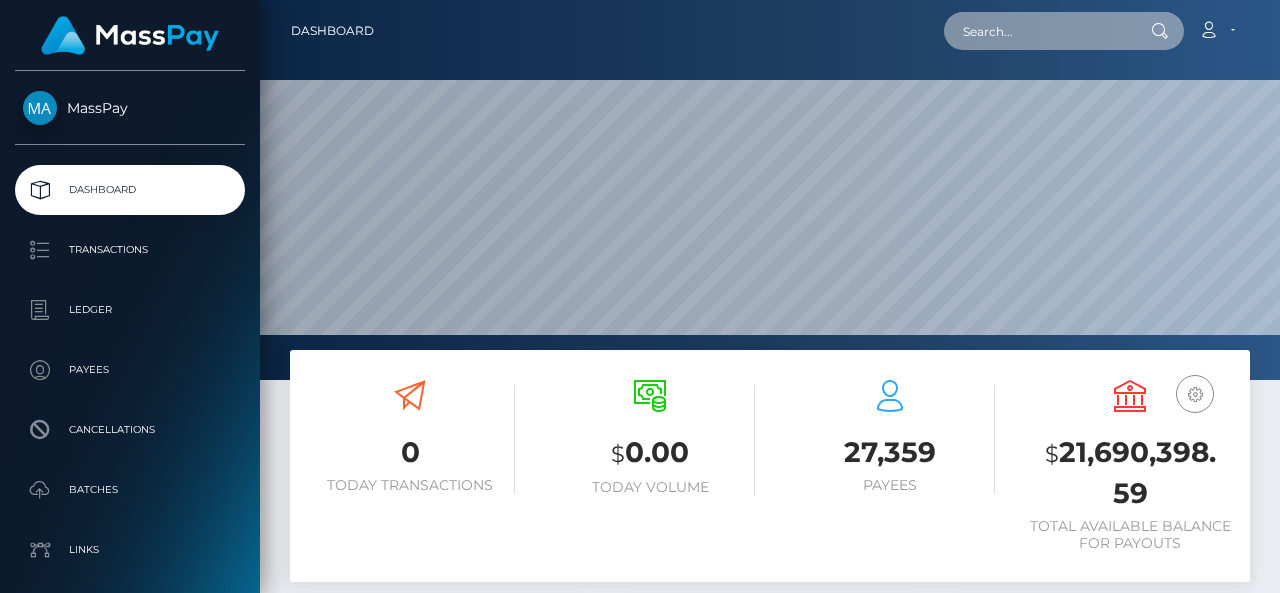 paste on "12624101" 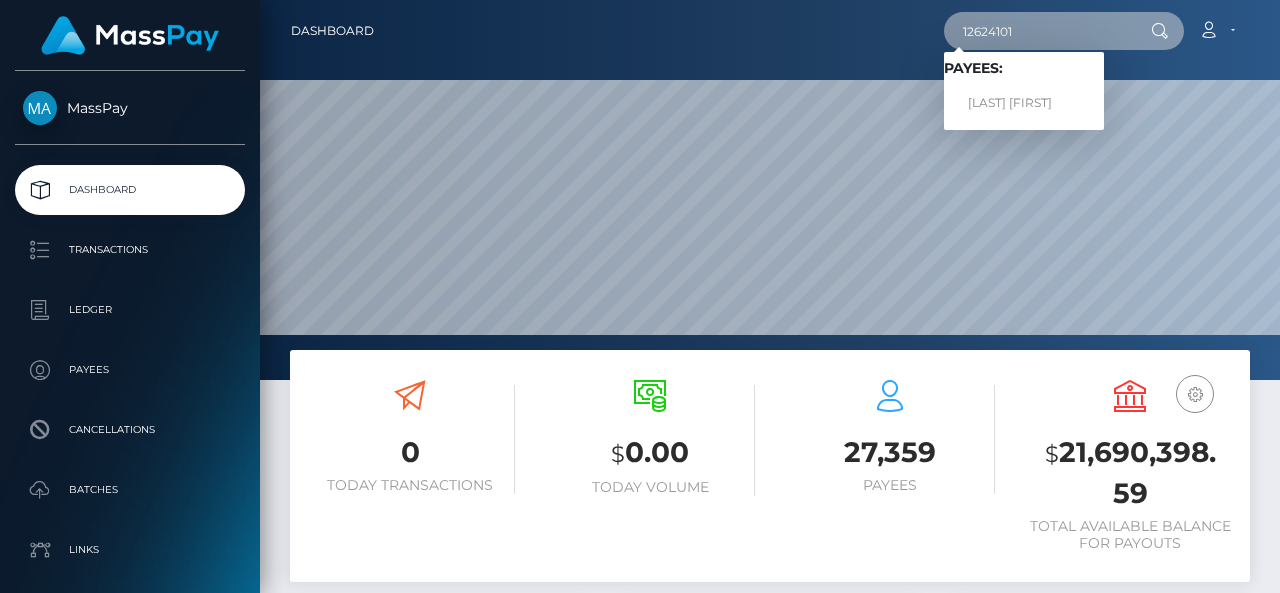 type on "12624101" 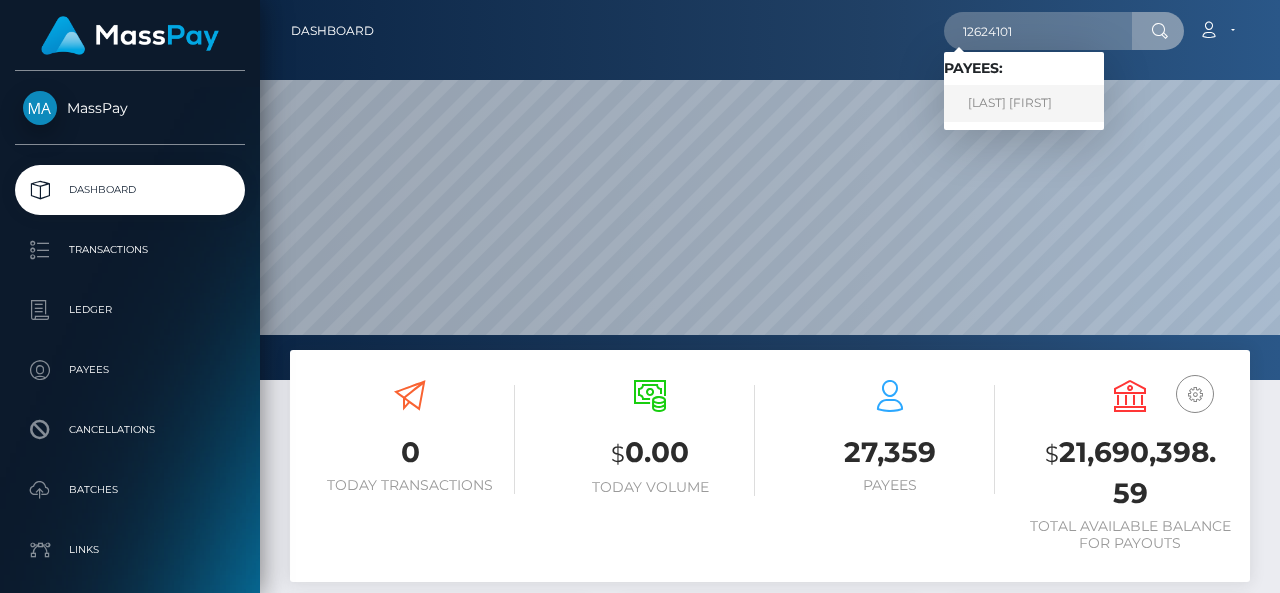 click on "玉霞  邵" at bounding box center (1024, 103) 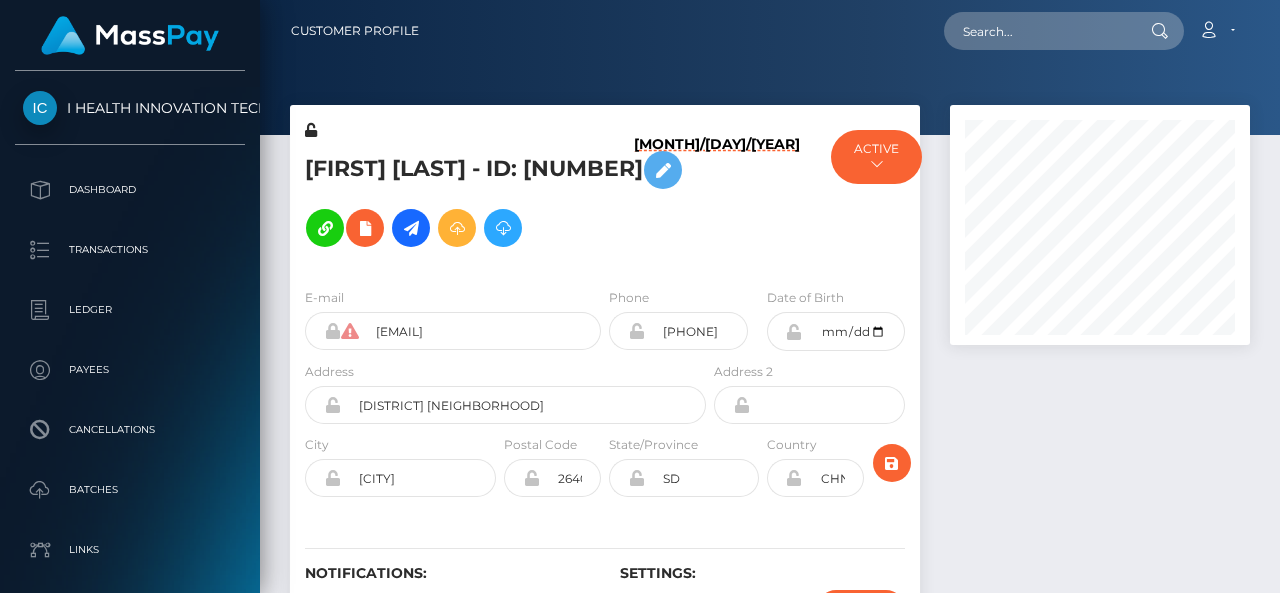 scroll, scrollTop: 0, scrollLeft: 0, axis: both 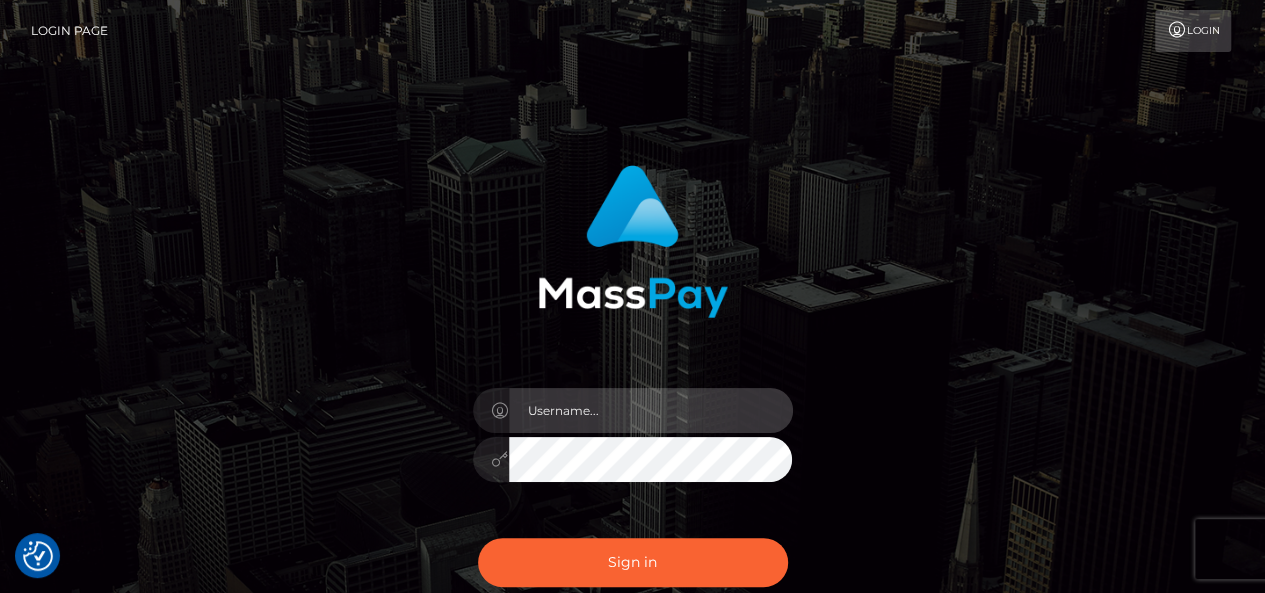 type on "pk.es" 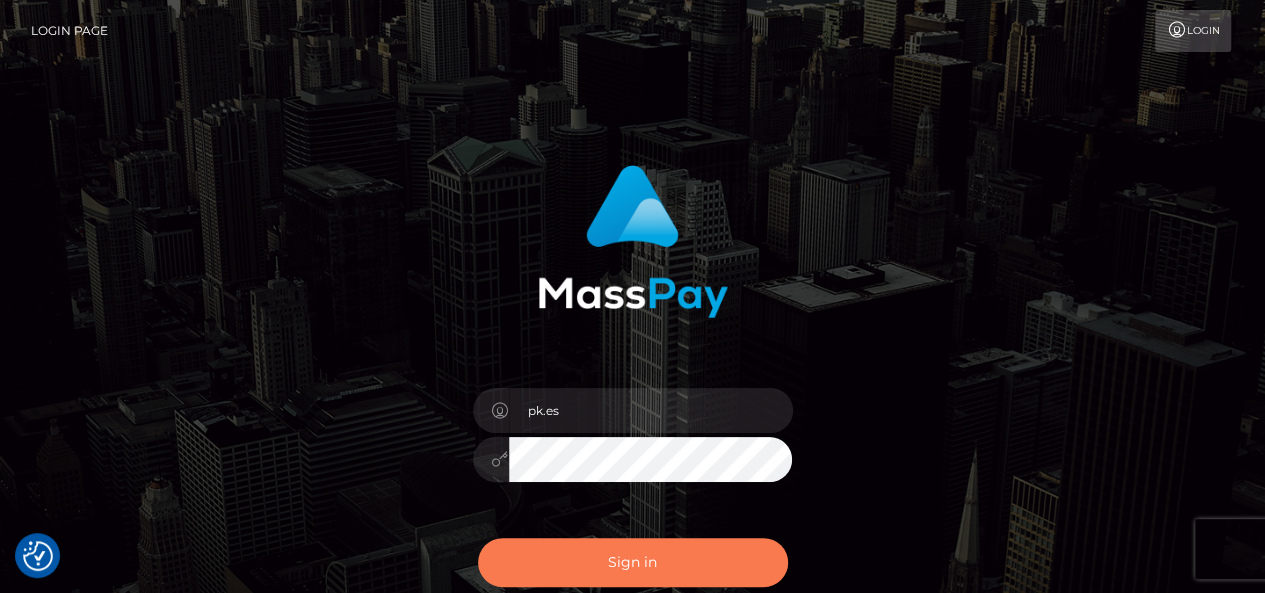click on "Sign in" at bounding box center [633, 562] 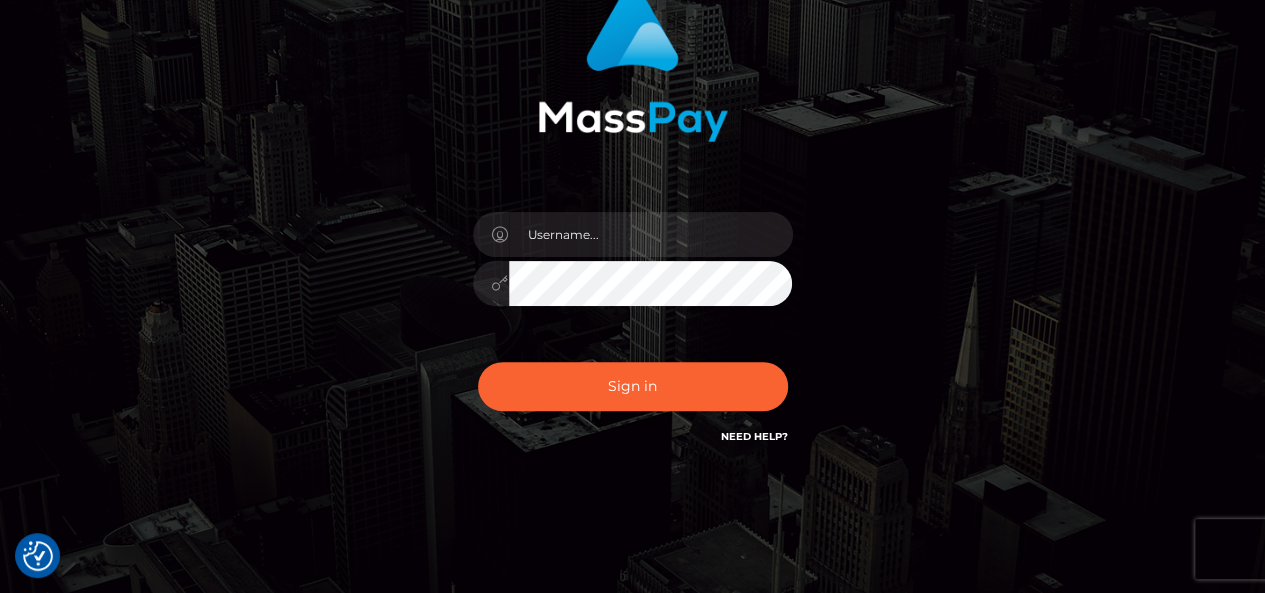 scroll, scrollTop: 177, scrollLeft: 0, axis: vertical 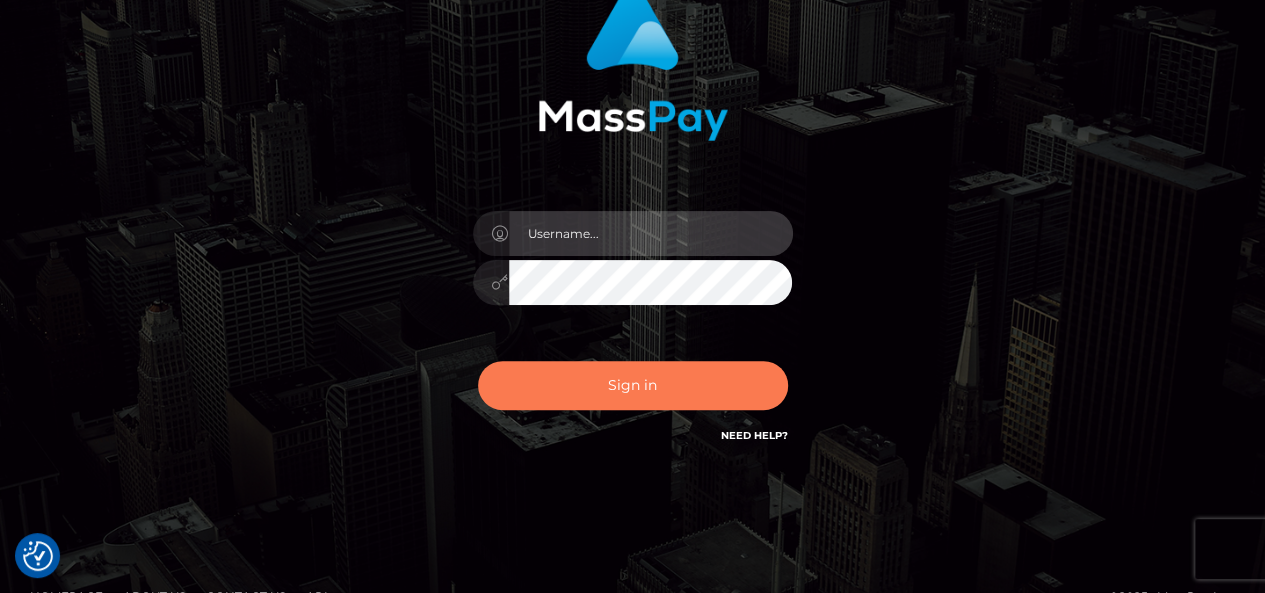 type on "pk.es" 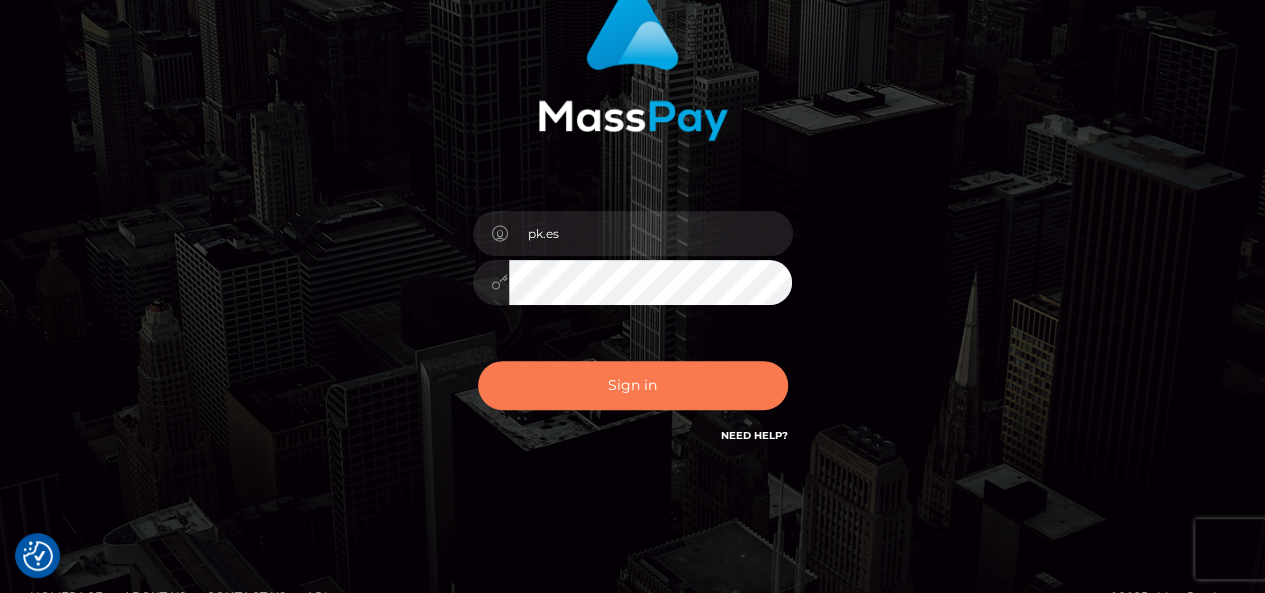 click on "Sign in" at bounding box center (633, 385) 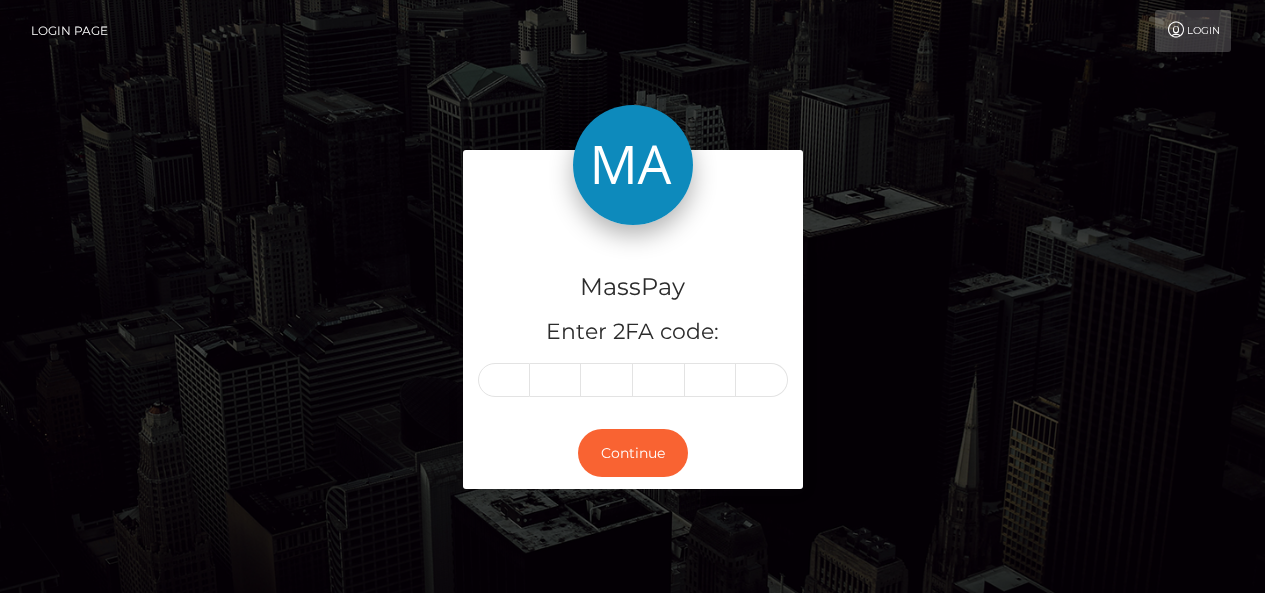 scroll, scrollTop: 0, scrollLeft: 0, axis: both 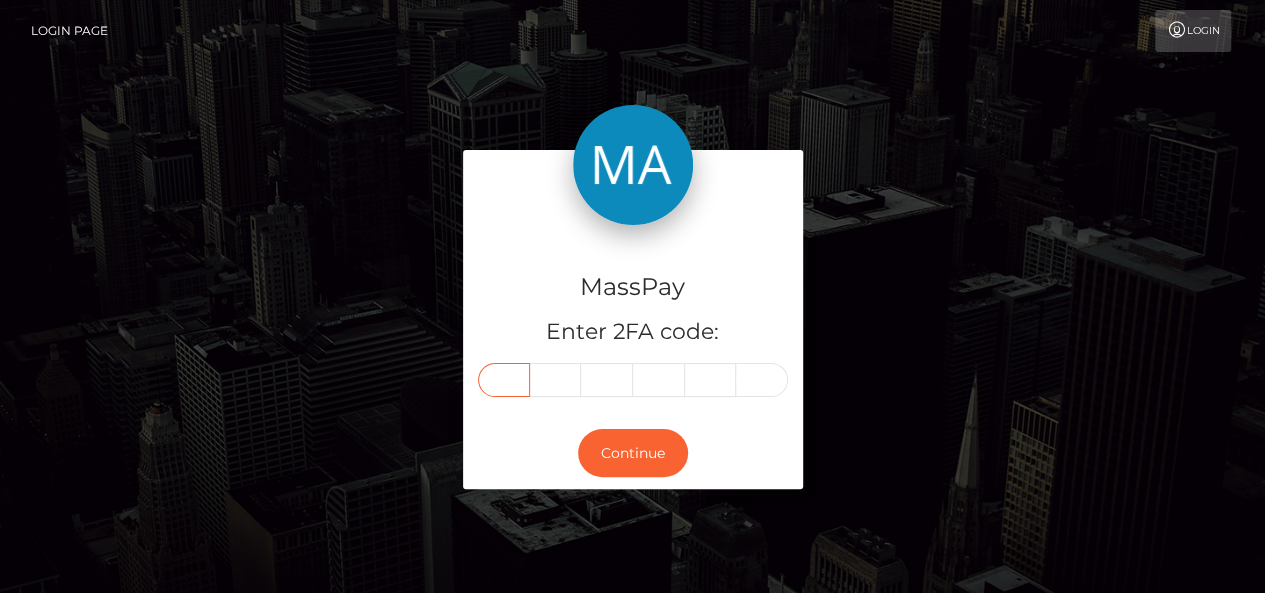 click at bounding box center [504, 380] 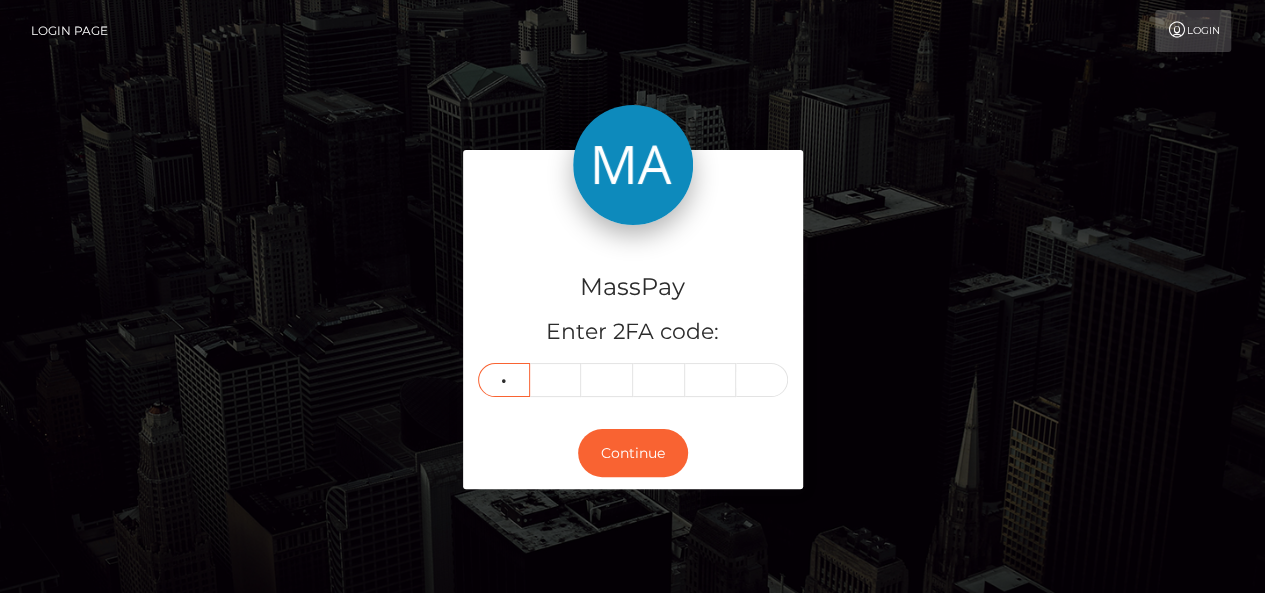 type on "0" 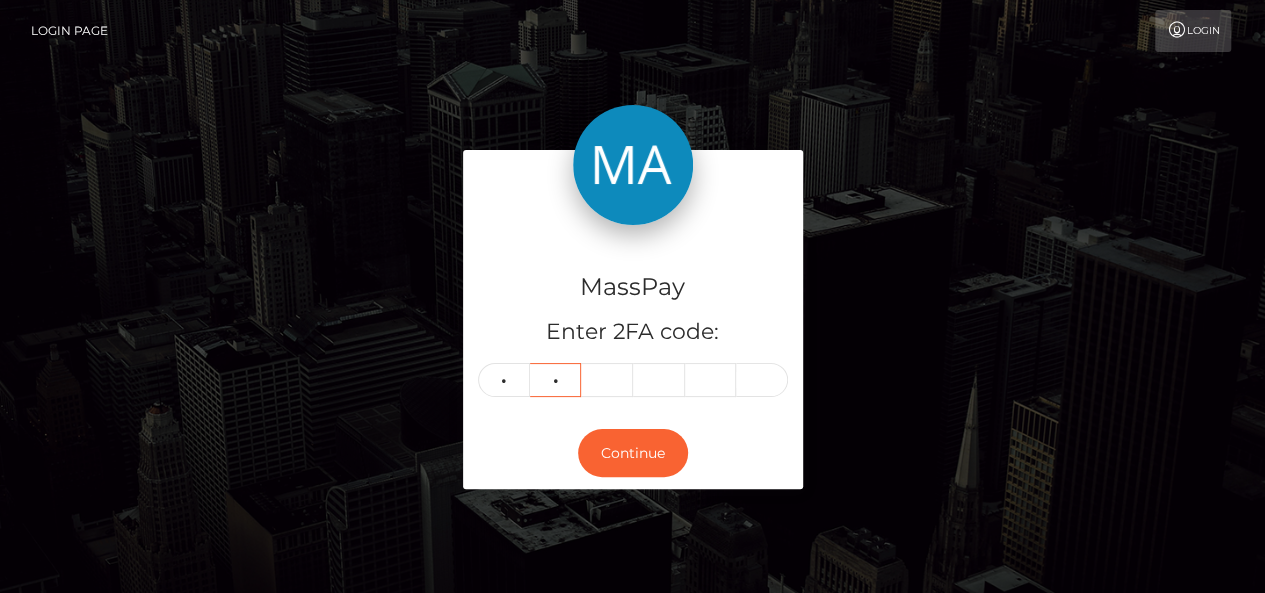 type on "6" 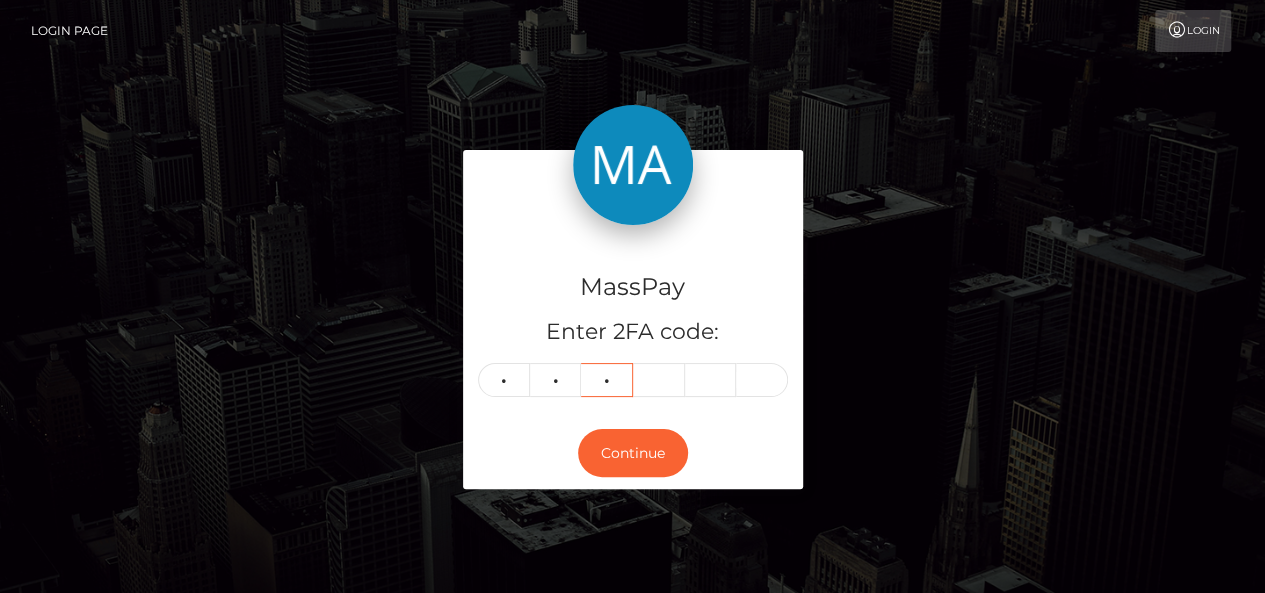 type on "2" 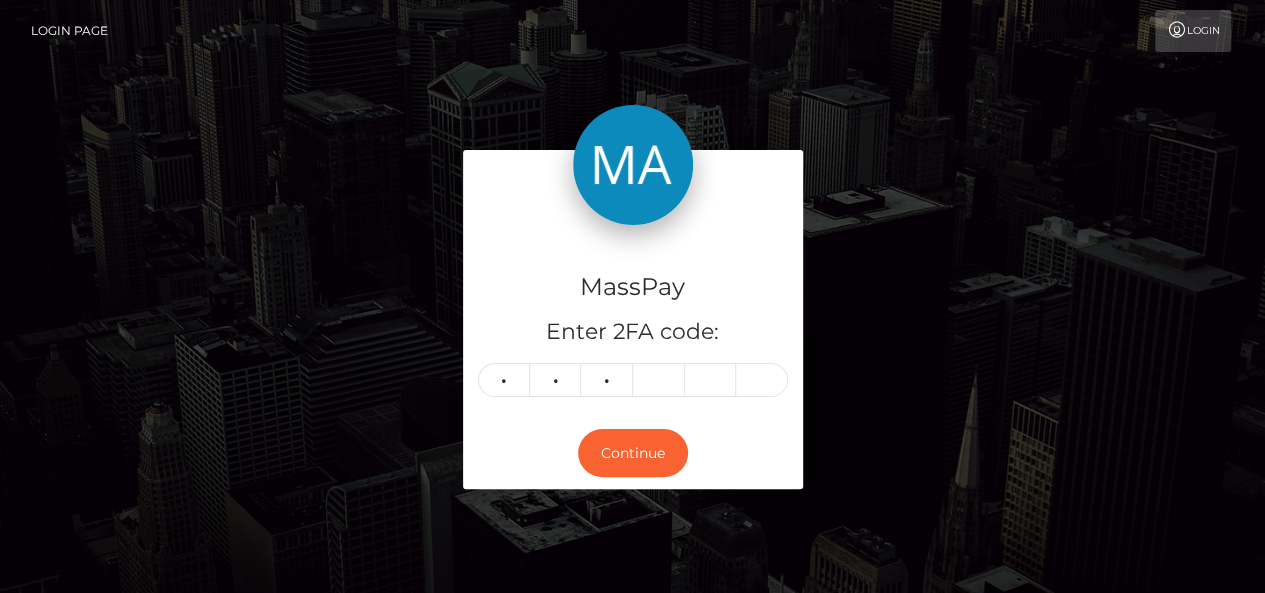 click on "MassPay
Enter 2FA code:
0 6 2 062" at bounding box center (633, 321) 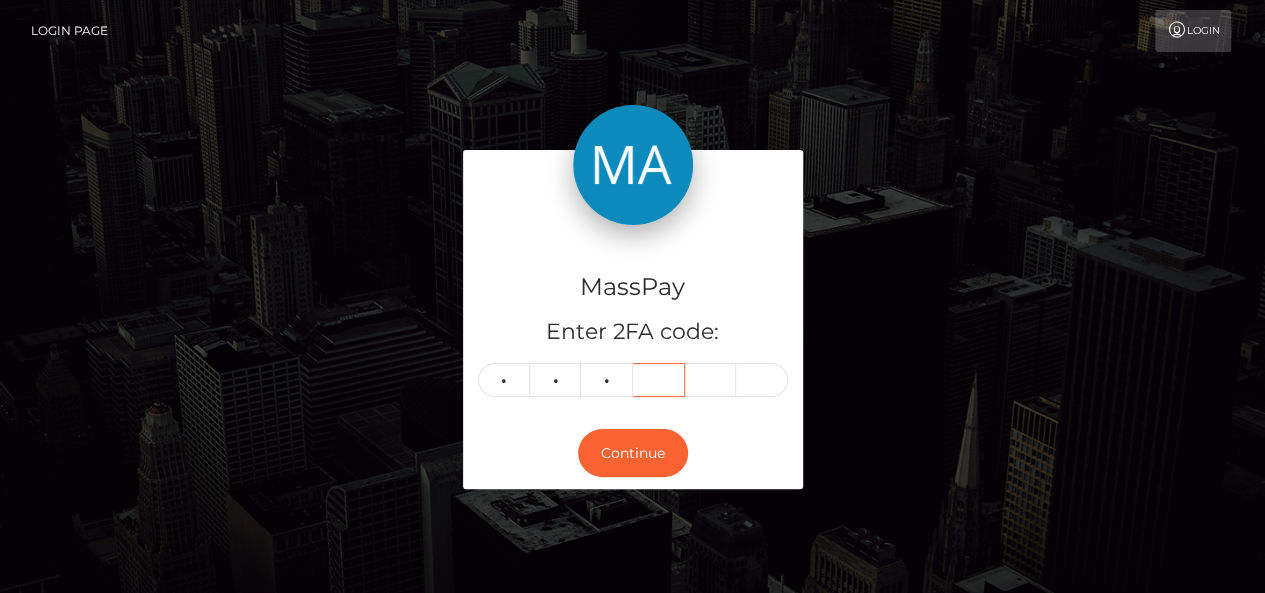 click at bounding box center [659, 380] 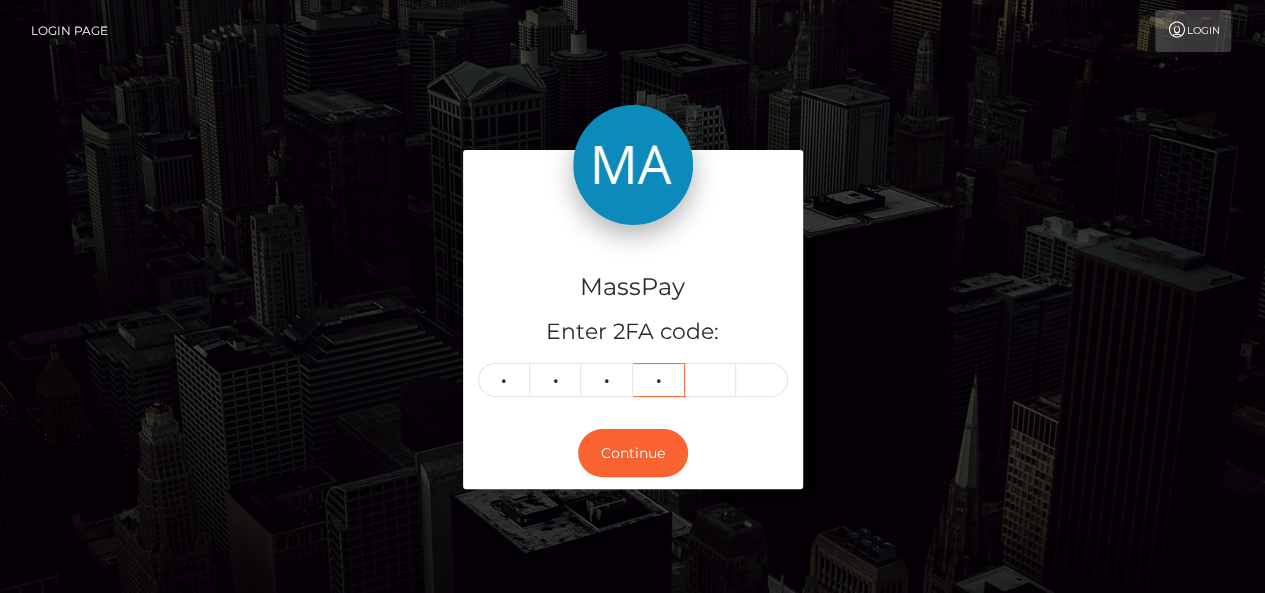 type on "6" 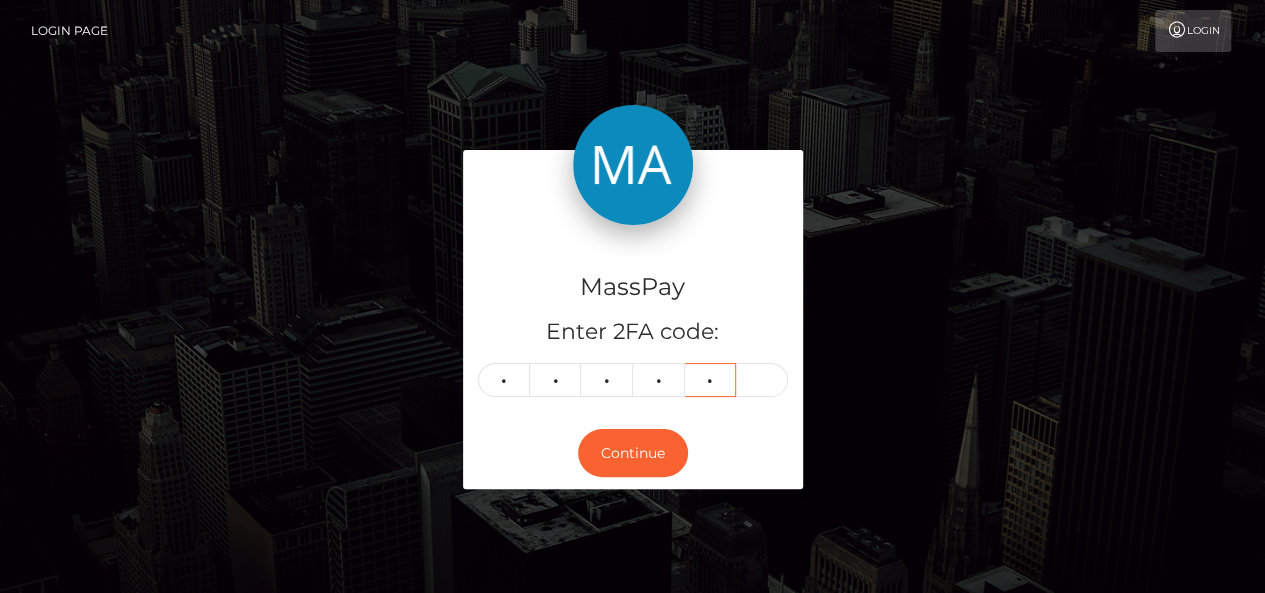 type on "4" 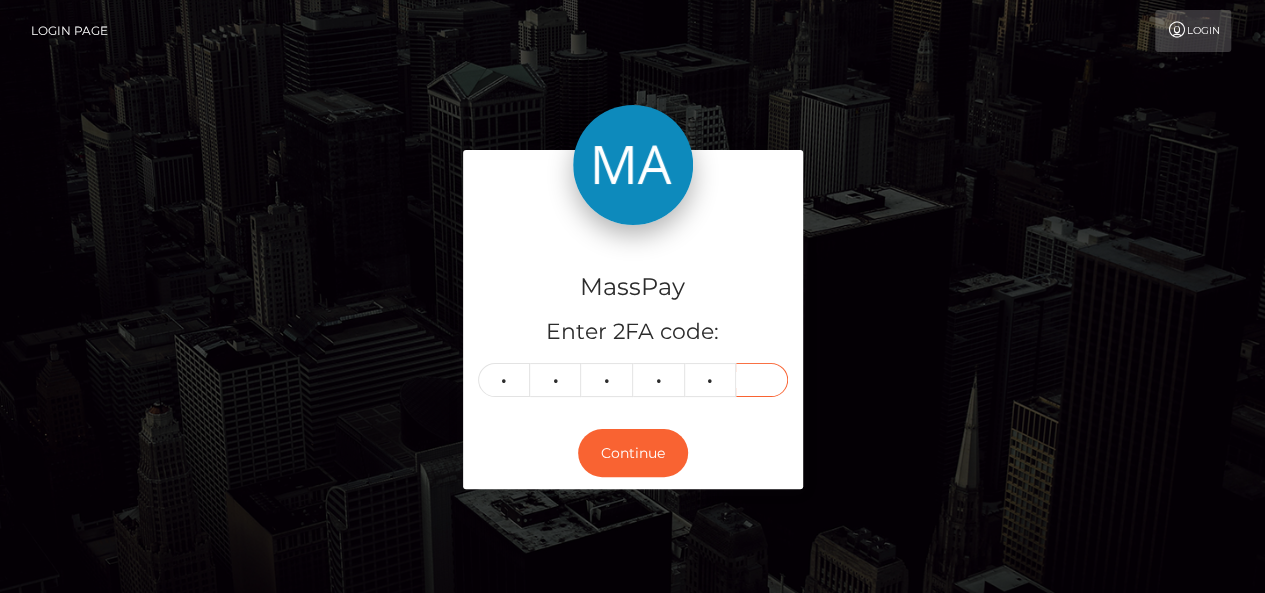type on "5" 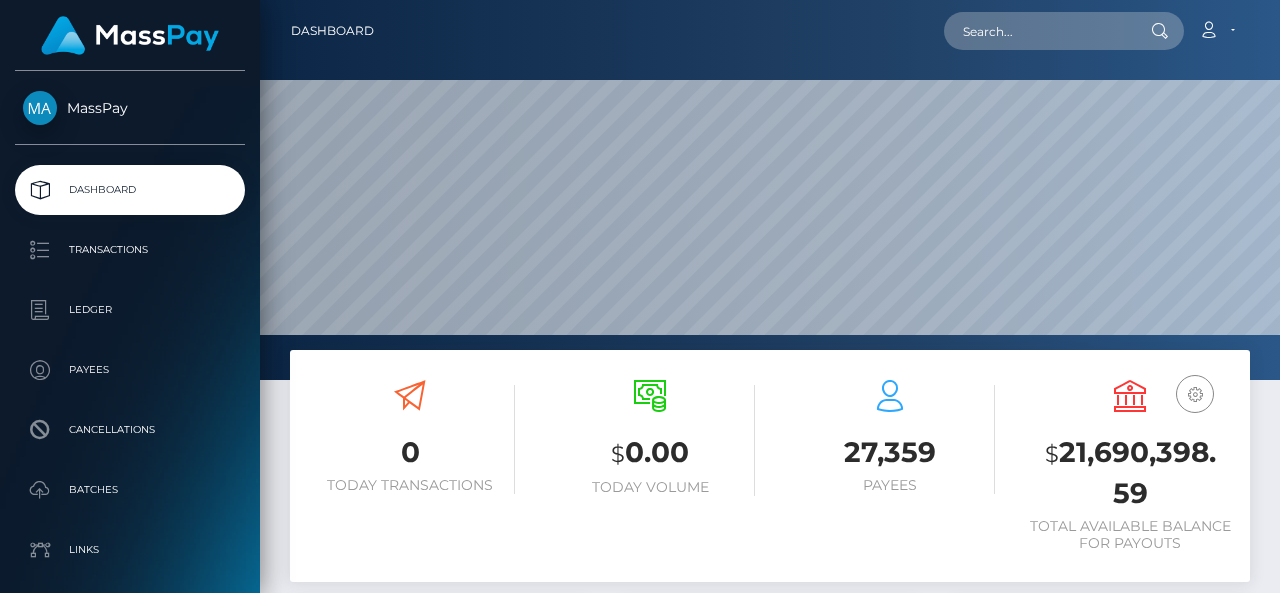 scroll, scrollTop: 0, scrollLeft: 0, axis: both 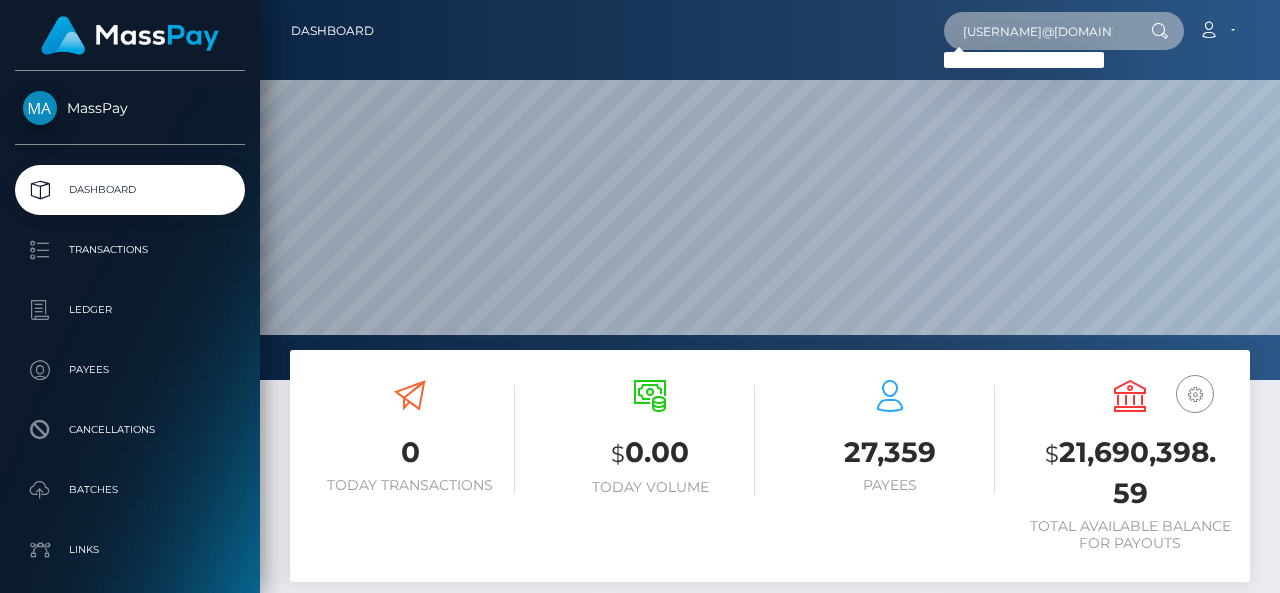 click on "[USERNAME]@[DOMAIN]" at bounding box center (1038, 31) 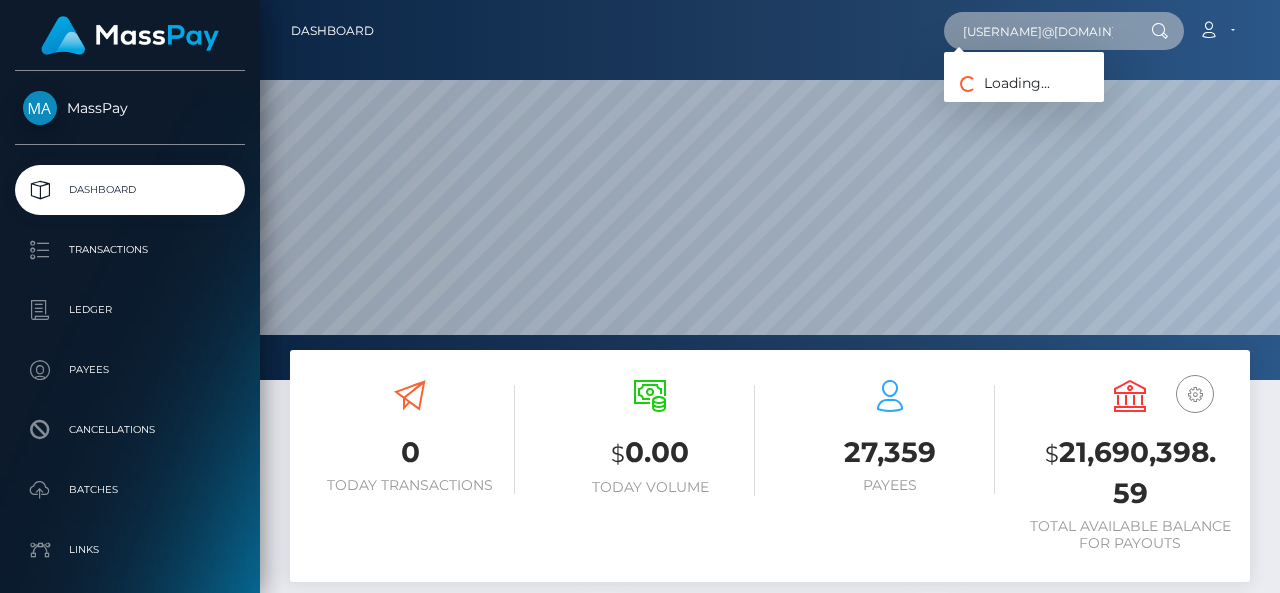 paste on "[FIRST] [LAST]" 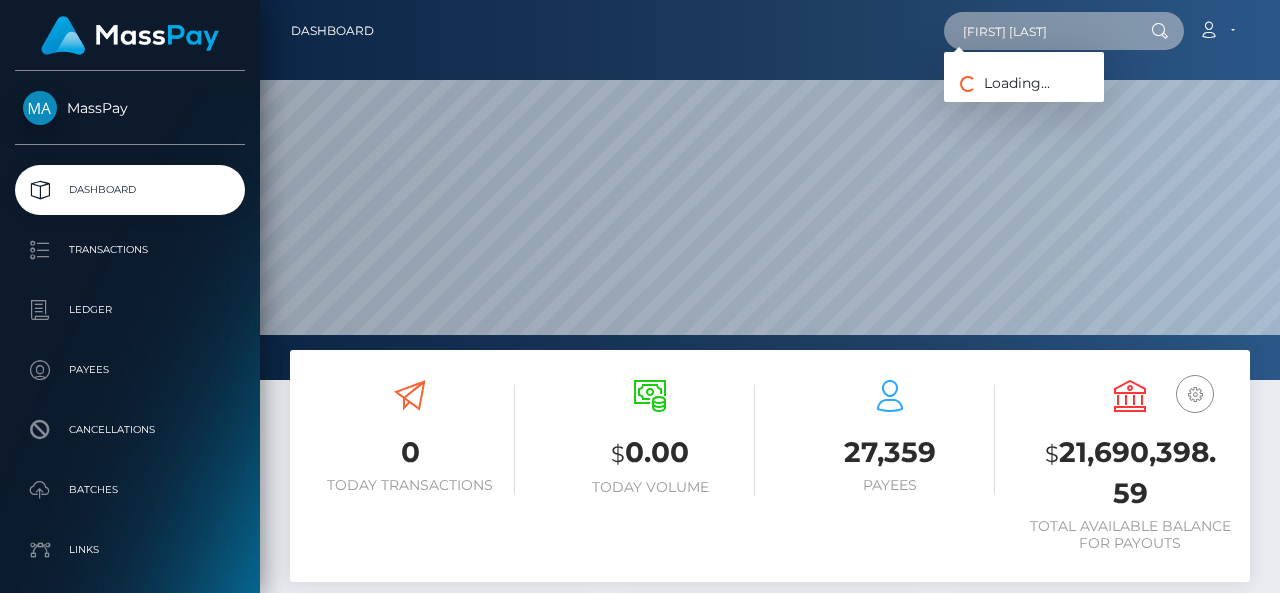 click on "[FIRST] [LAST]" at bounding box center (1038, 31) 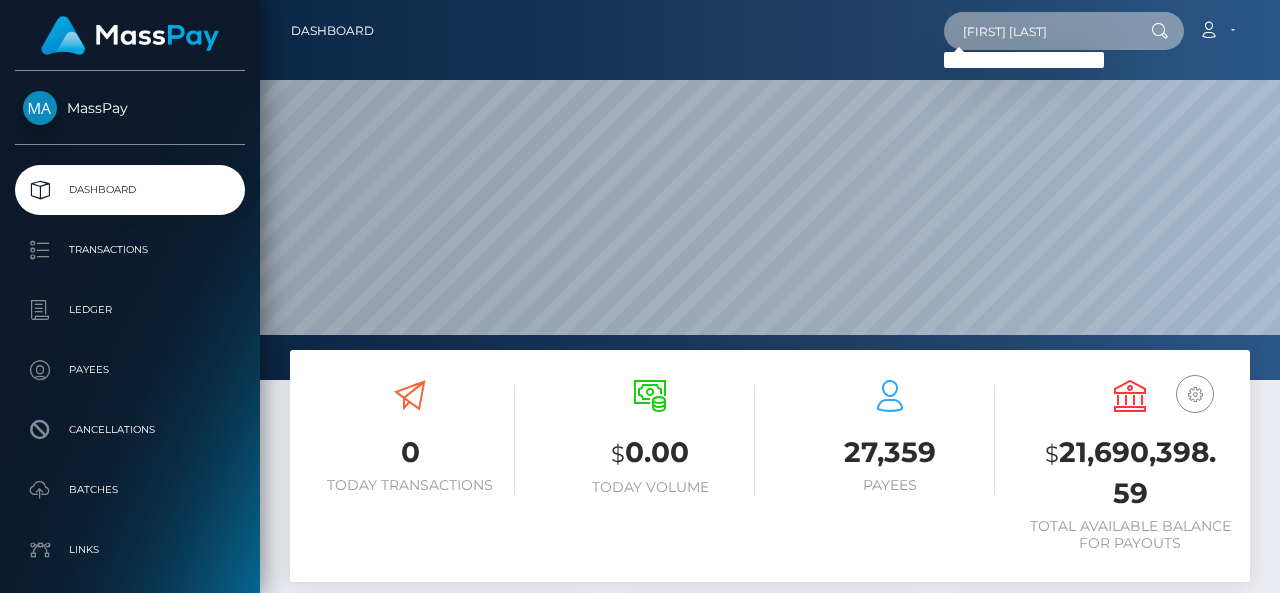 drag, startPoint x: 1084, startPoint y: 33, endPoint x: 999, endPoint y: 33, distance: 85 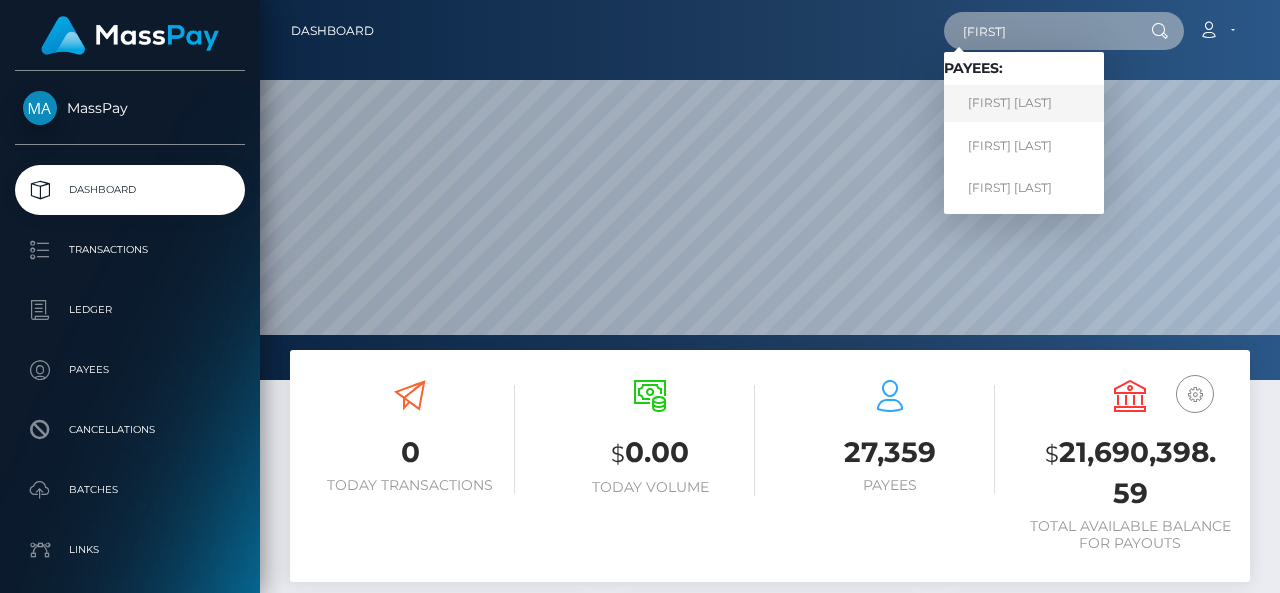 type on "[FIRST]" 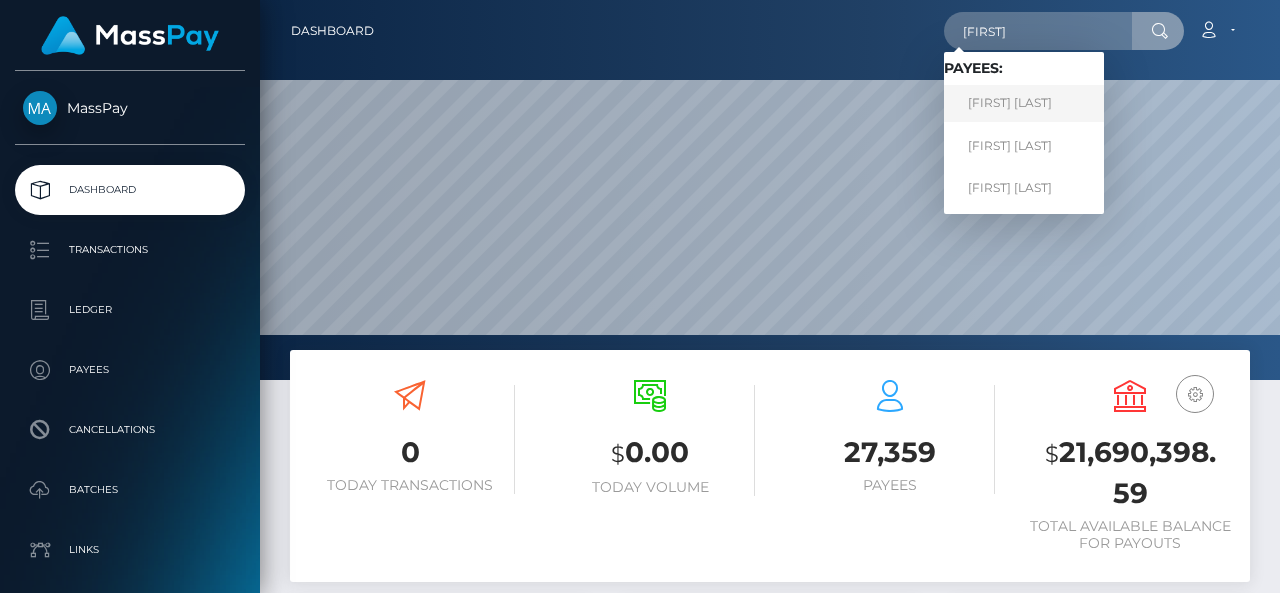 click on "[FIRST]  [LAST]" at bounding box center (1024, 103) 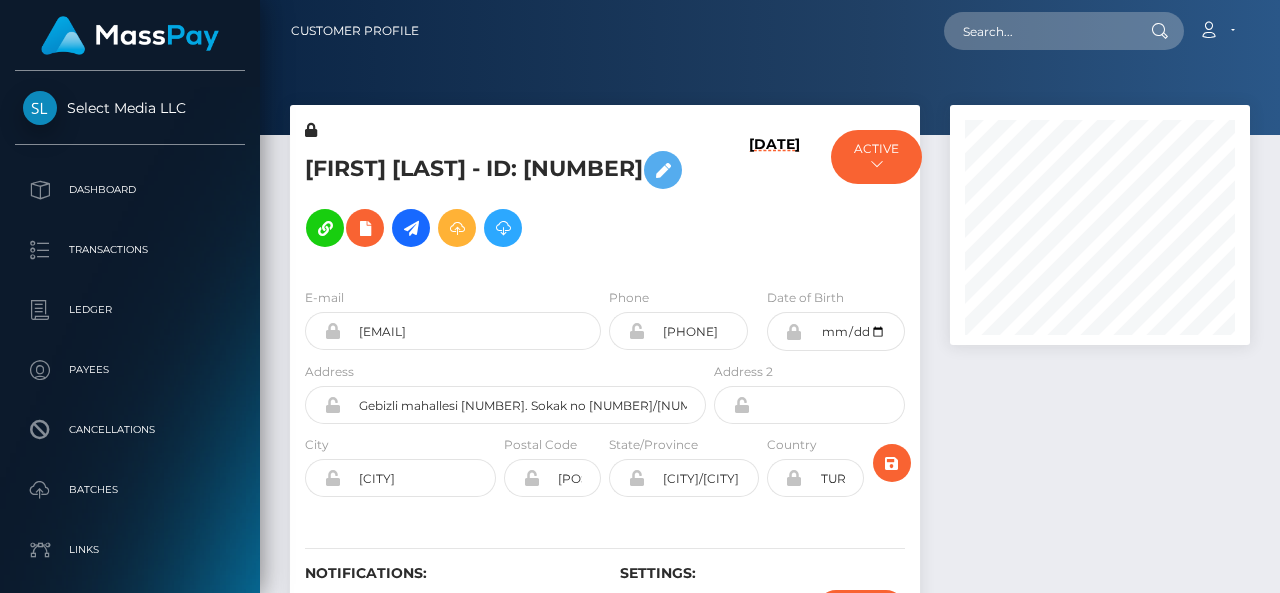 scroll, scrollTop: 0, scrollLeft: 0, axis: both 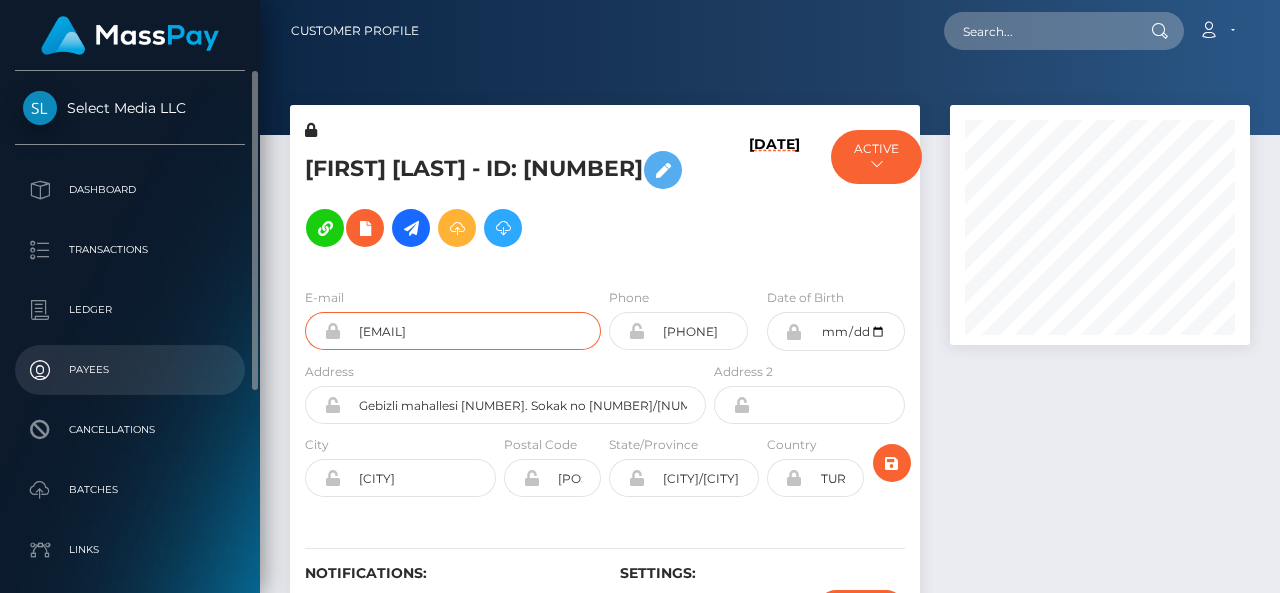 drag, startPoint x: 571, startPoint y: 377, endPoint x: 224, endPoint y: 352, distance: 347.8994 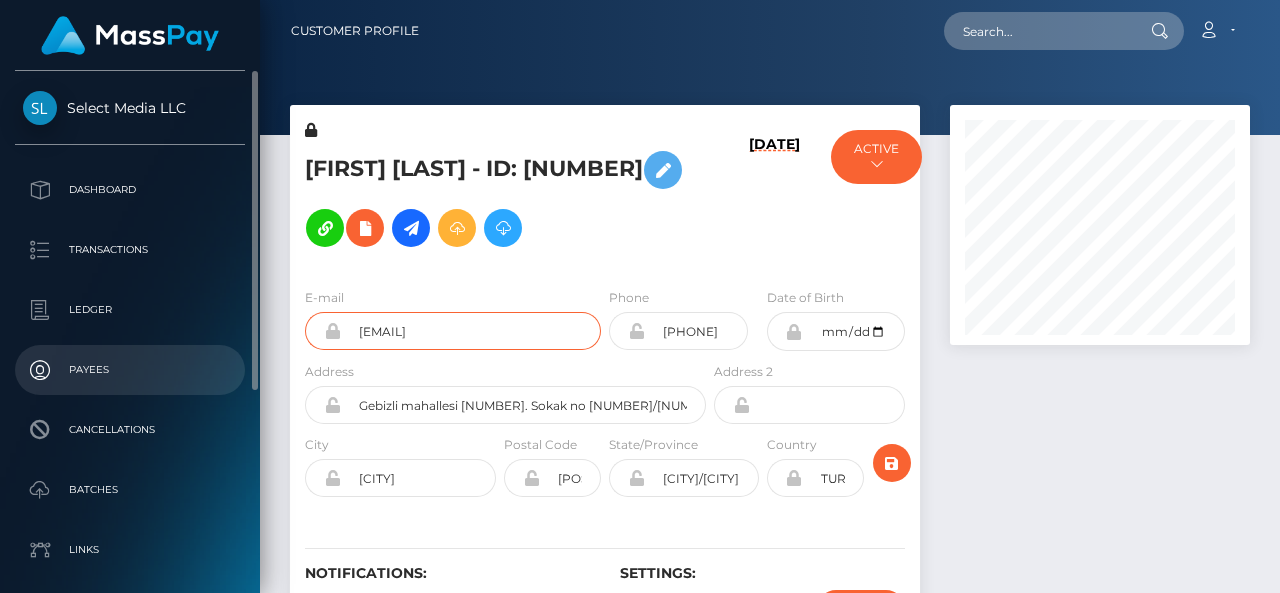 click on "Select Media LLC
Dashboard
Transactions
Ledger
Payees
Cancellations" at bounding box center [640, 296] 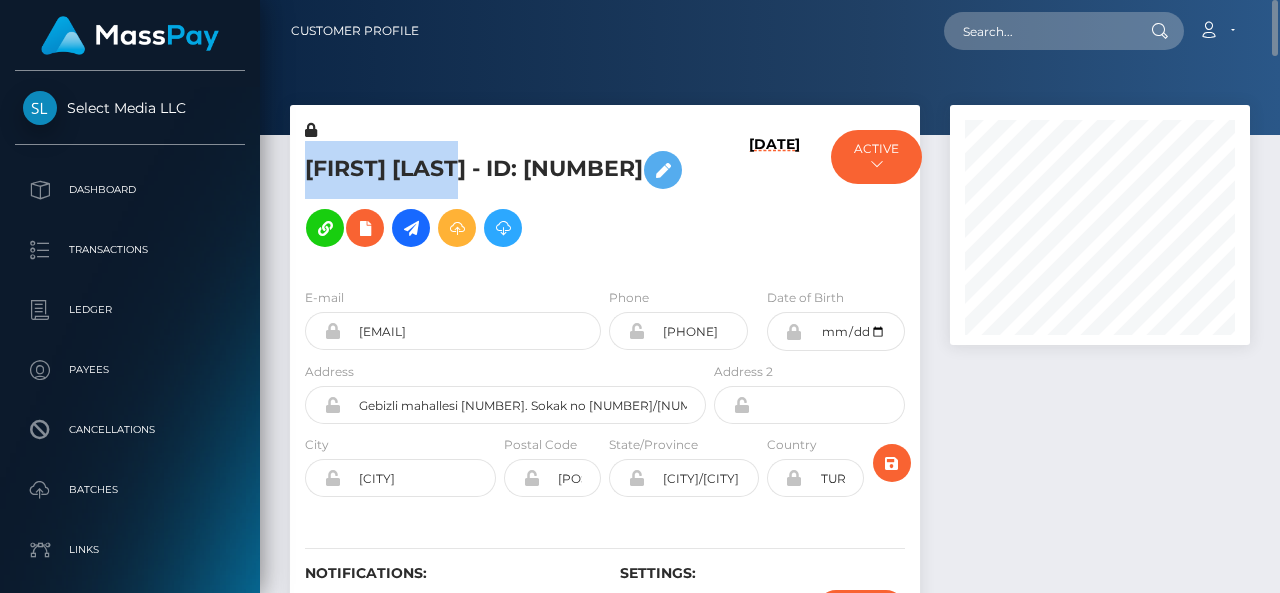 drag, startPoint x: 312, startPoint y: 153, endPoint x: 494, endPoint y: 147, distance: 182.09888 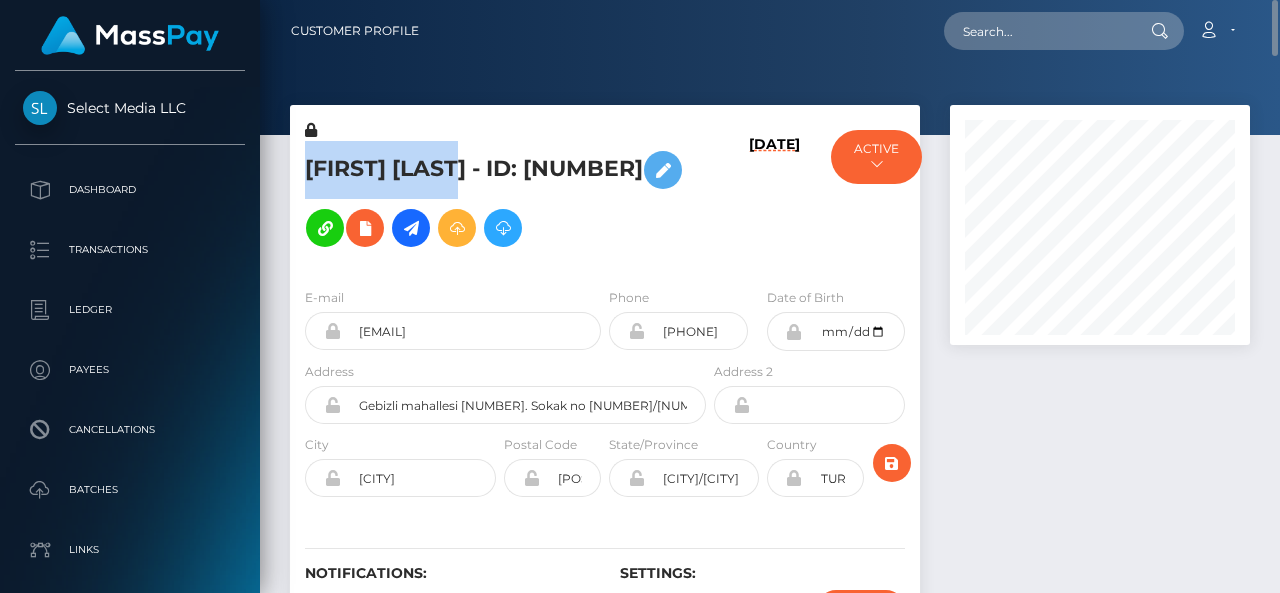 click on "[FIRST] [LAST]
- ID: [NUMBER]" at bounding box center (500, 199) 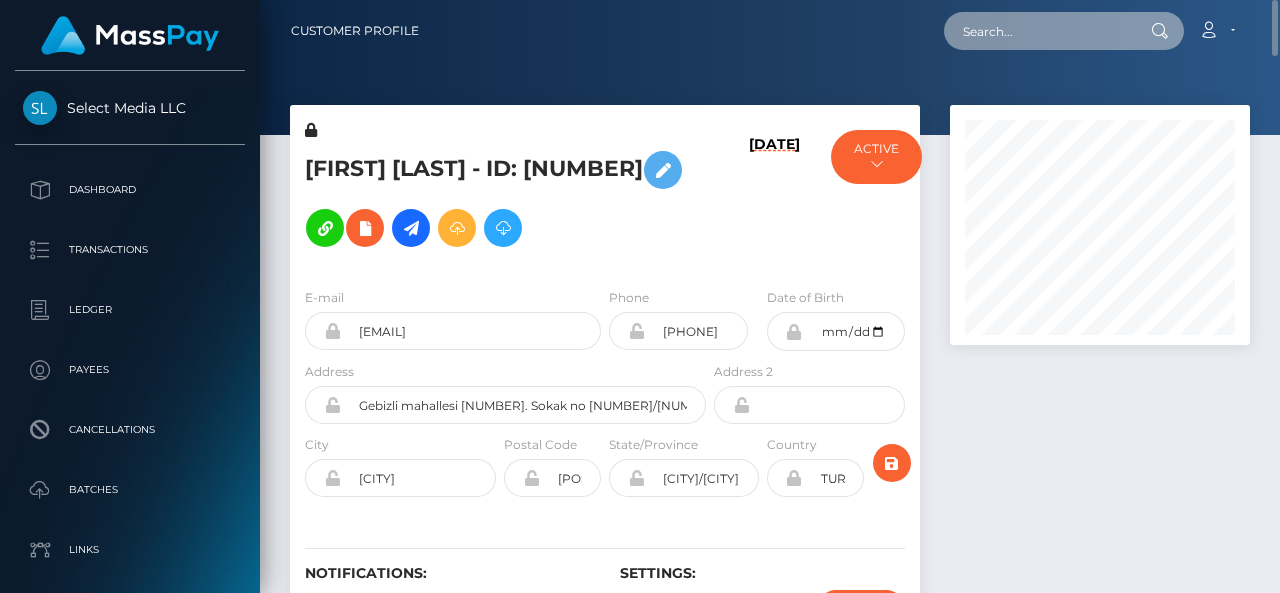 click at bounding box center (1038, 31) 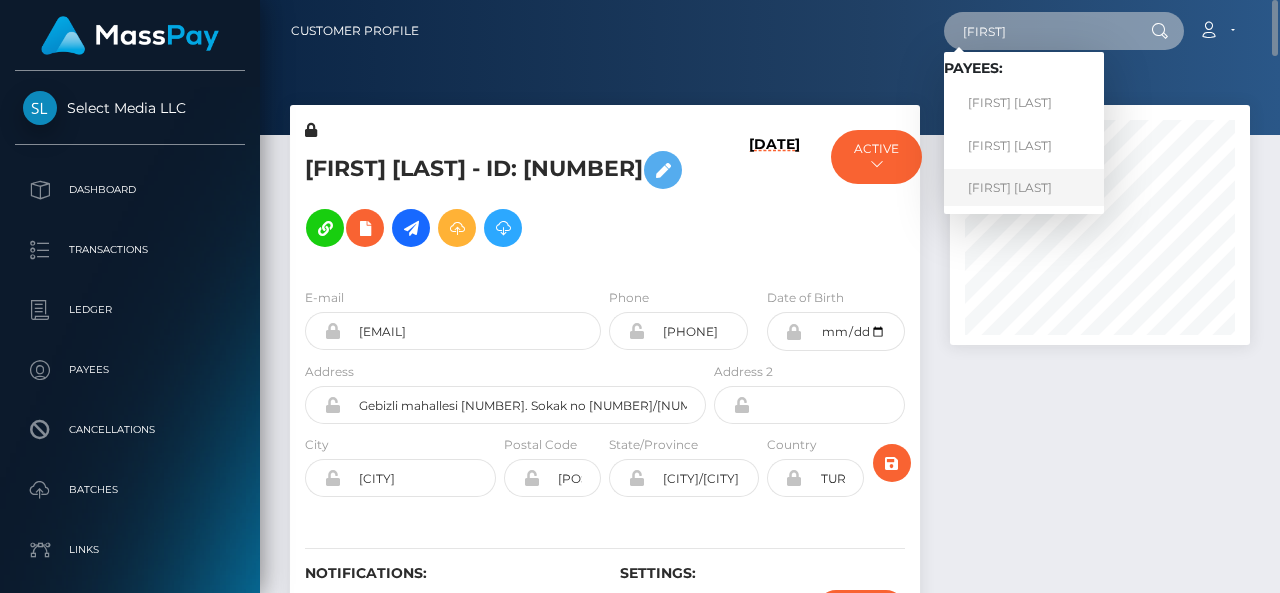 type on "[FIRST]" 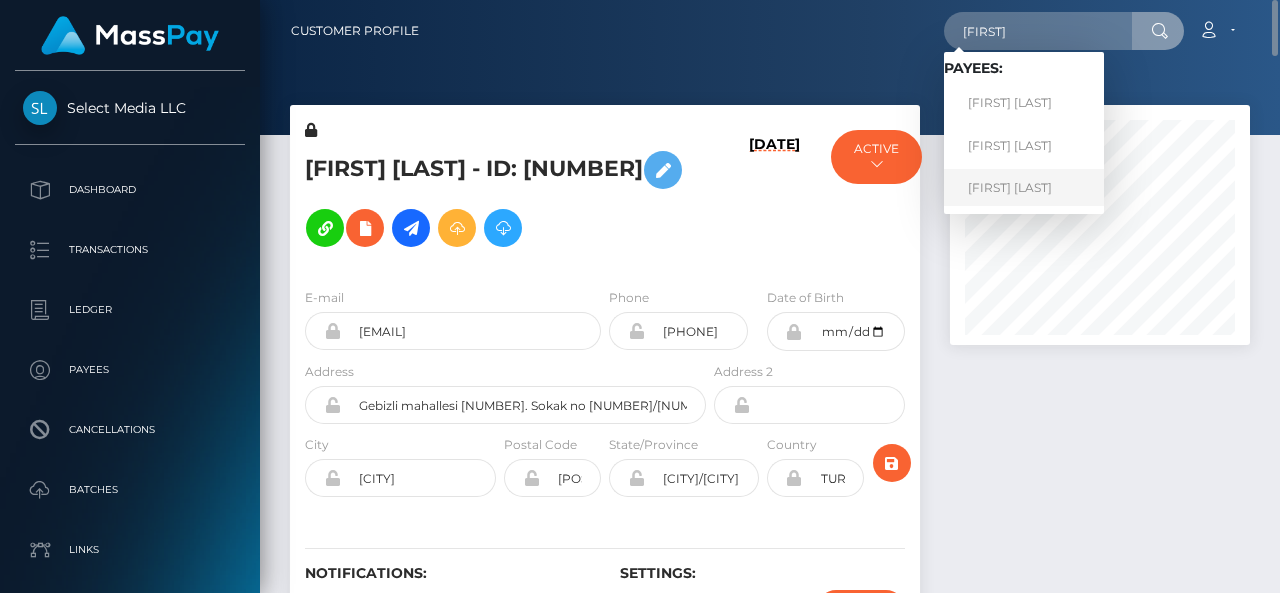 click on "[FIRST] [LAST]" at bounding box center (1024, 187) 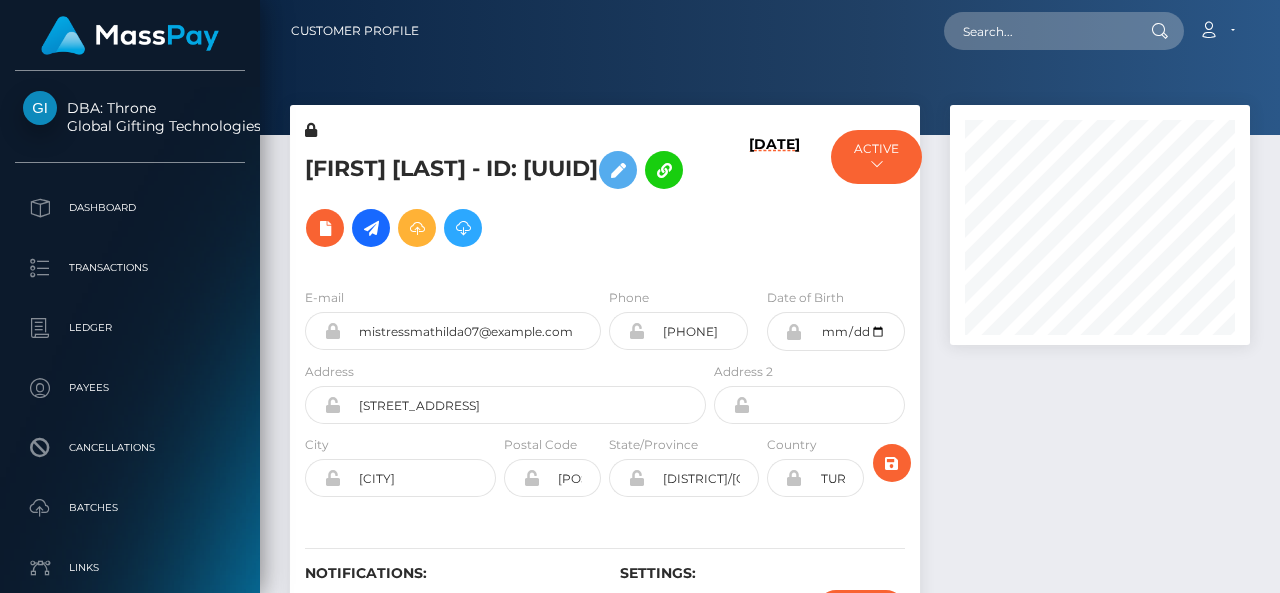 scroll, scrollTop: 0, scrollLeft: 0, axis: both 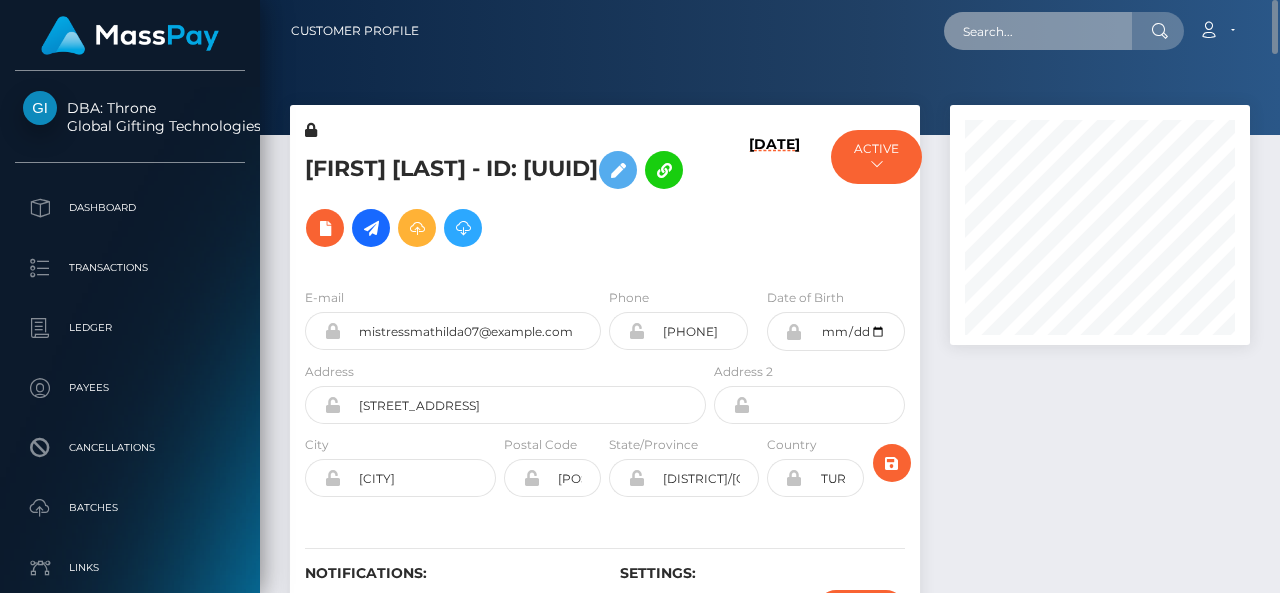 click at bounding box center [1038, 31] 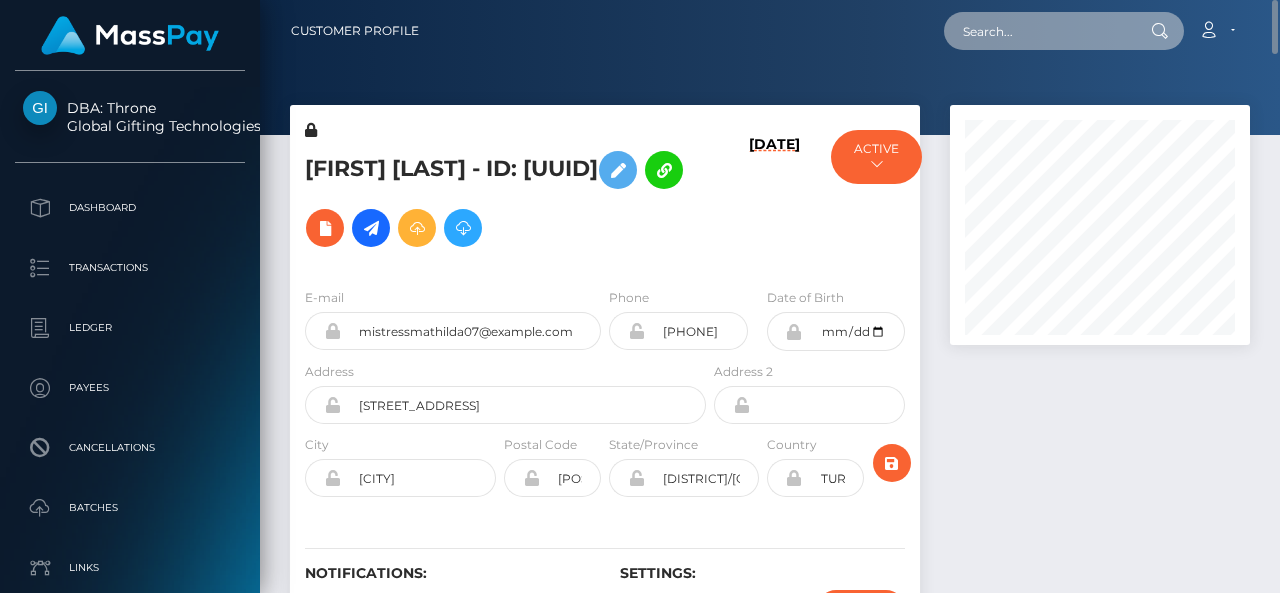 paste on "[FIRST] [LAST]" 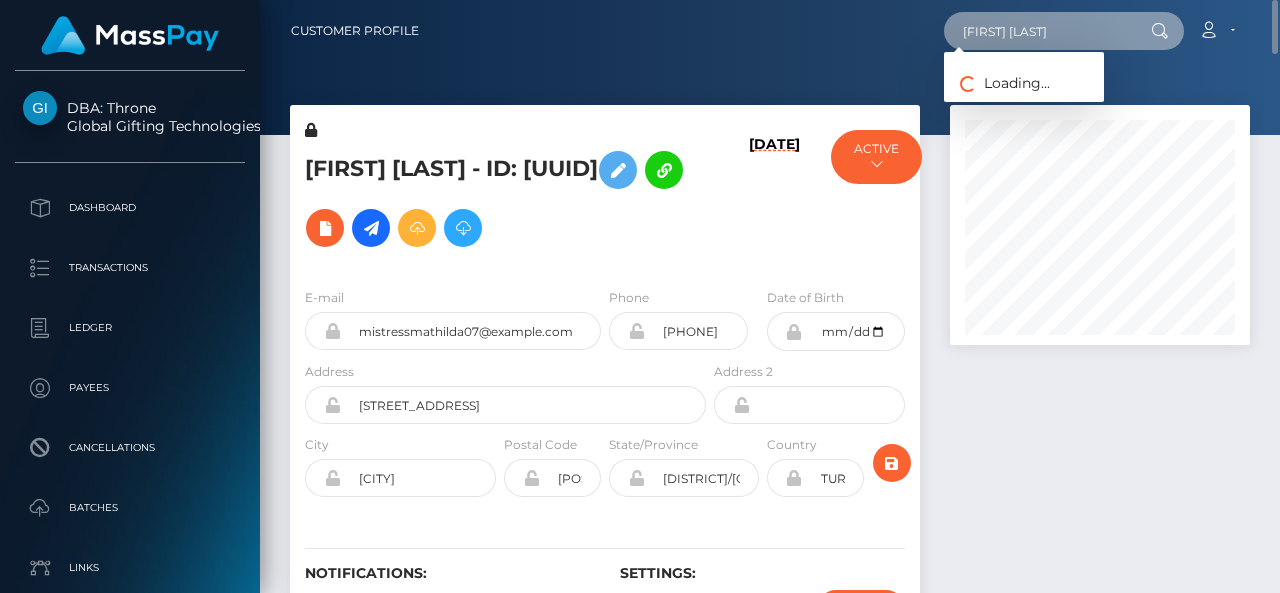click on "[FIRST] [LAST]" at bounding box center [1038, 31] 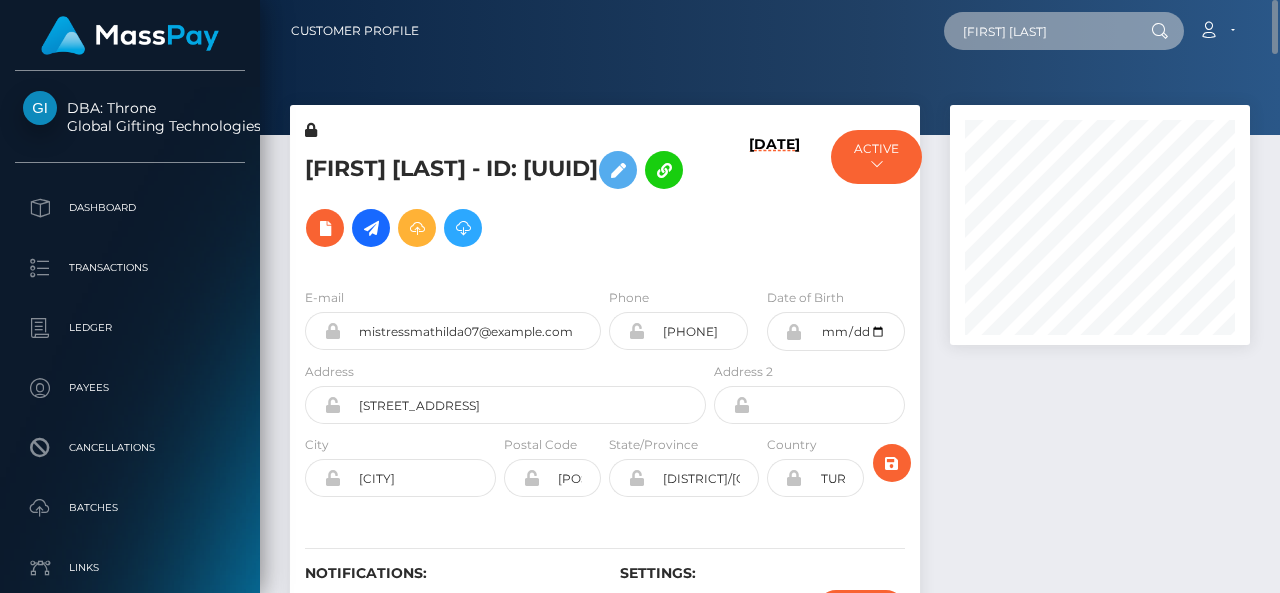 click on "[FIRST] [LAST]" at bounding box center (1038, 31) 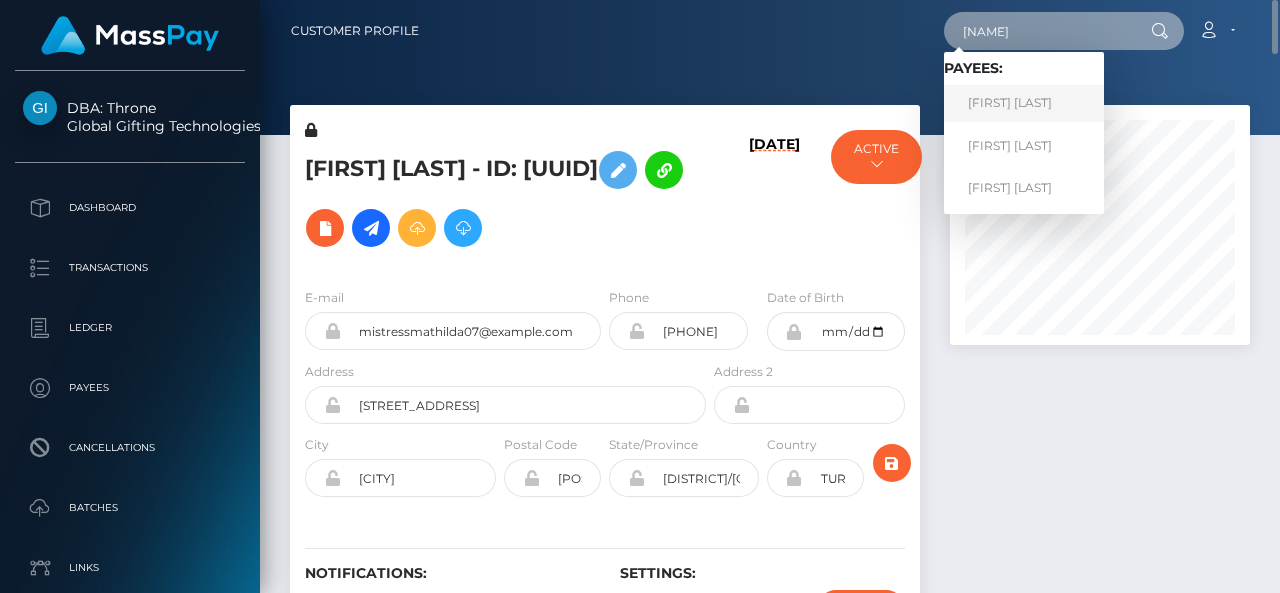 type on "[FIRST]" 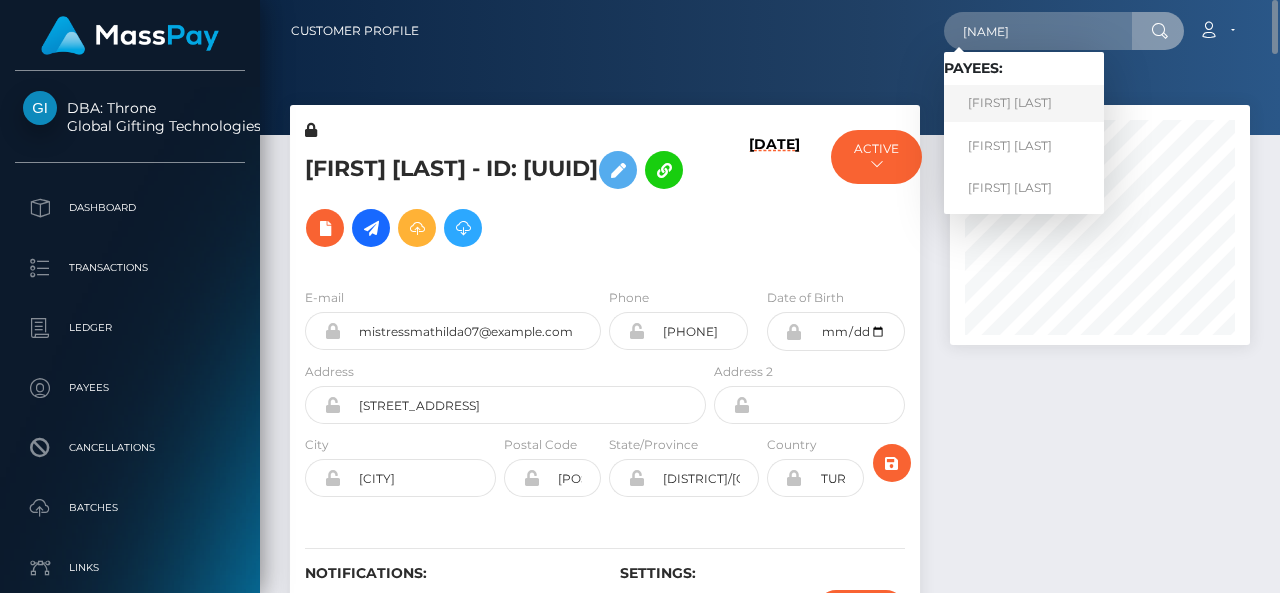 click on "[FIRST] [LAST]" at bounding box center (1024, 103) 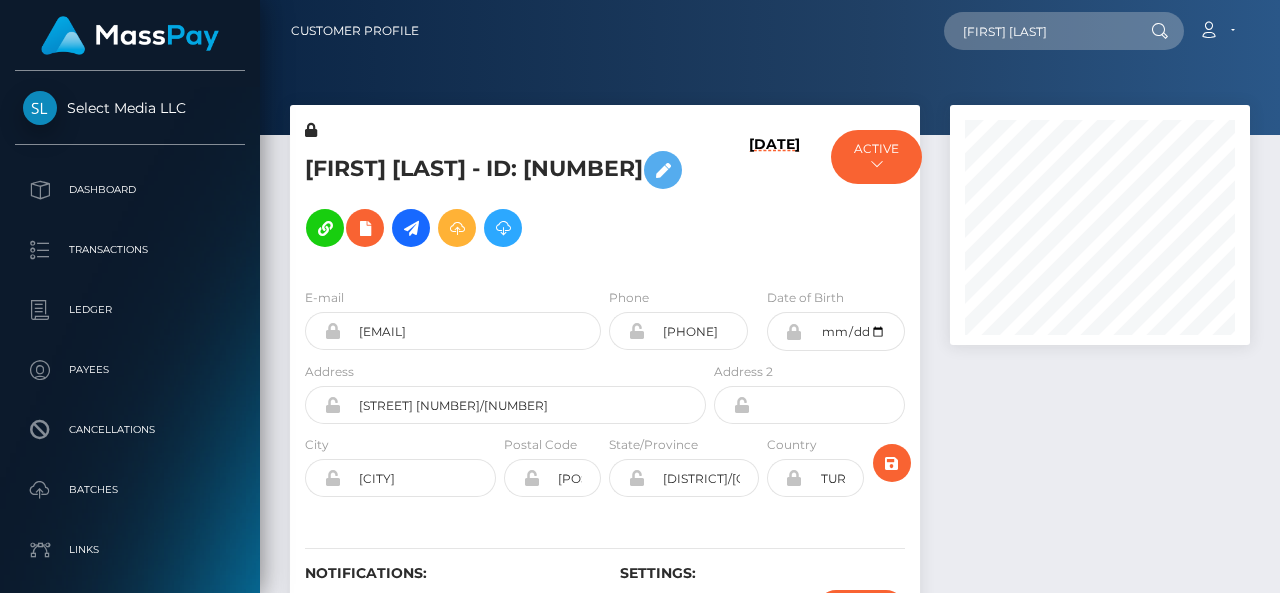 scroll, scrollTop: 0, scrollLeft: 0, axis: both 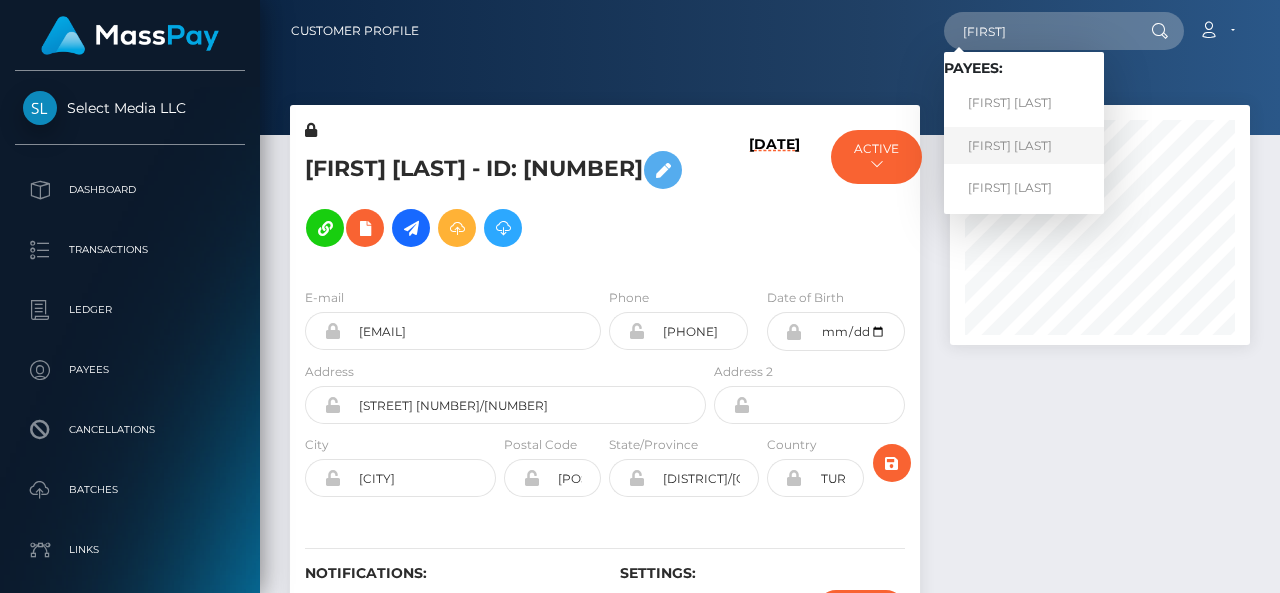 type on "[FIRST]" 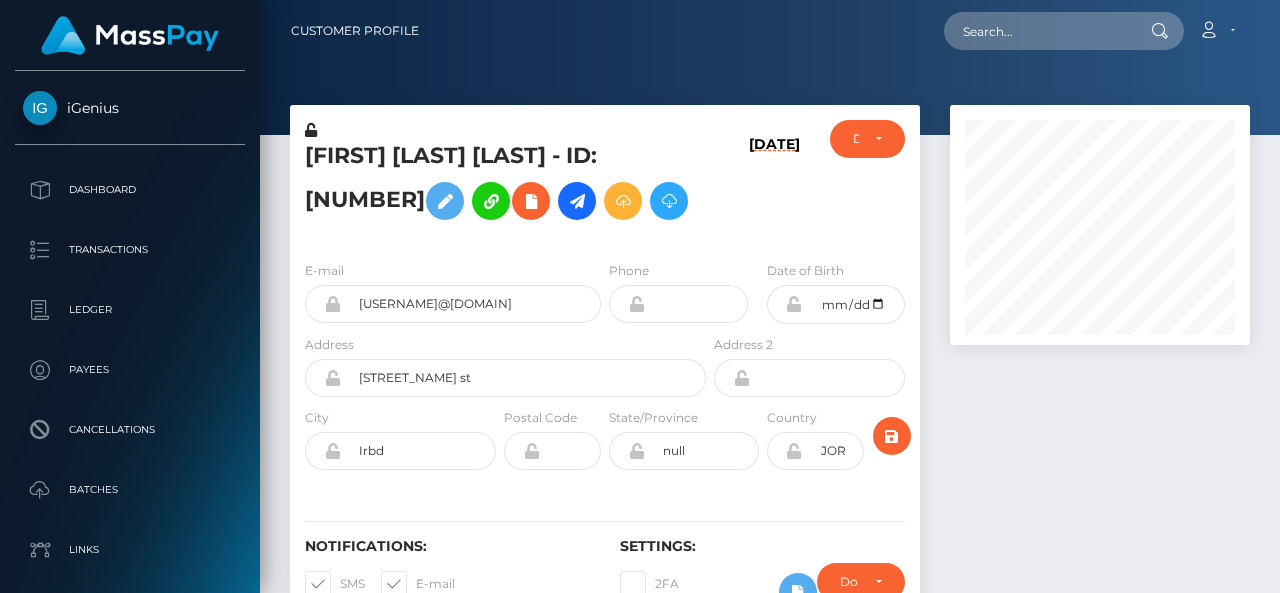 scroll, scrollTop: 0, scrollLeft: 0, axis: both 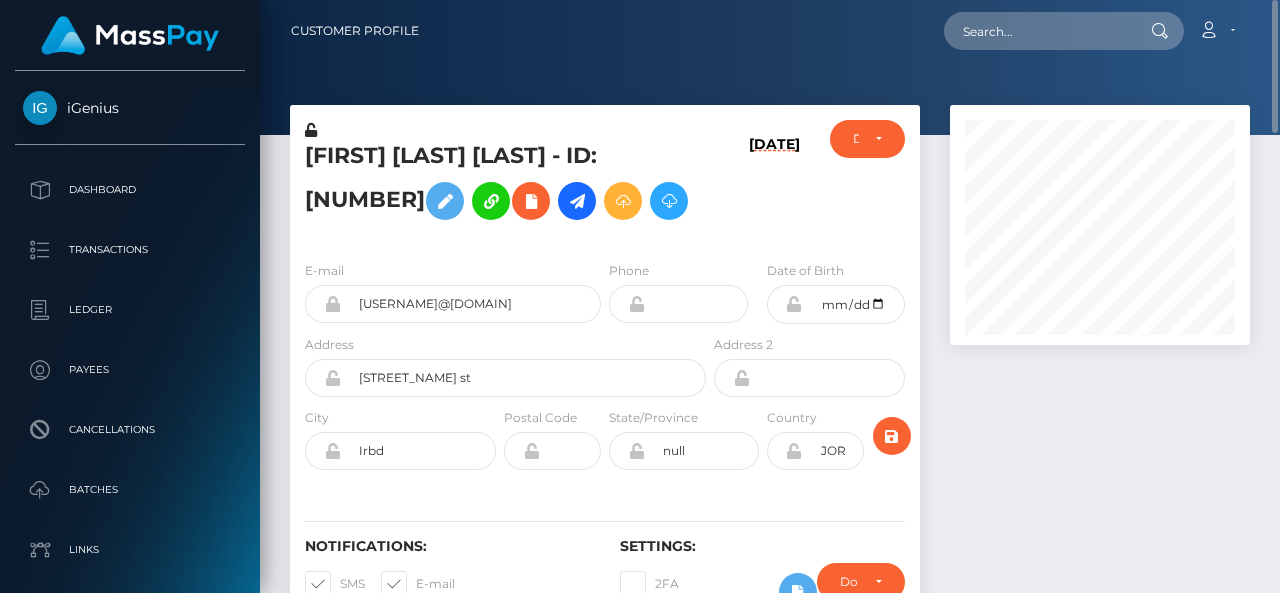 click on "[FIRST] [LAST] [LAST]
- ID: [NUMBER]" at bounding box center [500, 185] 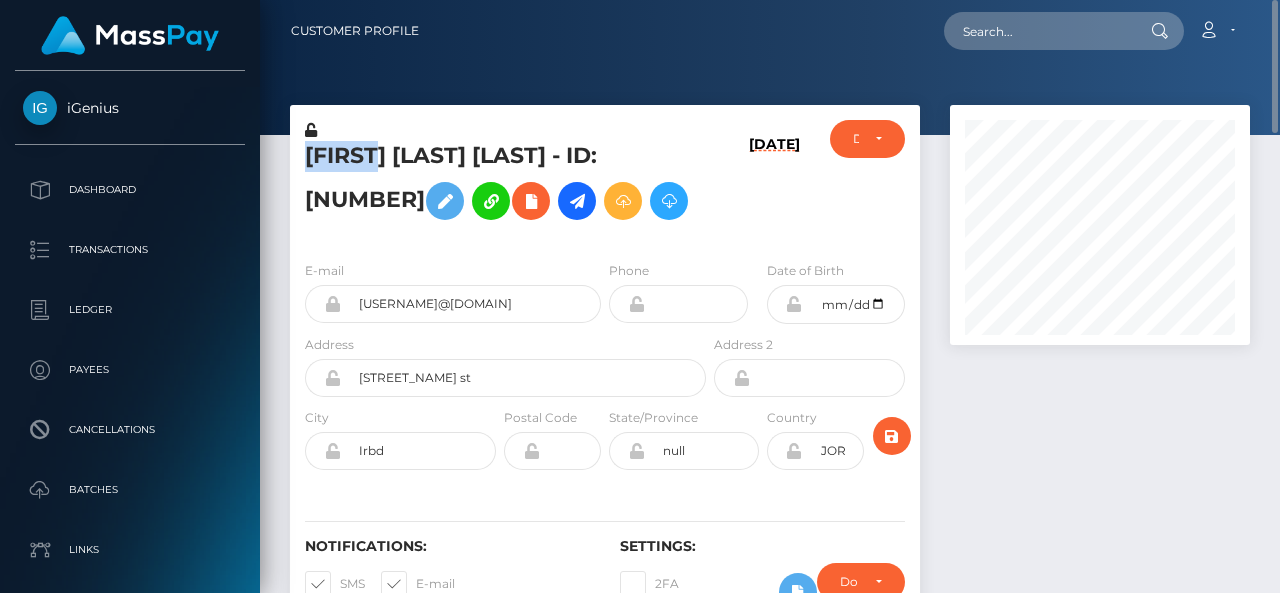 click on "[FIRST] [LAST] [LAST]
- ID: [NUMBER]" at bounding box center (500, 185) 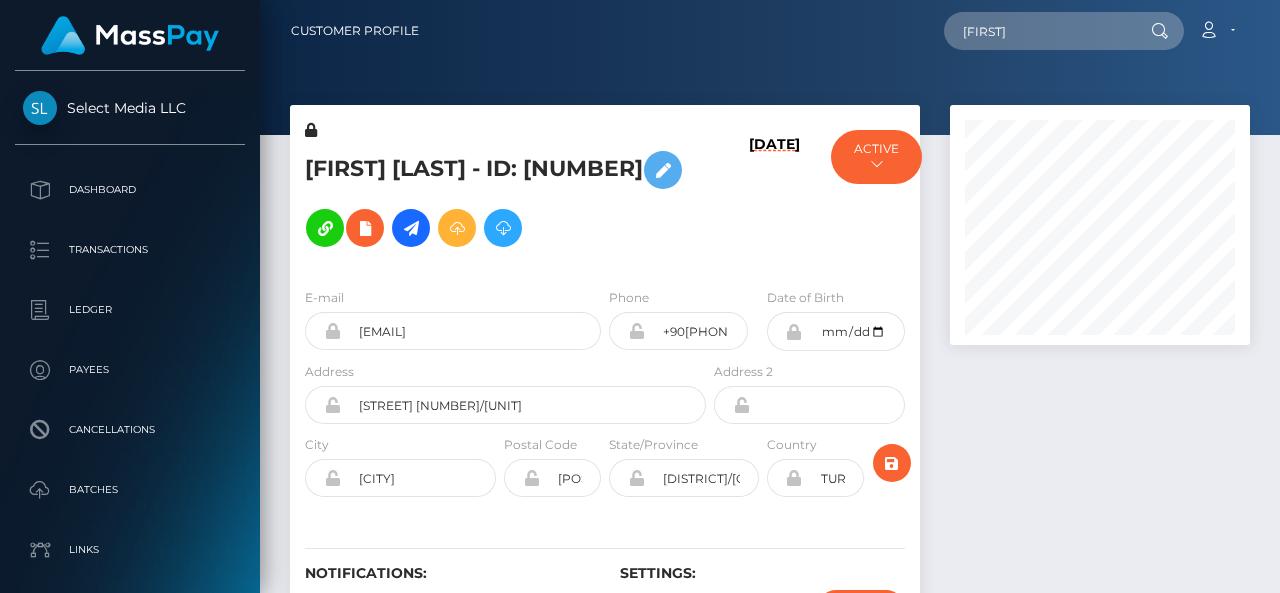 scroll, scrollTop: 0, scrollLeft: 0, axis: both 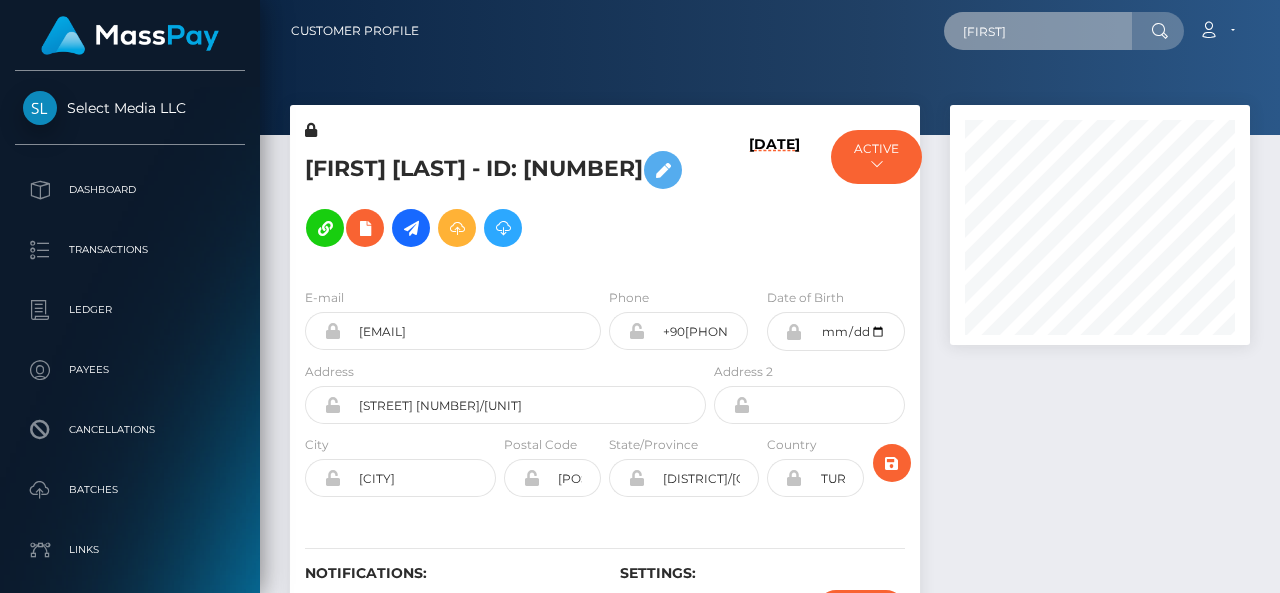 click on "ZOZAN" at bounding box center [1038, 31] 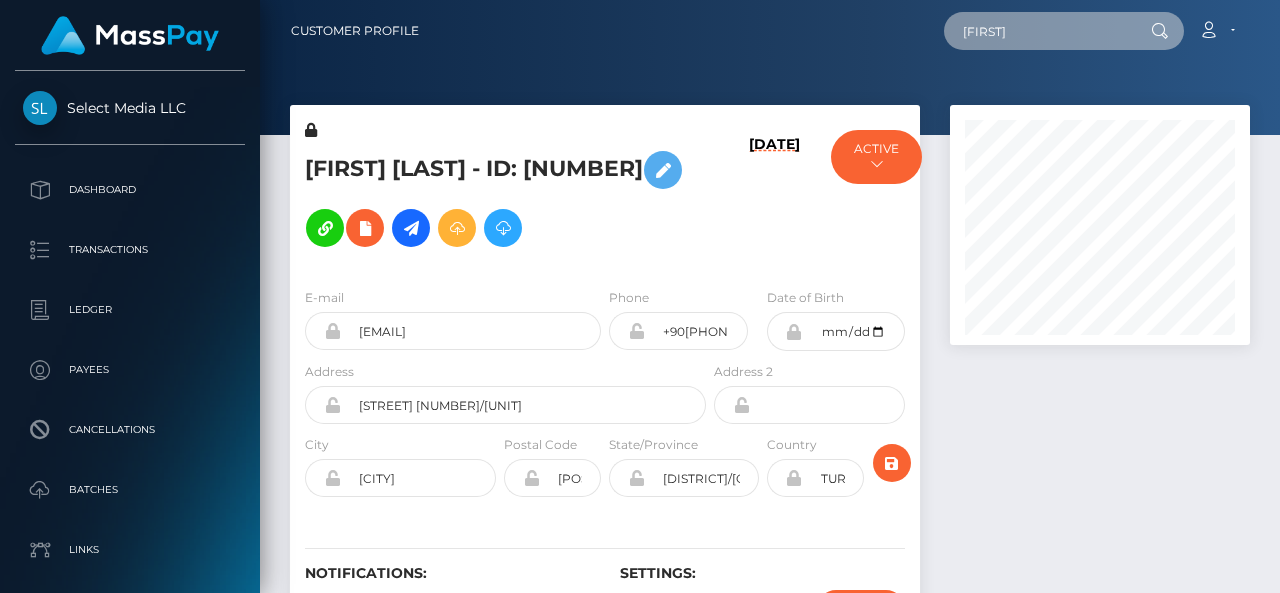 paste on "erisxmj@gmail.com" 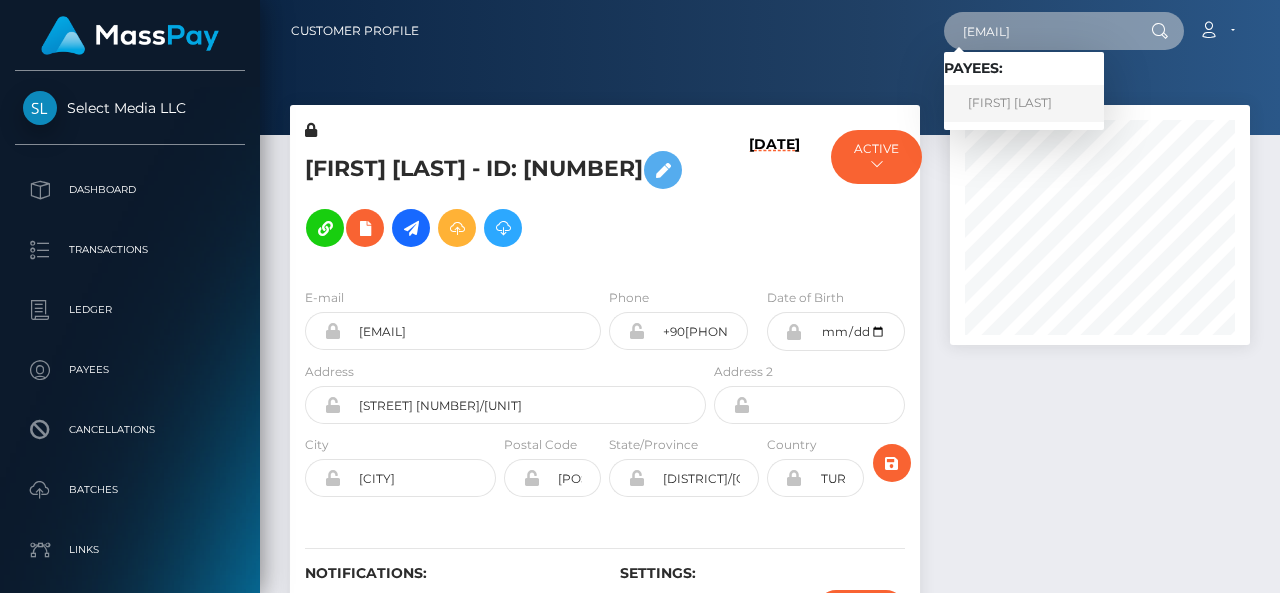 type on "erisxmj@gmail.com" 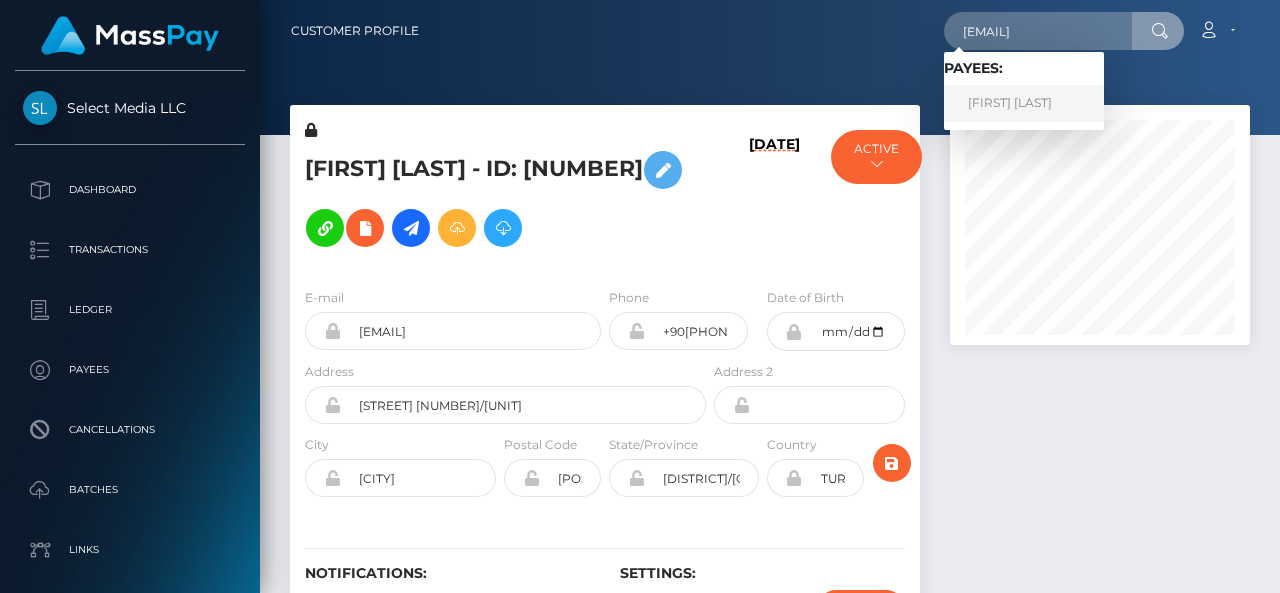 click on "Paria  Bagherzadehsoorbagh" at bounding box center (1024, 103) 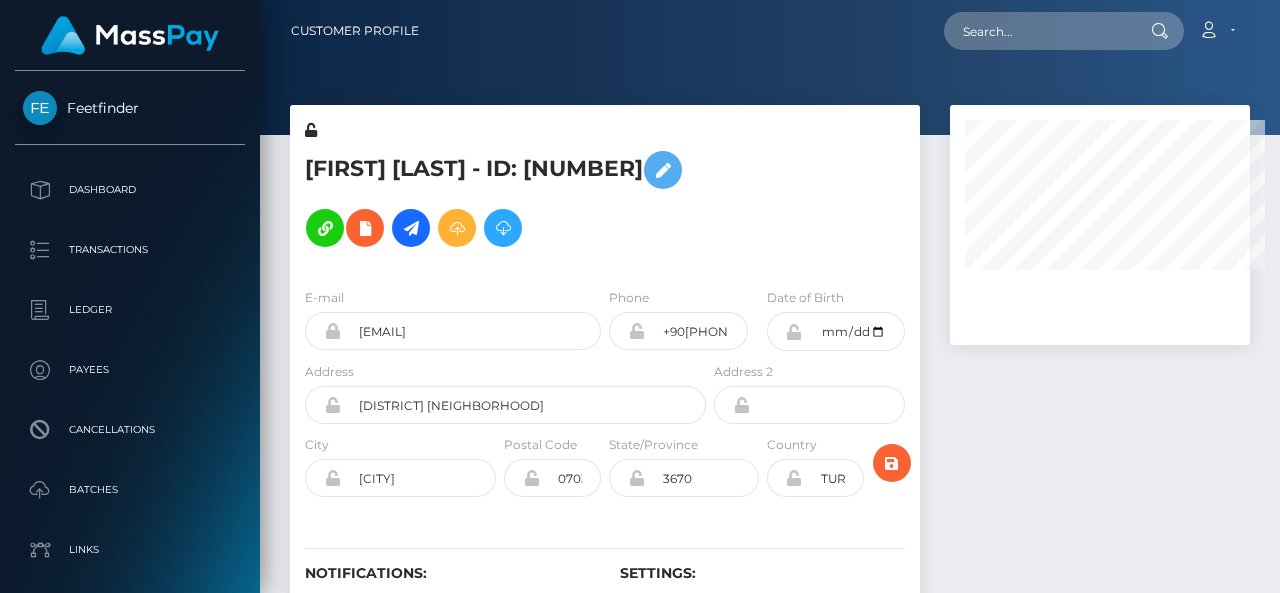scroll, scrollTop: 0, scrollLeft: 0, axis: both 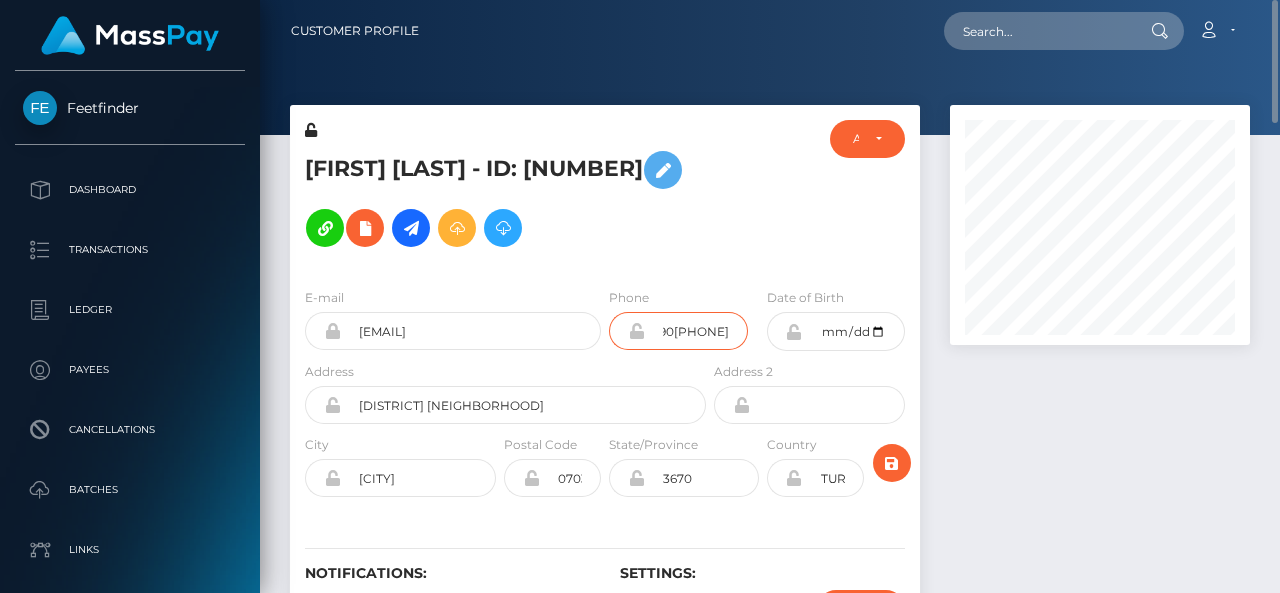 drag, startPoint x: 668, startPoint y: 305, endPoint x: 774, endPoint y: 313, distance: 106.30146 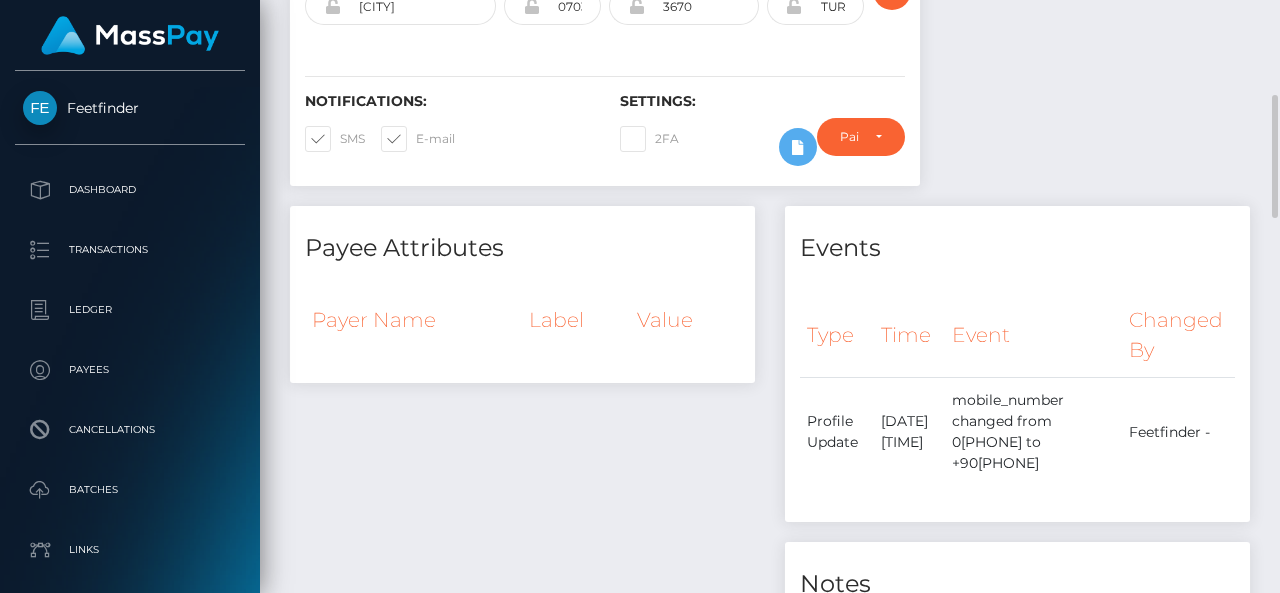 scroll, scrollTop: 470, scrollLeft: 0, axis: vertical 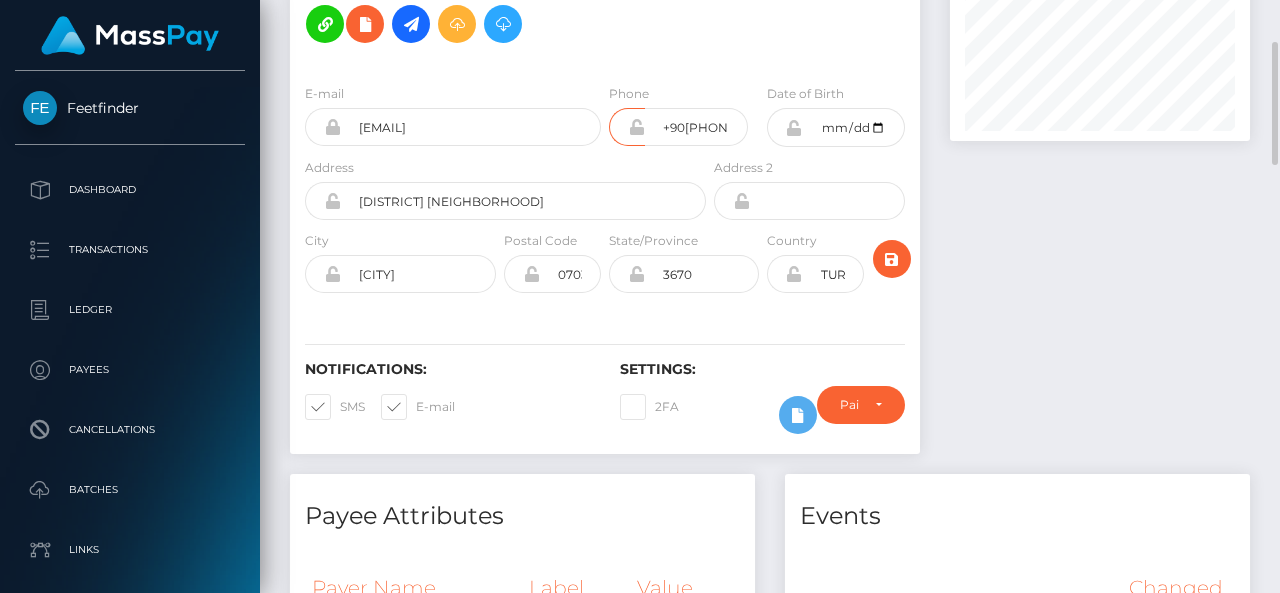 click on "E-mail
[EMAIL]" at bounding box center (453, 114) 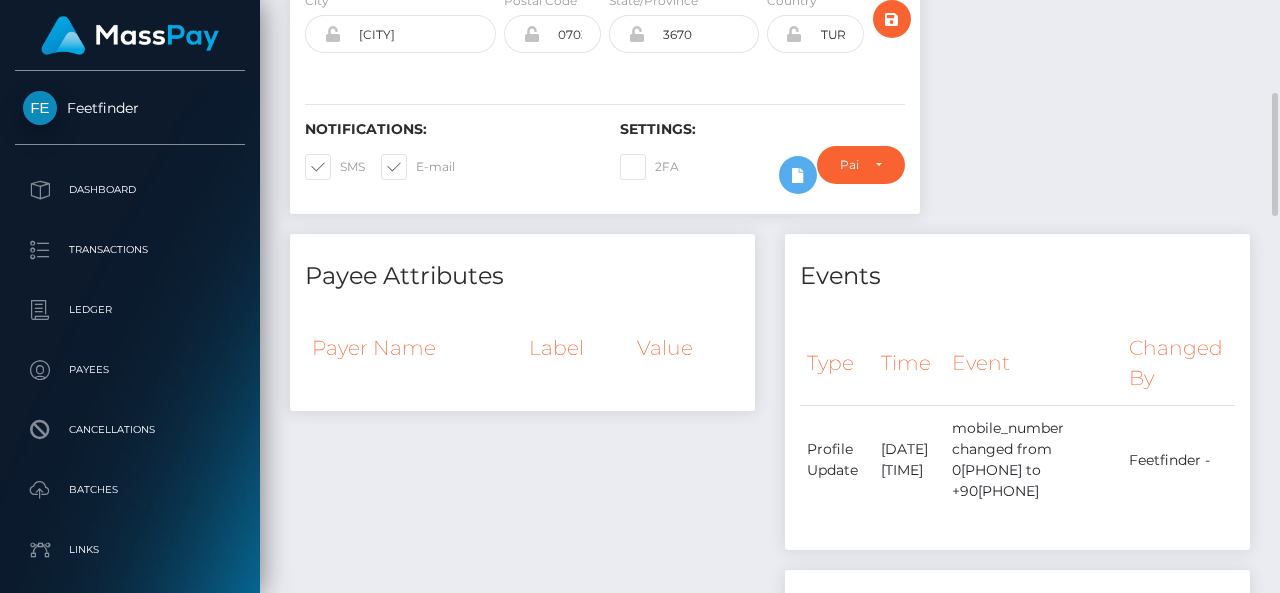 scroll, scrollTop: 446, scrollLeft: 0, axis: vertical 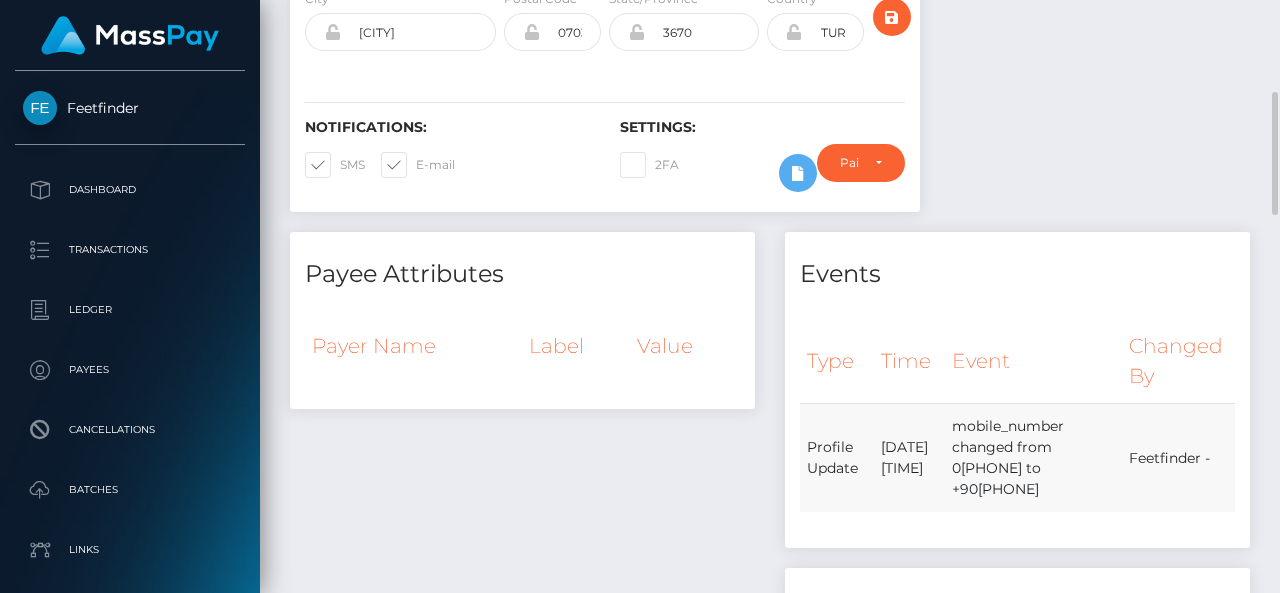 click on "mobile_number
changed from [PHONE]
to [PHONE]" at bounding box center [1033, 458] 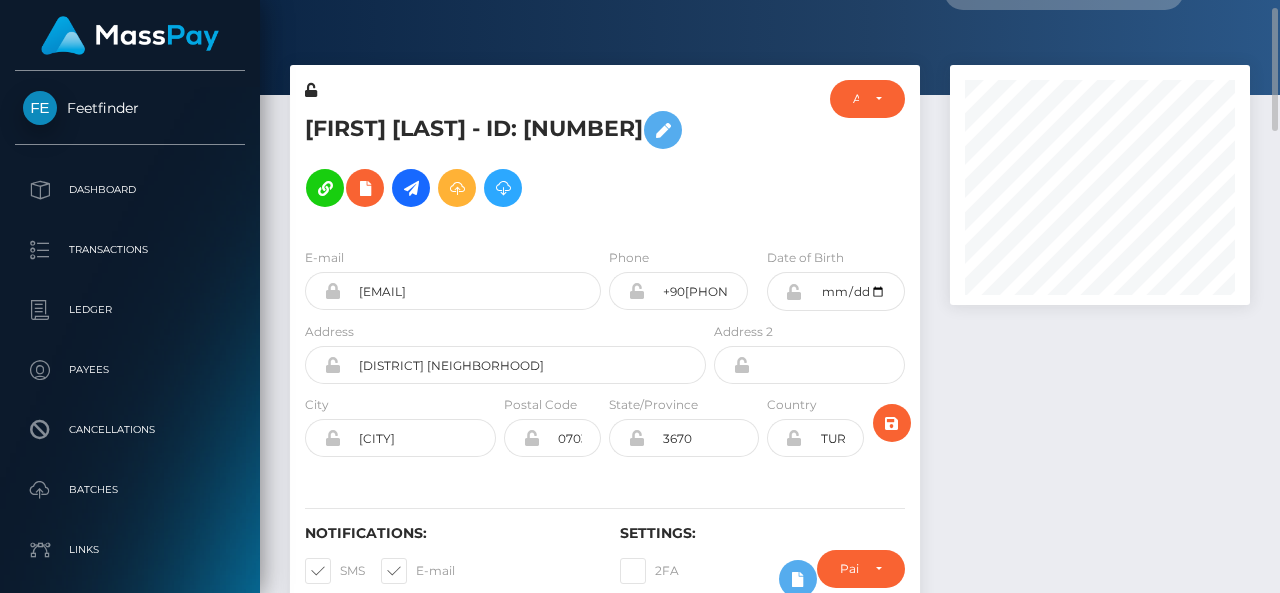 scroll, scrollTop: 40, scrollLeft: 0, axis: vertical 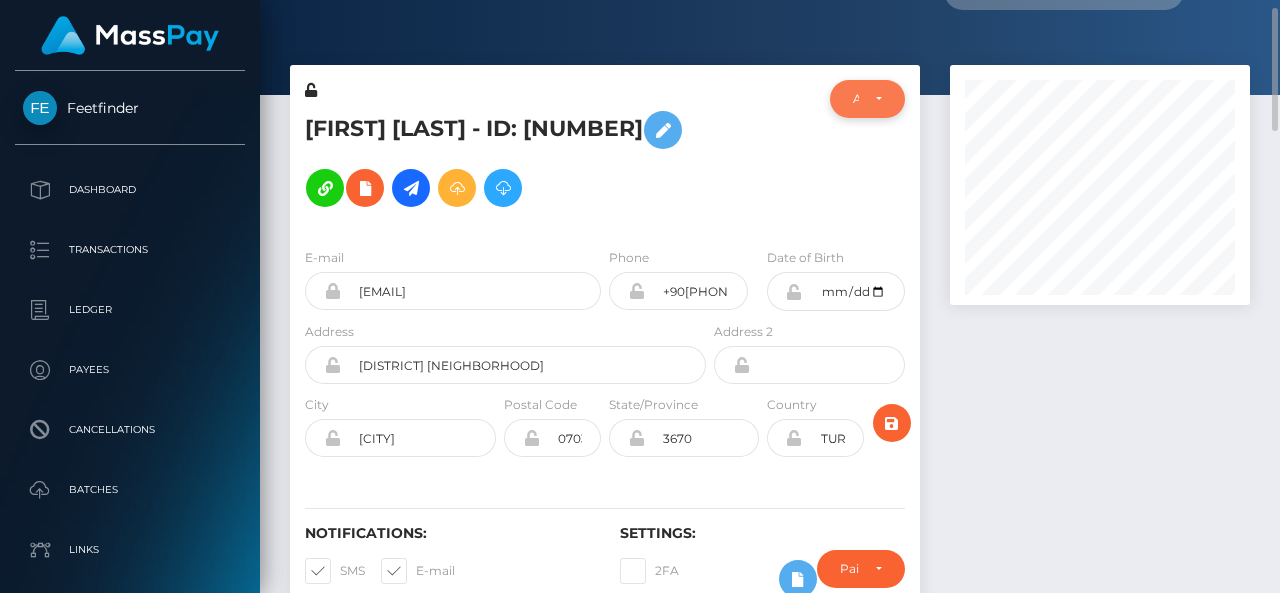 click on "ACTIVE" at bounding box center (867, 99) 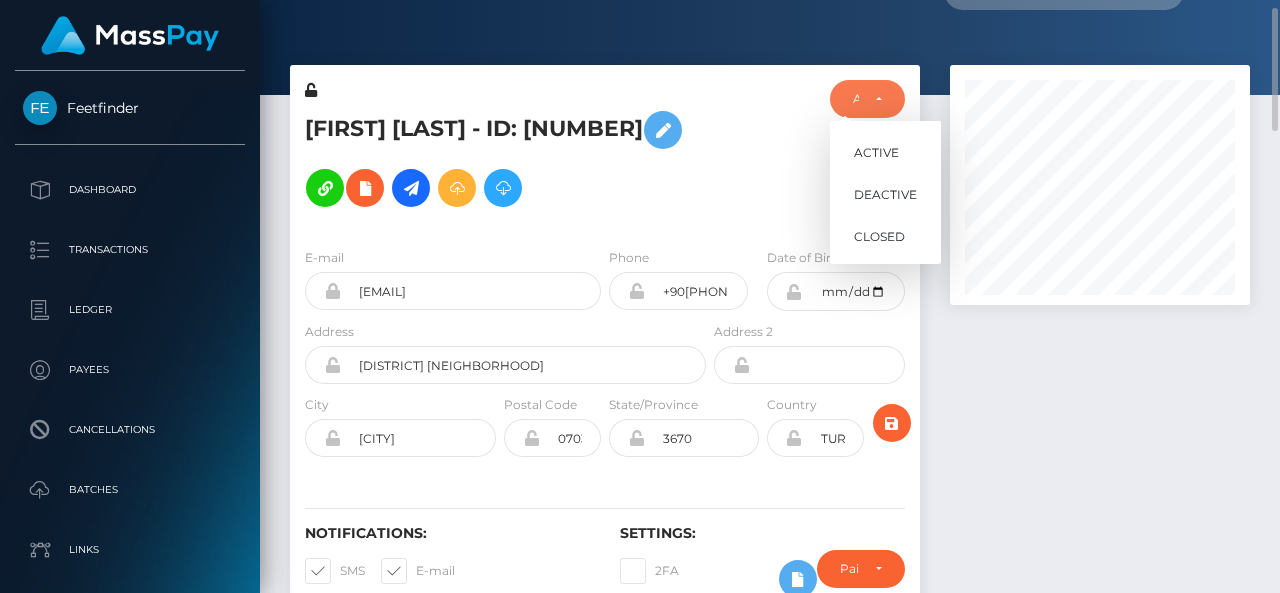 click at bounding box center [762, 156] 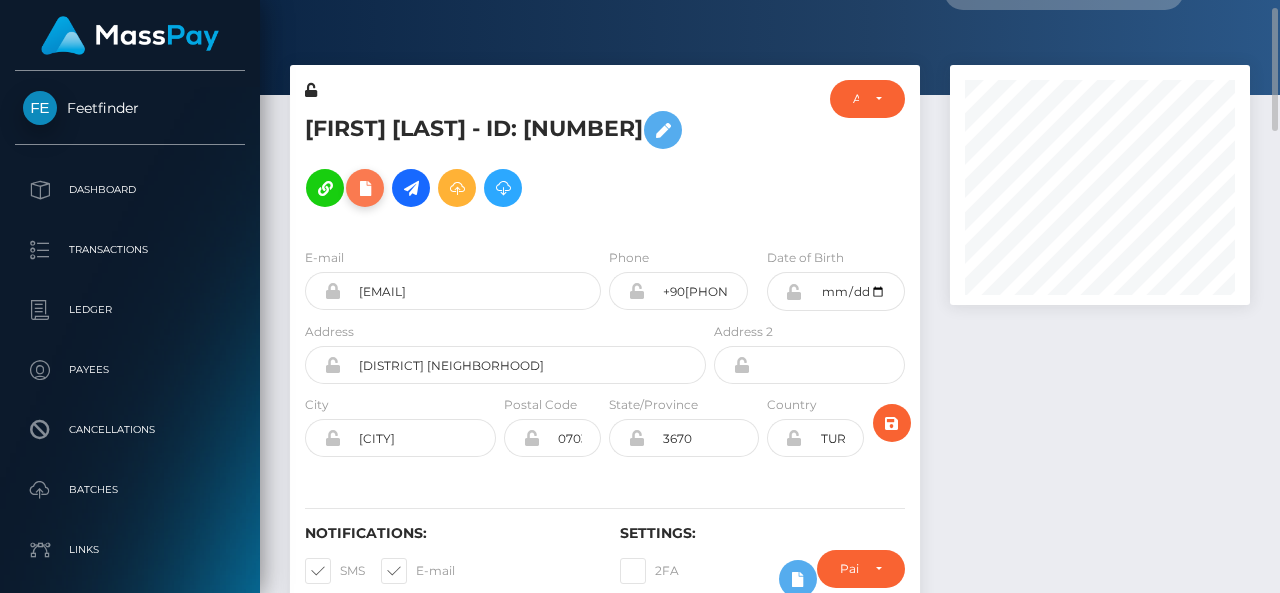click at bounding box center [365, 188] 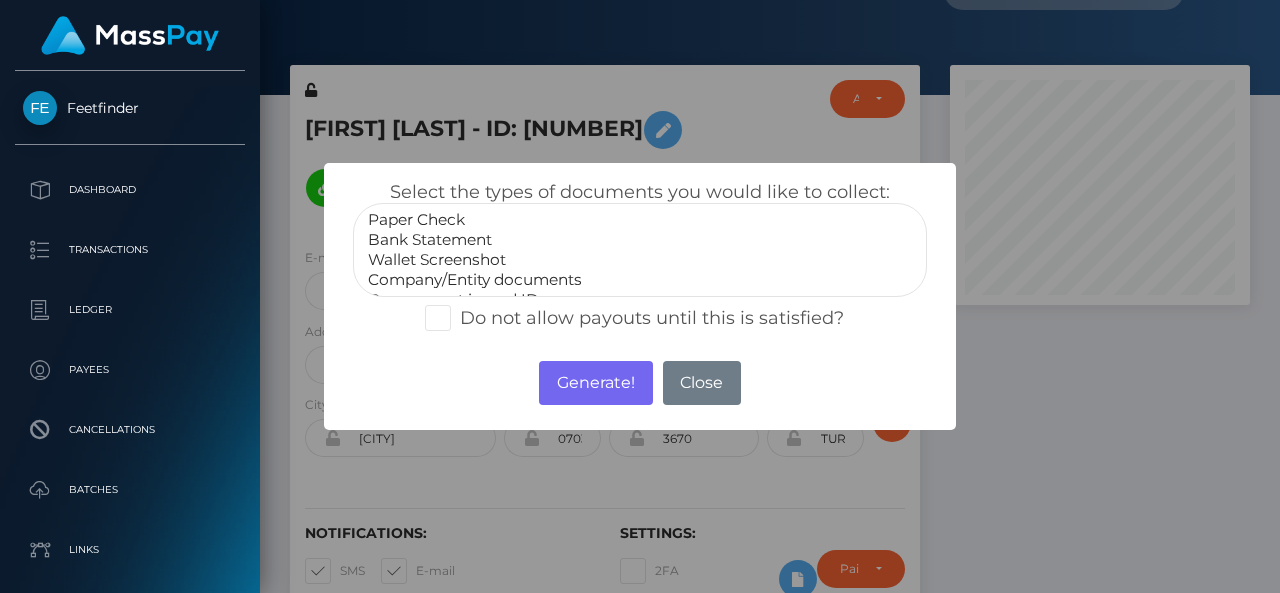 scroll, scrollTop: 39, scrollLeft: 0, axis: vertical 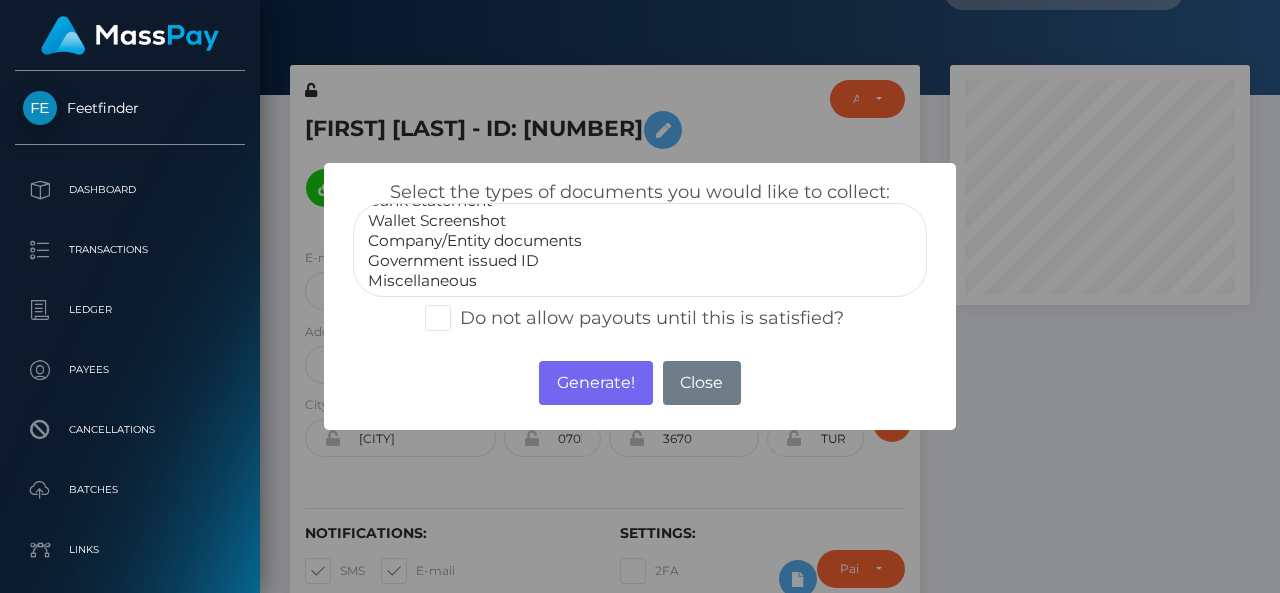 select on "Government issued ID" 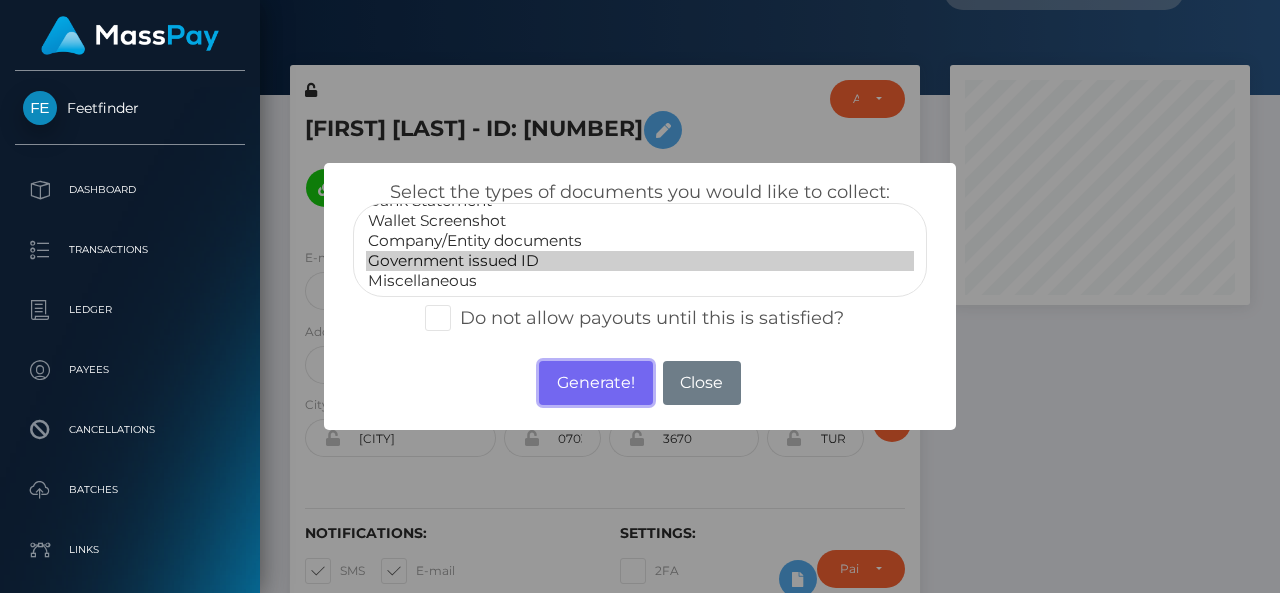 click on "Generate!" at bounding box center [595, 383] 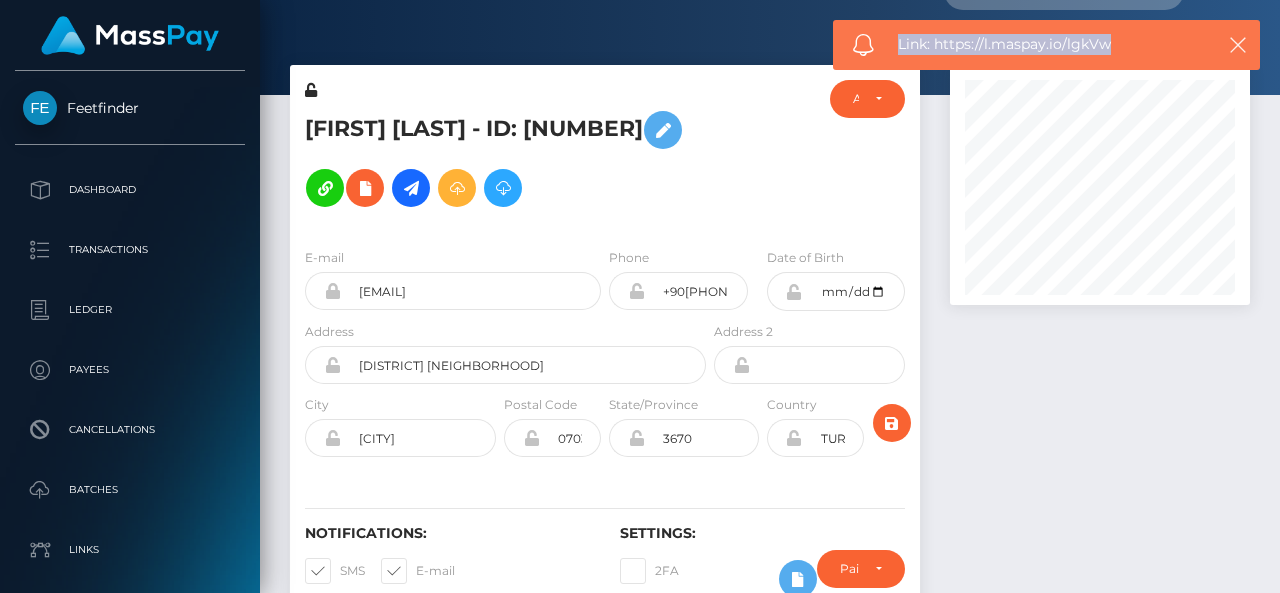 drag, startPoint x: 1124, startPoint y: 33, endPoint x: 896, endPoint y: 45, distance: 228.31557 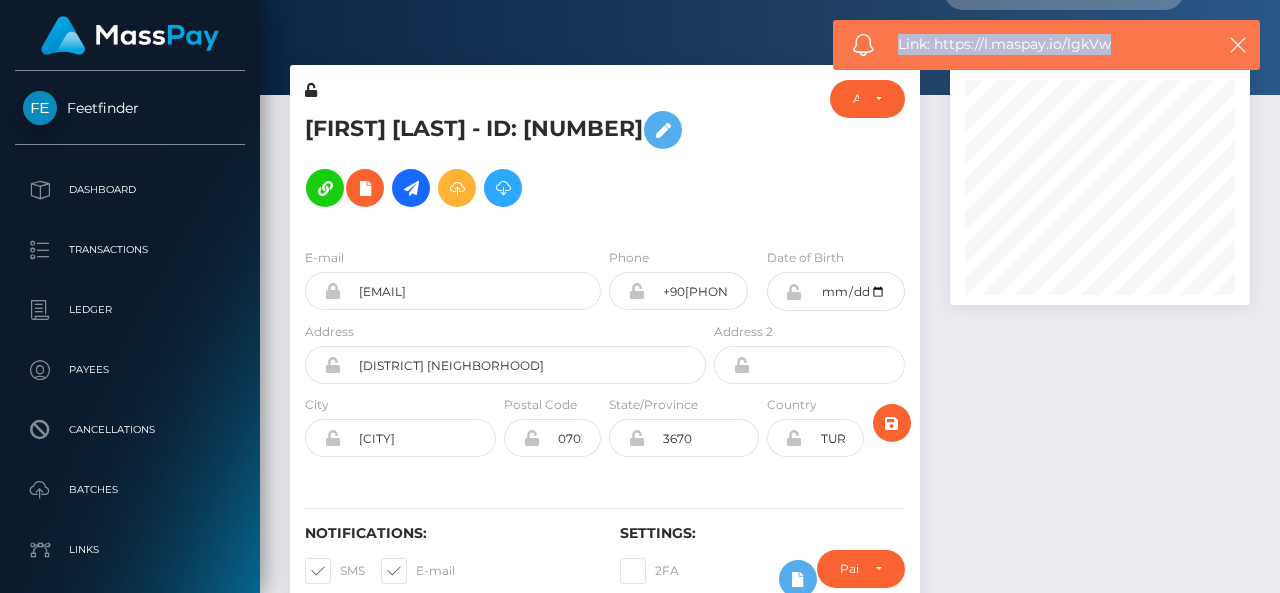 click on "Link: https://l.maspay.io/lgkVw" at bounding box center (1046, 45) 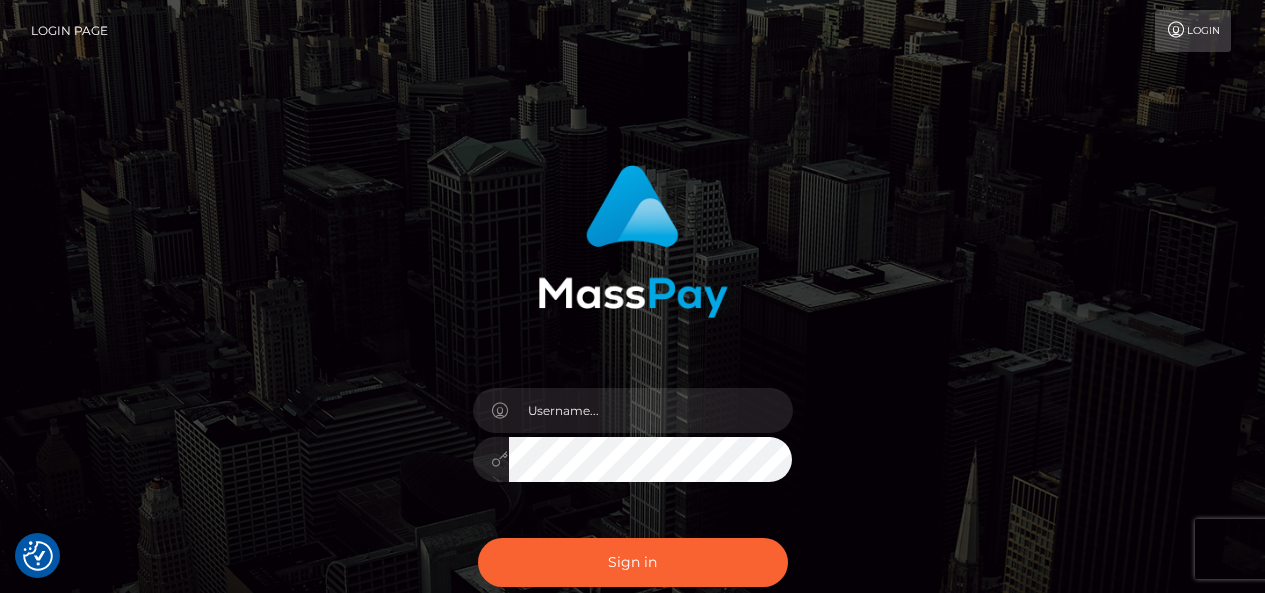 scroll, scrollTop: 0, scrollLeft: 0, axis: both 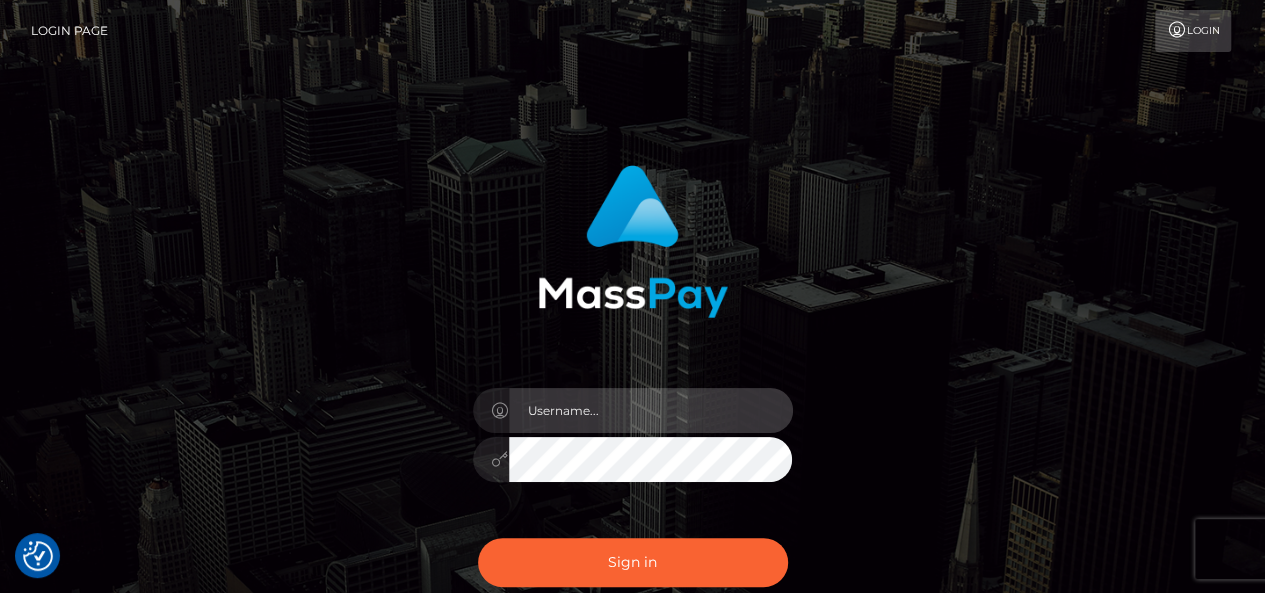 type on "pk.es" 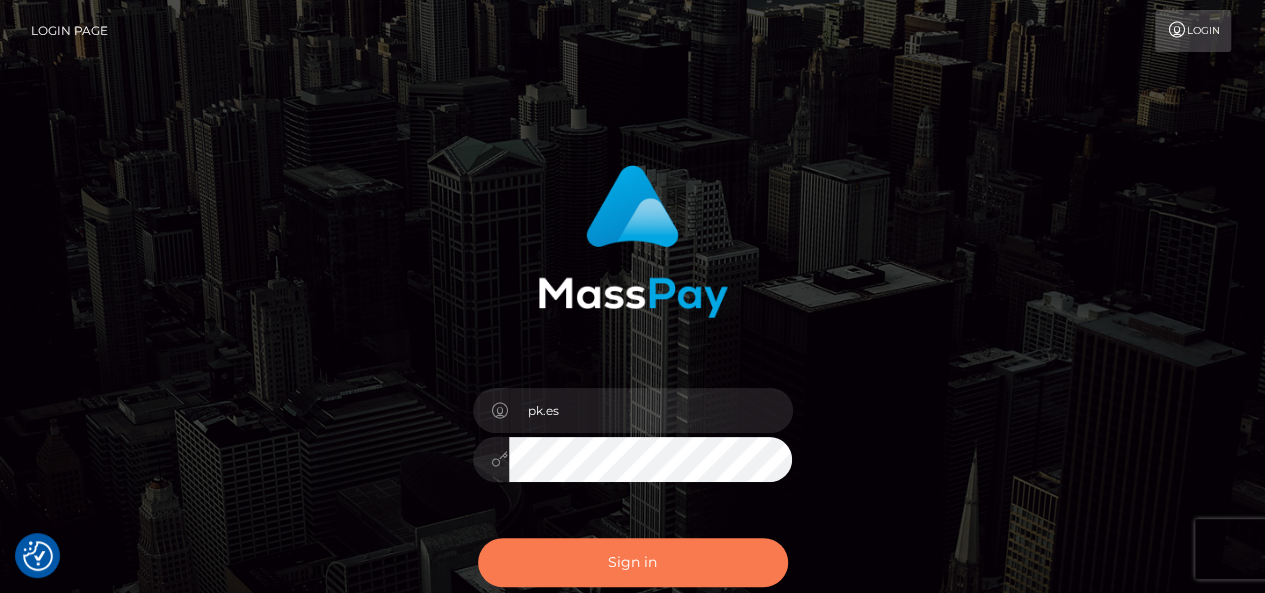 click on "Sign in" at bounding box center (633, 562) 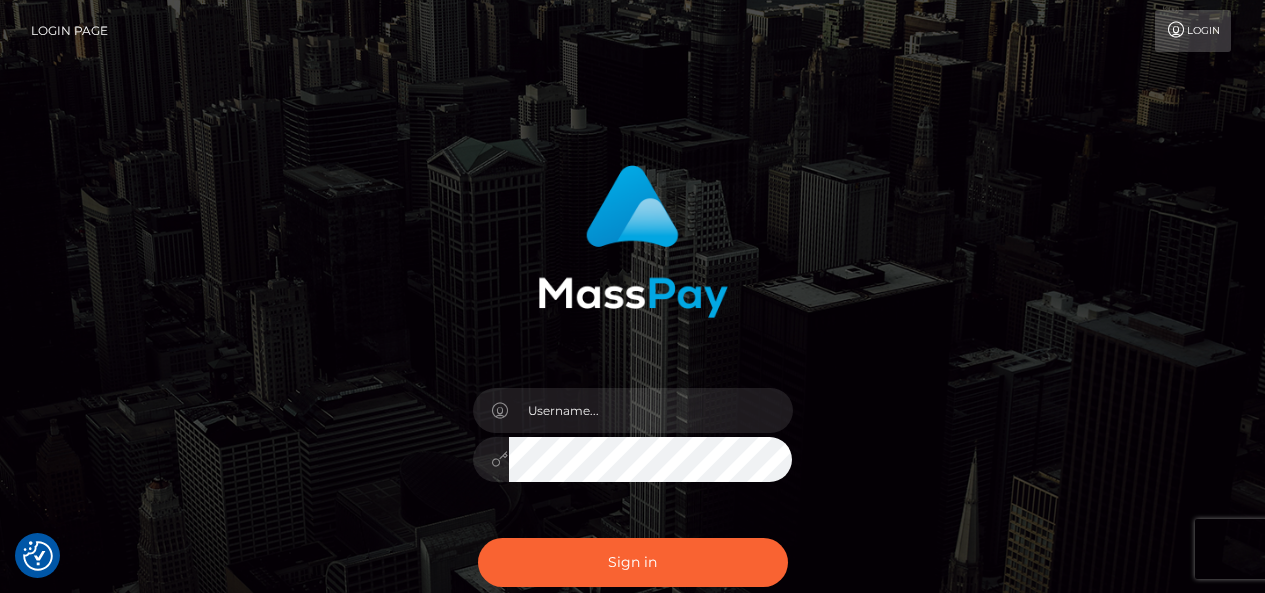 scroll, scrollTop: 0, scrollLeft: 0, axis: both 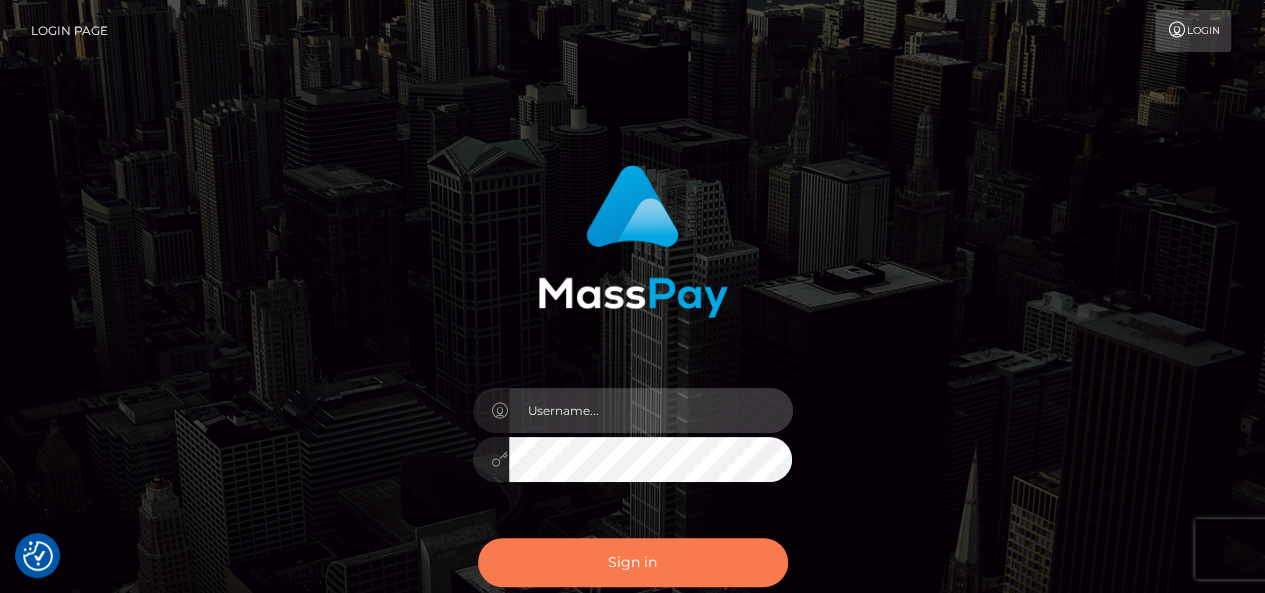 type on "pk.es" 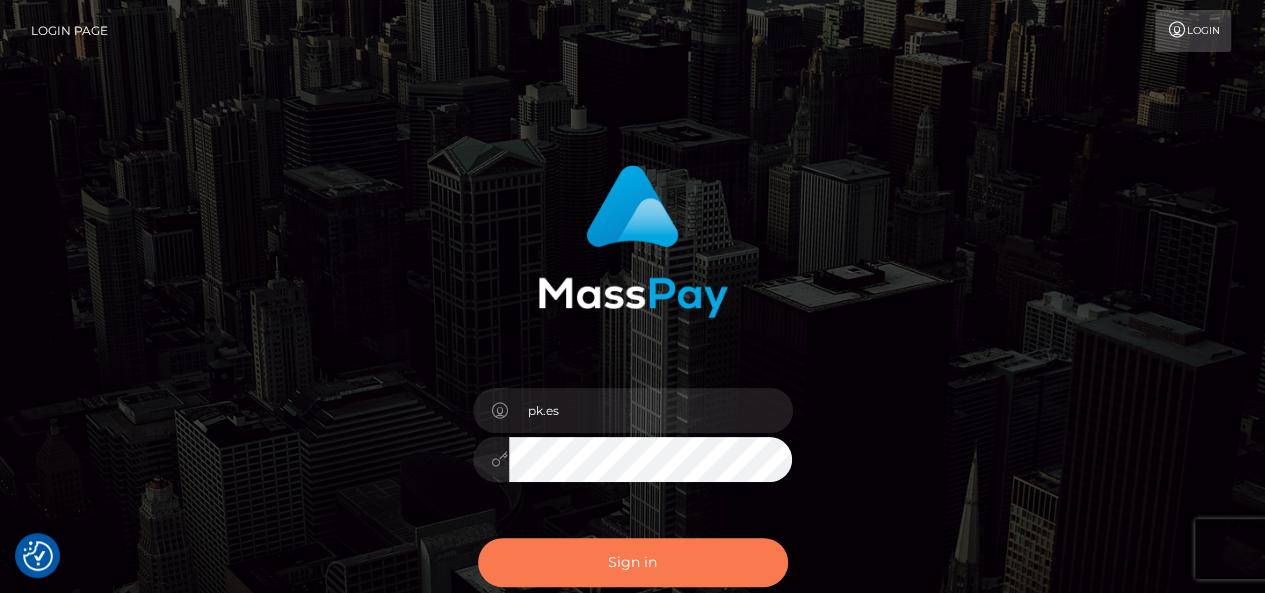 click on "Sign in" at bounding box center [633, 562] 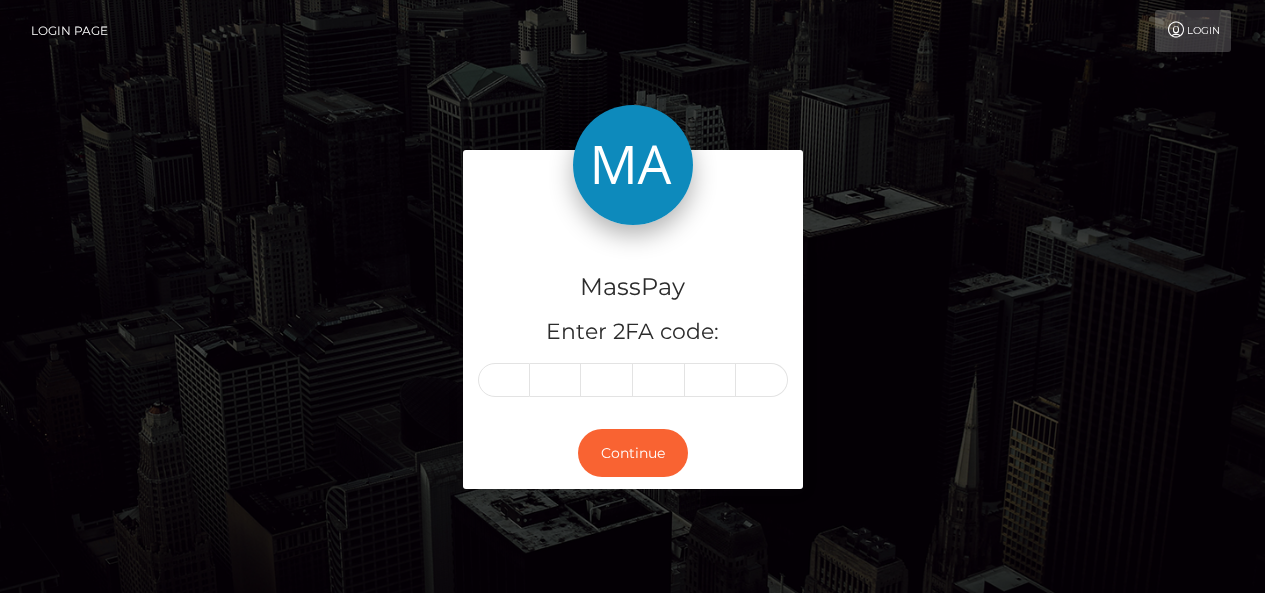 scroll, scrollTop: 0, scrollLeft: 0, axis: both 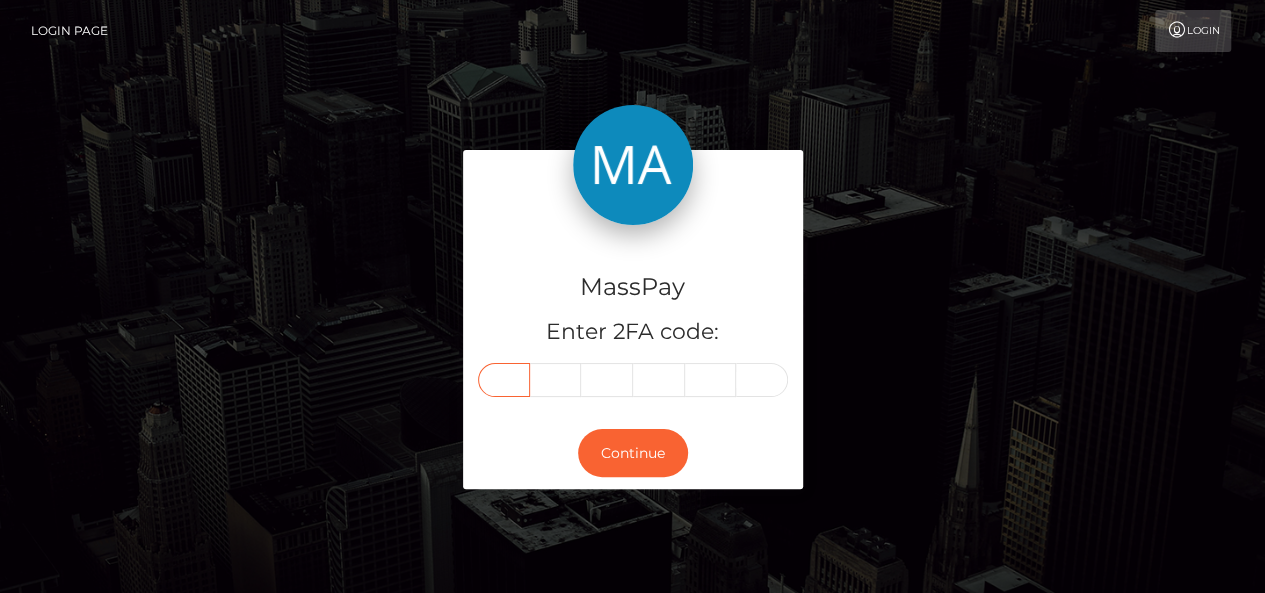 click at bounding box center [504, 380] 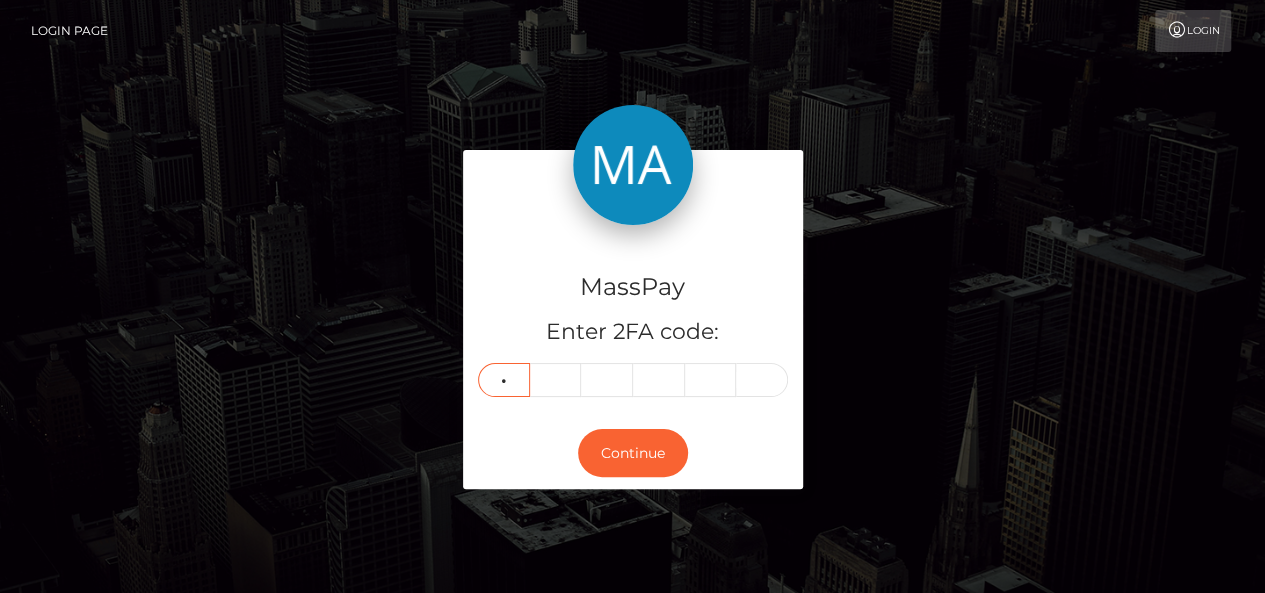 type on "7" 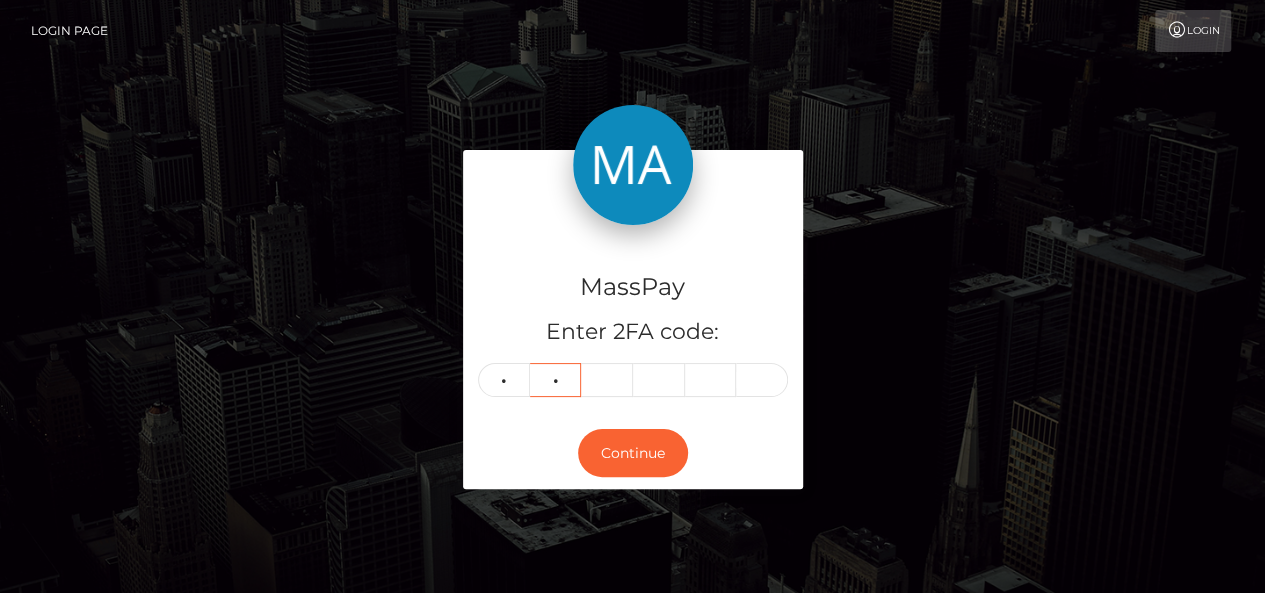 type on "6" 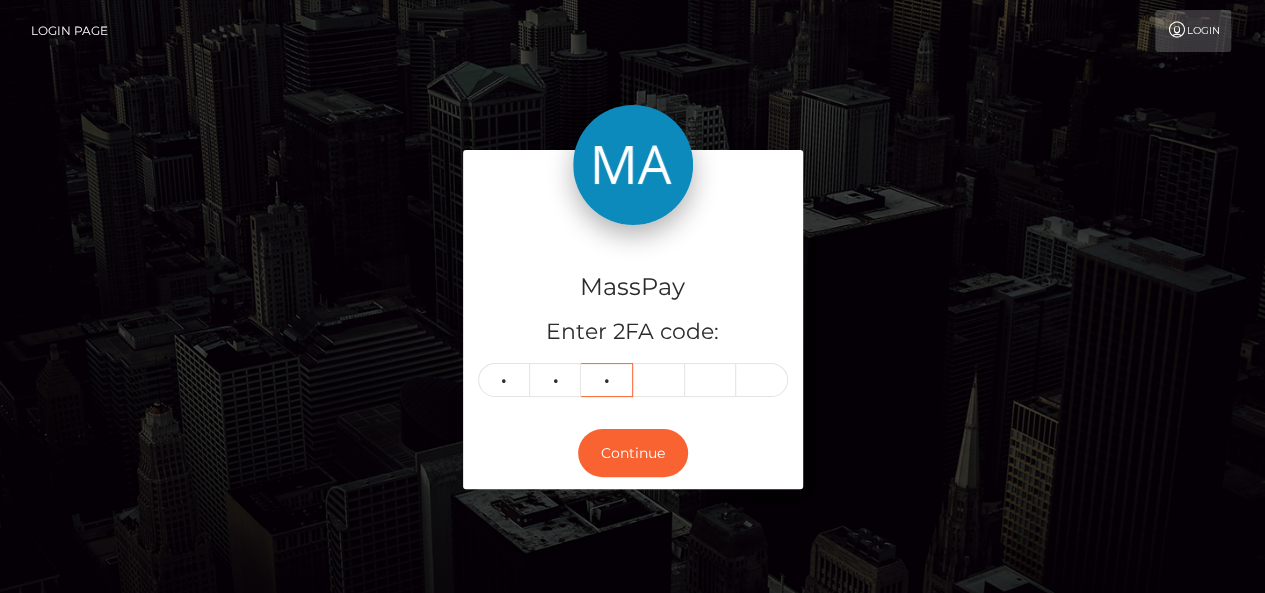type on "6" 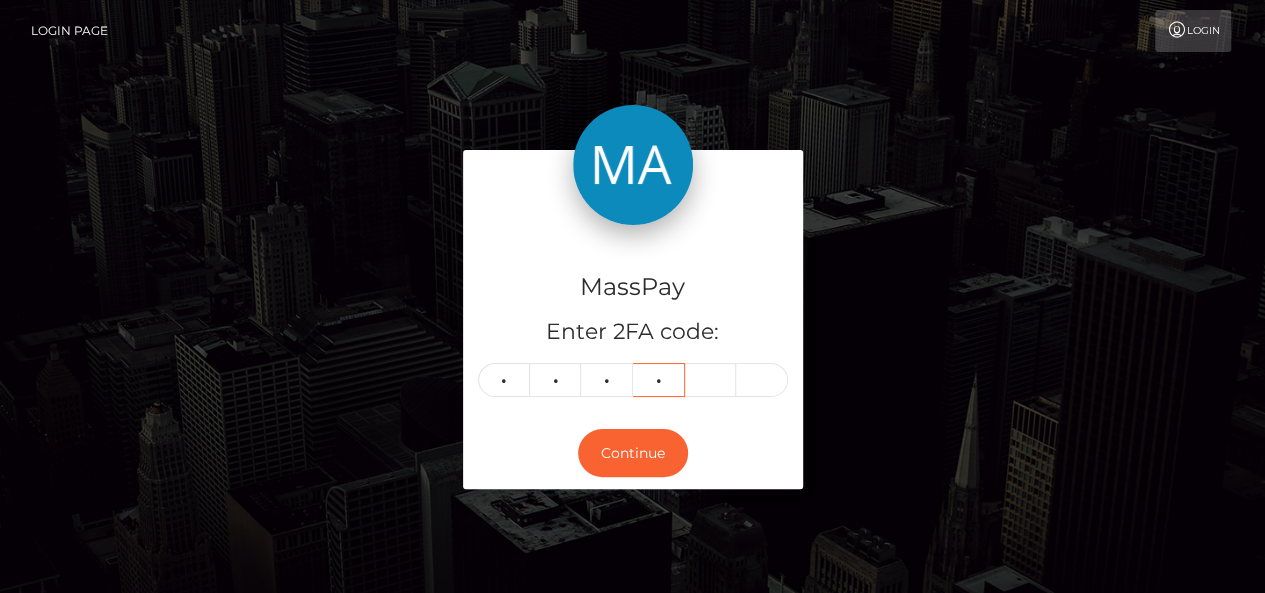 type on "9" 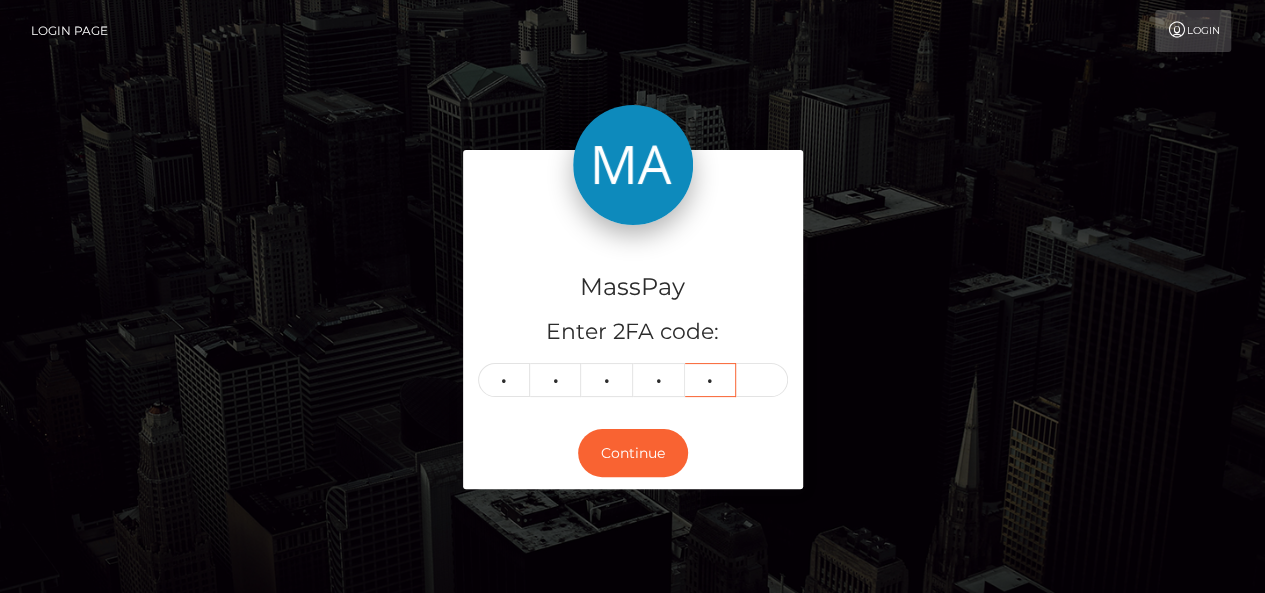 type on "5" 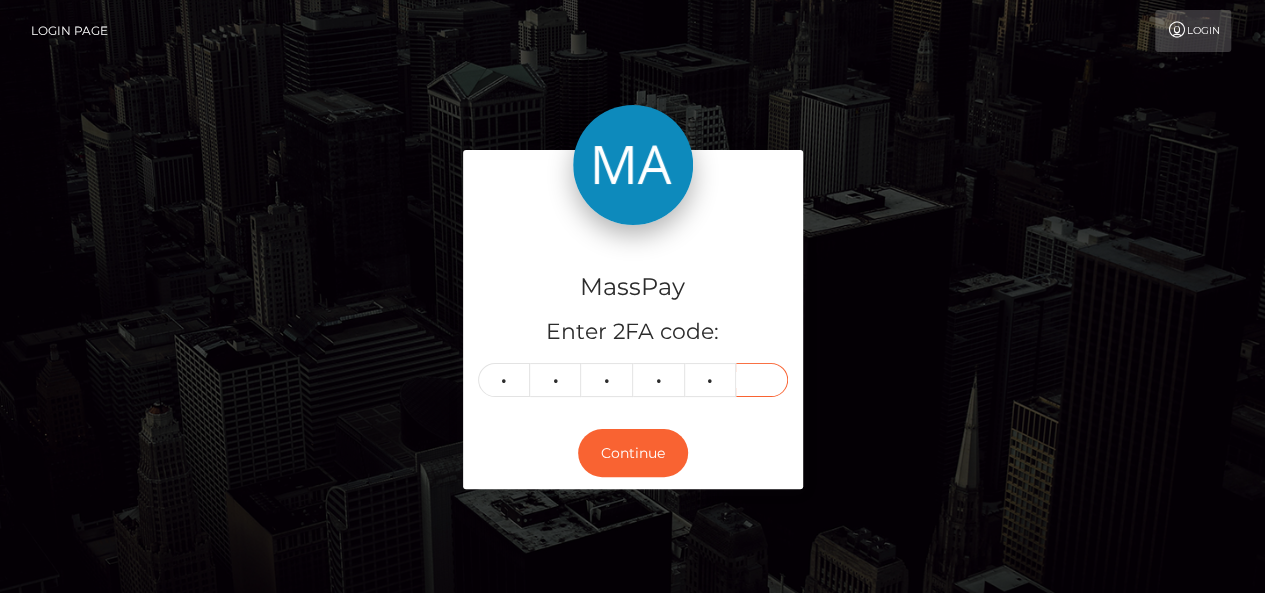 type on "3" 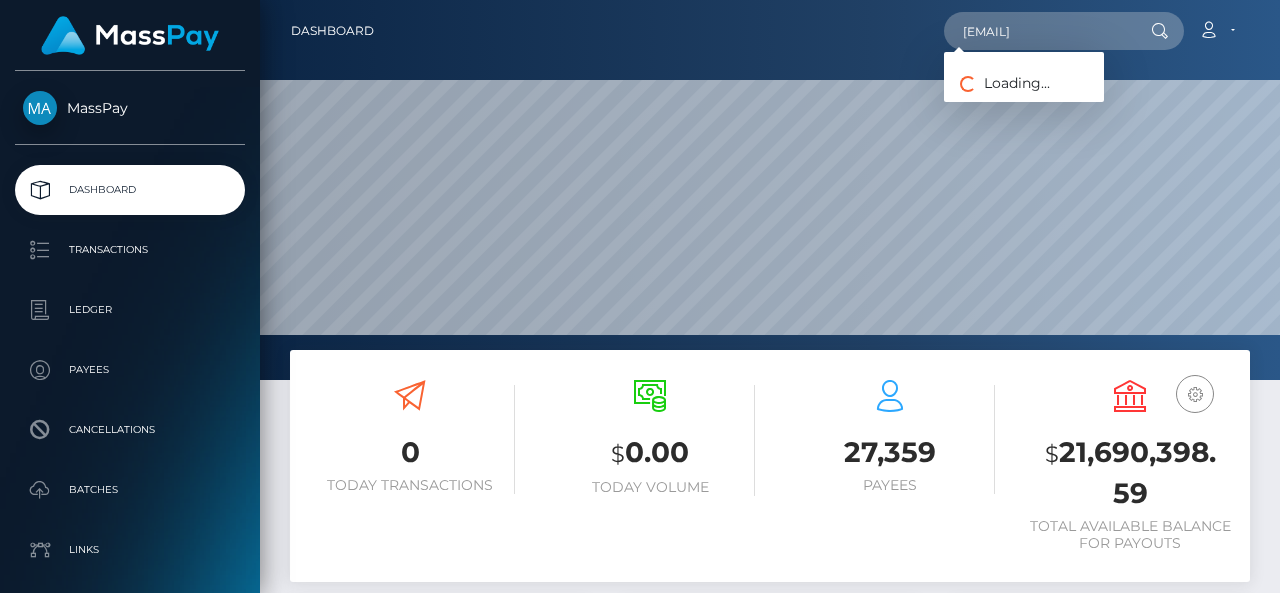 scroll, scrollTop: 0, scrollLeft: 0, axis: both 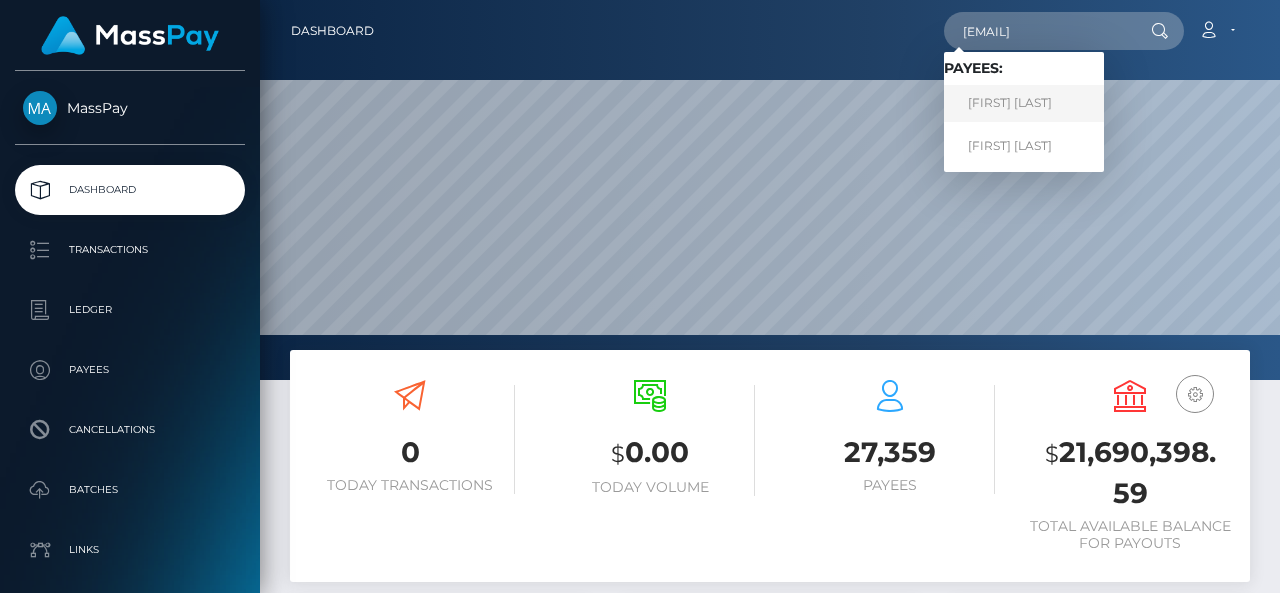 type on "[EMAIL]" 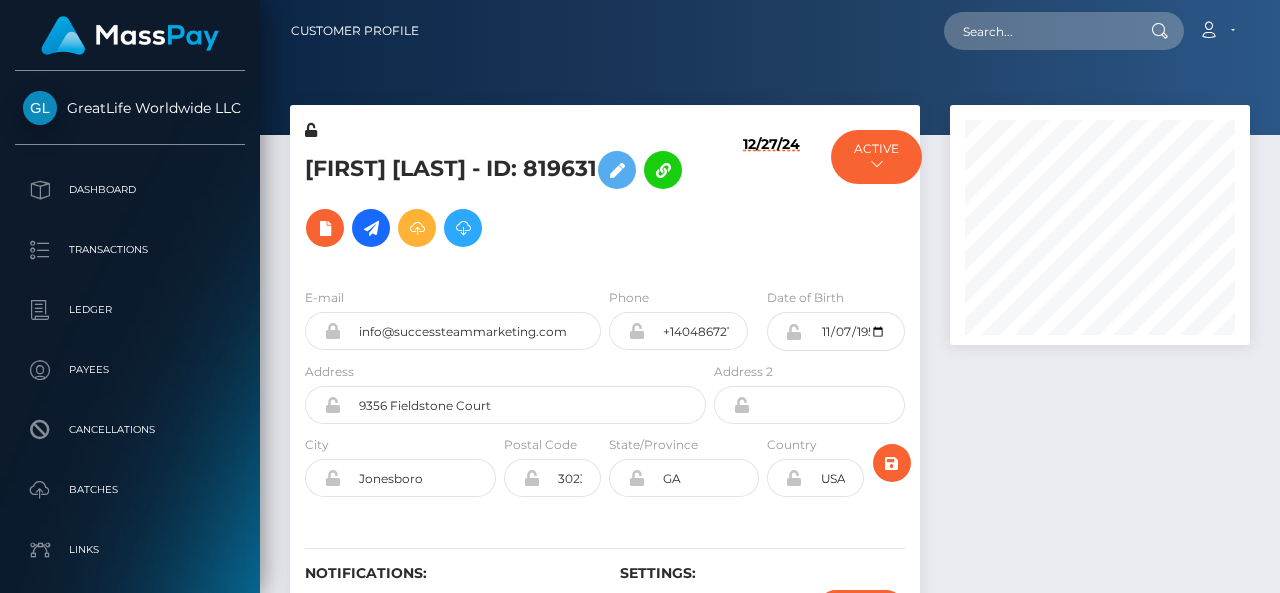 scroll, scrollTop: 0, scrollLeft: 0, axis: both 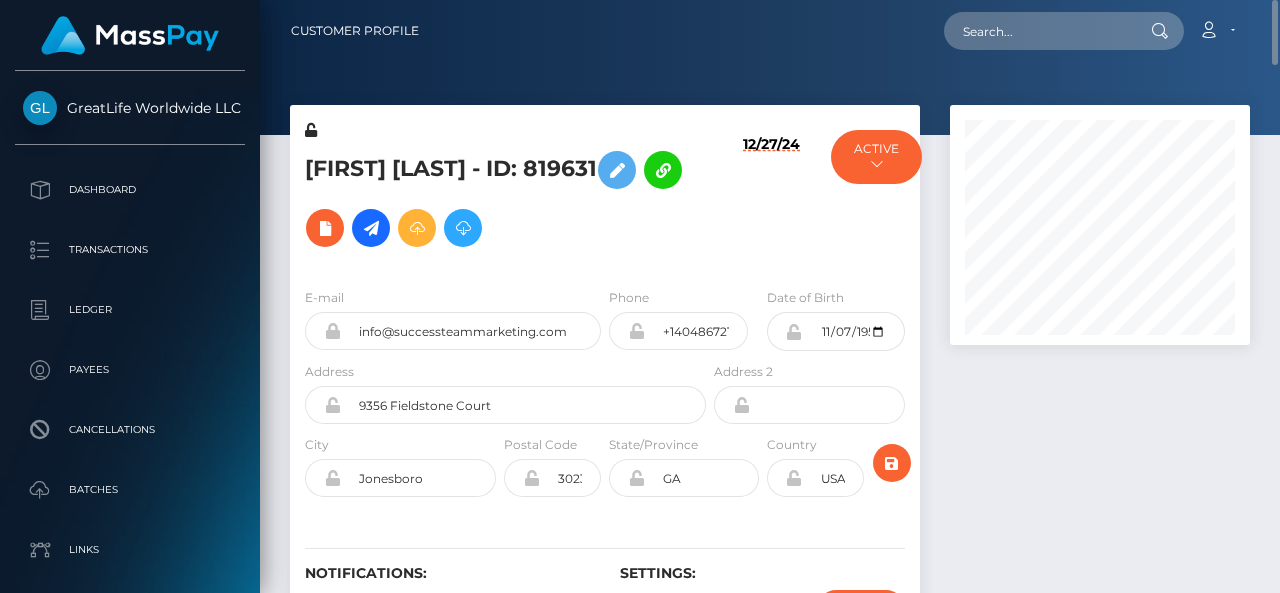 click on "[FIRST] [LAST]
- ID: 819631" at bounding box center (500, 199) 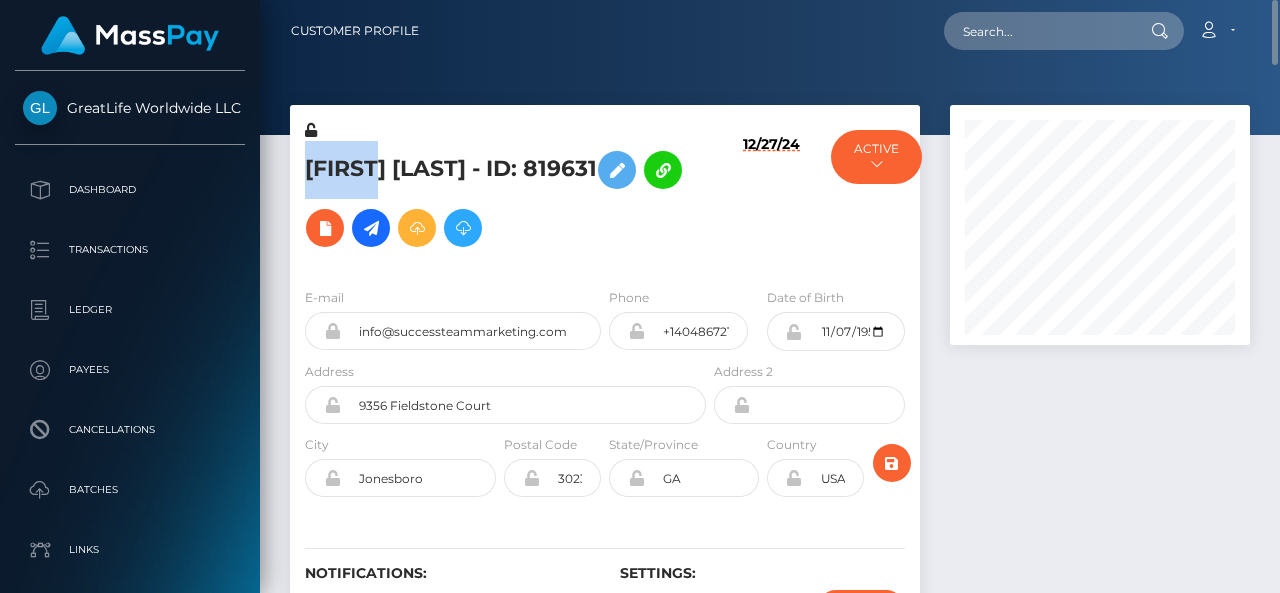 click on "[FIRST] [LAST]
- ID: 819631" at bounding box center [500, 199] 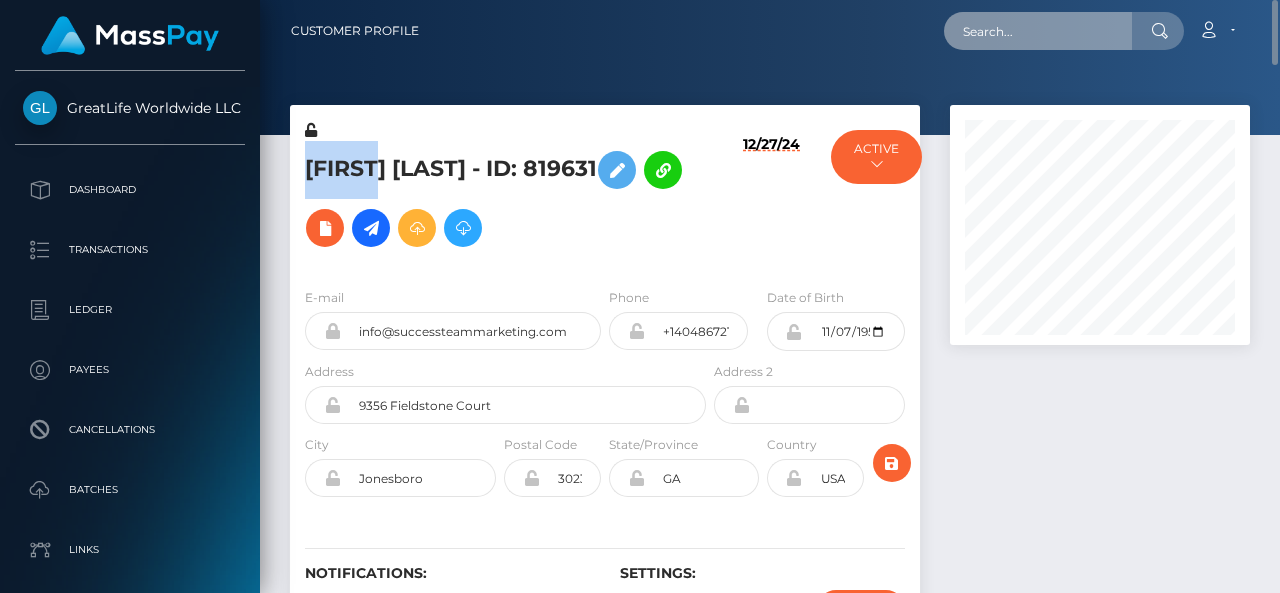 click at bounding box center [1038, 31] 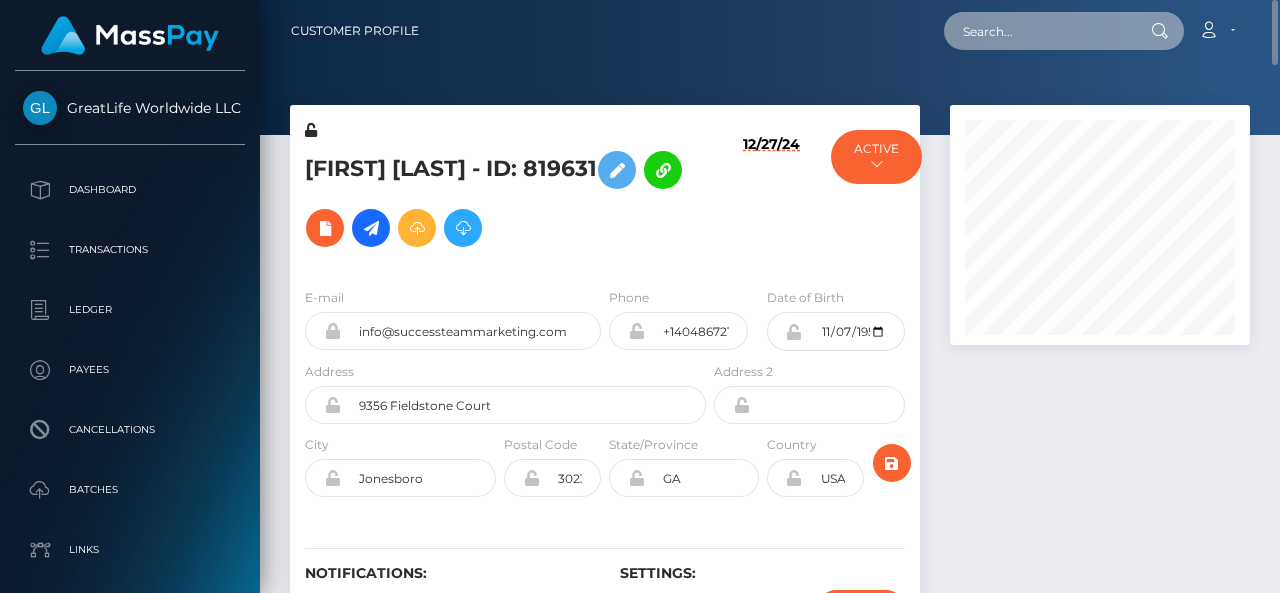 paste on "info@successteammarketing.com" 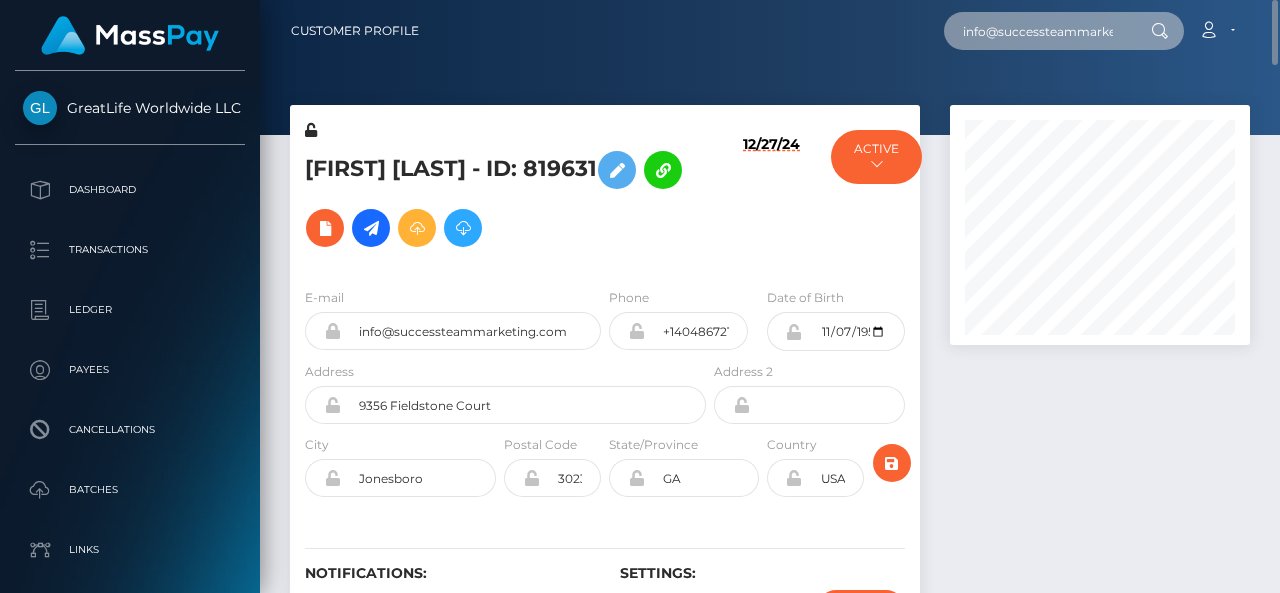 scroll, scrollTop: 0, scrollLeft: 54, axis: horizontal 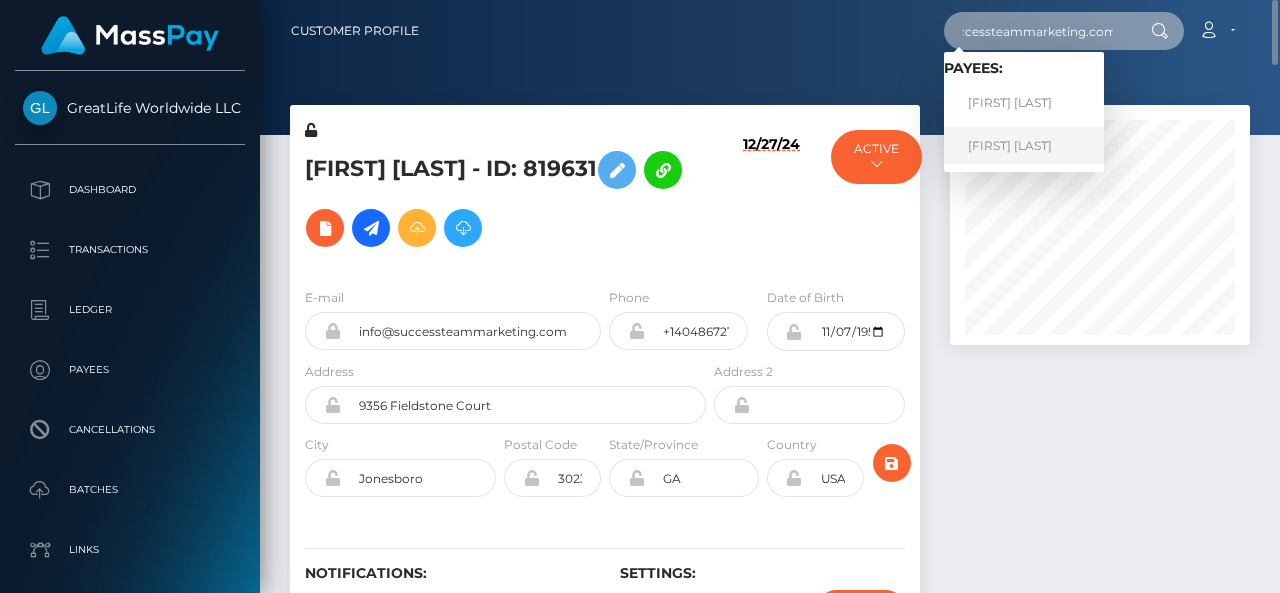 type on "info@successteammarketing.com" 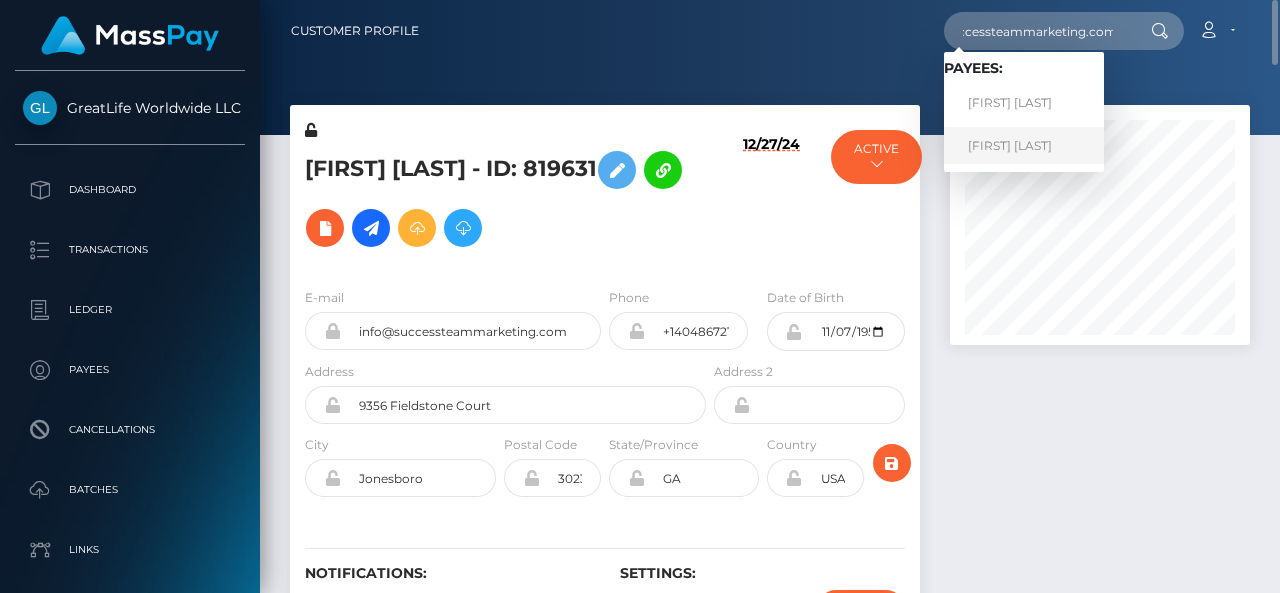 scroll, scrollTop: 0, scrollLeft: 0, axis: both 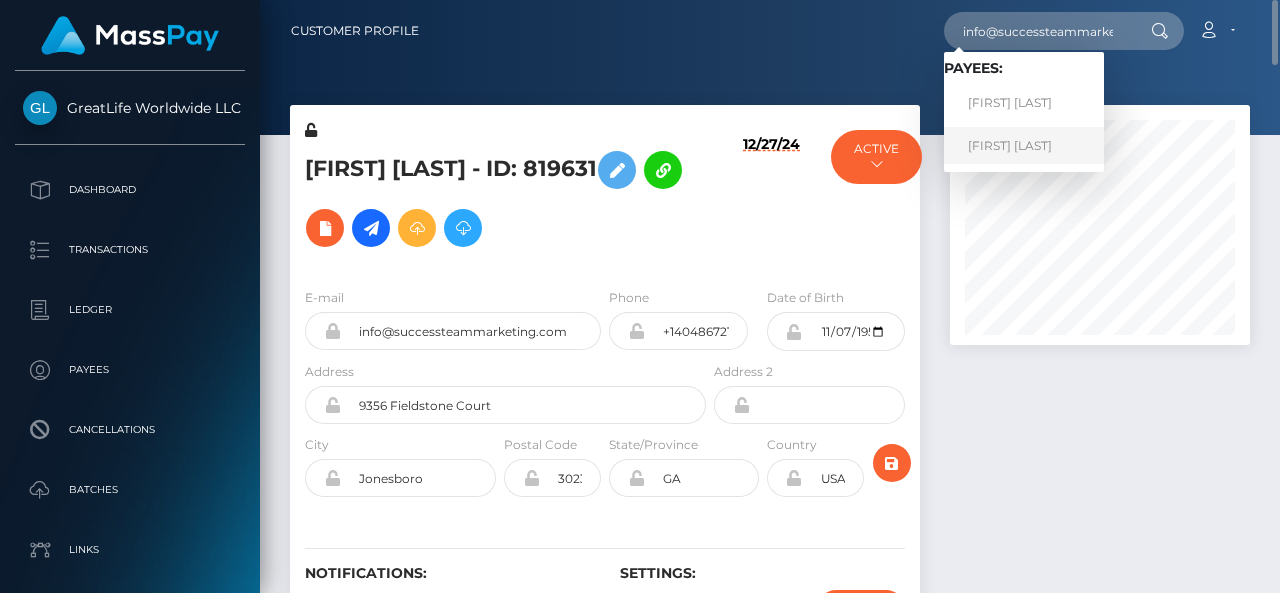 click on "Clyde  Richardson" at bounding box center (1024, 145) 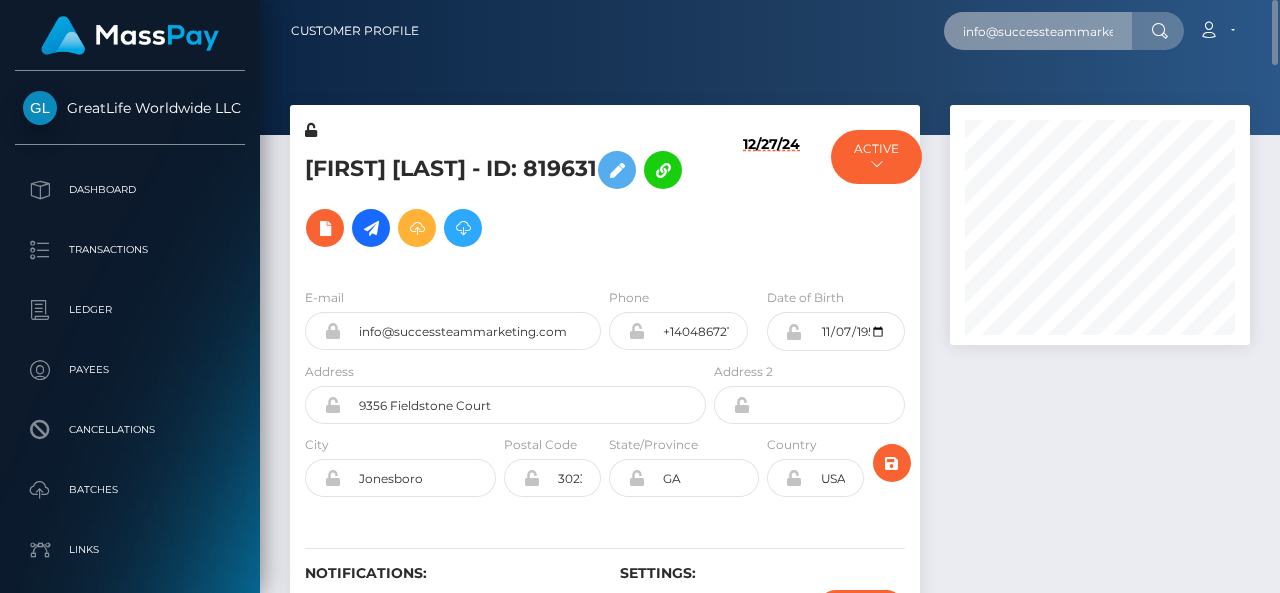 click on "info@successteammarketing.com" at bounding box center [1038, 31] 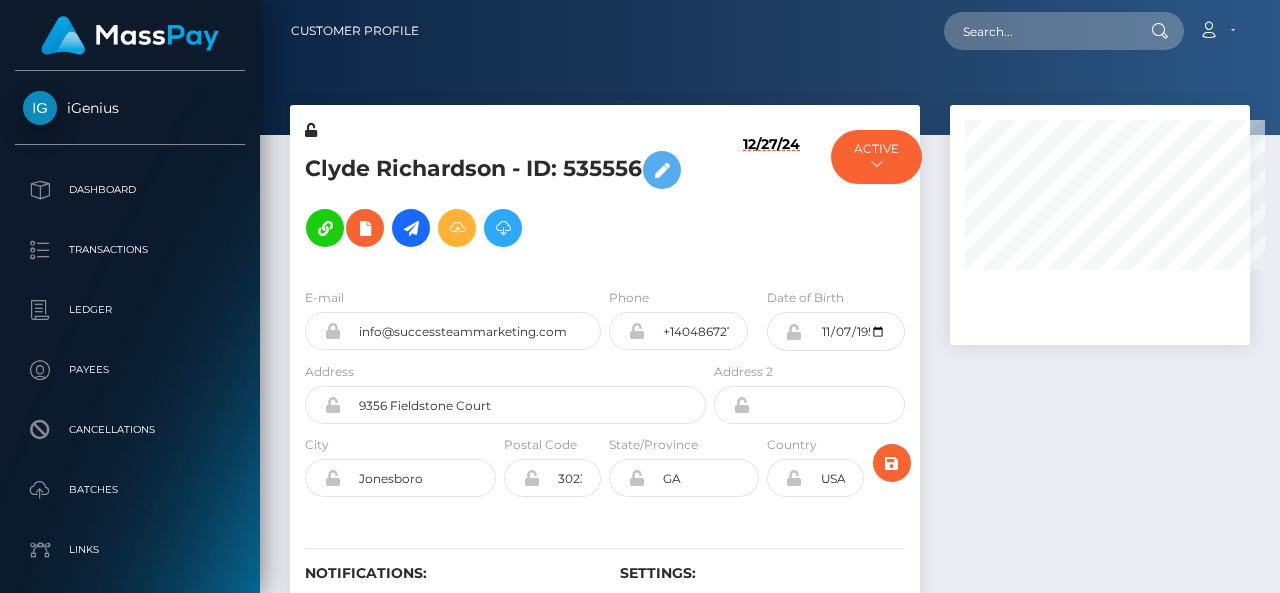 scroll, scrollTop: 0, scrollLeft: 0, axis: both 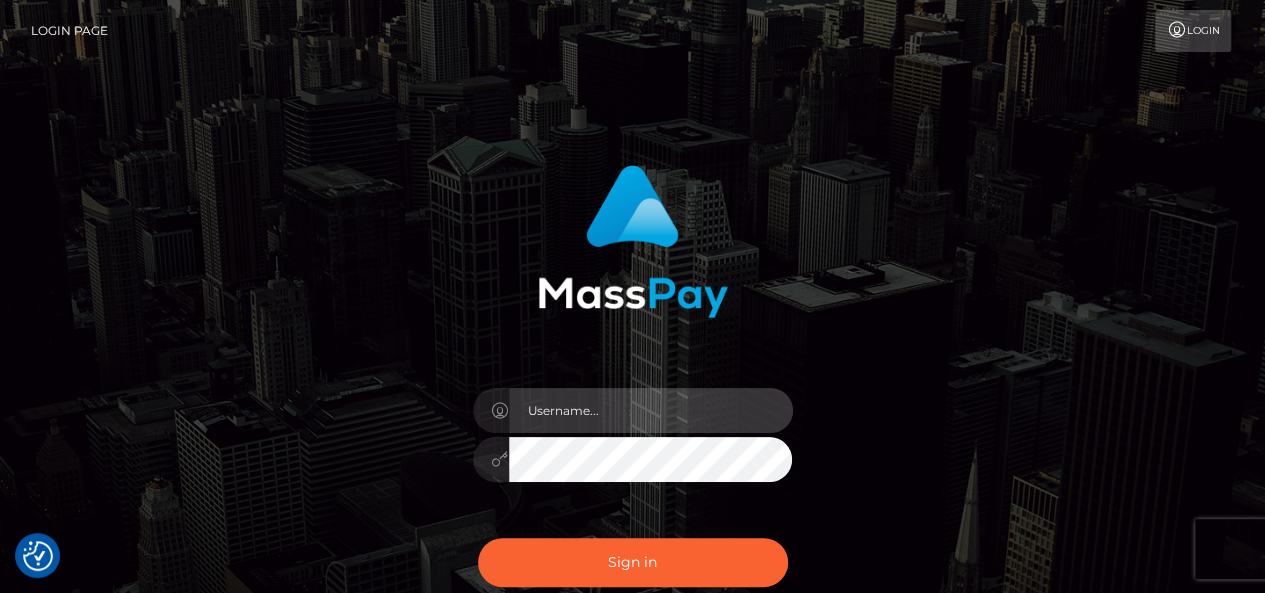type on "pk.es" 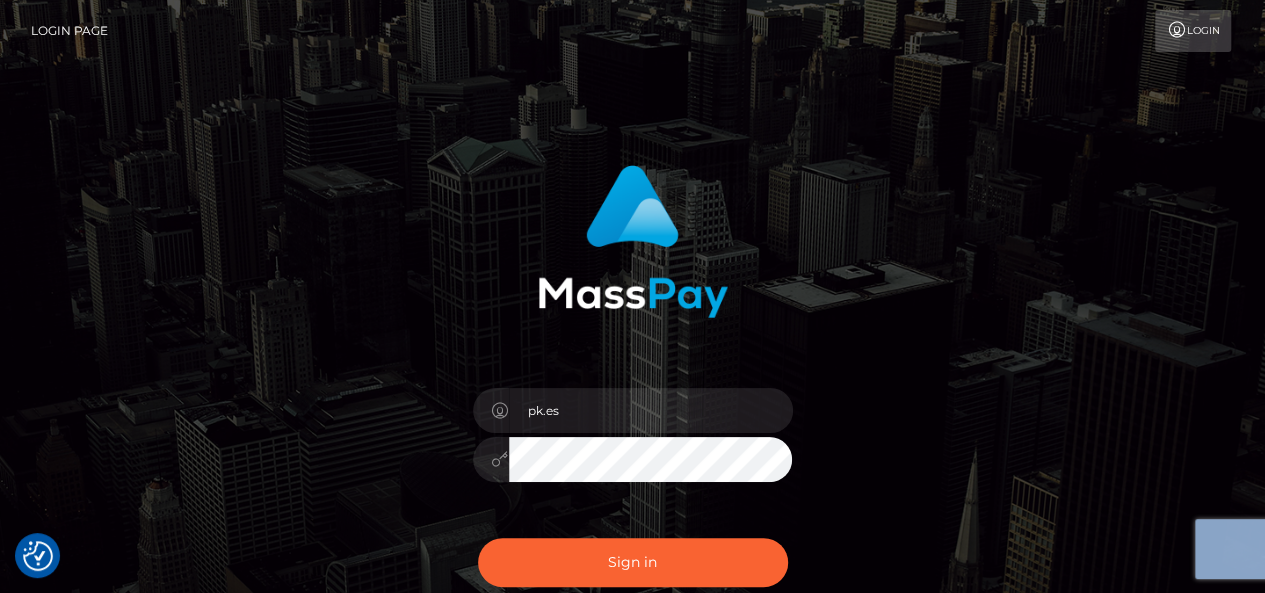 drag, startPoint x: 612, startPoint y: 530, endPoint x: 607, endPoint y: 549, distance: 19.646883 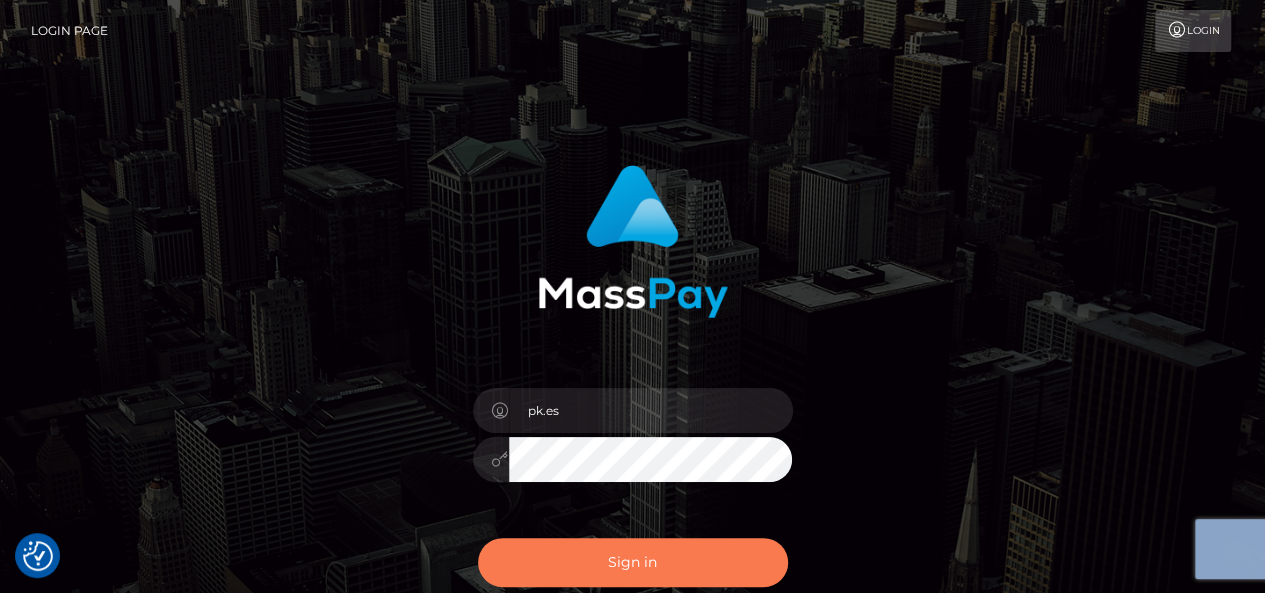 click on "pk.es
Sign in" at bounding box center (632, 394) 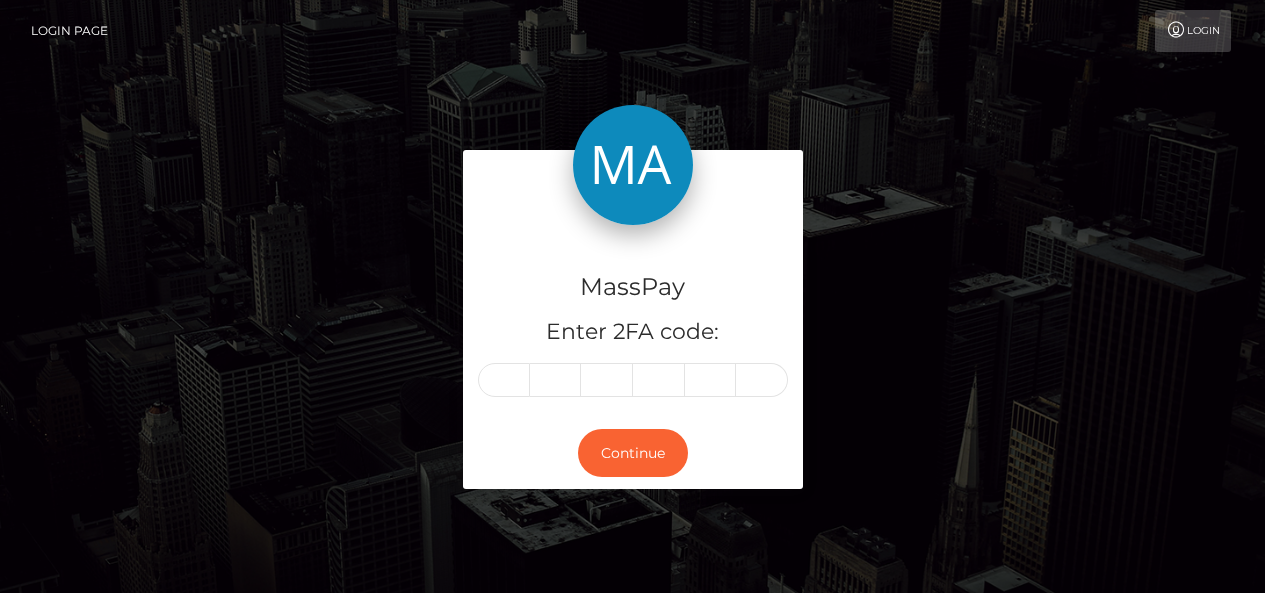 scroll, scrollTop: 0, scrollLeft: 0, axis: both 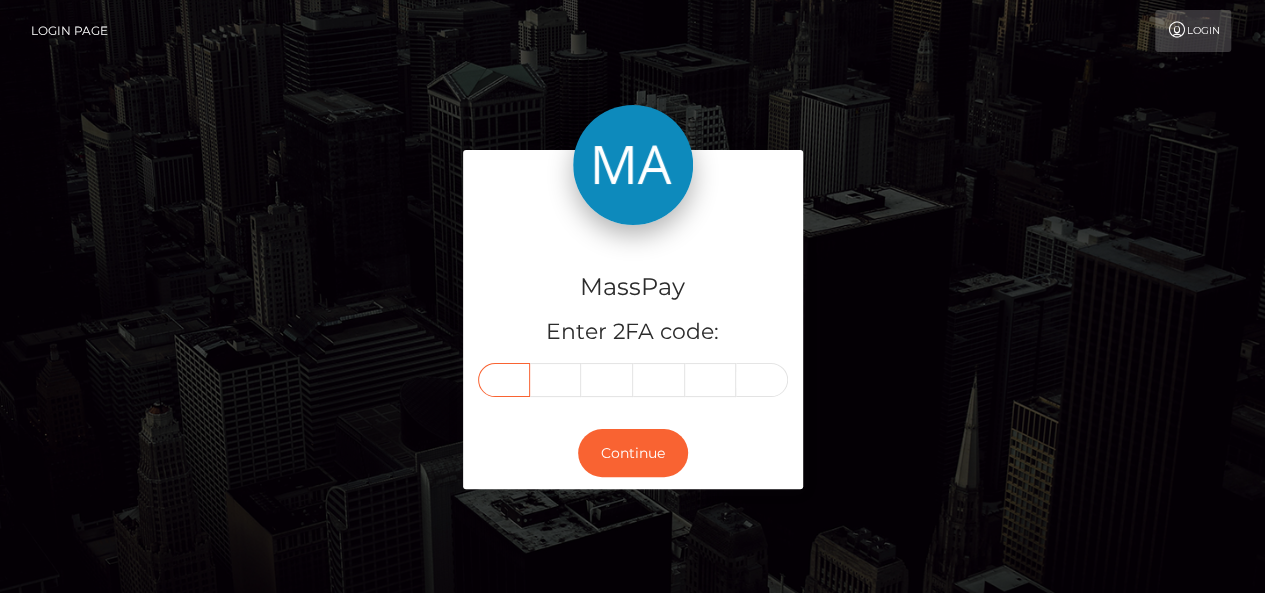 click at bounding box center (504, 380) 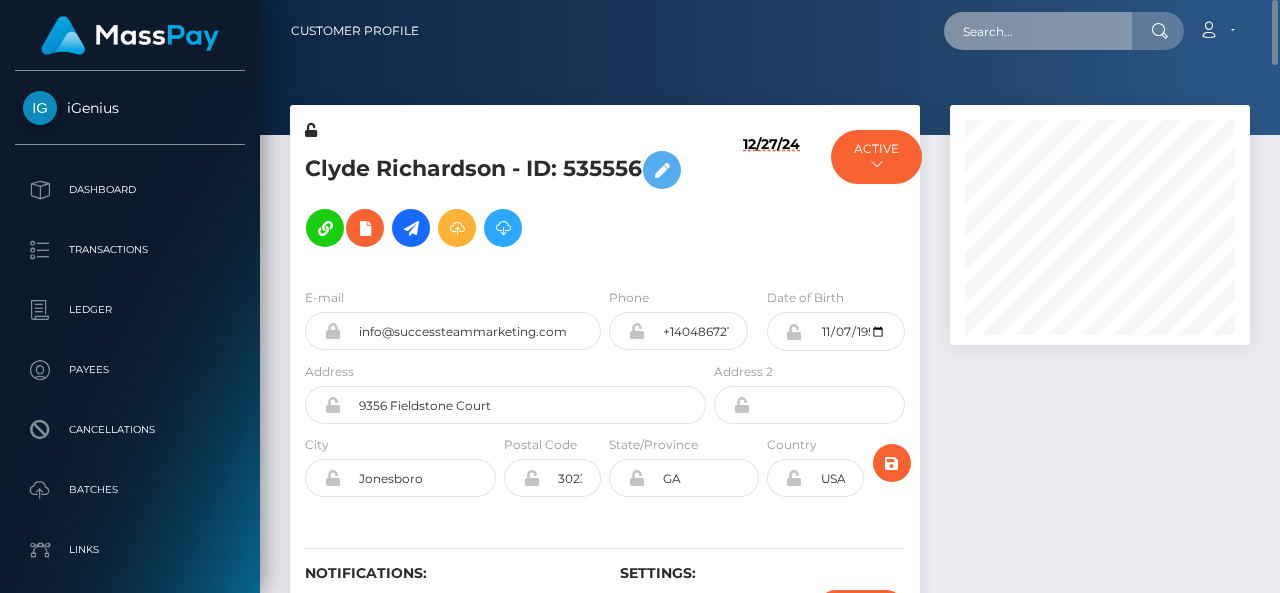 scroll, scrollTop: 0, scrollLeft: 0, axis: both 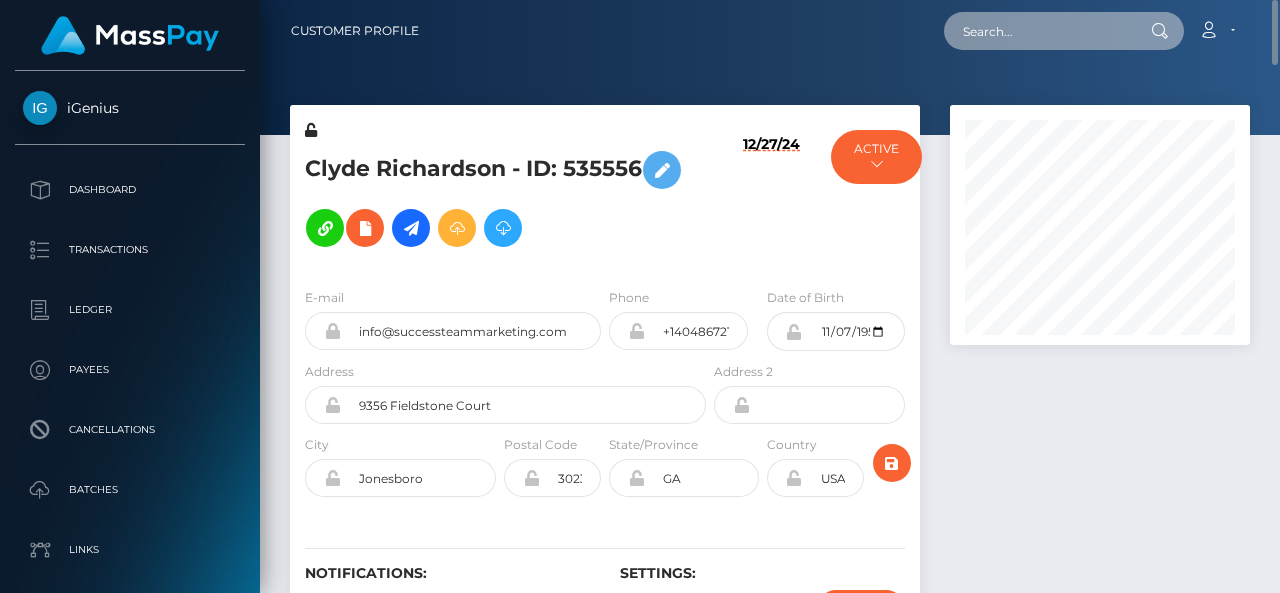 paste on "[USERNAME]@example.com" 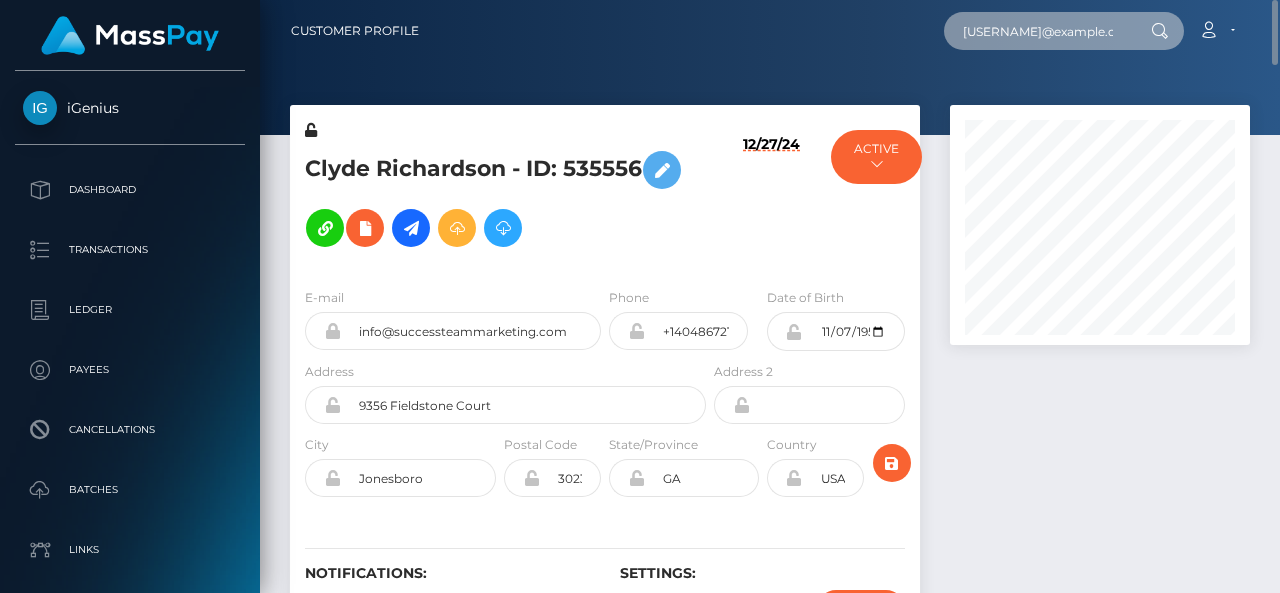 scroll, scrollTop: 0, scrollLeft: 66, axis: horizontal 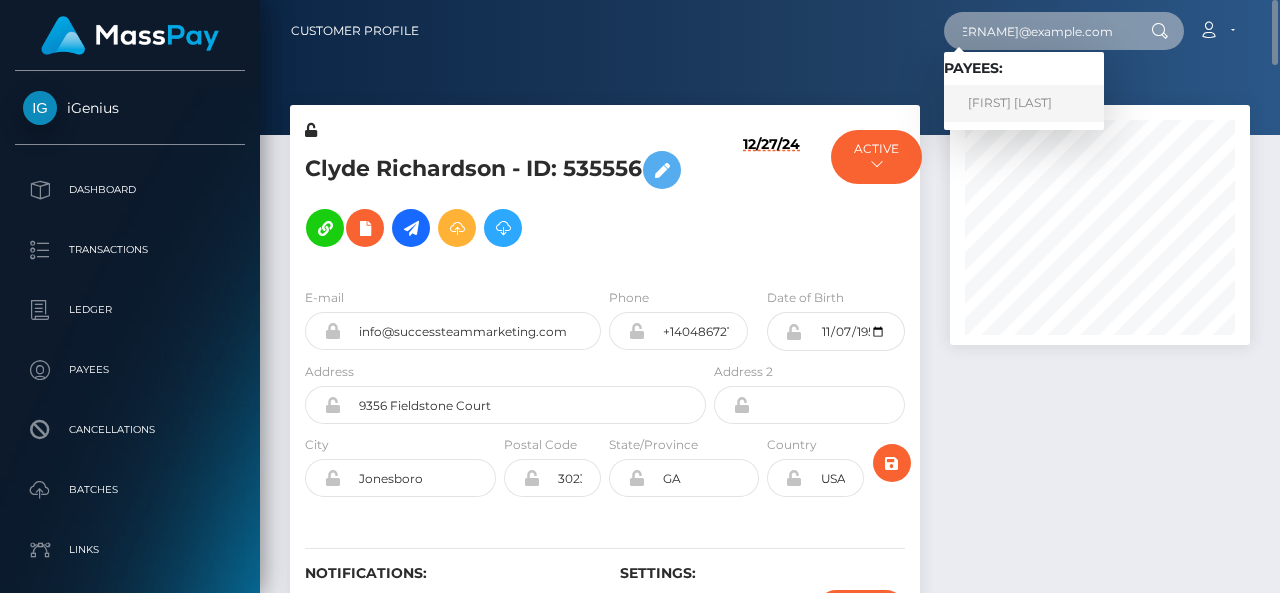 type on "yadelafernandezgabriel@gmail.com" 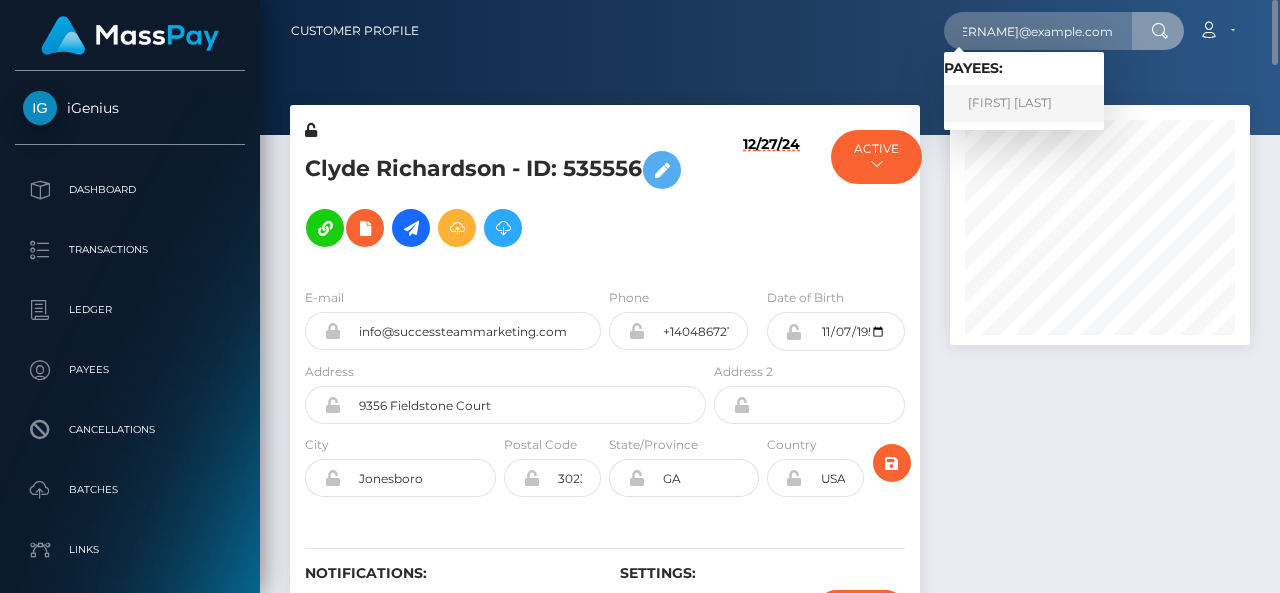 click on "YADELA ARCILA  FERNANDEZ" at bounding box center (1024, 103) 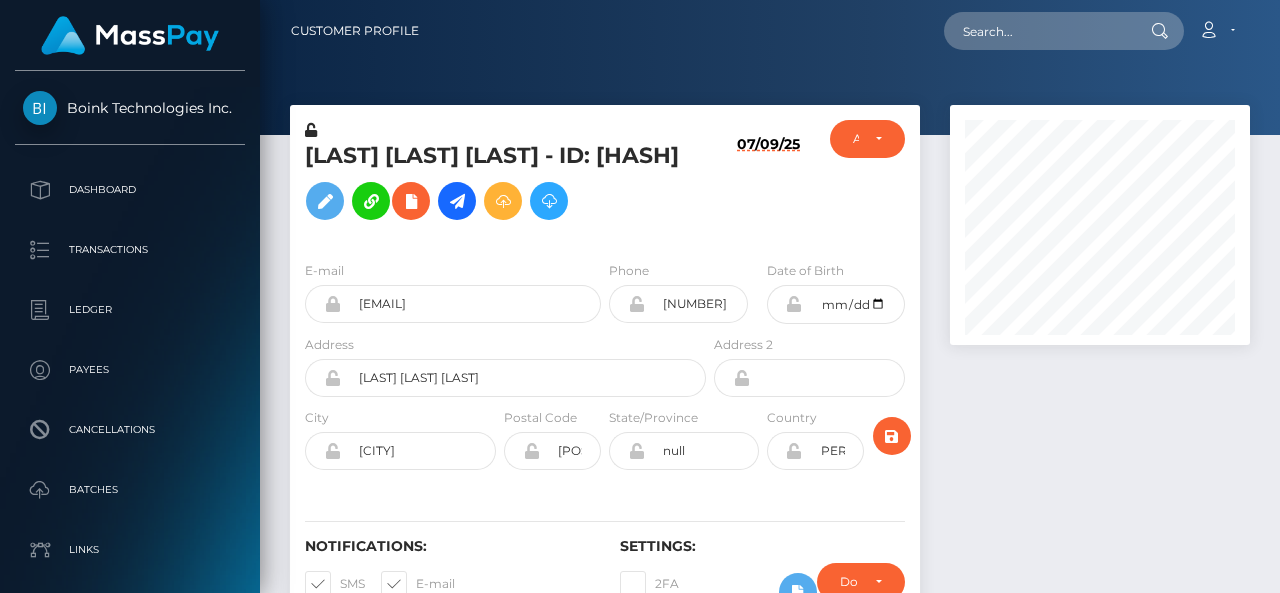 scroll, scrollTop: 0, scrollLeft: 0, axis: both 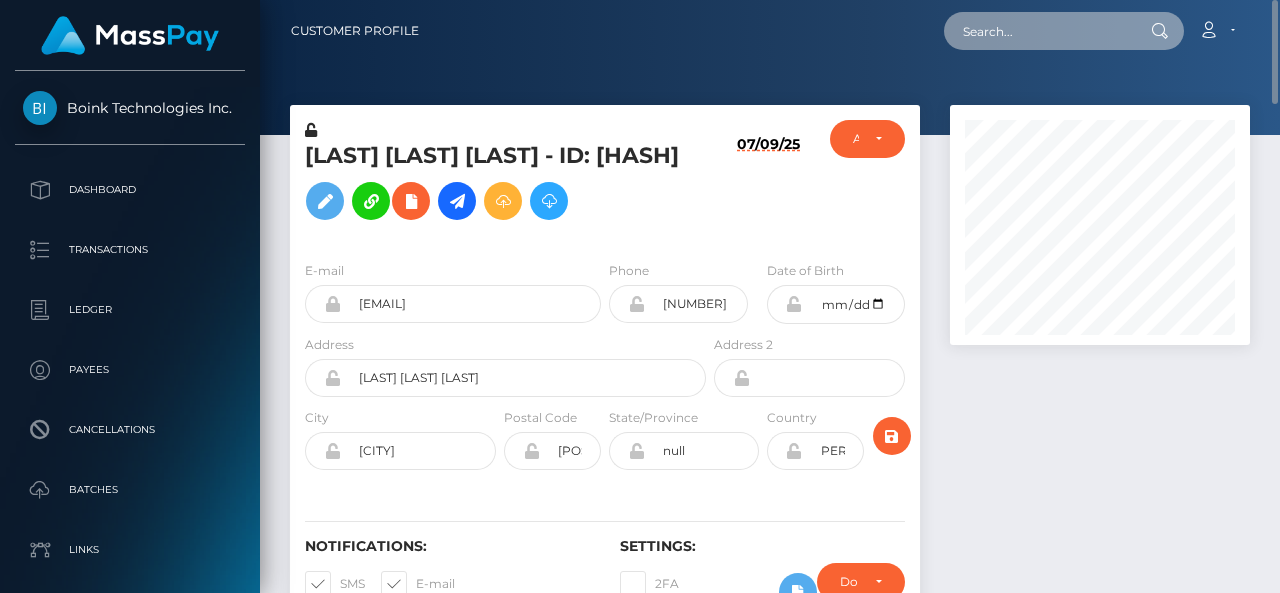click at bounding box center (1038, 31) 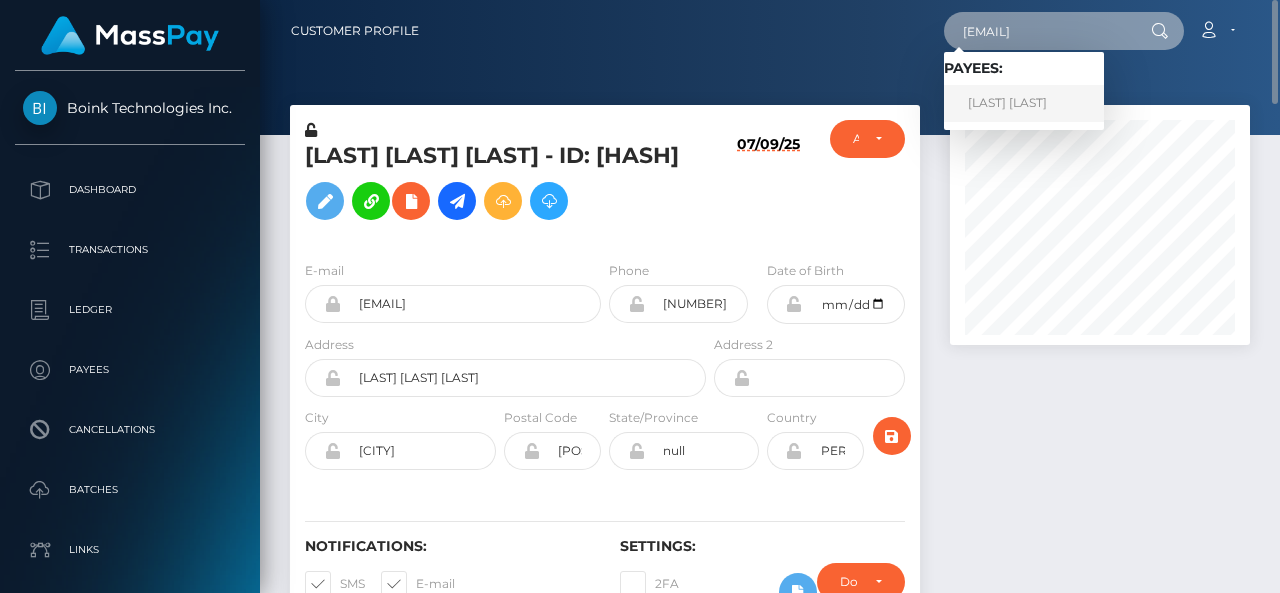 type on "[EMAIL]" 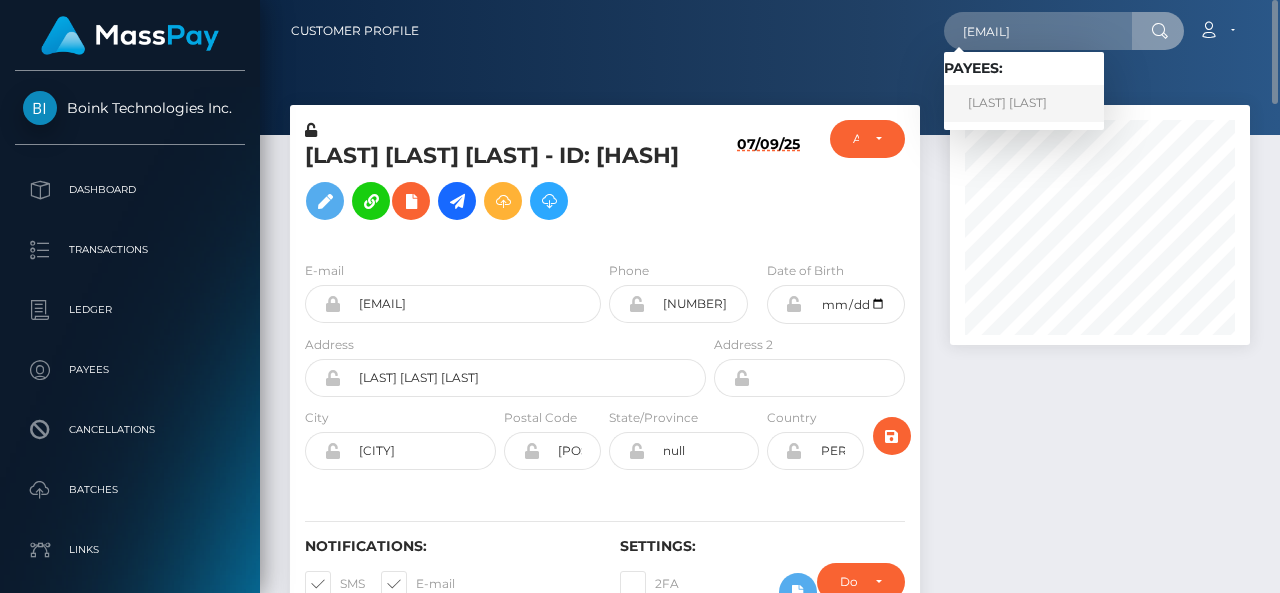 click on "[LAST]  [LAST]" at bounding box center (1024, 103) 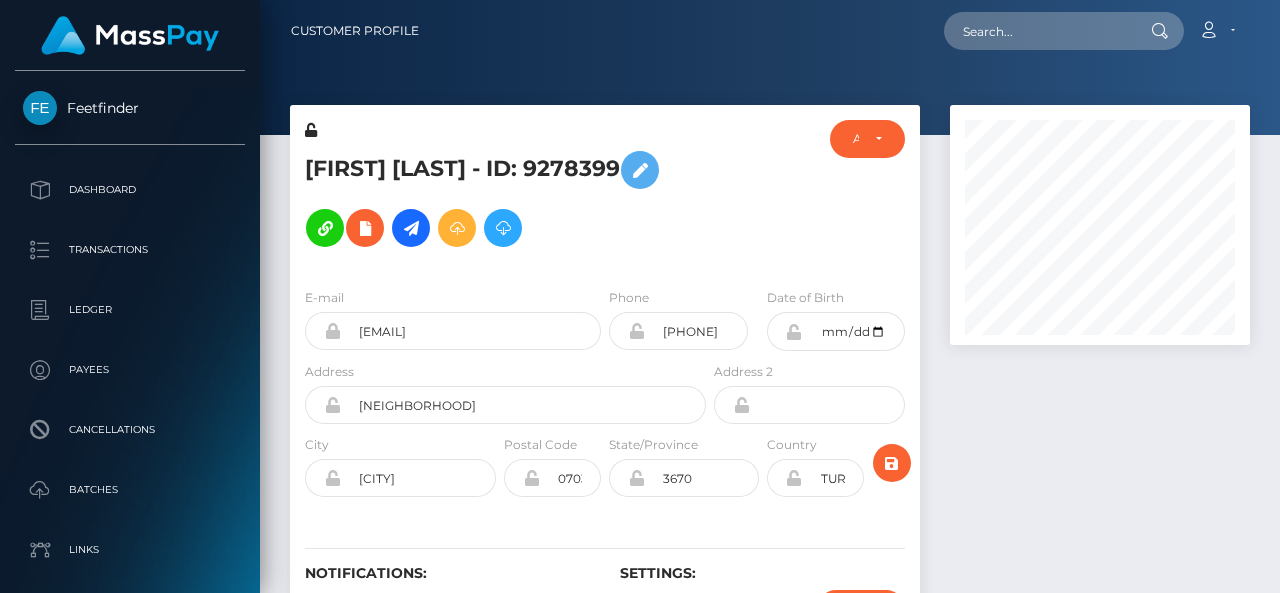 scroll, scrollTop: 0, scrollLeft: 0, axis: both 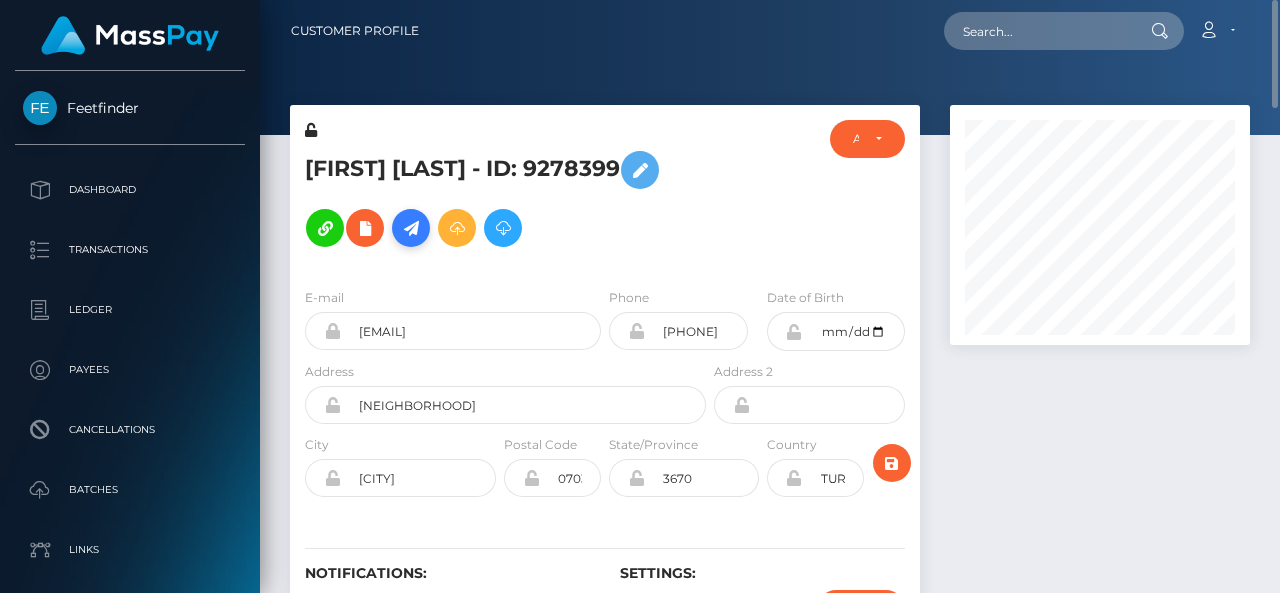 click at bounding box center [411, 228] 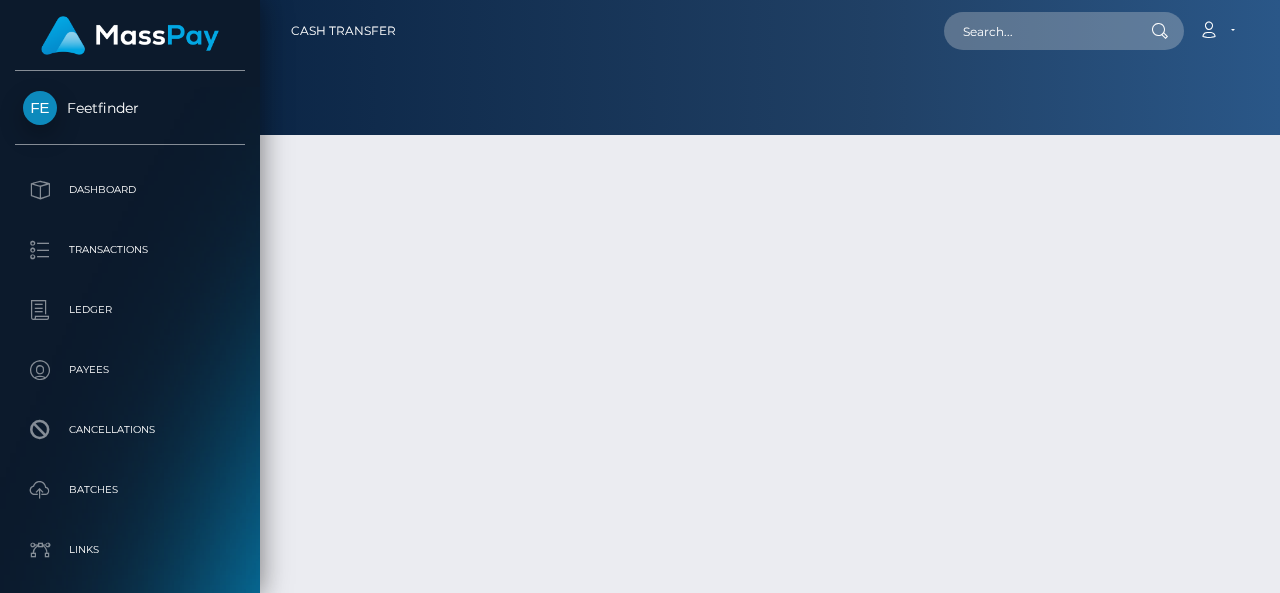 scroll, scrollTop: 0, scrollLeft: 0, axis: both 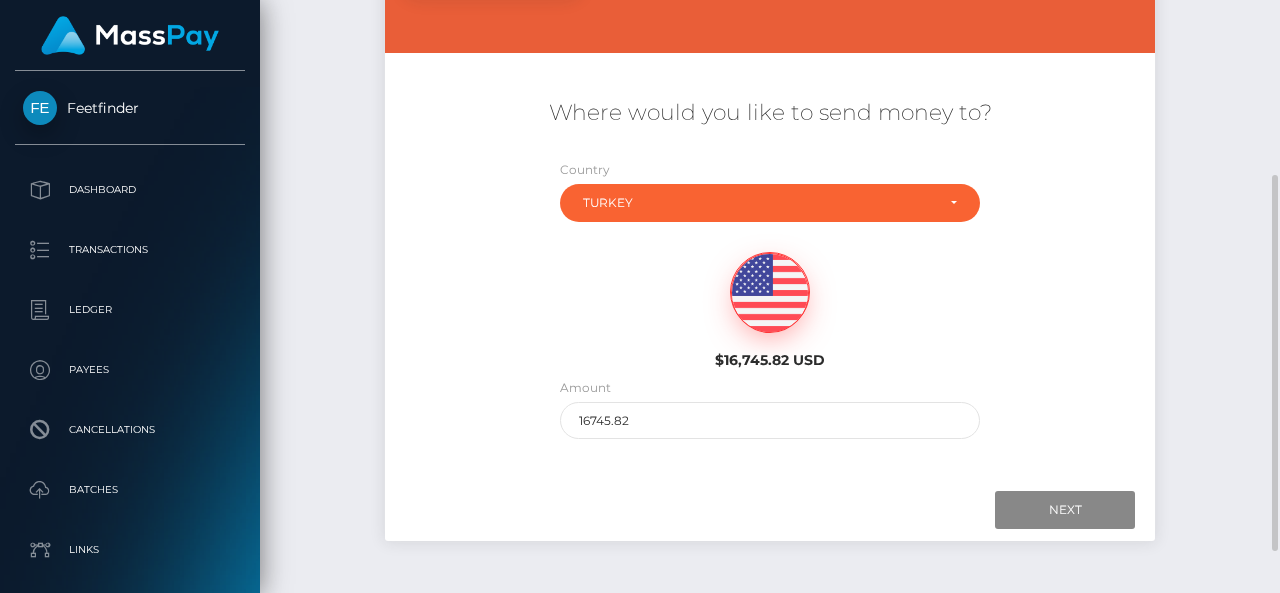 click at bounding box center [770, 293] 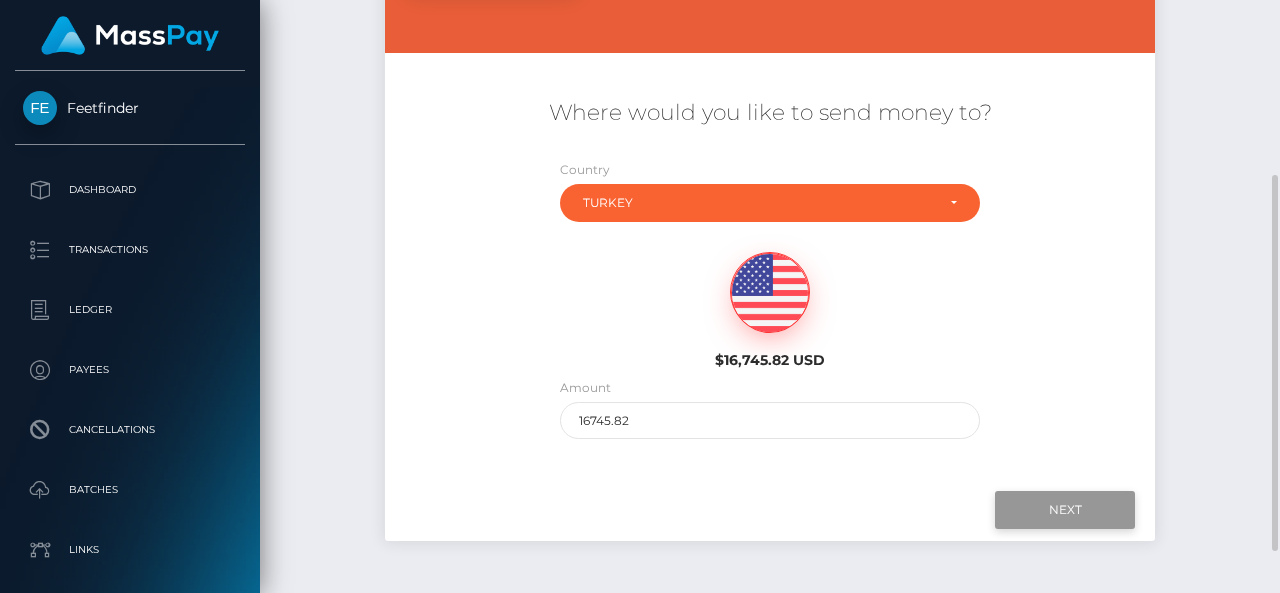 click on "Next" at bounding box center (1065, 510) 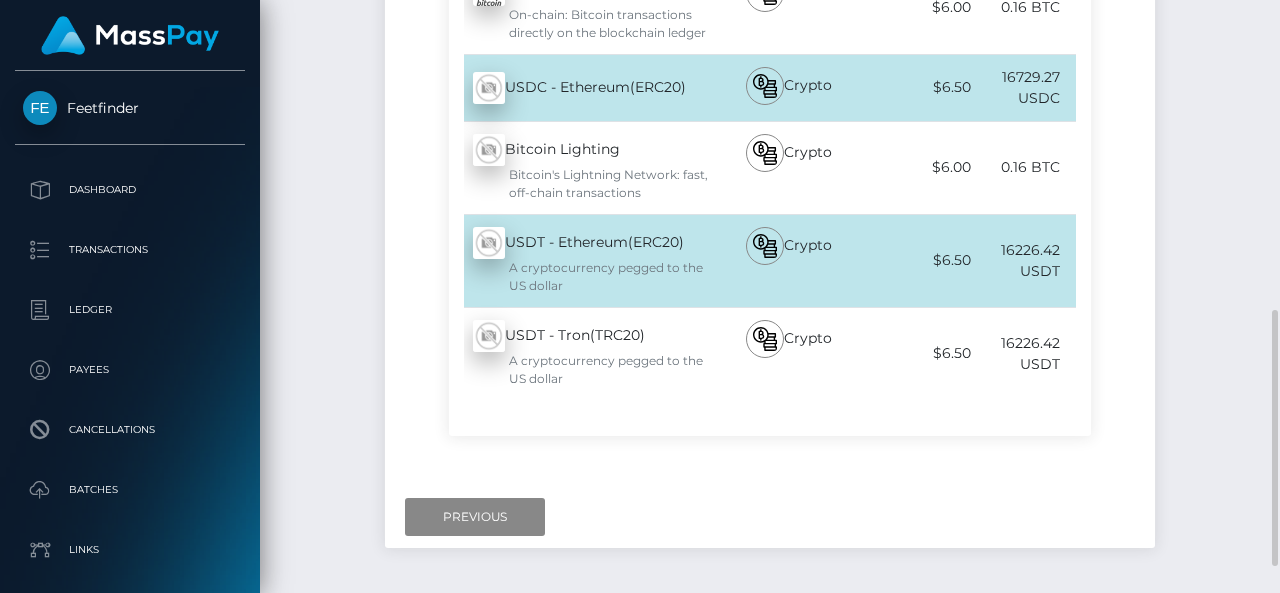 scroll, scrollTop: 715, scrollLeft: 0, axis: vertical 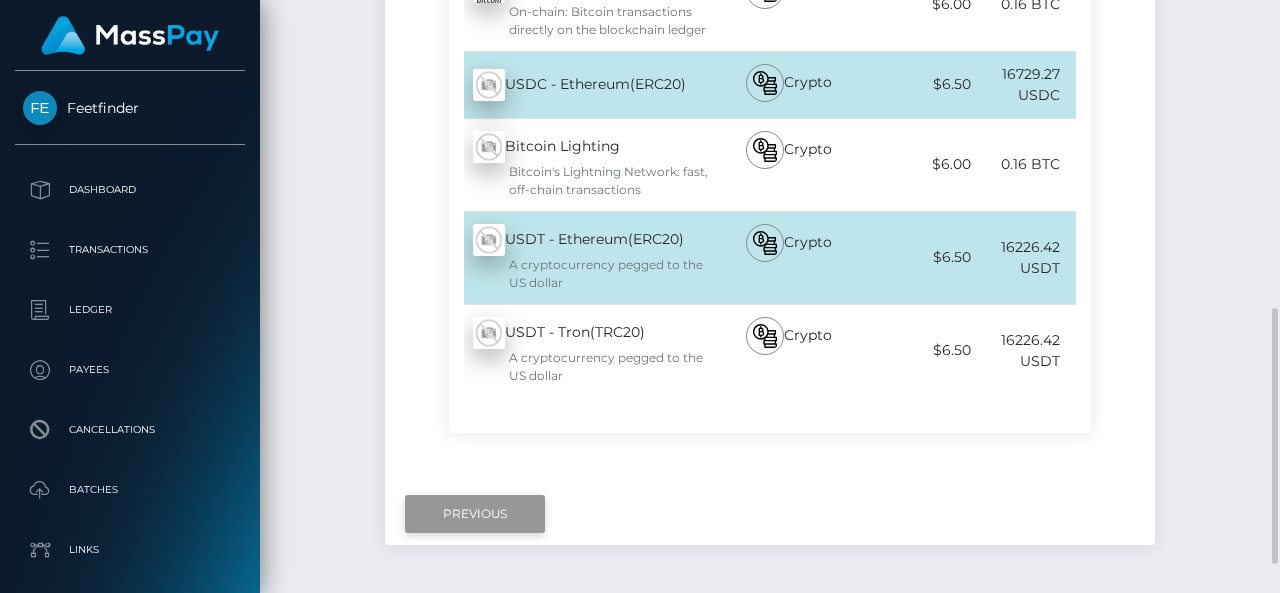 click on "Previous" at bounding box center [475, 514] 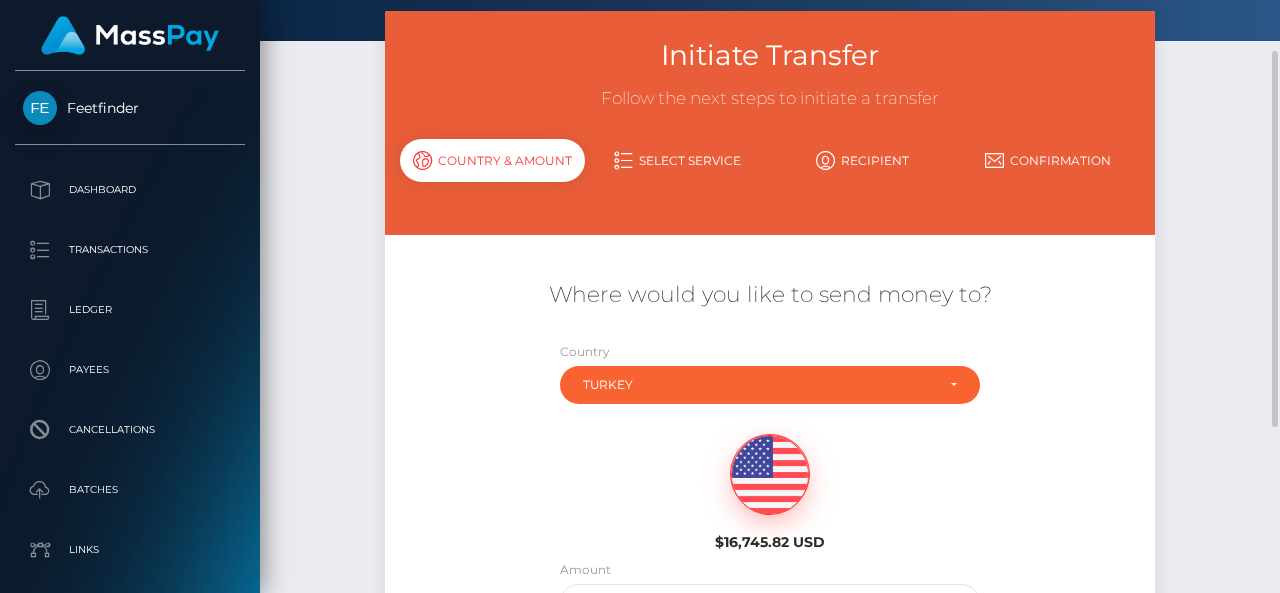 scroll, scrollTop: 75, scrollLeft: 0, axis: vertical 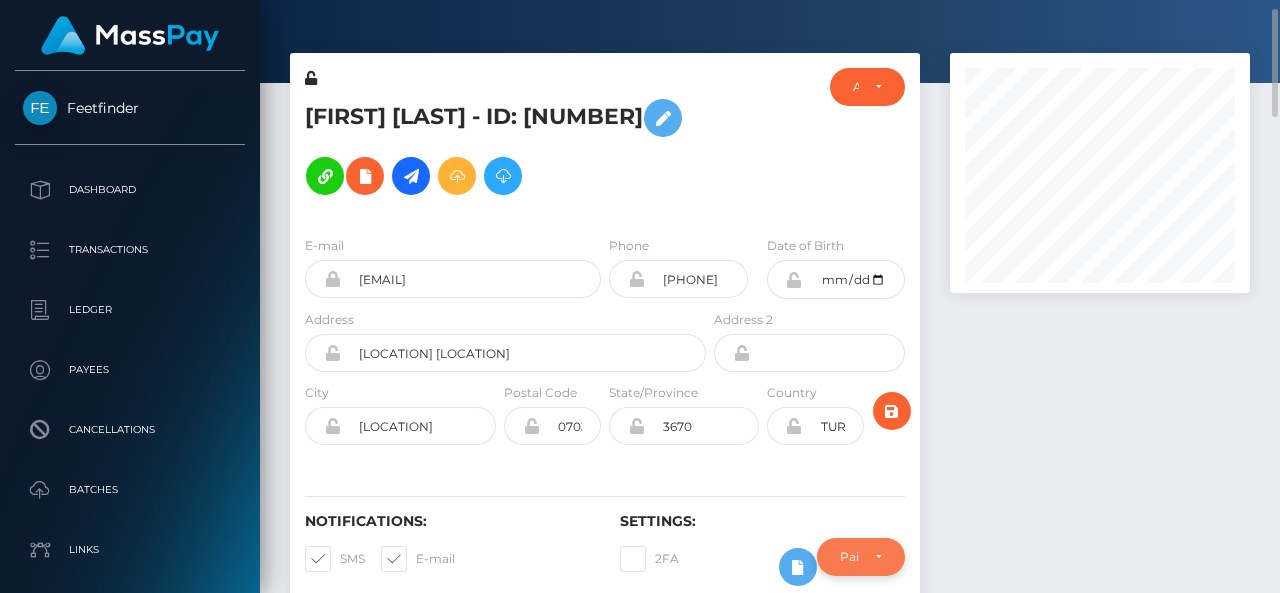 click on "Paid by
MassPay" at bounding box center [861, 557] 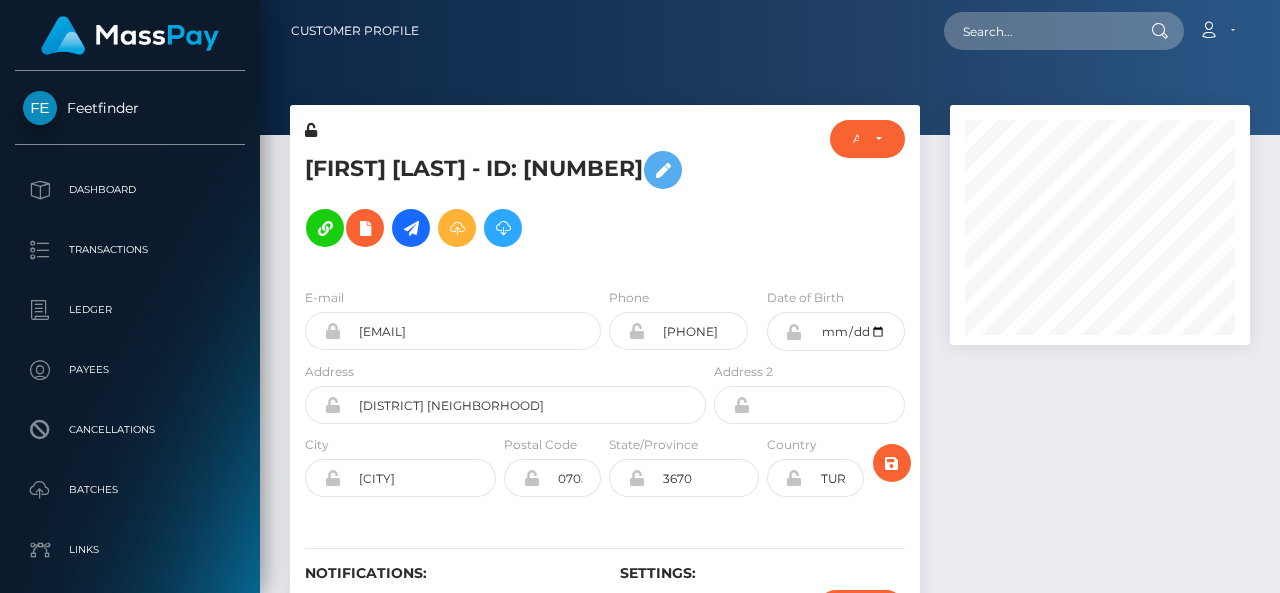 scroll, scrollTop: 0, scrollLeft: 0, axis: both 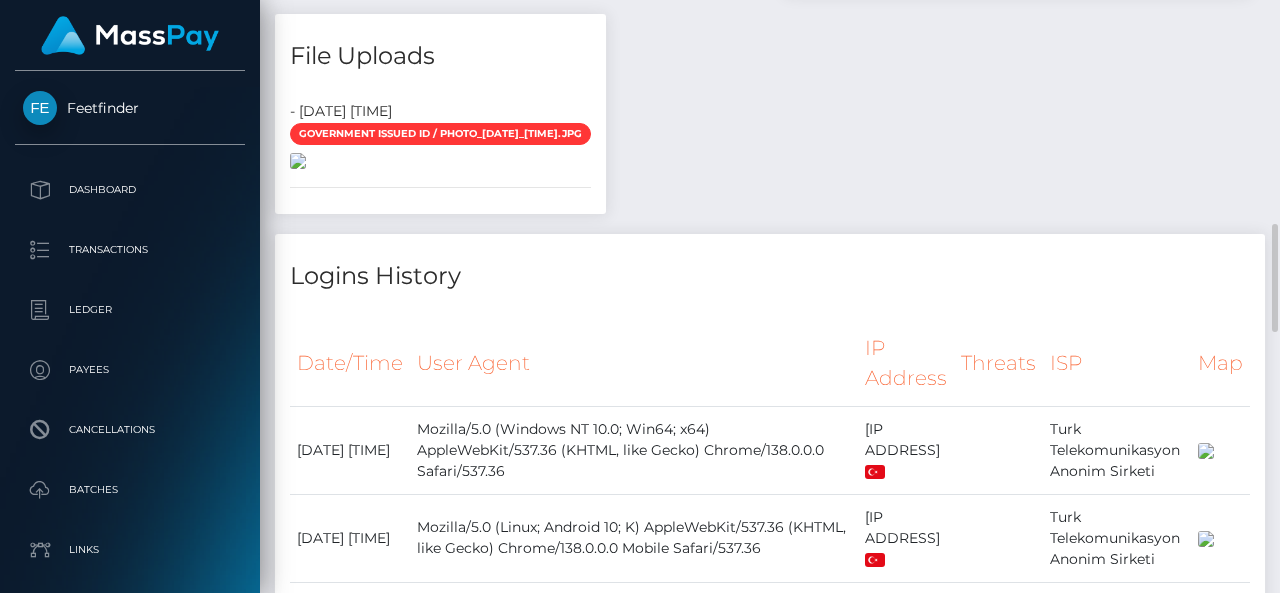 click at bounding box center (298, 161) 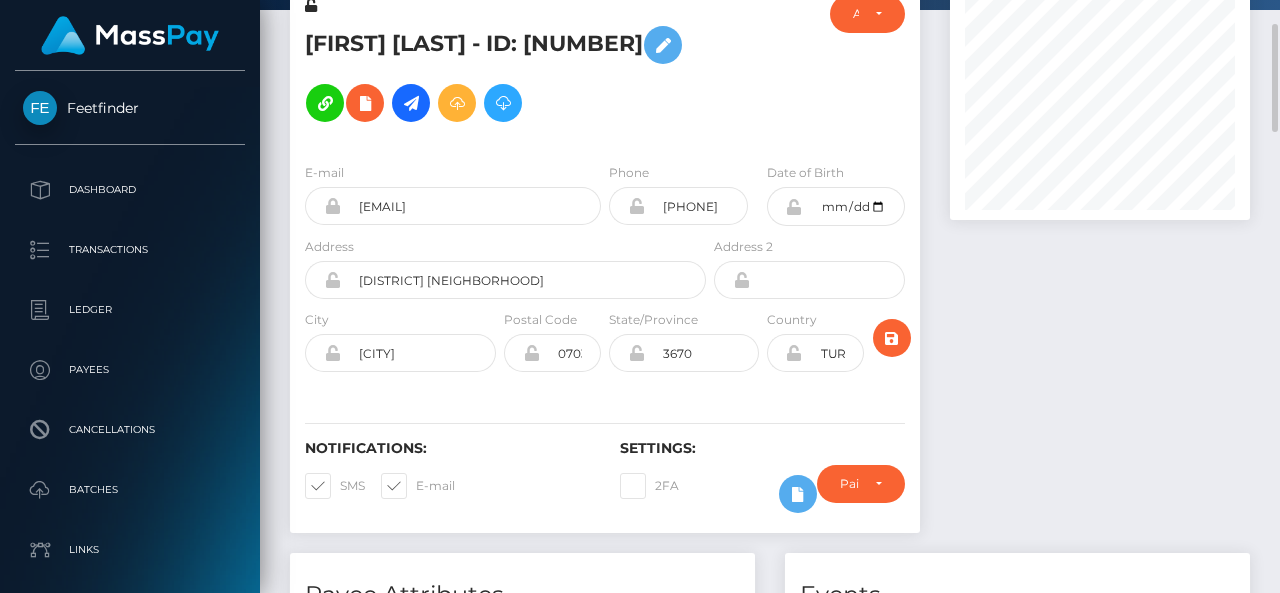 scroll, scrollTop: 126, scrollLeft: 0, axis: vertical 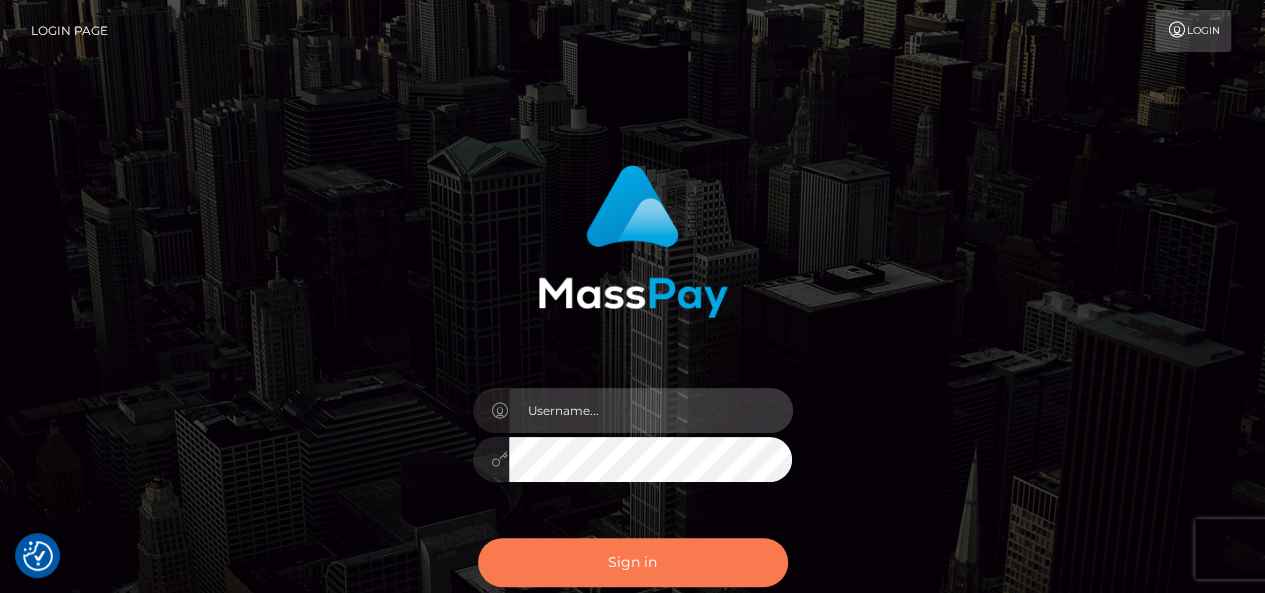 type on "pk.es" 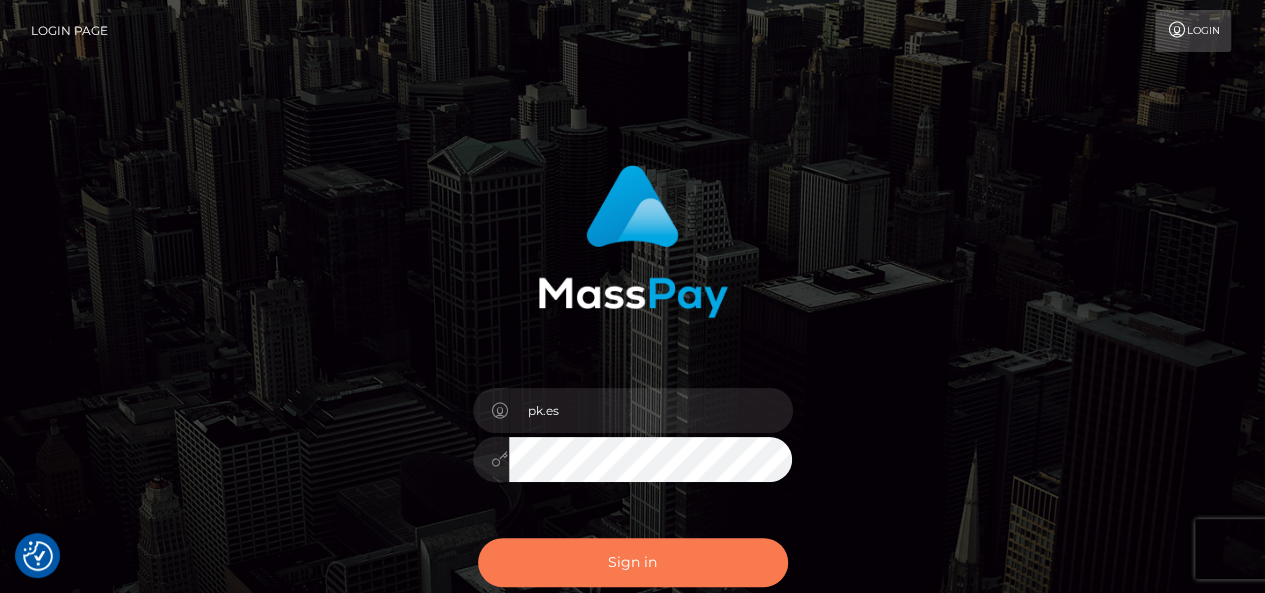 click on "Sign in" at bounding box center [633, 562] 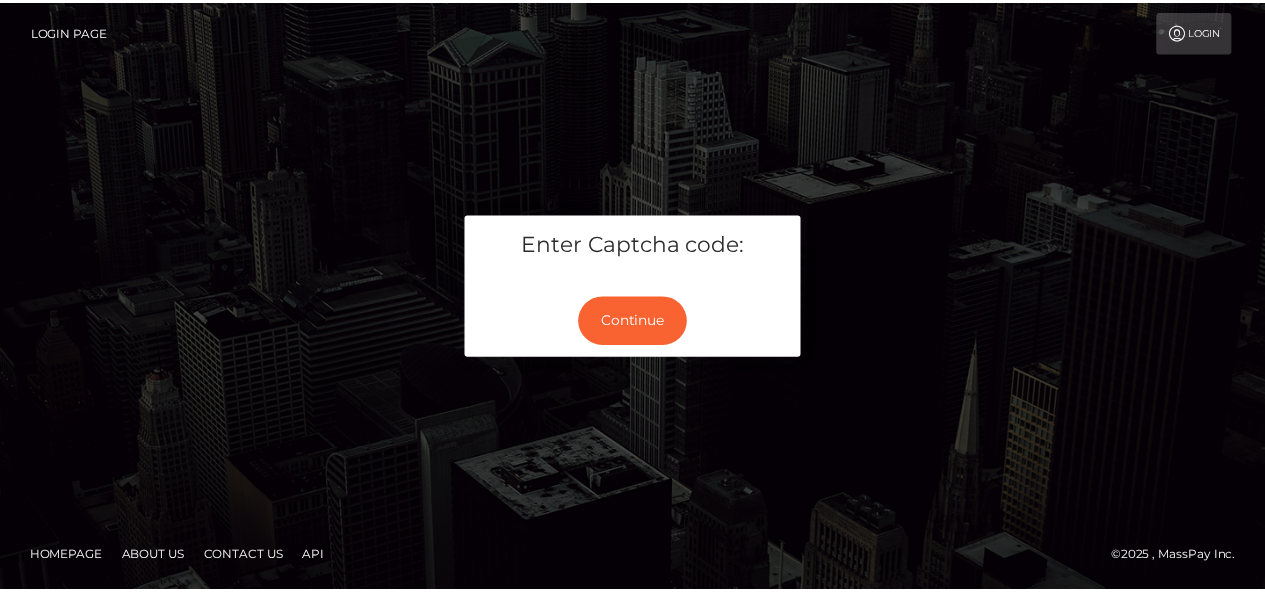 scroll, scrollTop: 0, scrollLeft: 0, axis: both 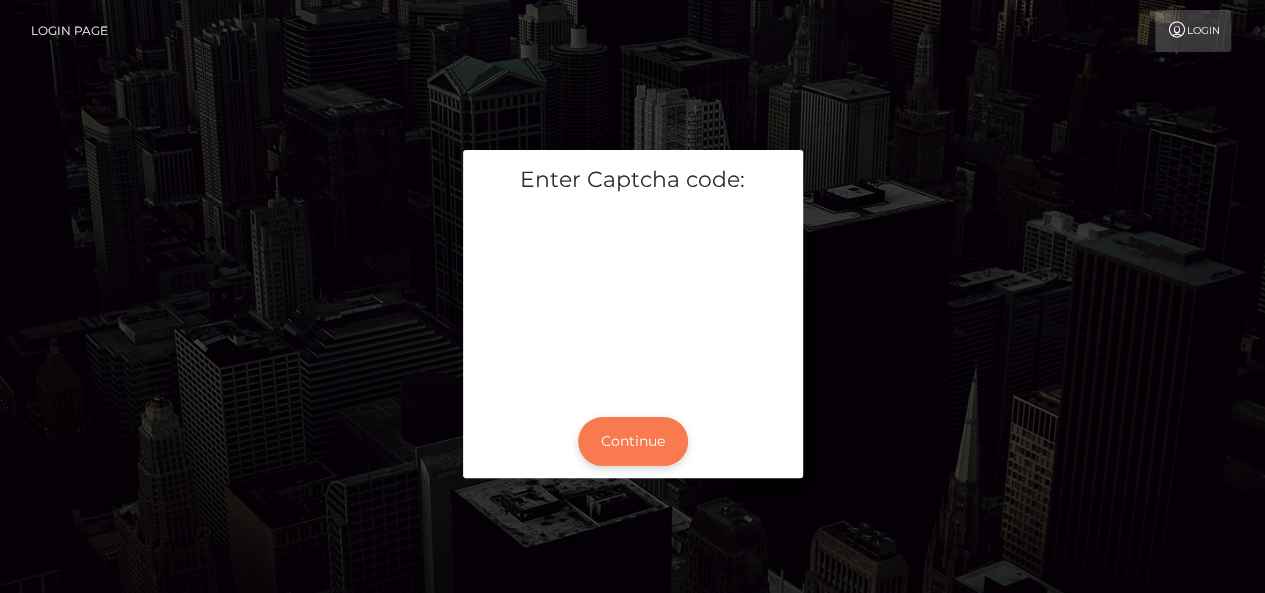 click on "Continue" at bounding box center (633, 441) 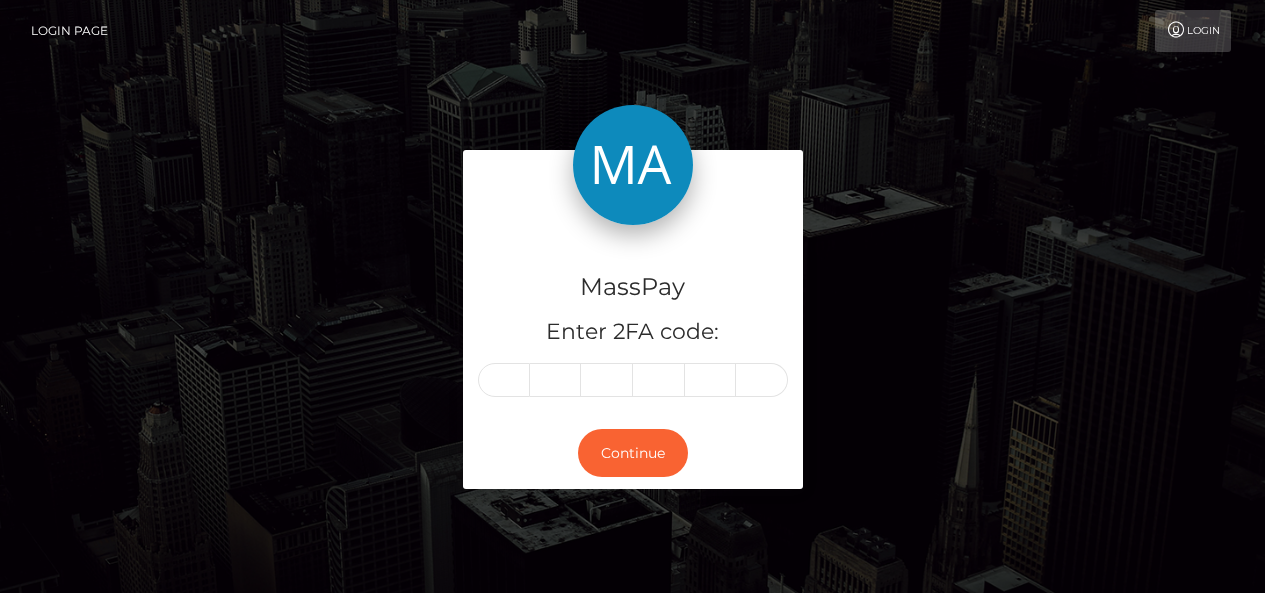 scroll, scrollTop: 0, scrollLeft: 0, axis: both 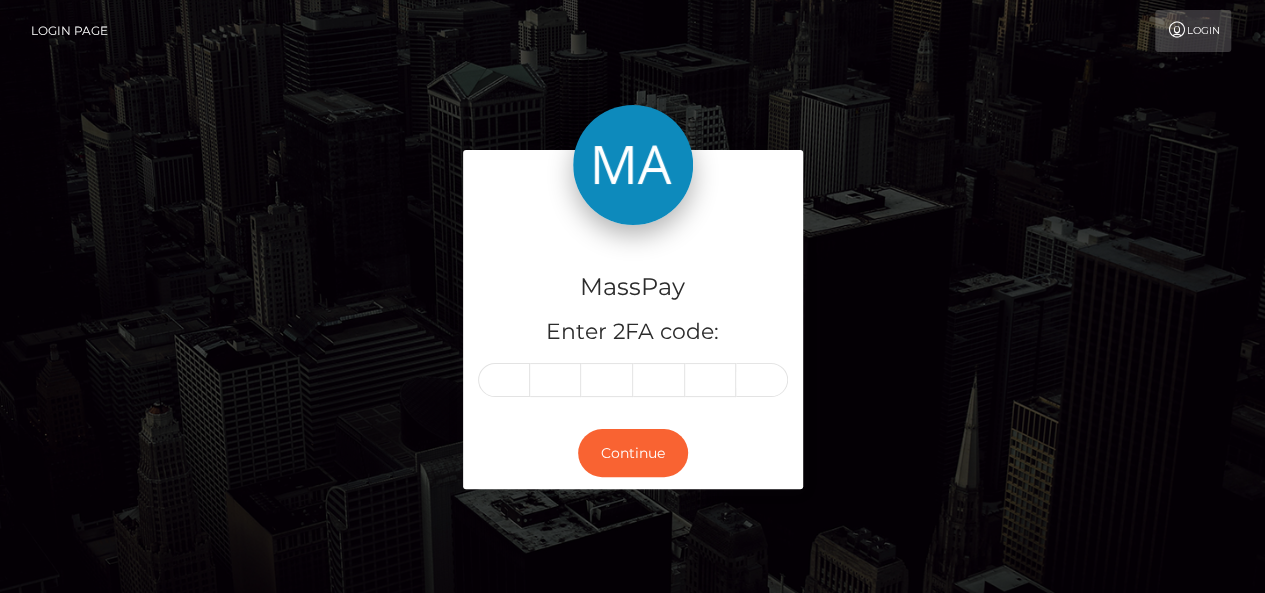 click on "MassPay
Enter 2FA code:" at bounding box center [633, 321] 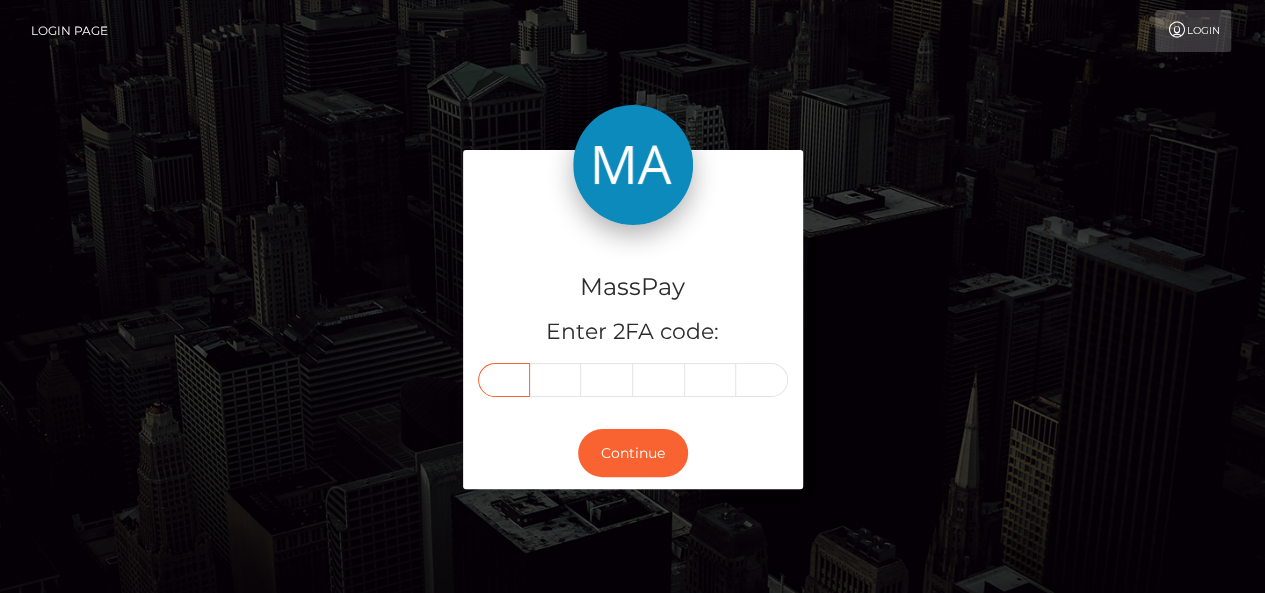 drag, startPoint x: 503, startPoint y: 361, endPoint x: 495, endPoint y: 380, distance: 20.615528 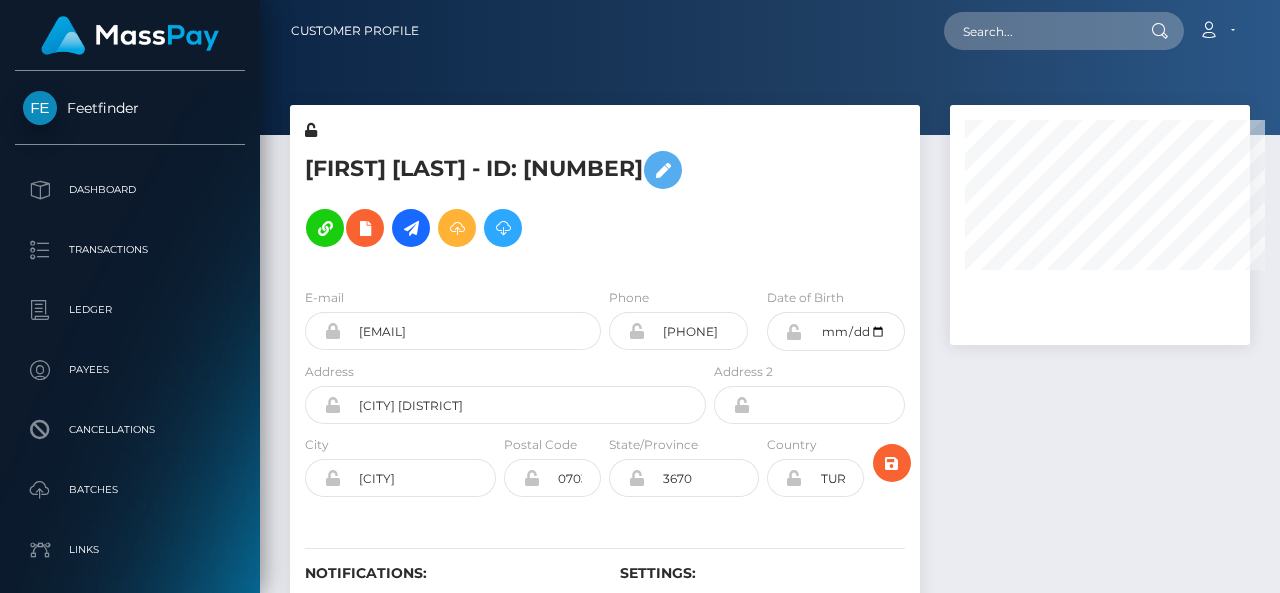 scroll, scrollTop: 0, scrollLeft: 0, axis: both 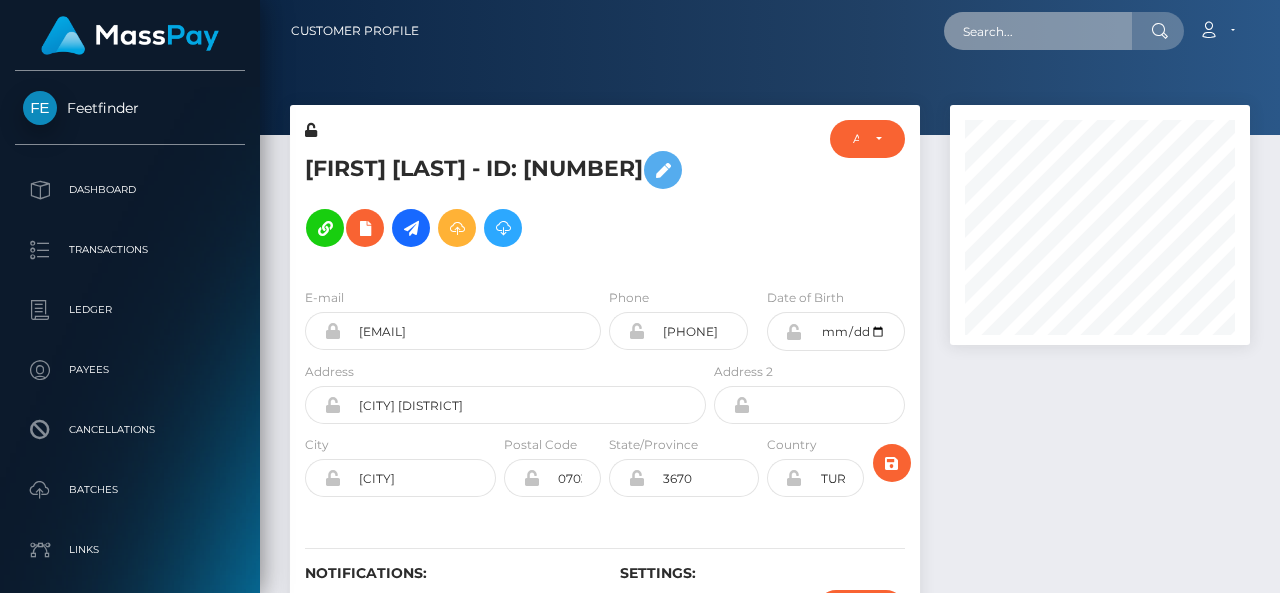 click at bounding box center [1038, 31] 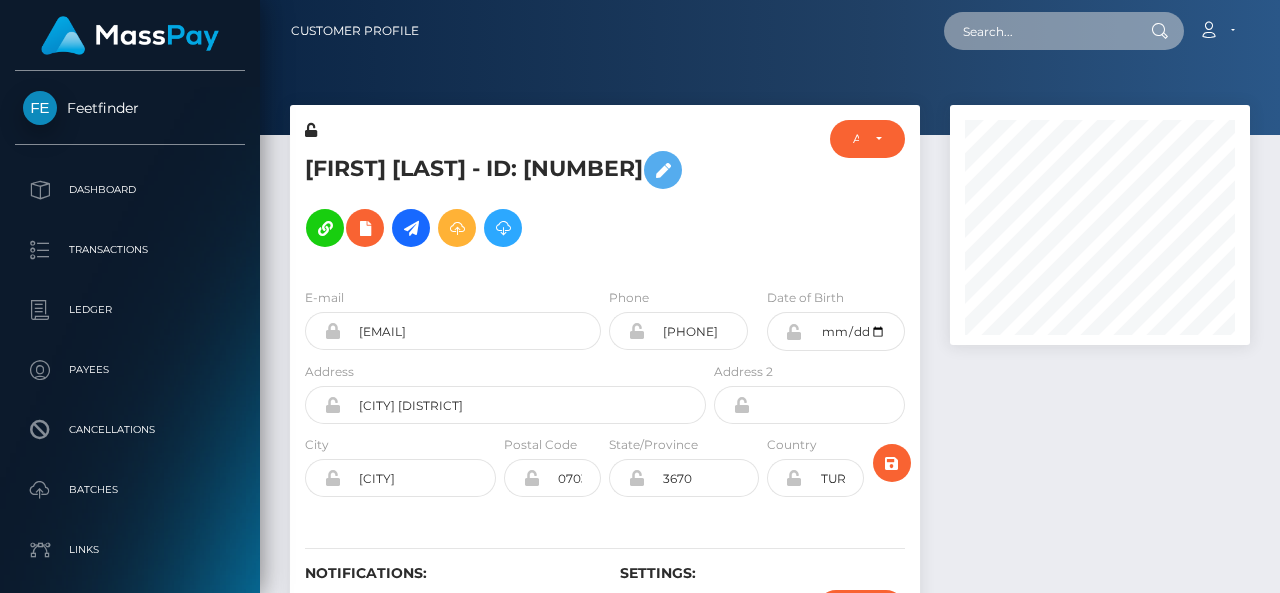 paste on "[EMAIL]" 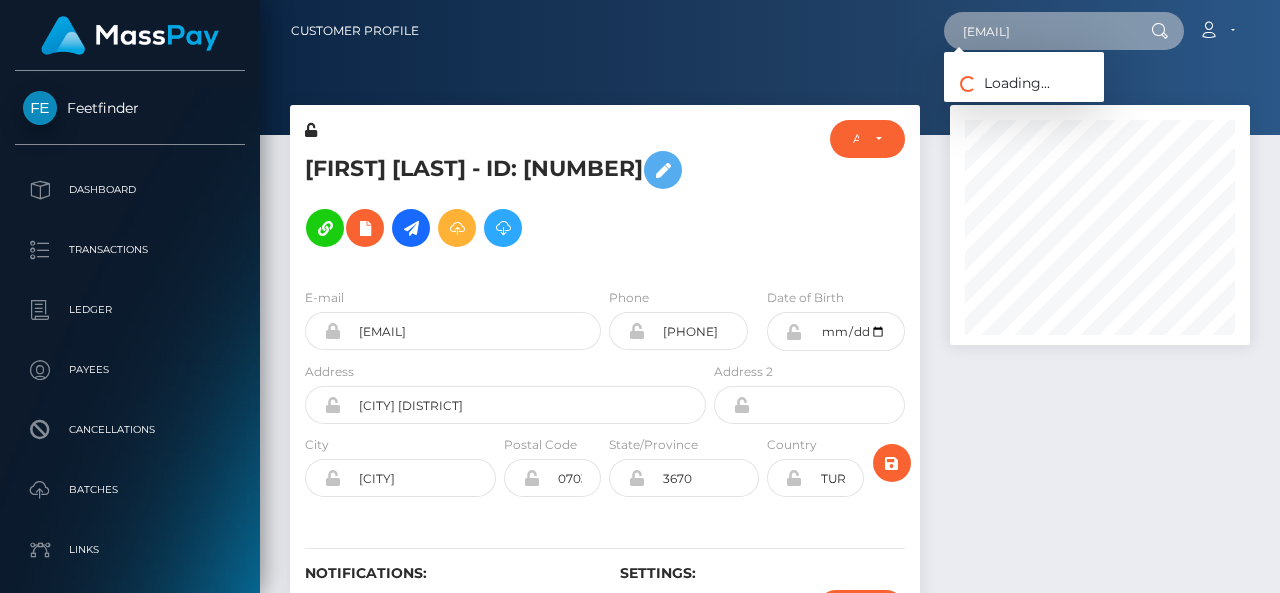 paste on "[EMAIL]" 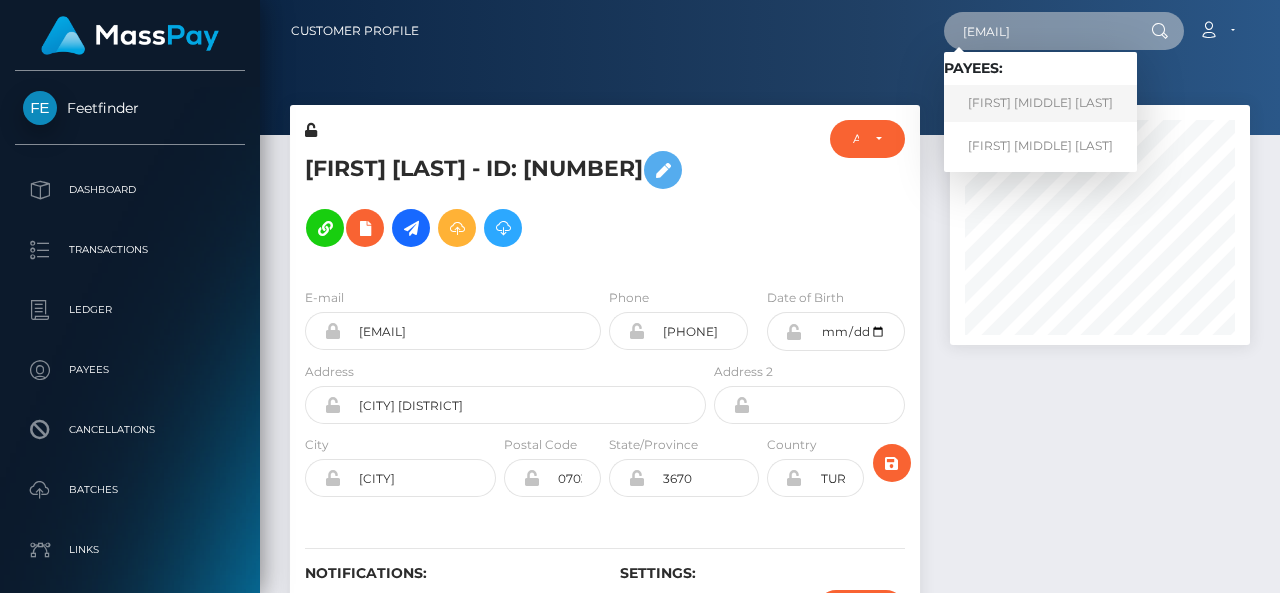 type on "[EMAIL]" 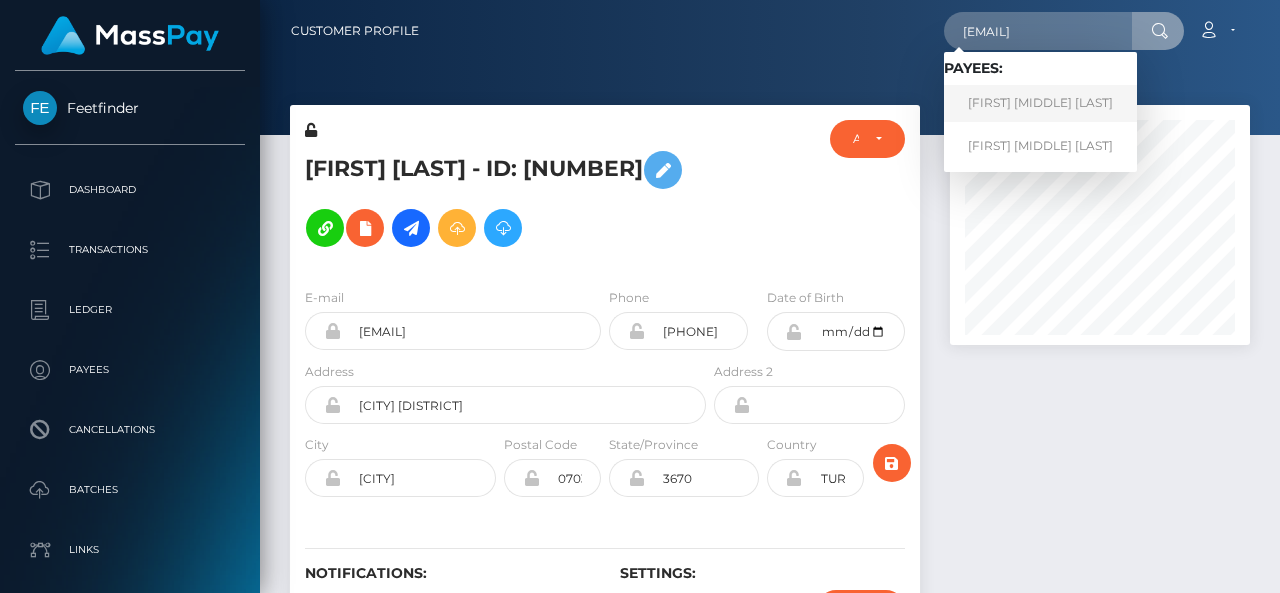 click on "[FIRST] [MIDDLE] [LAST]" at bounding box center [1040, 103] 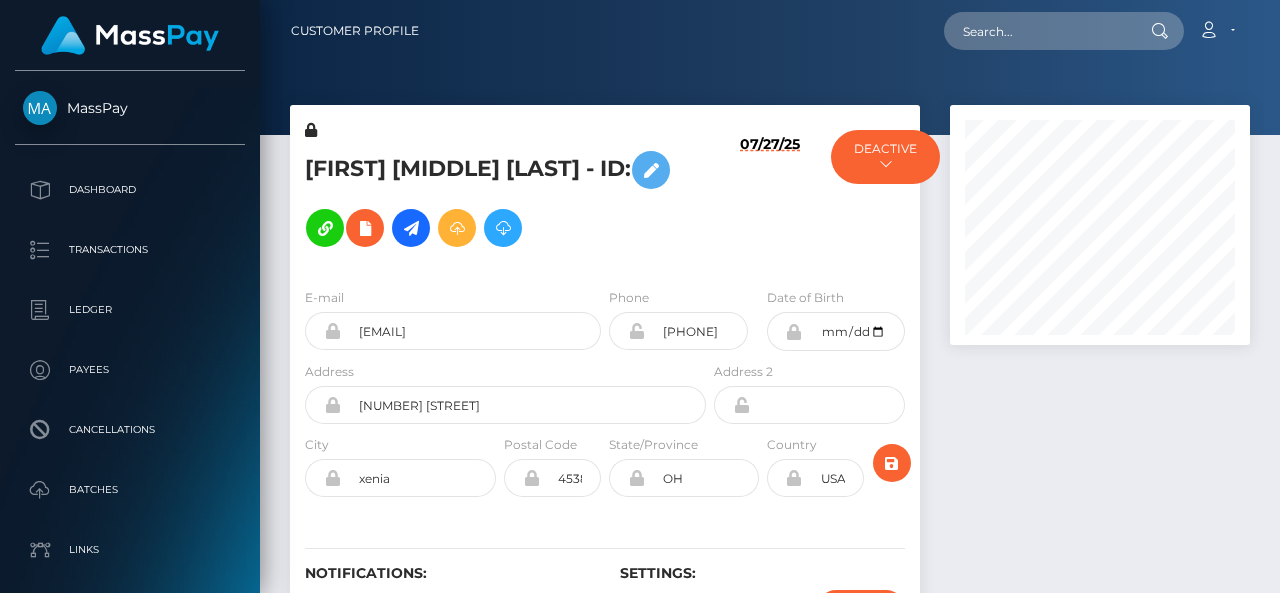 scroll, scrollTop: 0, scrollLeft: 0, axis: both 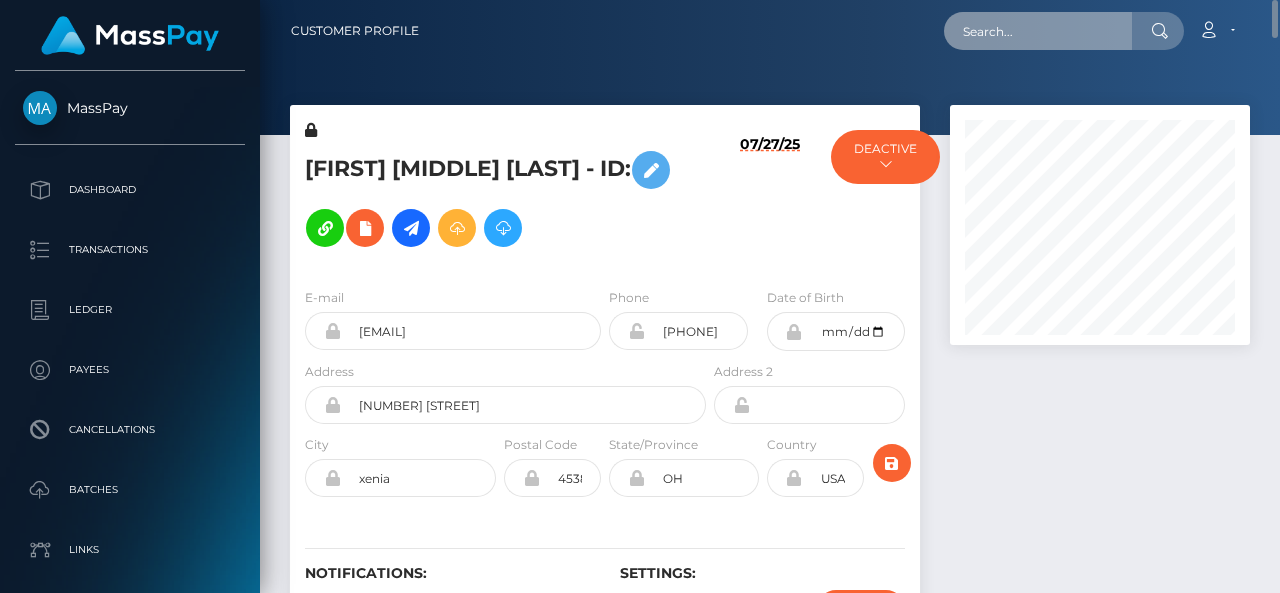 click at bounding box center [1038, 31] 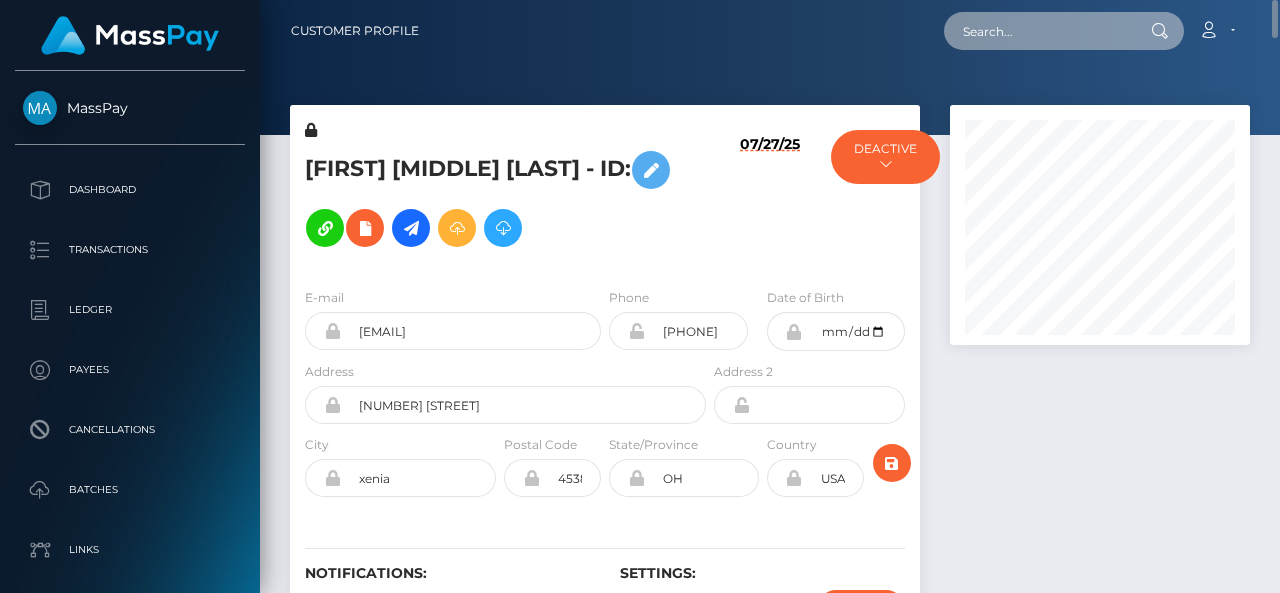 paste on "sales@nikkikit.com" 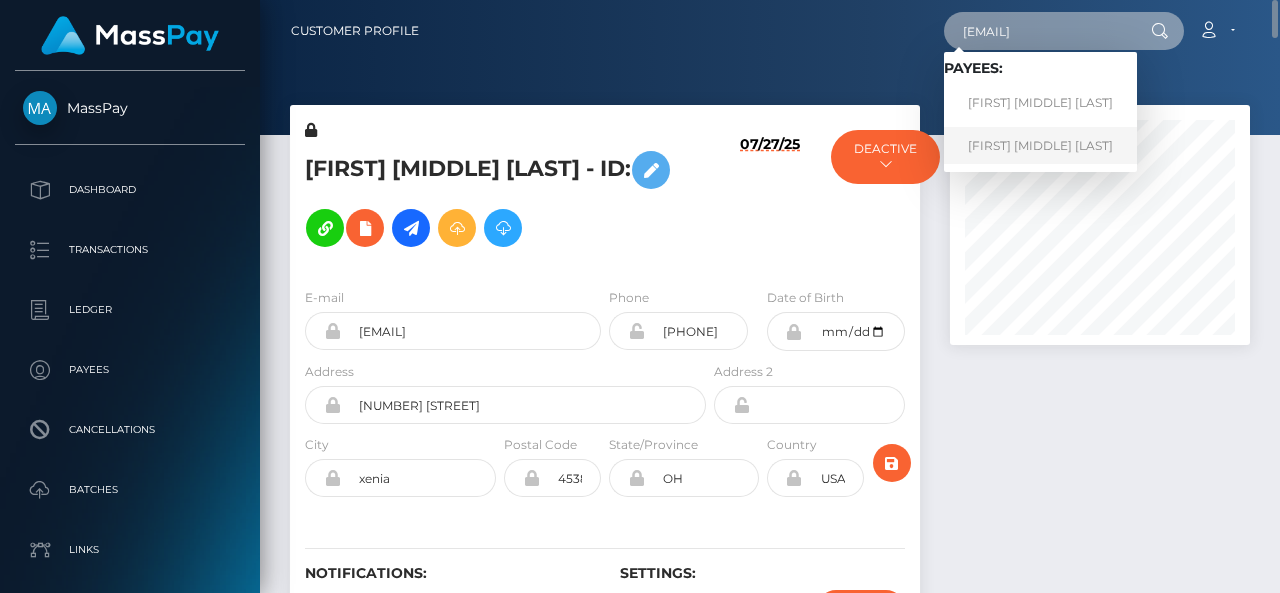 type on "sales@nikkikit.com" 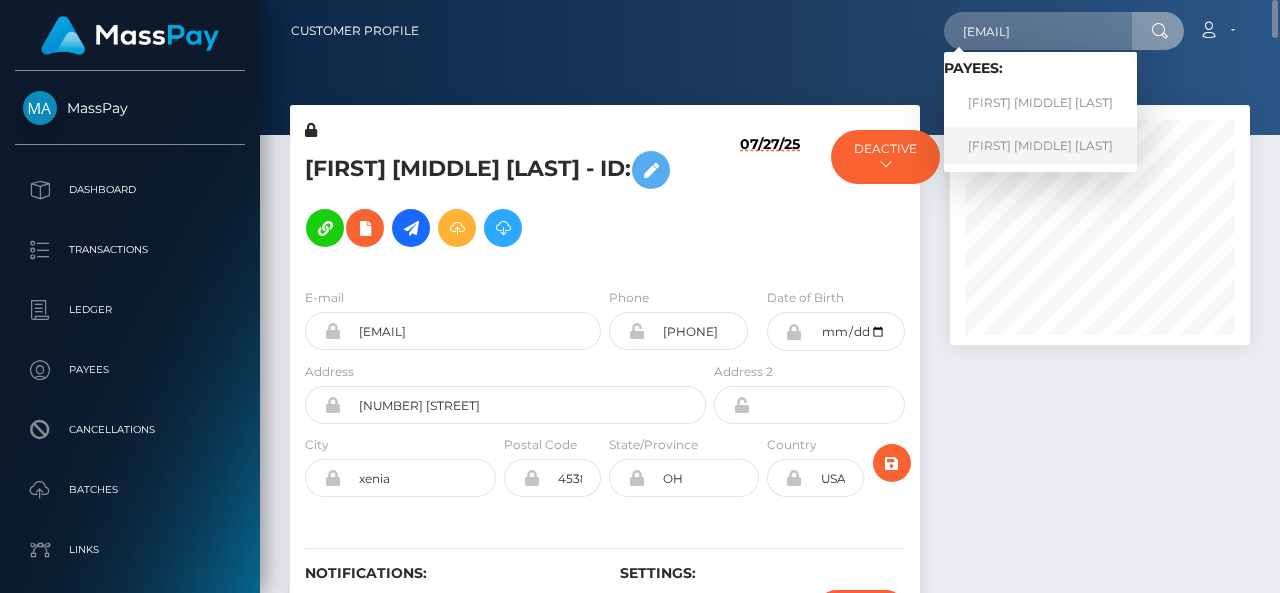 click on "RACHEL NICOLE SEXTON" at bounding box center [1040, 145] 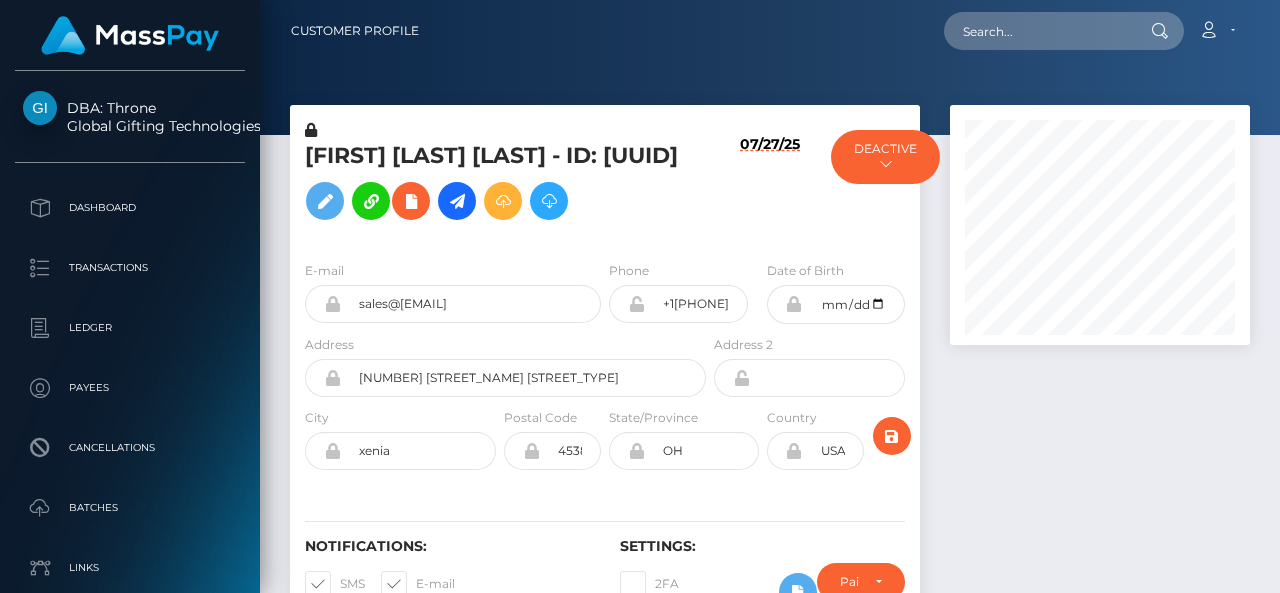 scroll, scrollTop: 0, scrollLeft: 0, axis: both 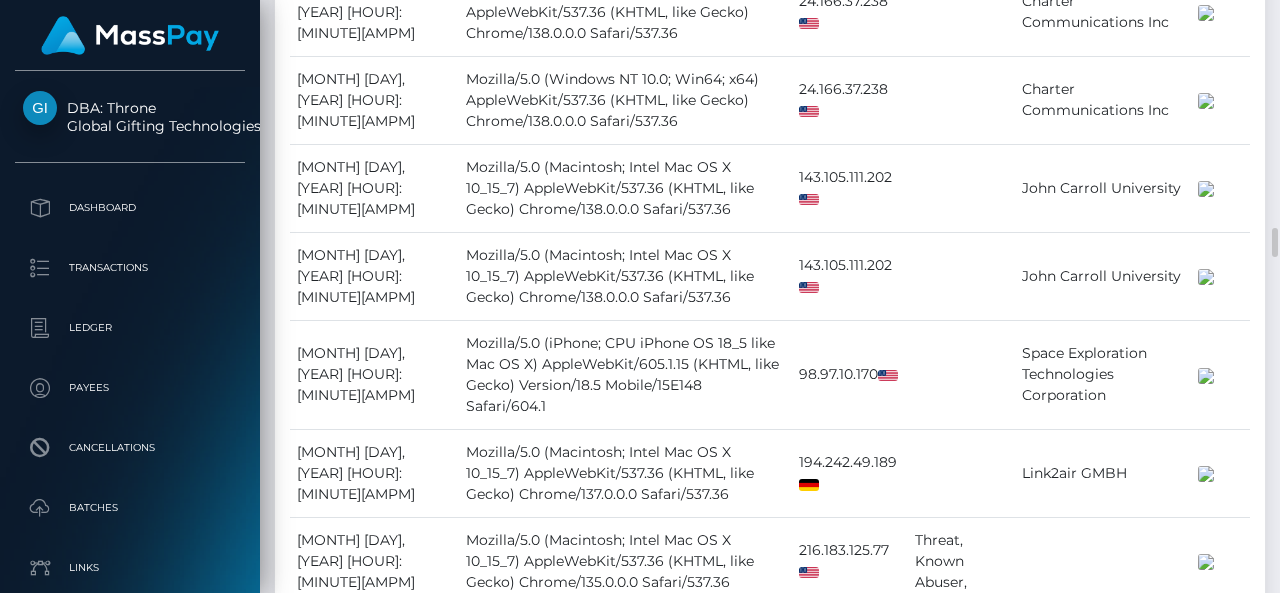 click on "Payee Attributes
Payer Name
Label
Value
United States / ACH Next day
93df3636-4021-4e31-b1a1-515409d3a0df  Events" at bounding box center [770, 1645] 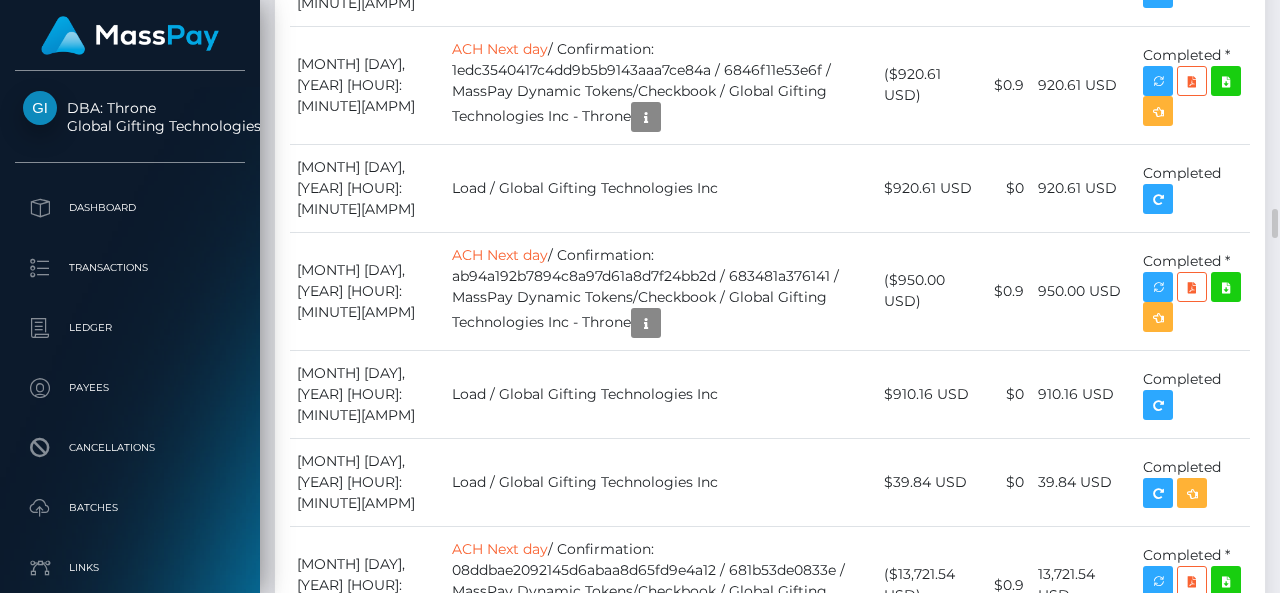 scroll, scrollTop: 7018, scrollLeft: 0, axis: vertical 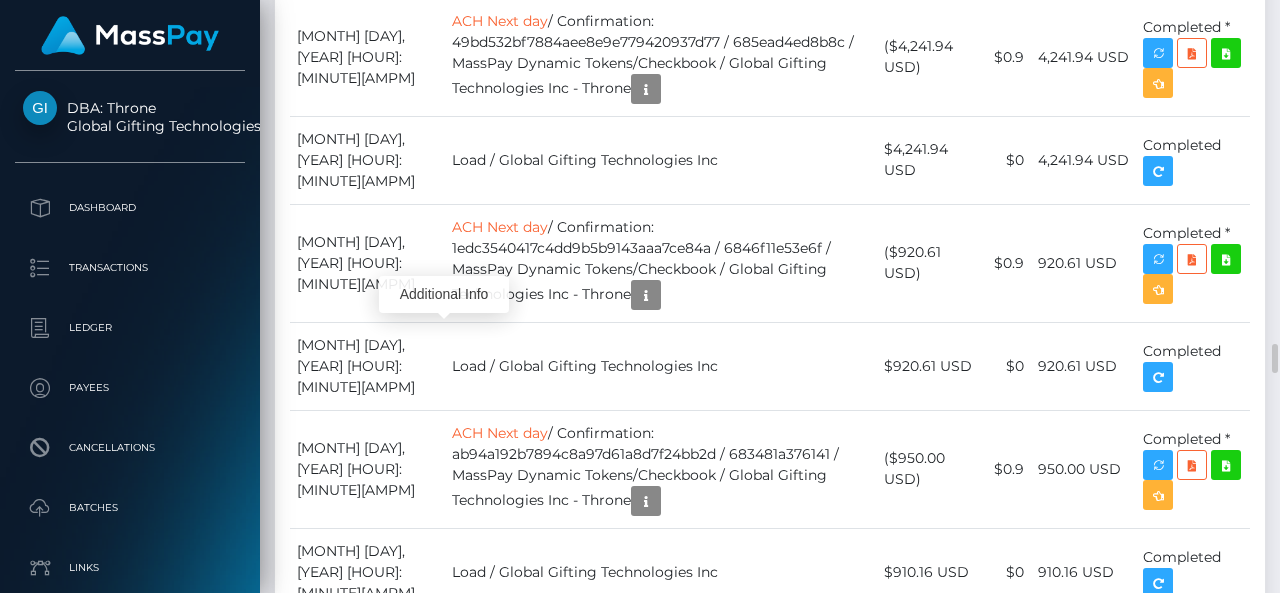 click at bounding box center [516, -705] 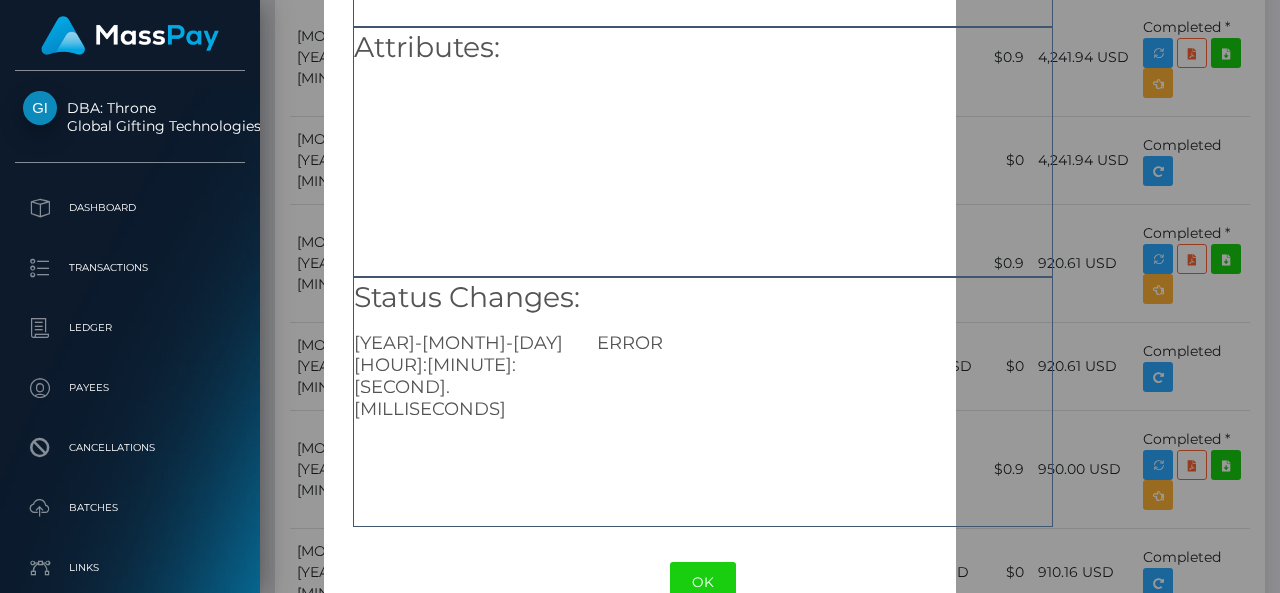 scroll, scrollTop: 358, scrollLeft: 0, axis: vertical 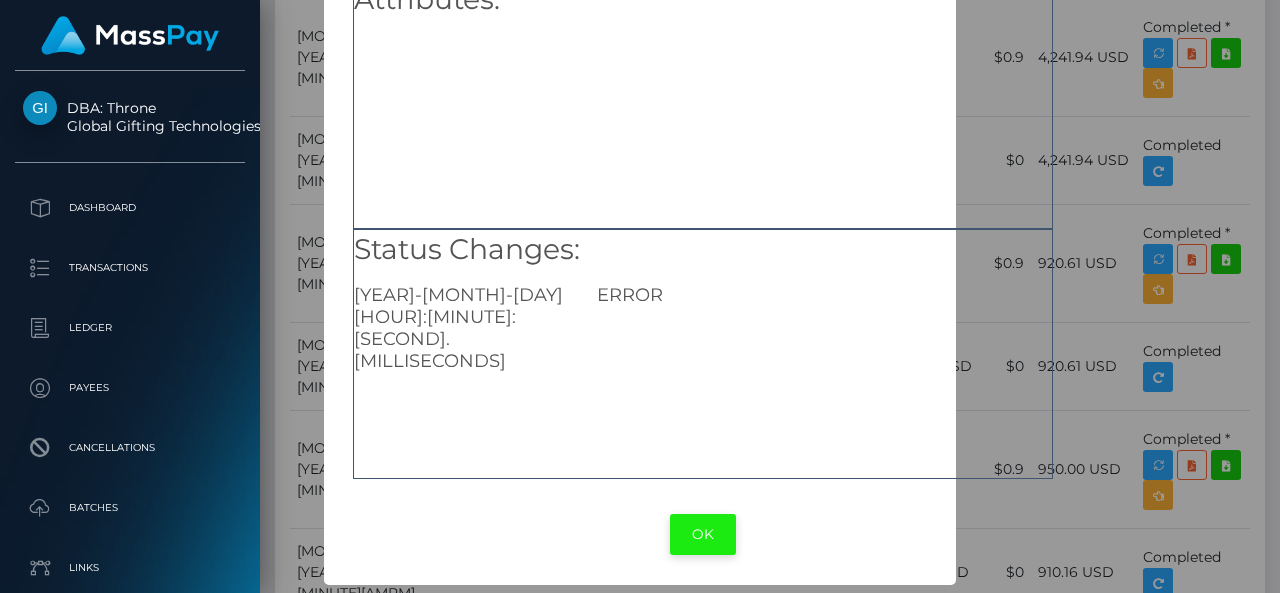 click on "OK" at bounding box center (703, 534) 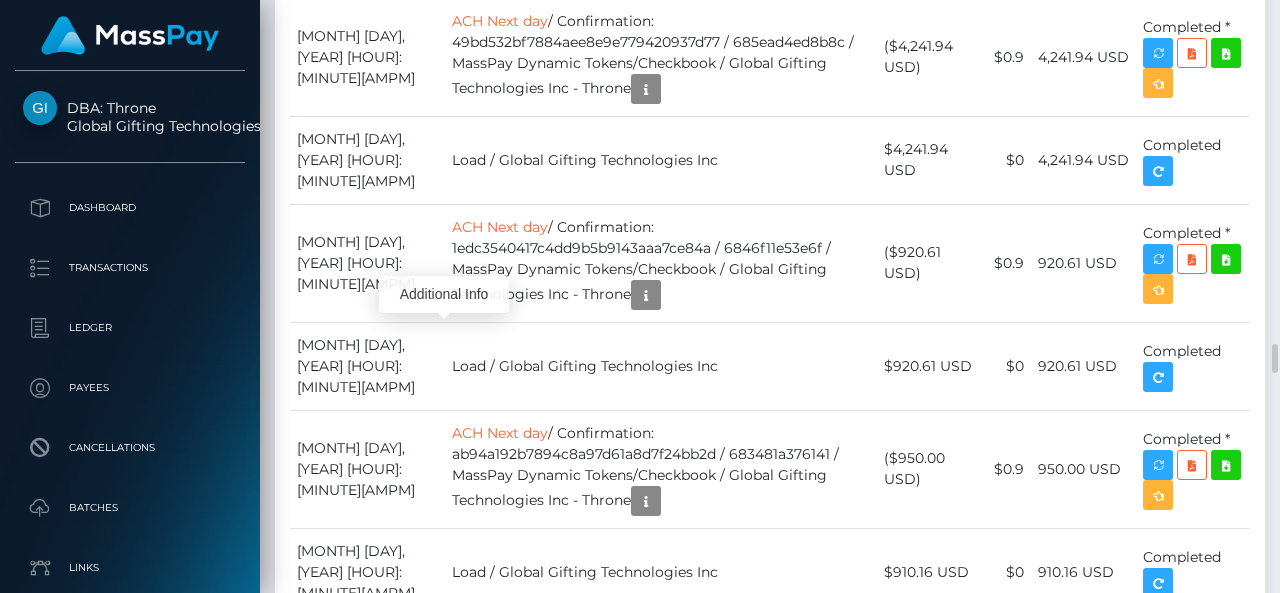 scroll, scrollTop: 240, scrollLeft: 300, axis: both 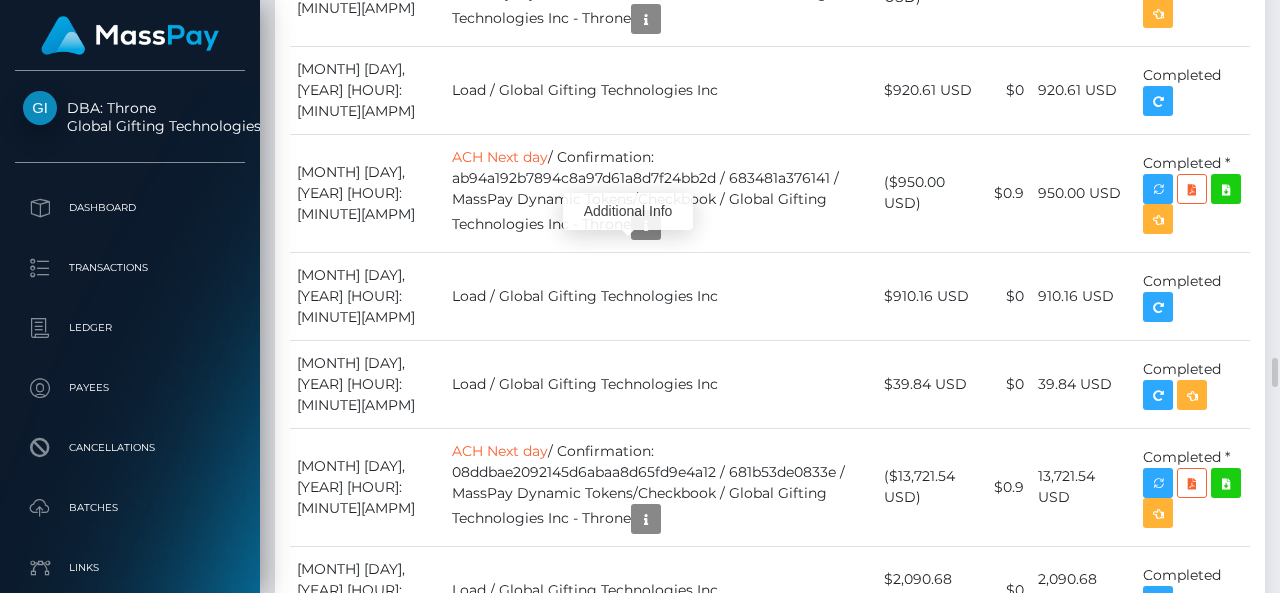click at bounding box center (646, -775) 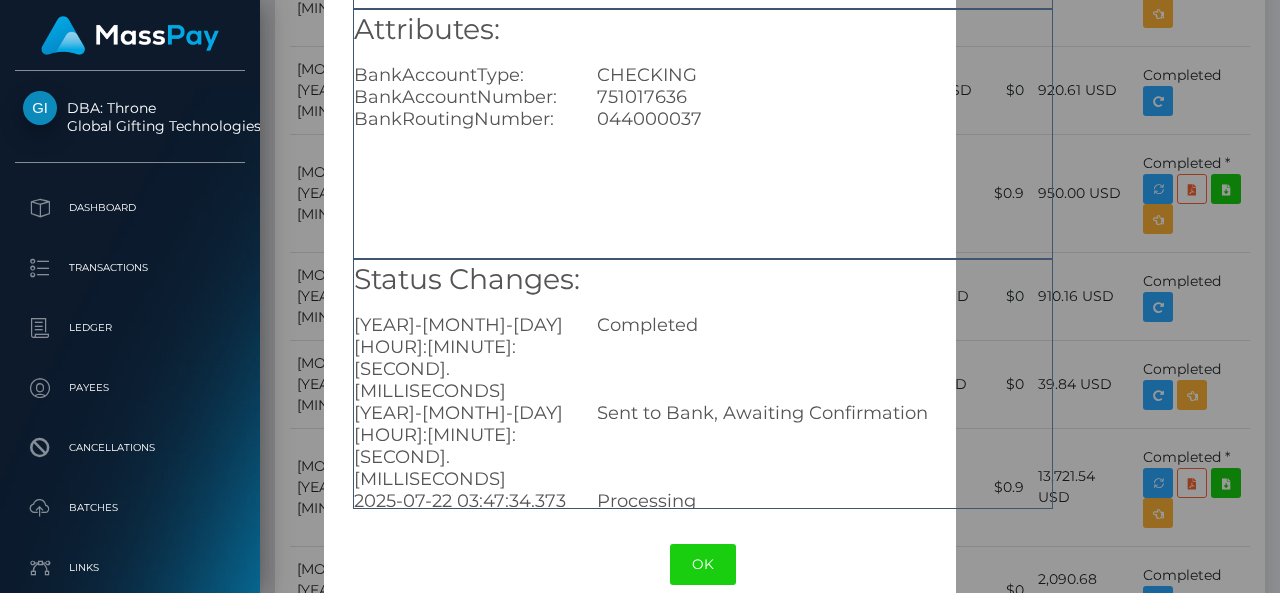 scroll, scrollTop: 358, scrollLeft: 0, axis: vertical 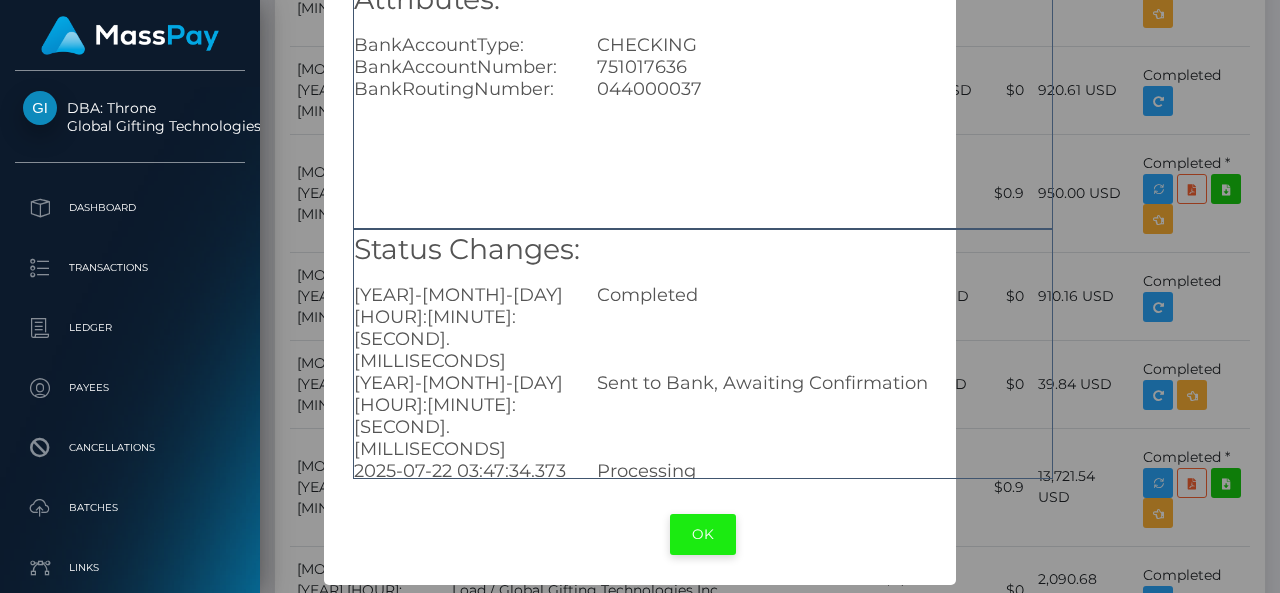 click on "OK" at bounding box center [703, 534] 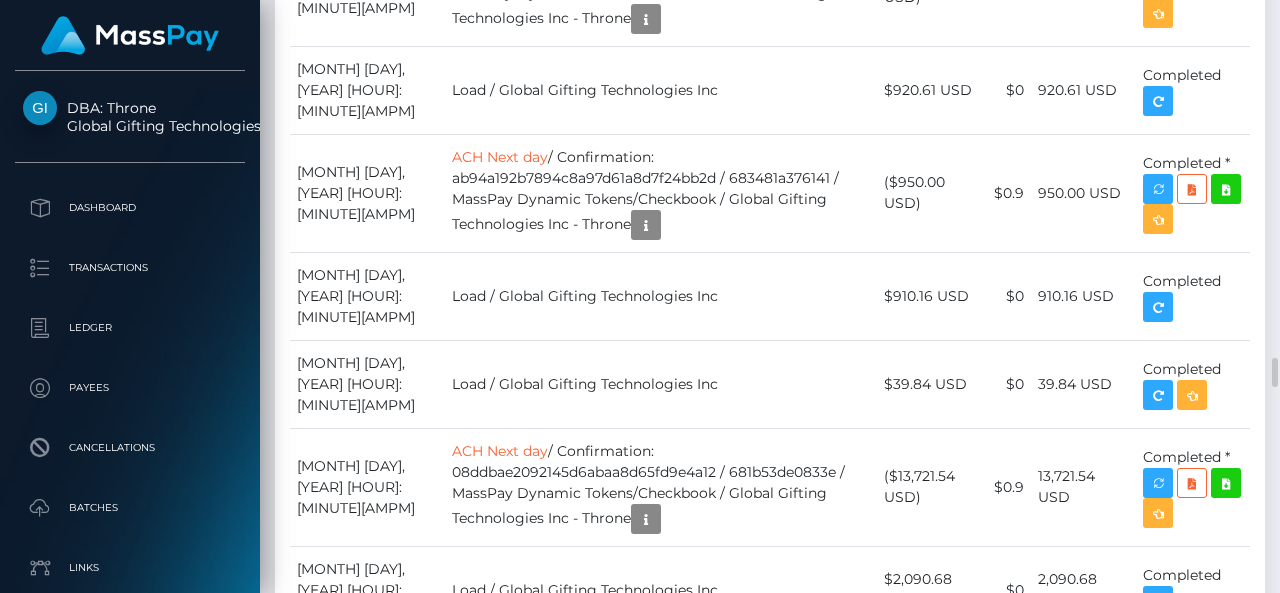 scroll, scrollTop: 240, scrollLeft: 300, axis: both 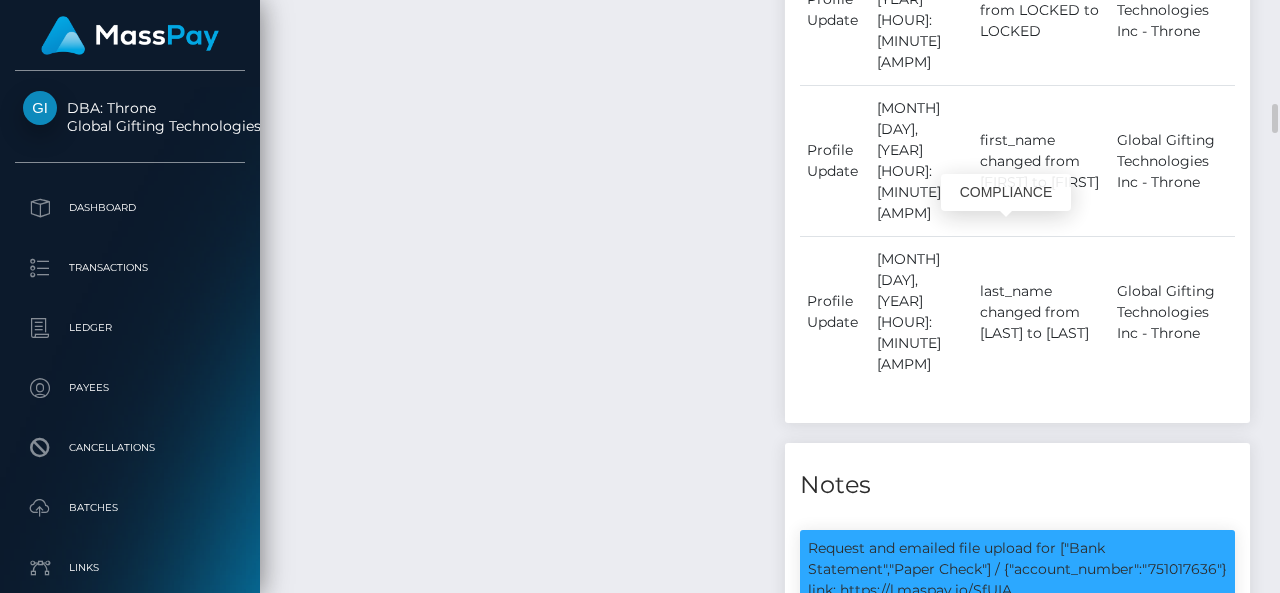 drag, startPoint x: 812, startPoint y: 238, endPoint x: 1214, endPoint y: 257, distance: 402.44876 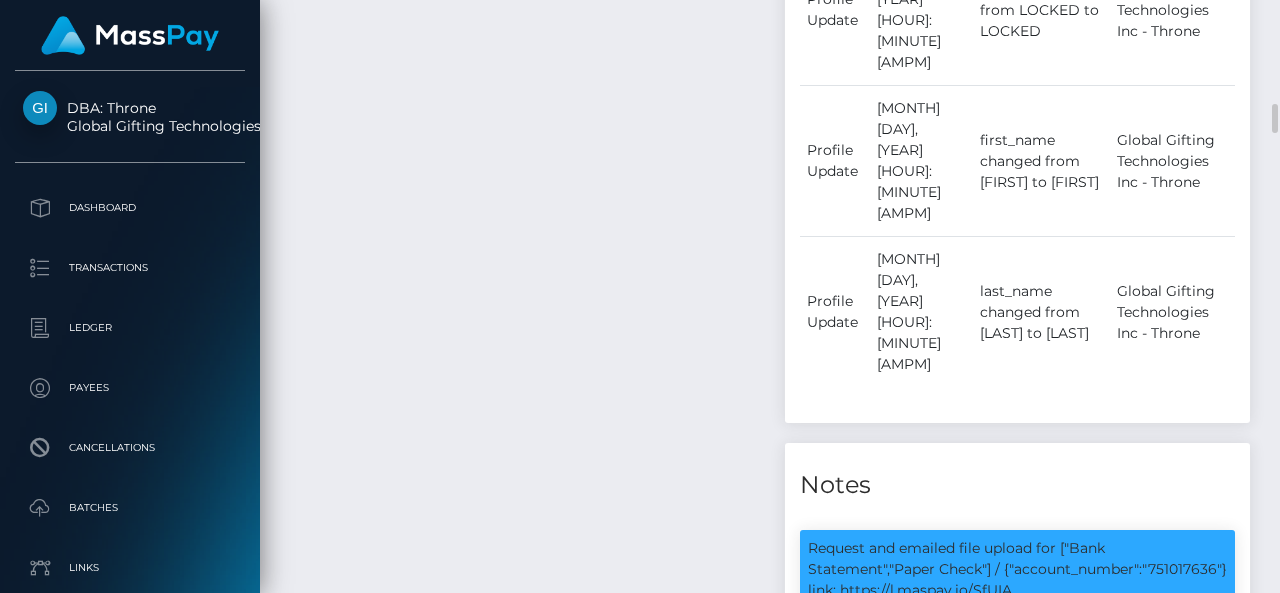 scroll, scrollTop: 240, scrollLeft: 300, axis: both 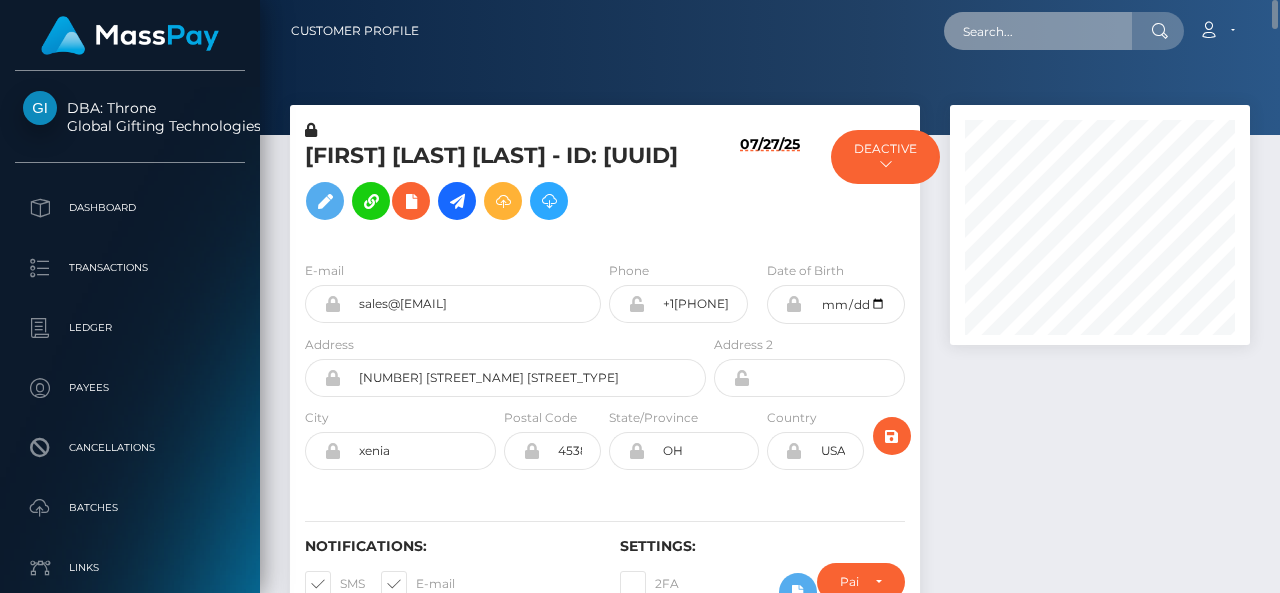 click at bounding box center (1038, 31) 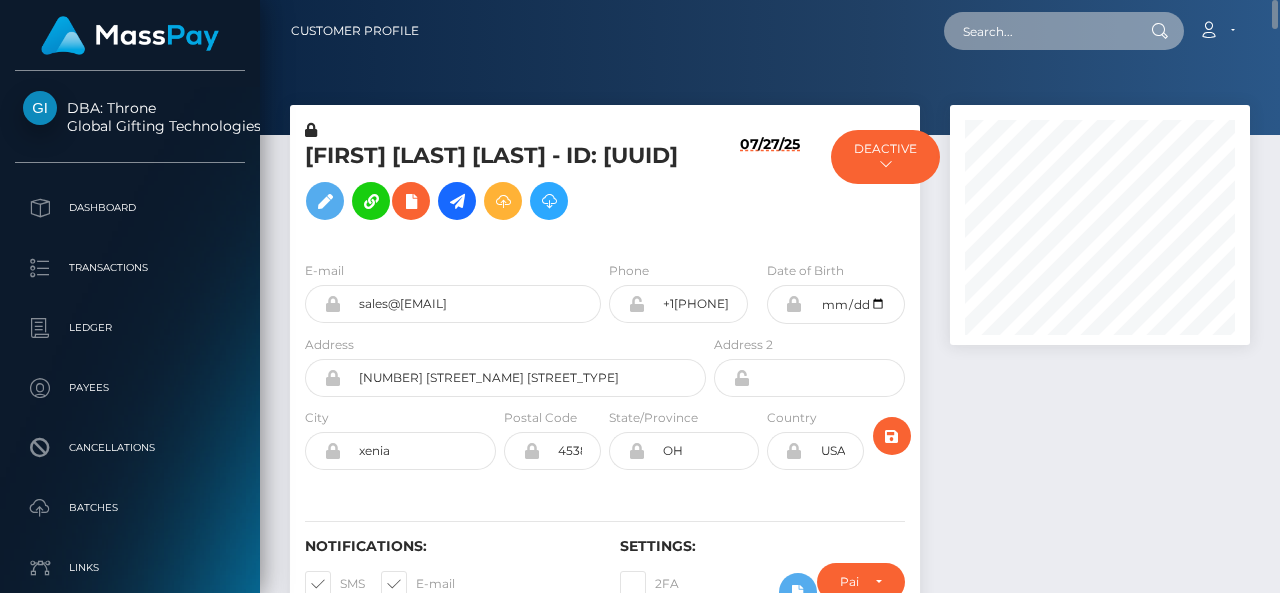 paste on "6883a765c1912599720fbef1" 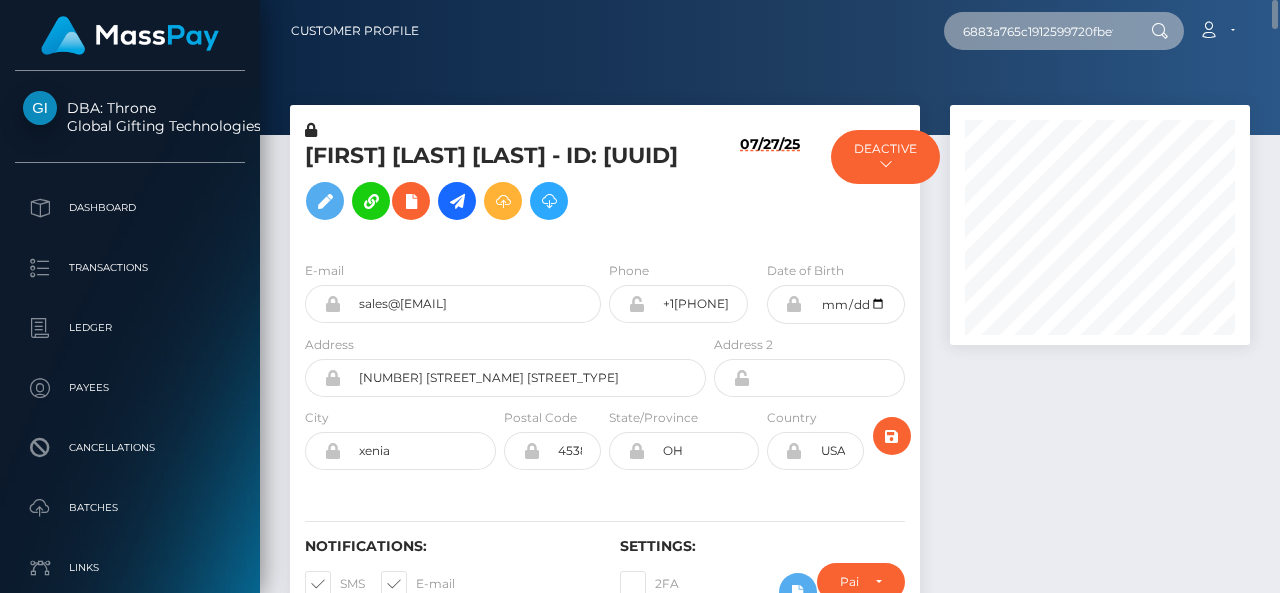 scroll, scrollTop: 0, scrollLeft: 6, axis: horizontal 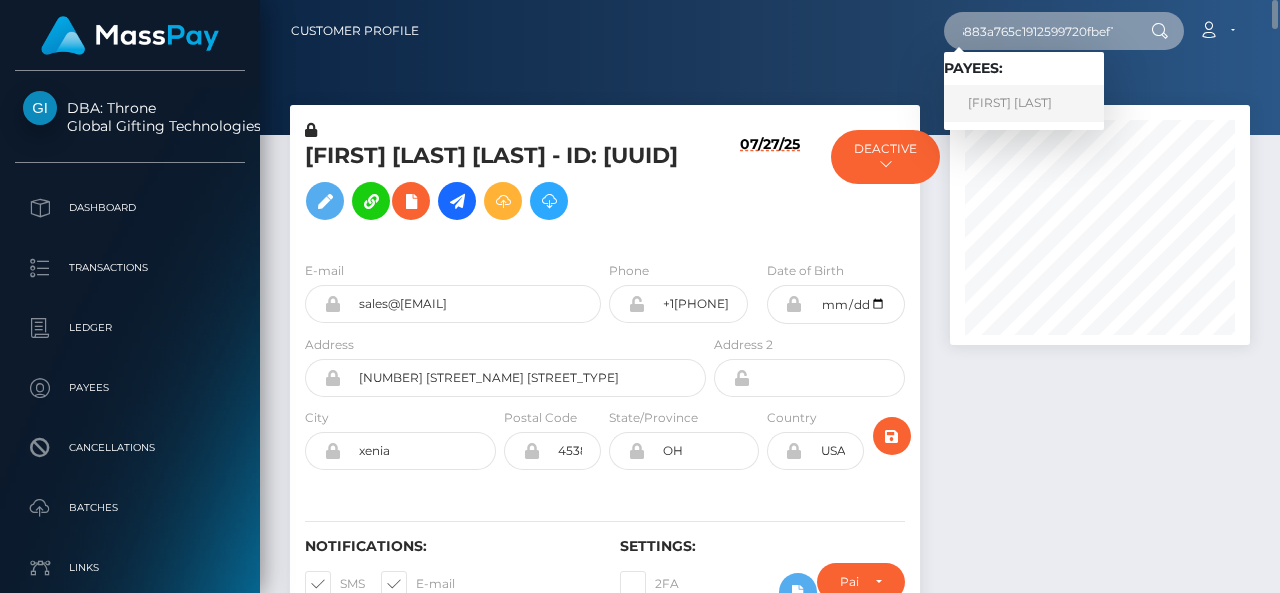 type on "6883a765c1912599720fbef1" 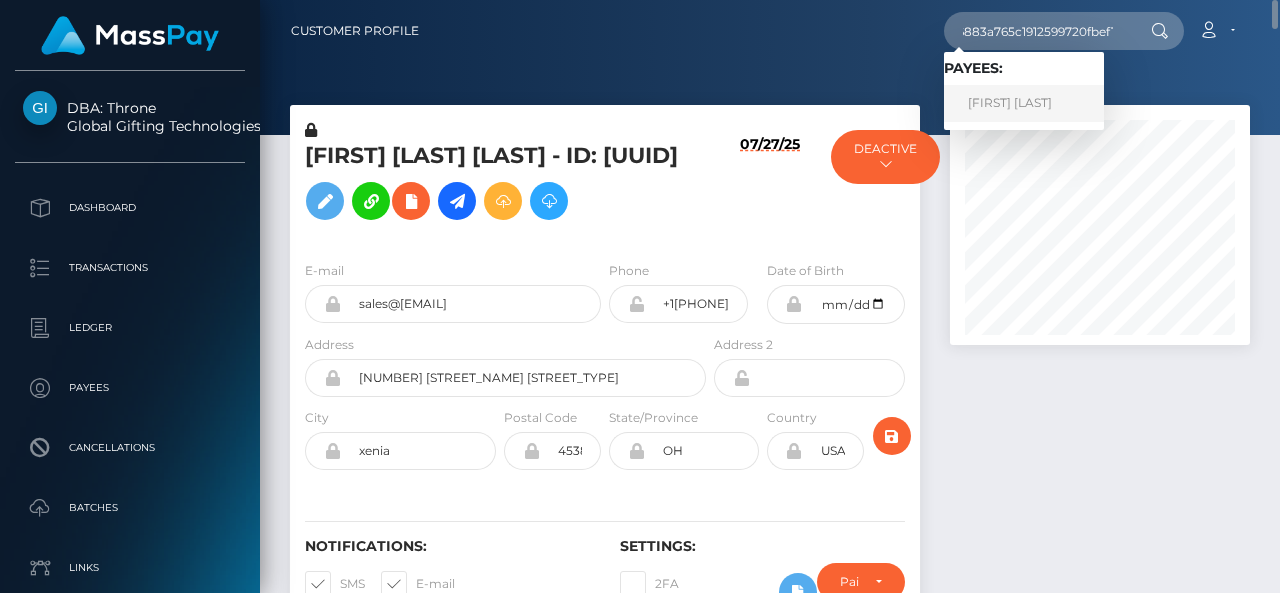 click on "Giuliana  Brondino" at bounding box center [1024, 103] 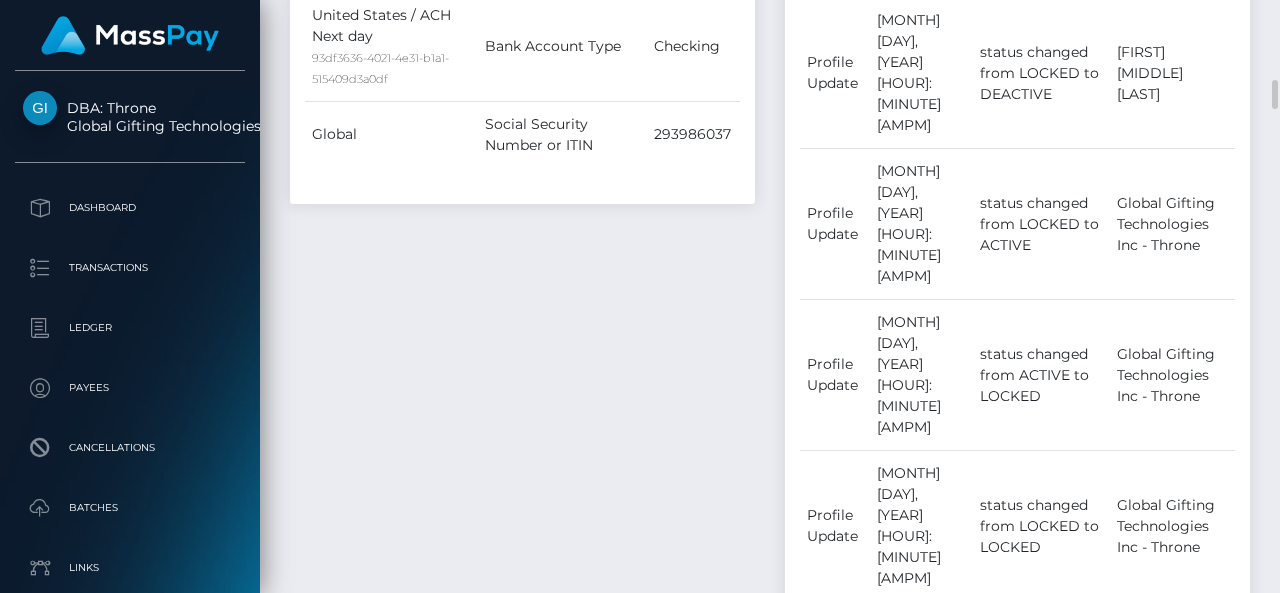 scroll, scrollTop: 1618, scrollLeft: 0, axis: vertical 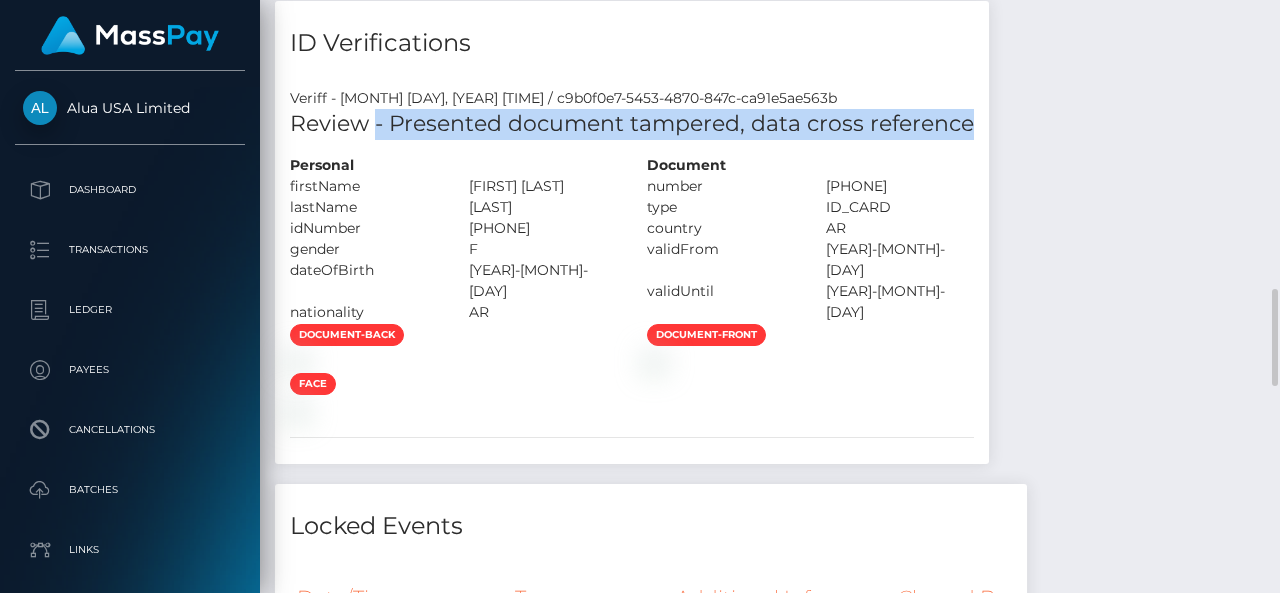 drag, startPoint x: 988, startPoint y: 154, endPoint x: 374, endPoint y: 174, distance: 614.3256 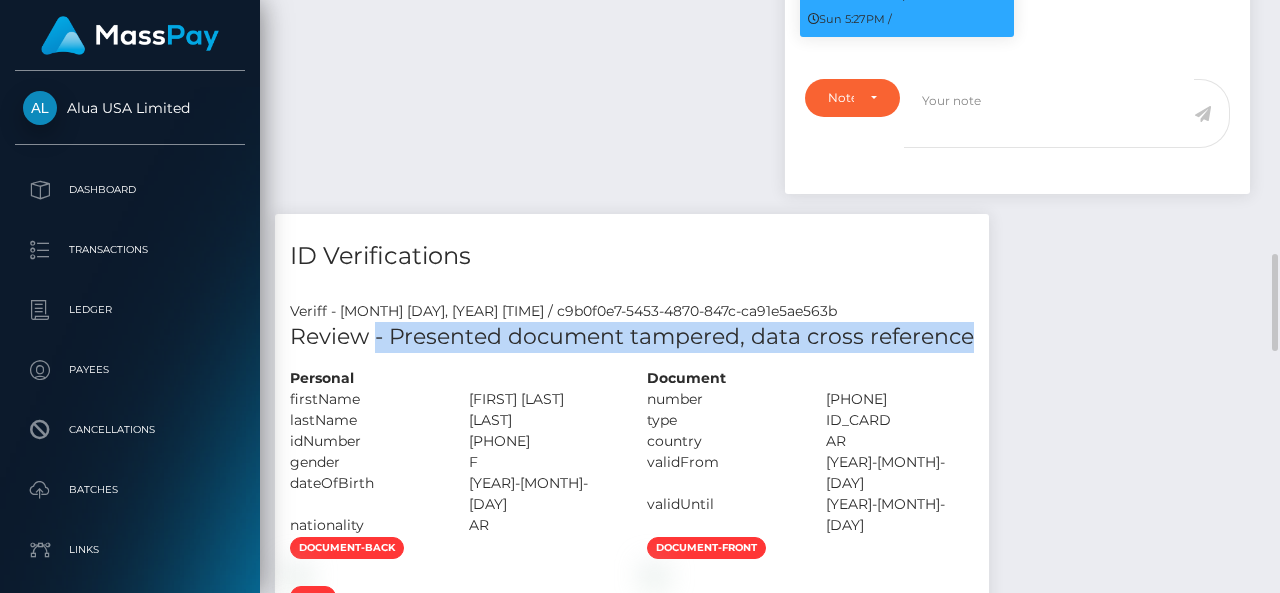 scroll, scrollTop: 1544, scrollLeft: 0, axis: vertical 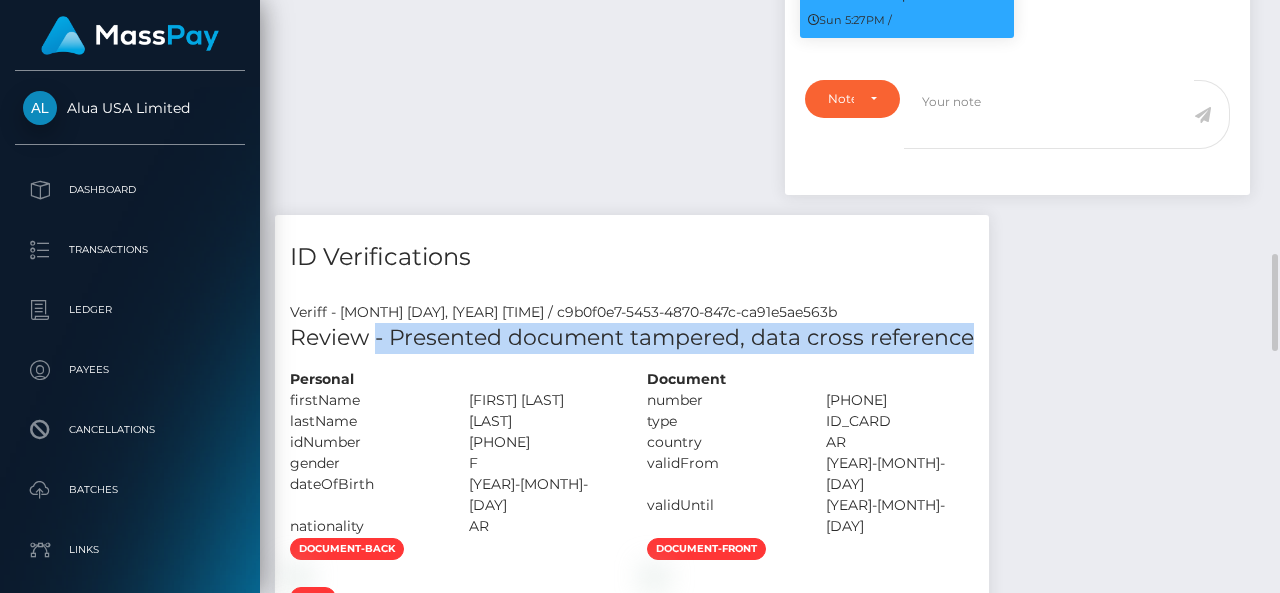 copy on "- Presented document tampered, data cross reference" 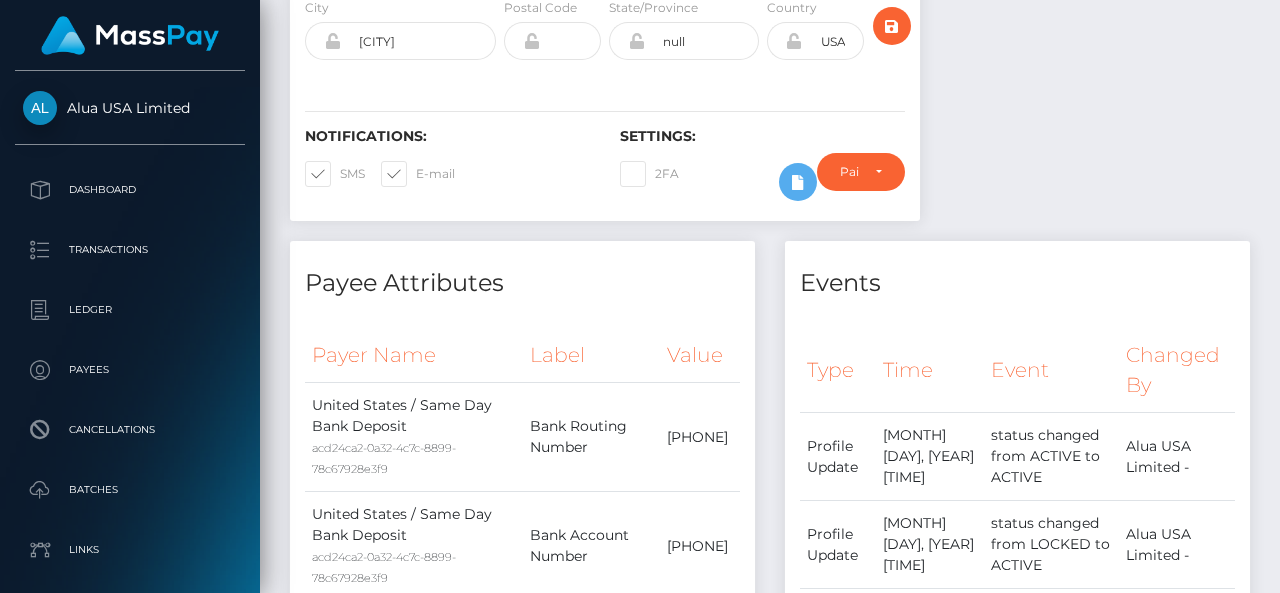scroll, scrollTop: 0, scrollLeft: 0, axis: both 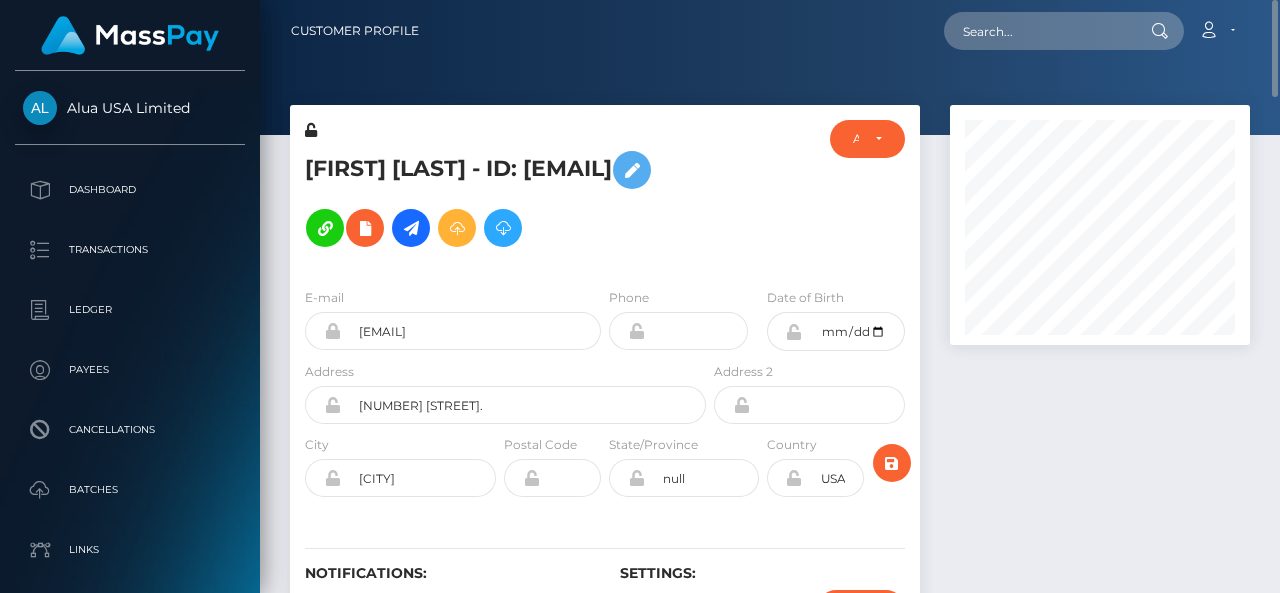click on "Giuliana  Brondino
- ID: 6883a765c1912599720fbef1" at bounding box center (500, 199) 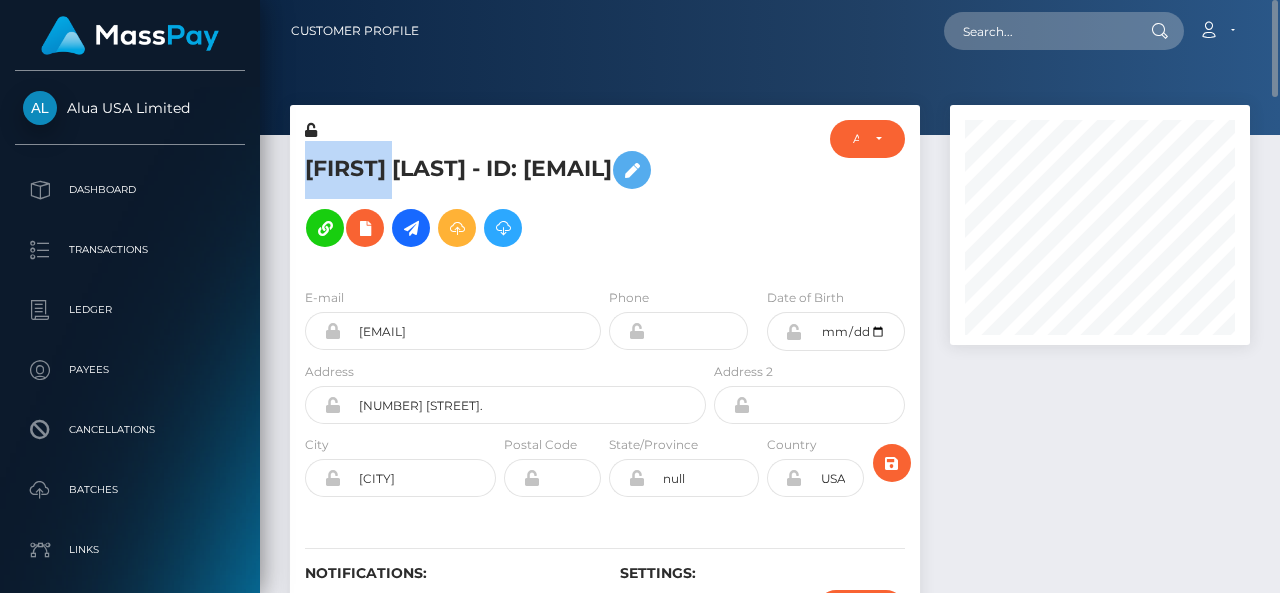click on "Giuliana  Brondino
- ID: 6883a765c1912599720fbef1" at bounding box center (500, 199) 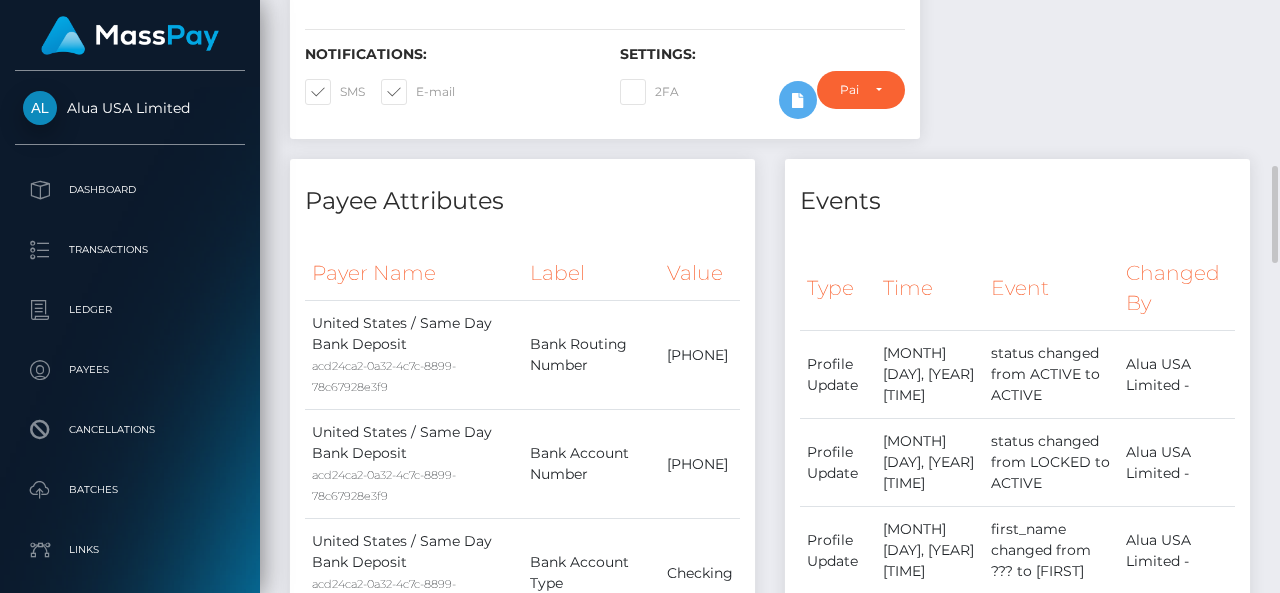 scroll, scrollTop: 603, scrollLeft: 0, axis: vertical 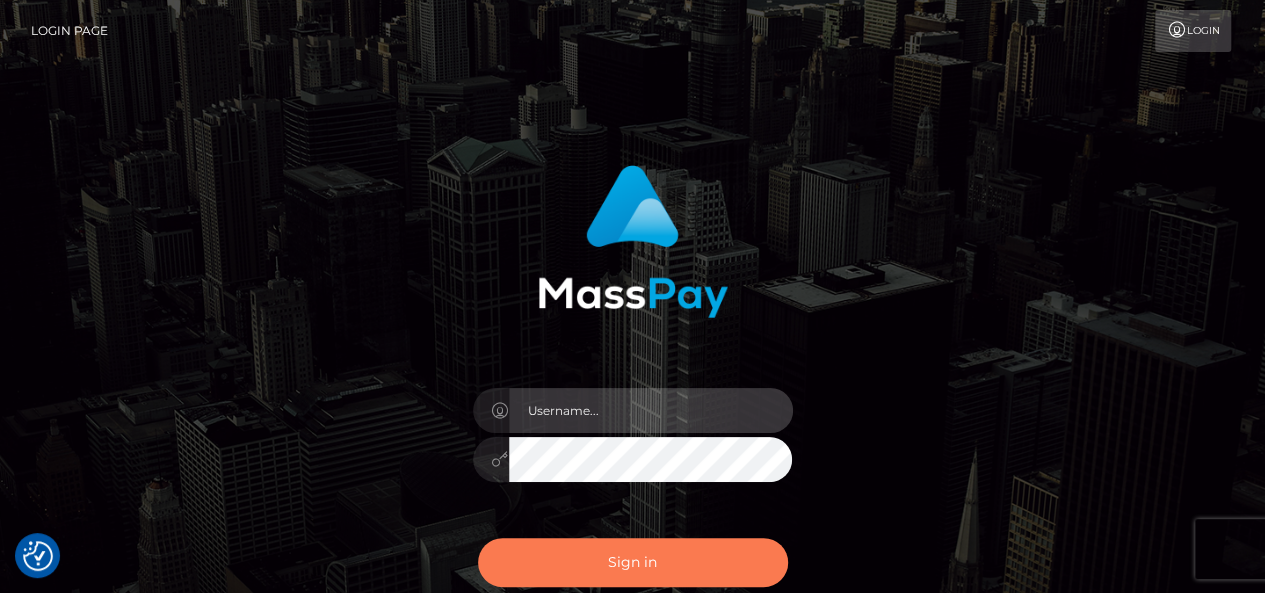type on "pk.es" 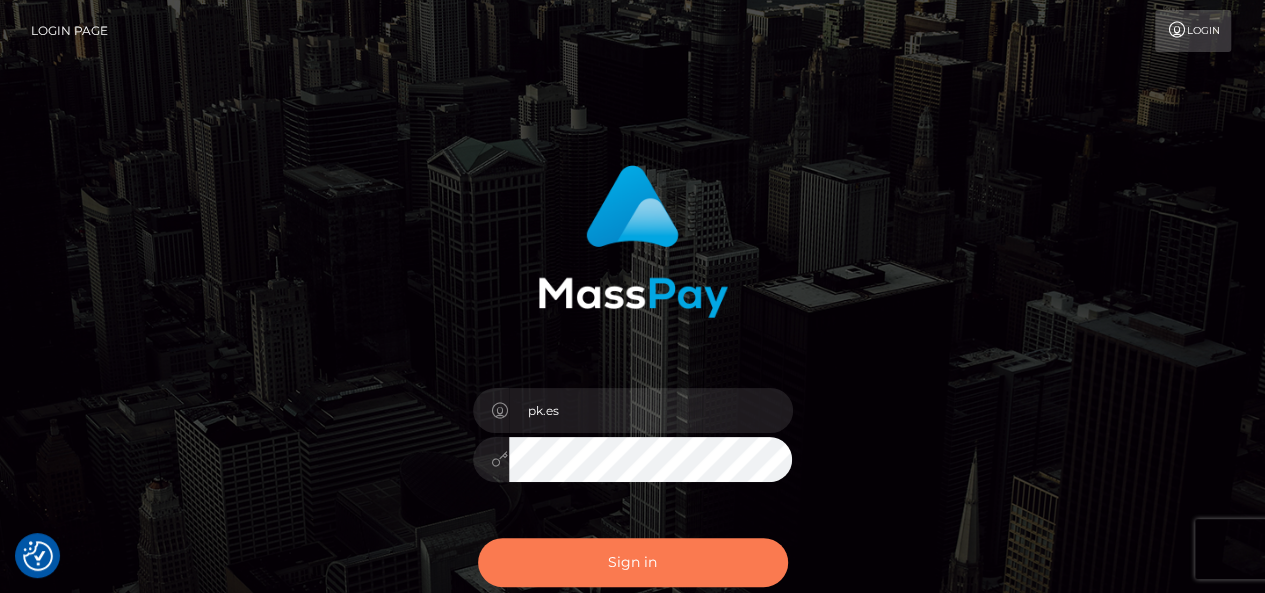 click on "Sign in" at bounding box center (633, 562) 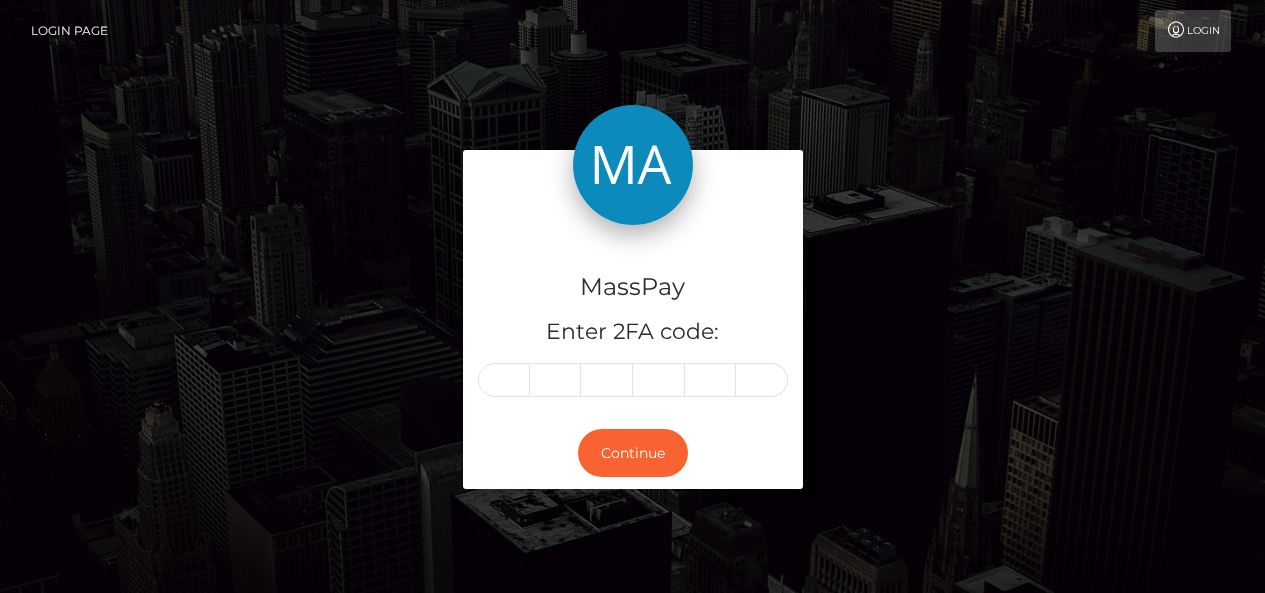 scroll, scrollTop: 0, scrollLeft: 0, axis: both 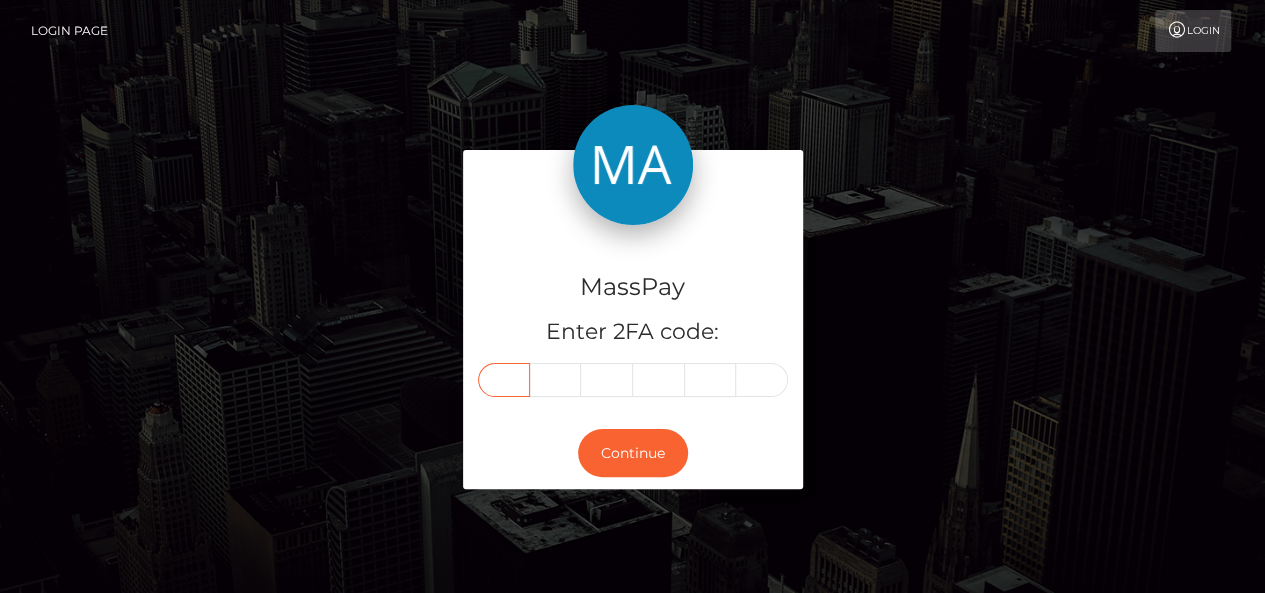 click at bounding box center [504, 380] 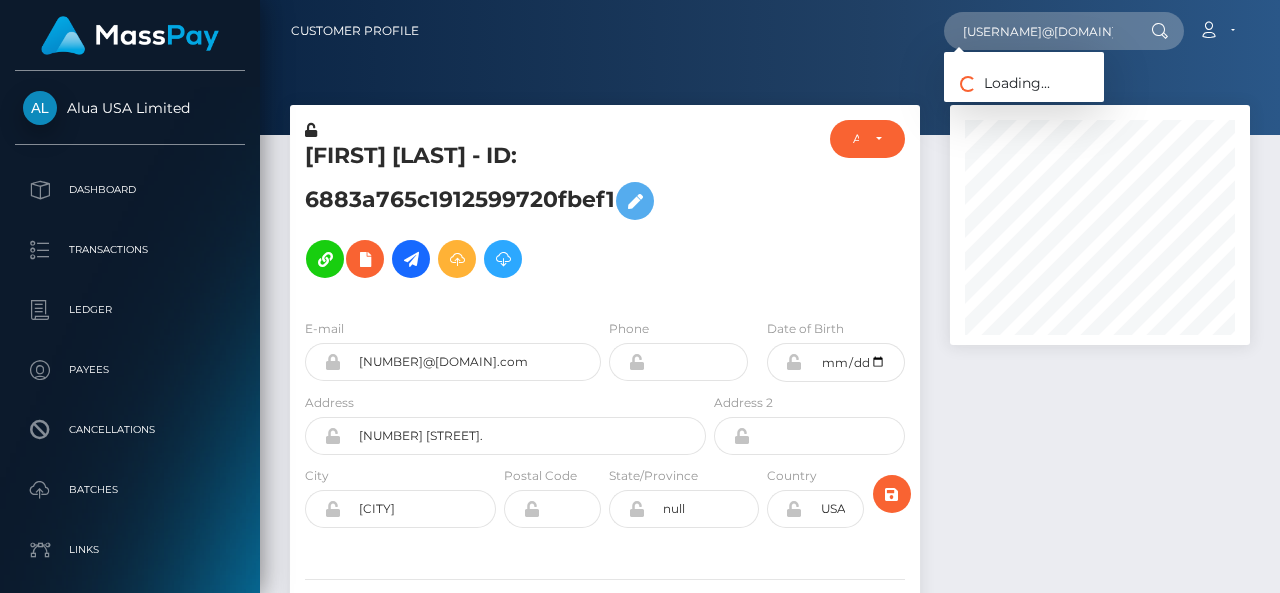 scroll, scrollTop: 0, scrollLeft: 0, axis: both 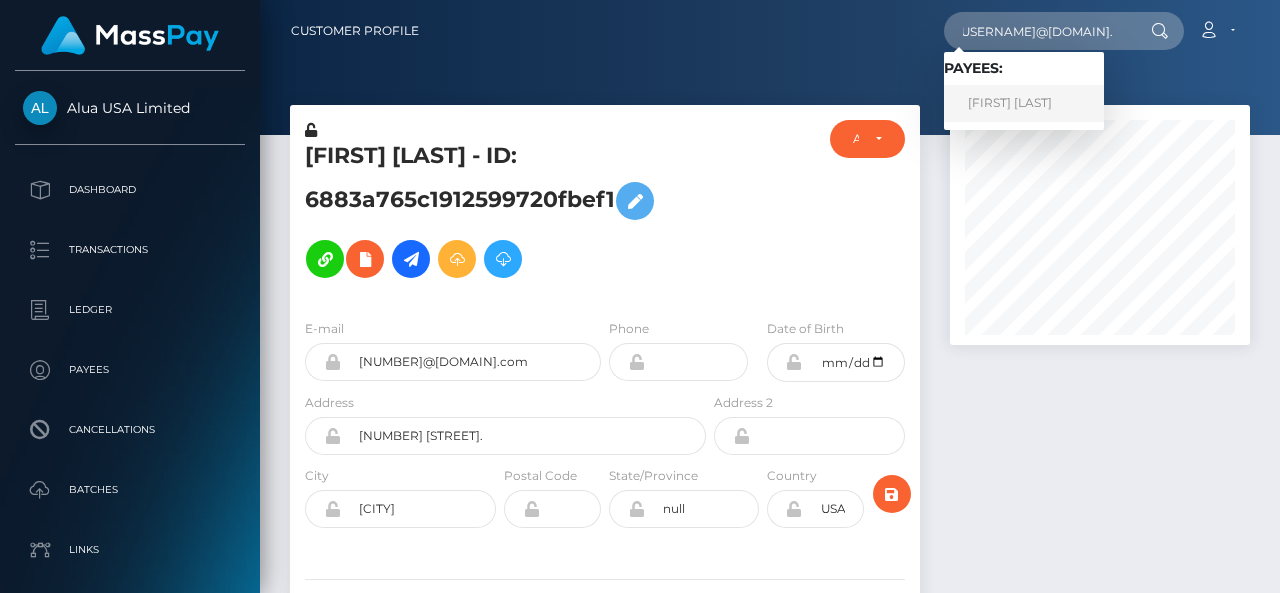 type on "hazel4health@gmail.com" 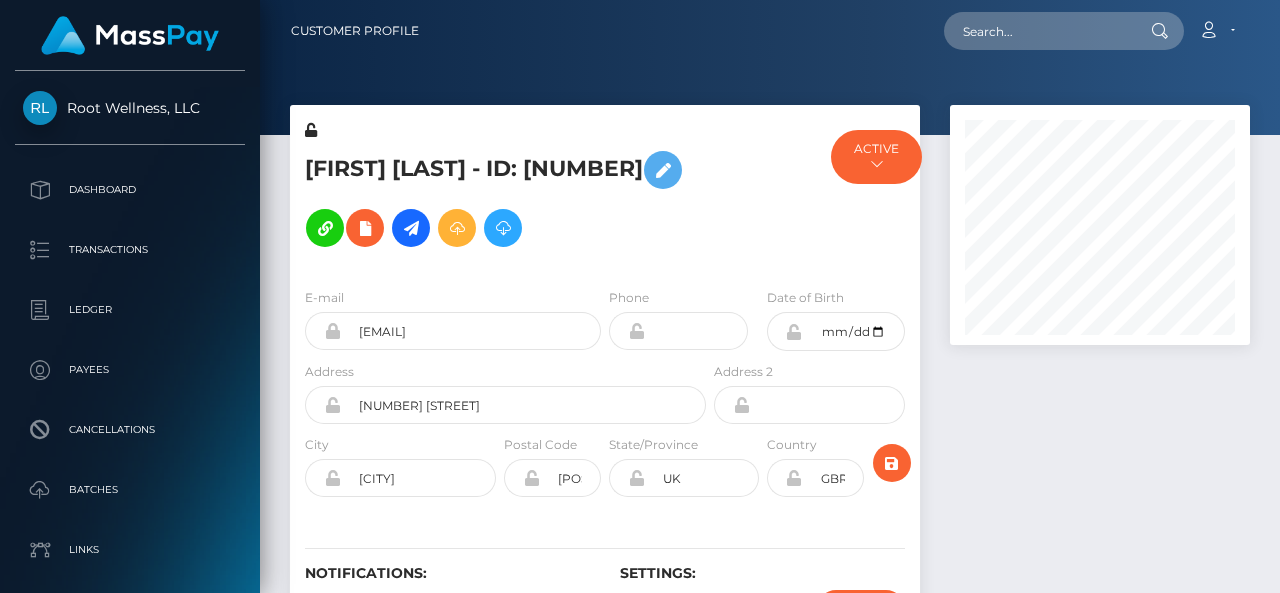 scroll, scrollTop: 0, scrollLeft: 0, axis: both 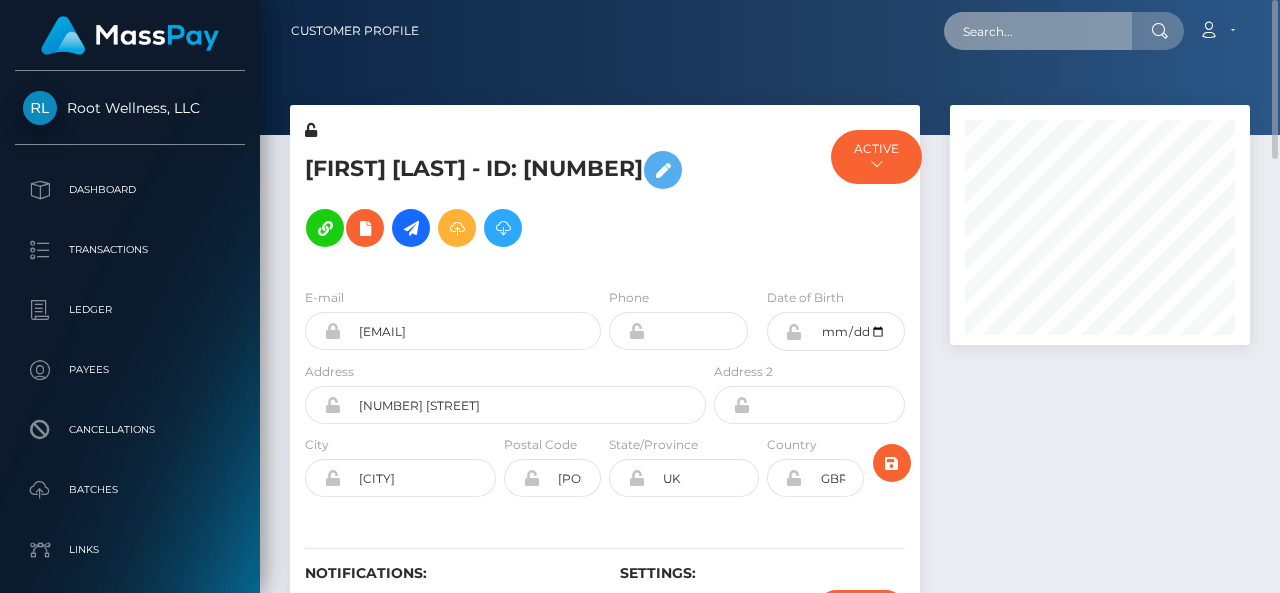 click at bounding box center [1038, 31] 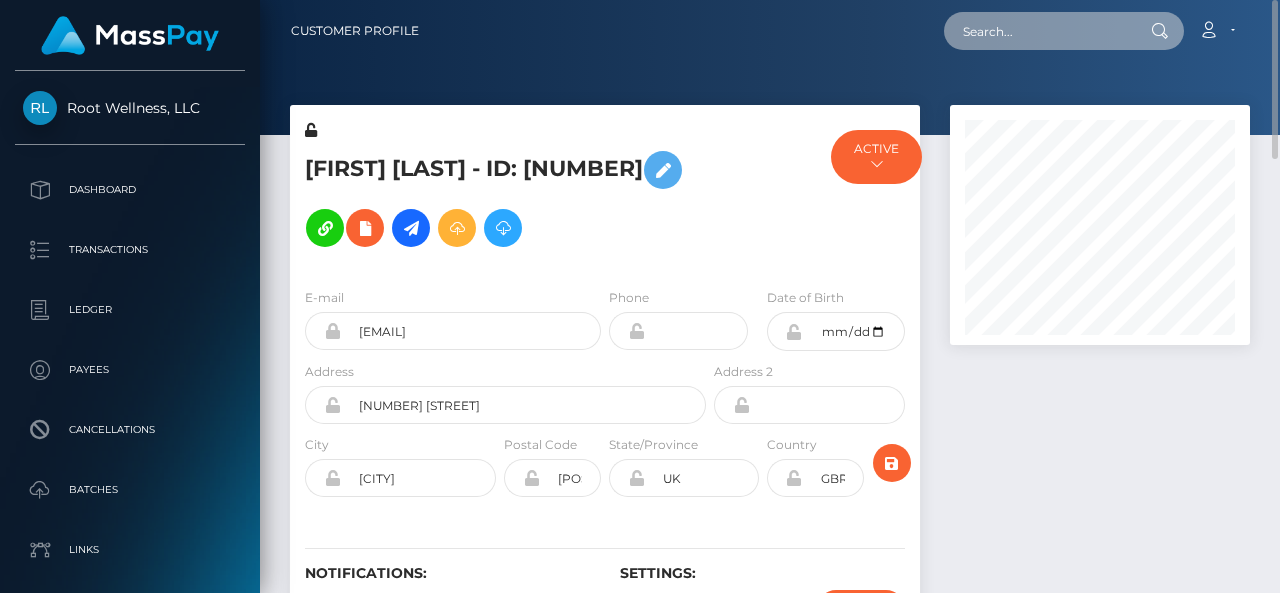 paste on "obs22jingle@gmail.com" 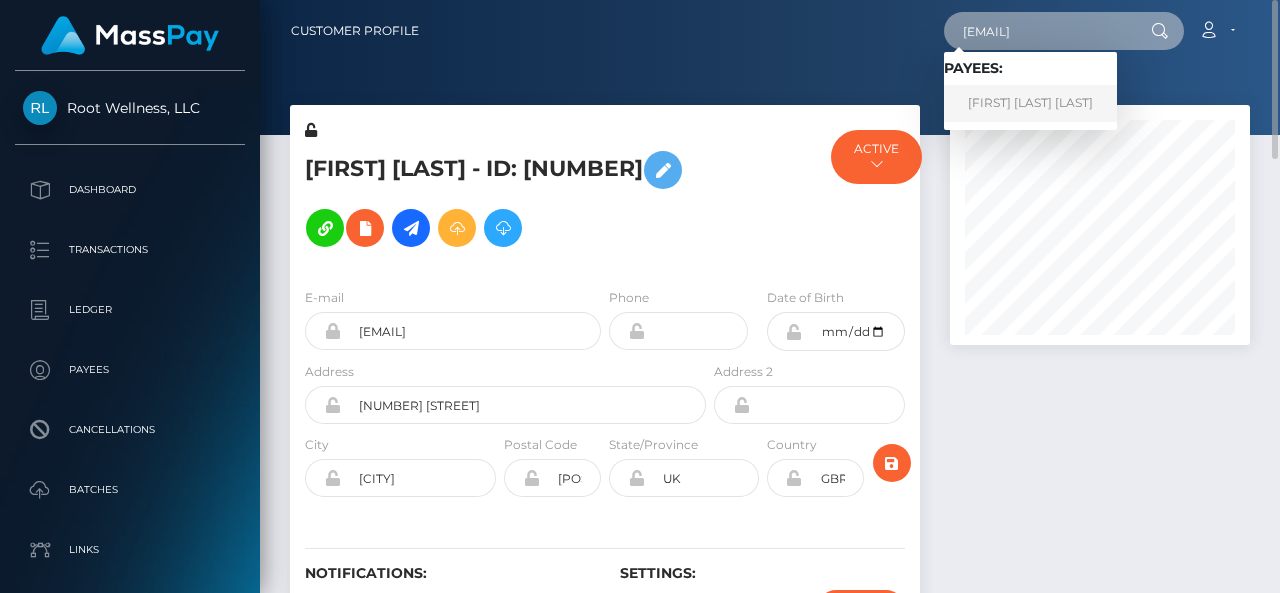 type on "obs22jingle@gmail.com" 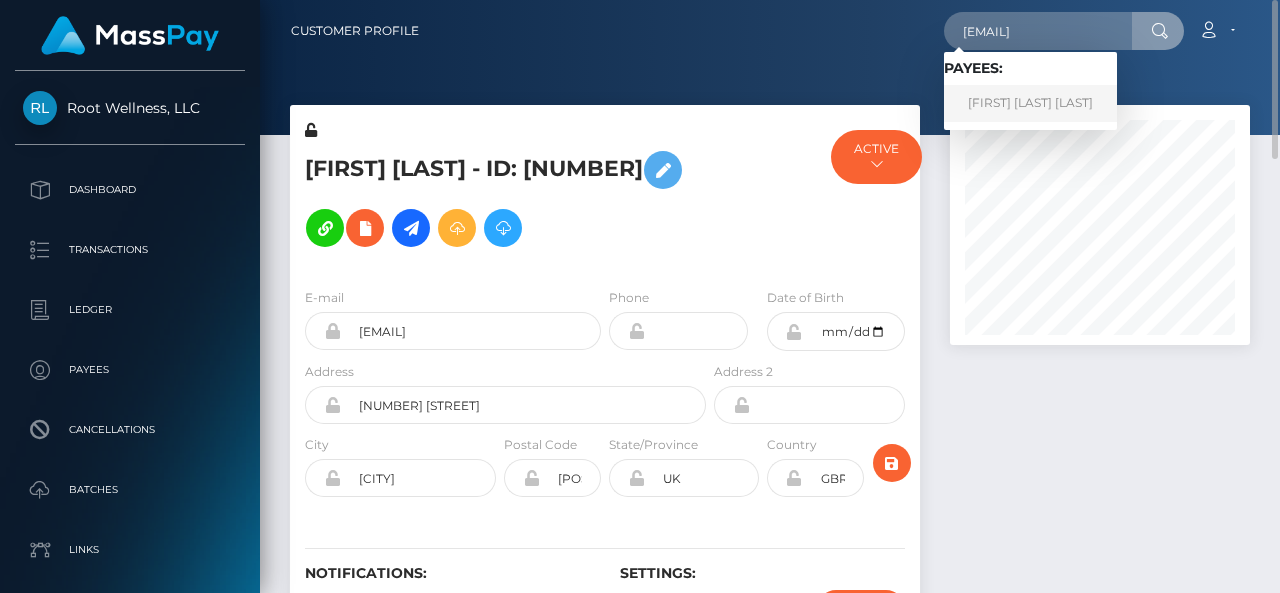 click on "Thierry  Rodriguez Quiroga" at bounding box center (1030, 103) 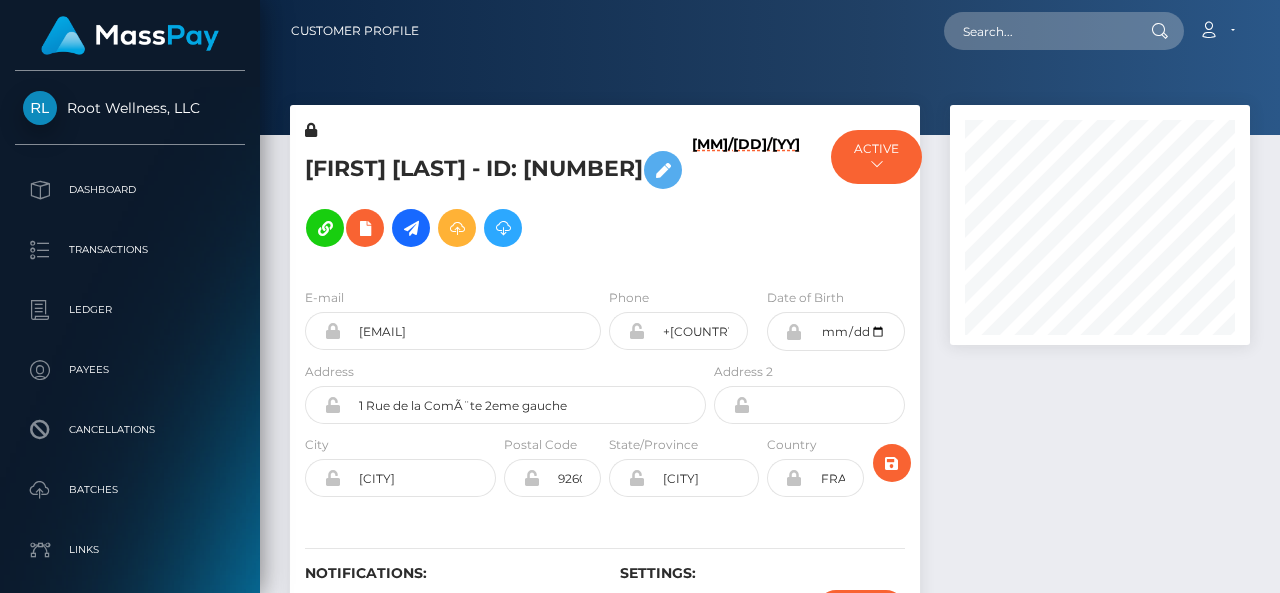 scroll, scrollTop: 0, scrollLeft: 0, axis: both 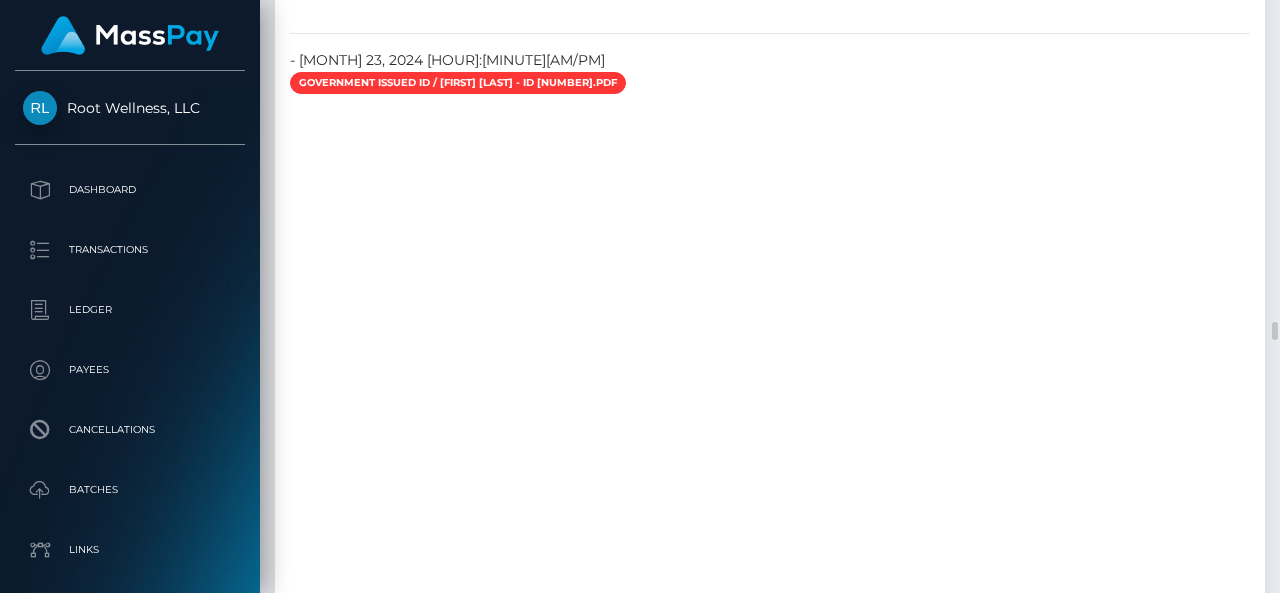 click at bounding box center [770, 349] 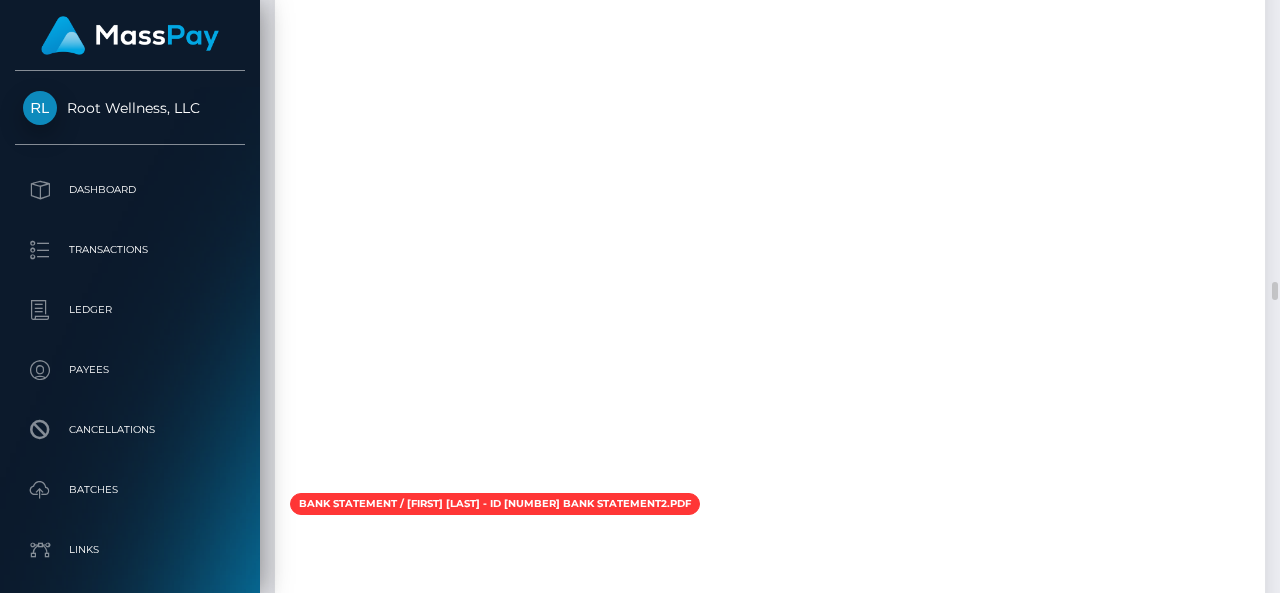 scroll, scrollTop: 8464, scrollLeft: 0, axis: vertical 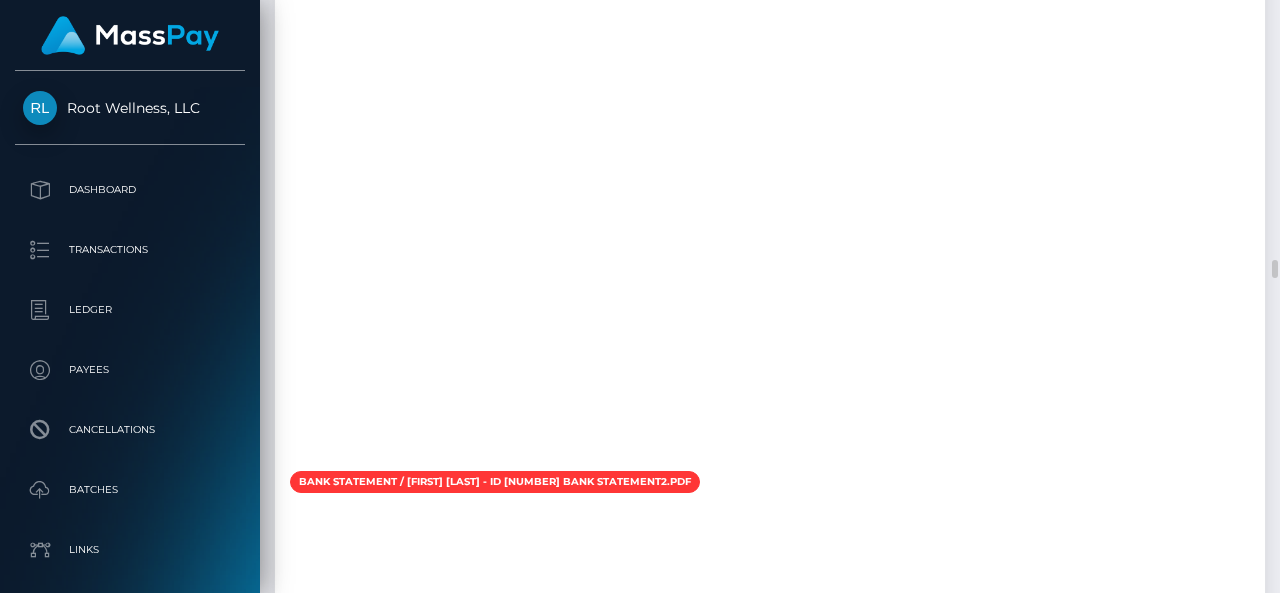 click at bounding box center (770, 220) 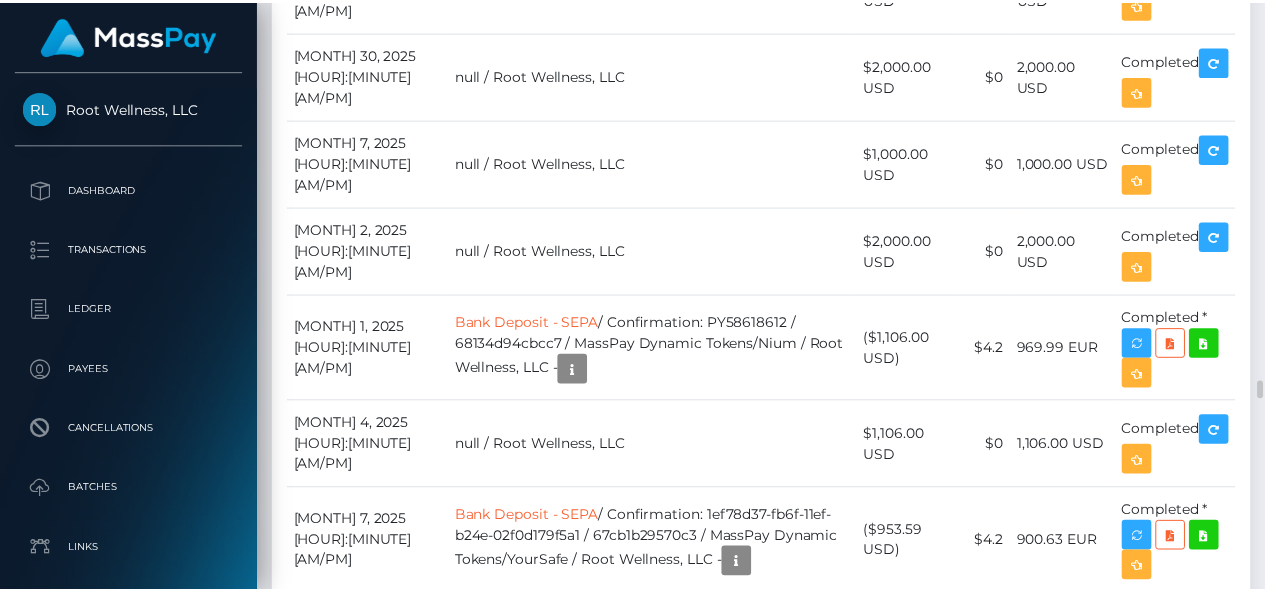 scroll, scrollTop: 12580, scrollLeft: 0, axis: vertical 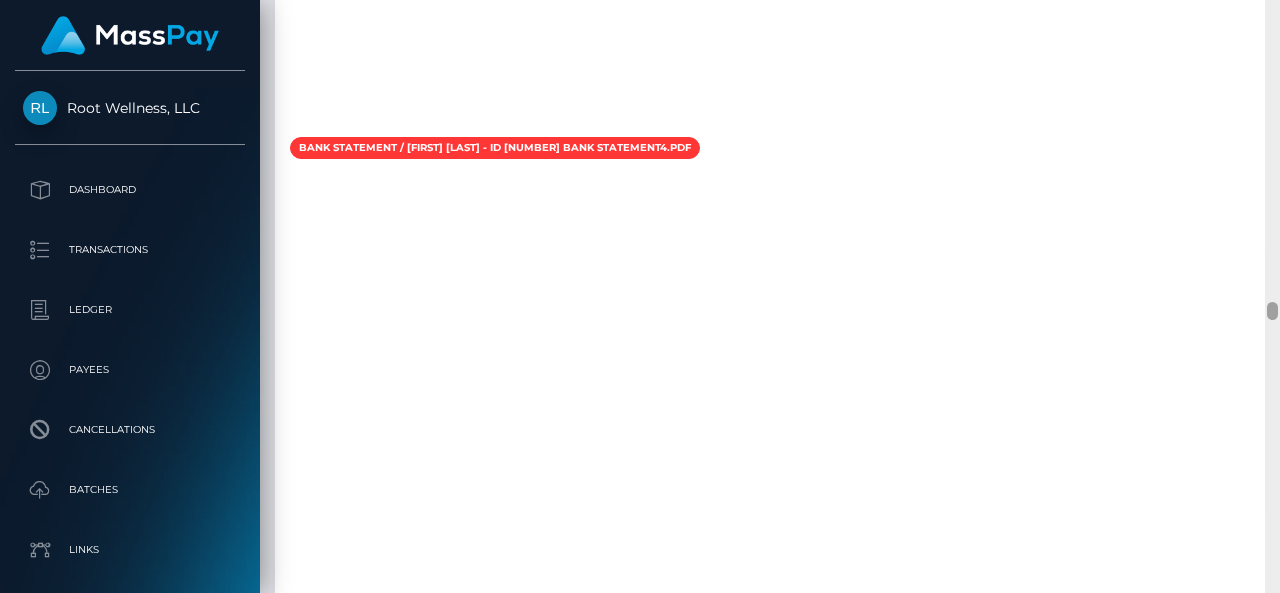 drag, startPoint x: 1279, startPoint y: 288, endPoint x: 1273, endPoint y: 227, distance: 61.294373 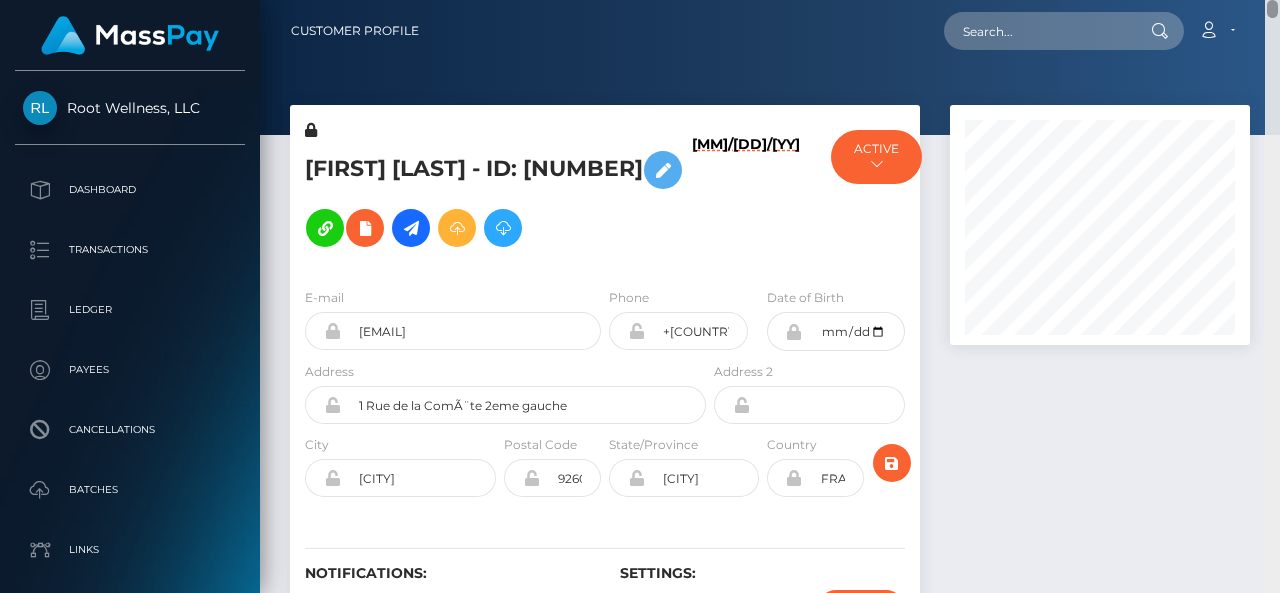 drag, startPoint x: 1272, startPoint y: 312, endPoint x: 1279, endPoint y: -43, distance: 355.069 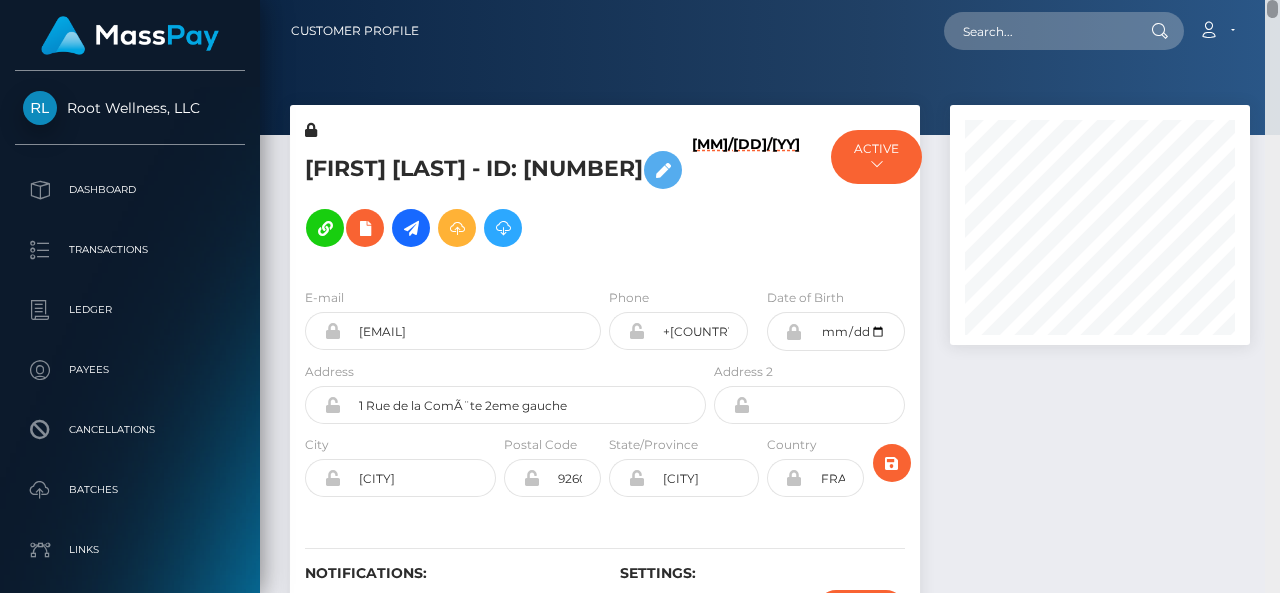 click on "Root Wellness, LLC
Dashboard
Transactions
Ledger
Payees
Batches" at bounding box center [640, 296] 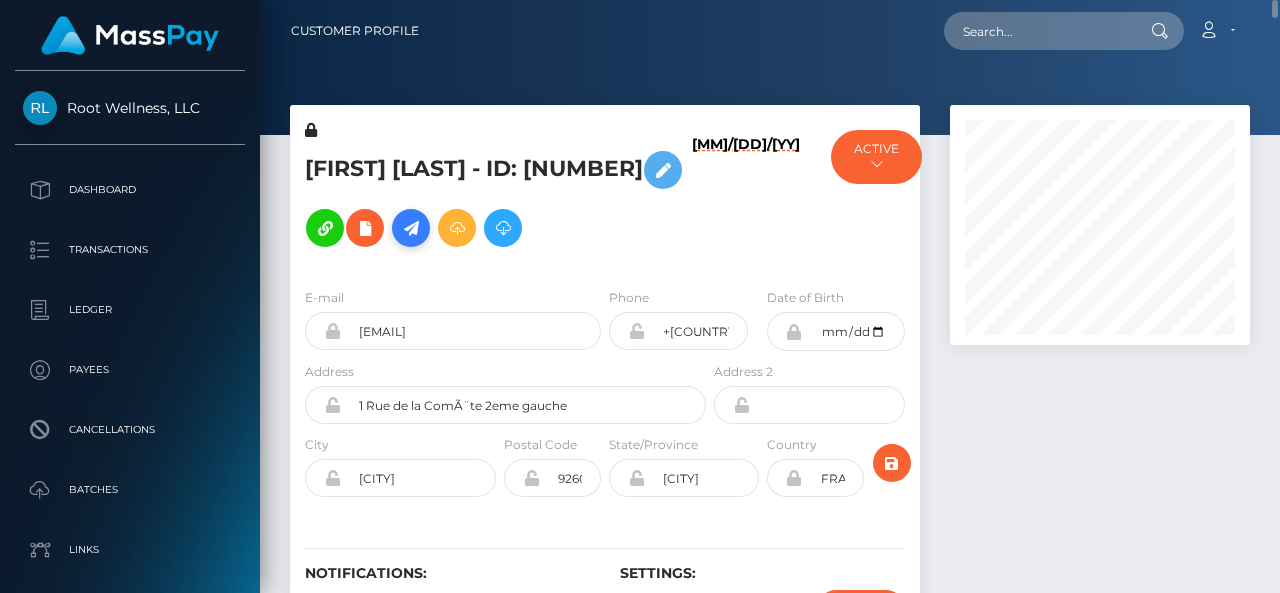 click at bounding box center [411, 228] 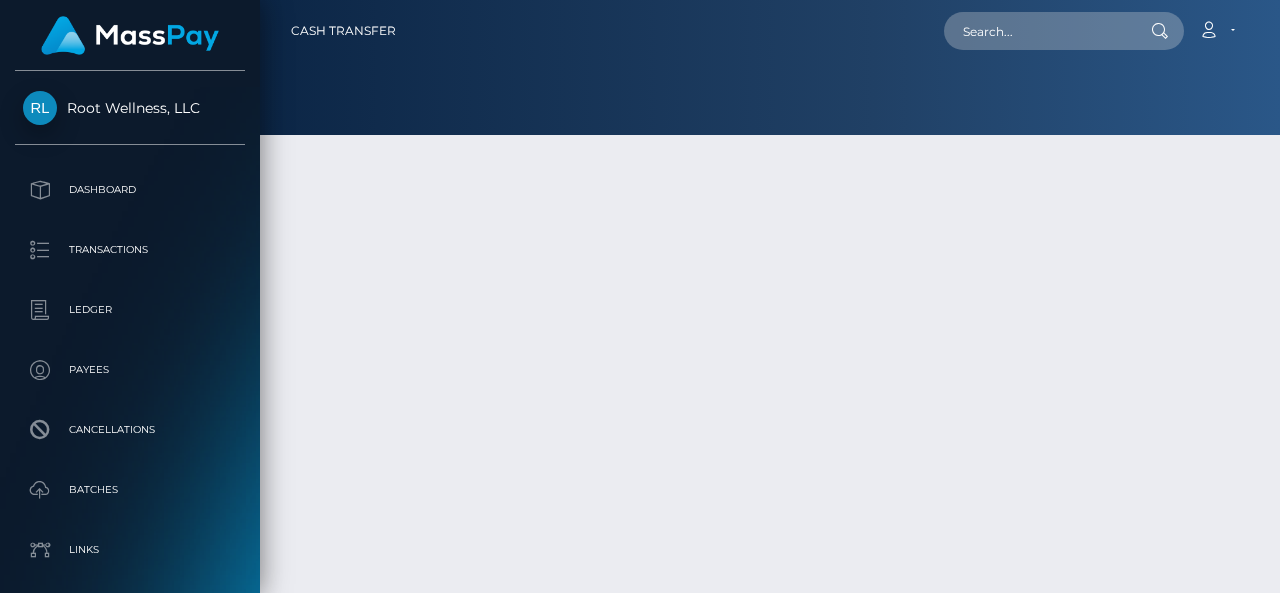 scroll, scrollTop: 0, scrollLeft: 0, axis: both 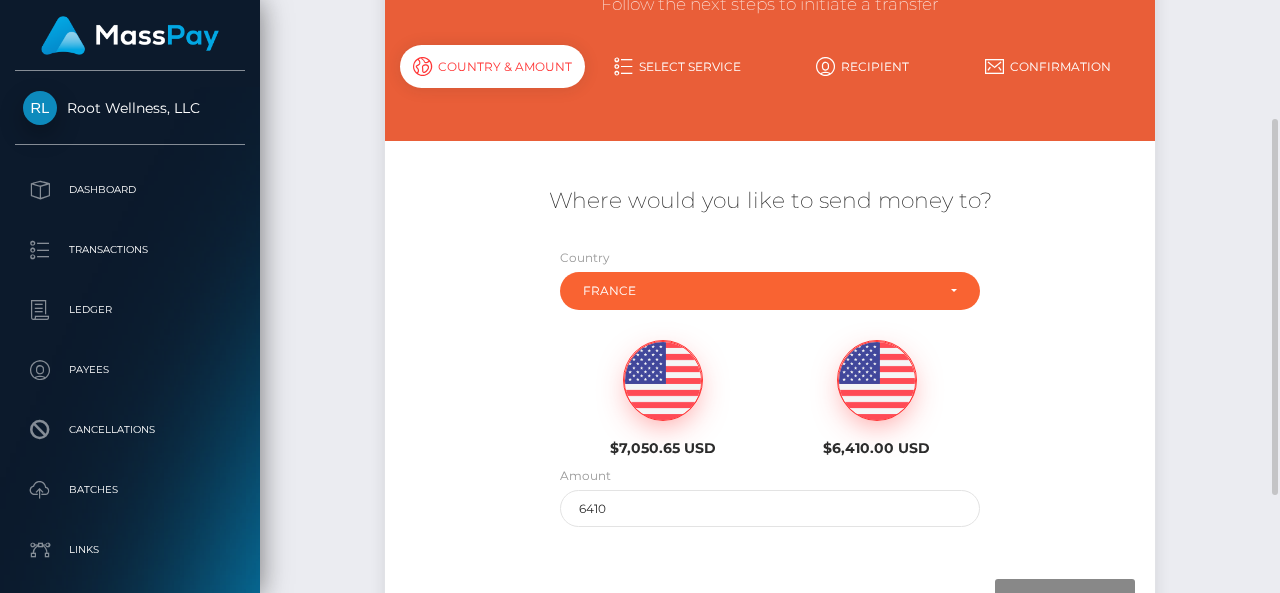 click at bounding box center [663, 381] 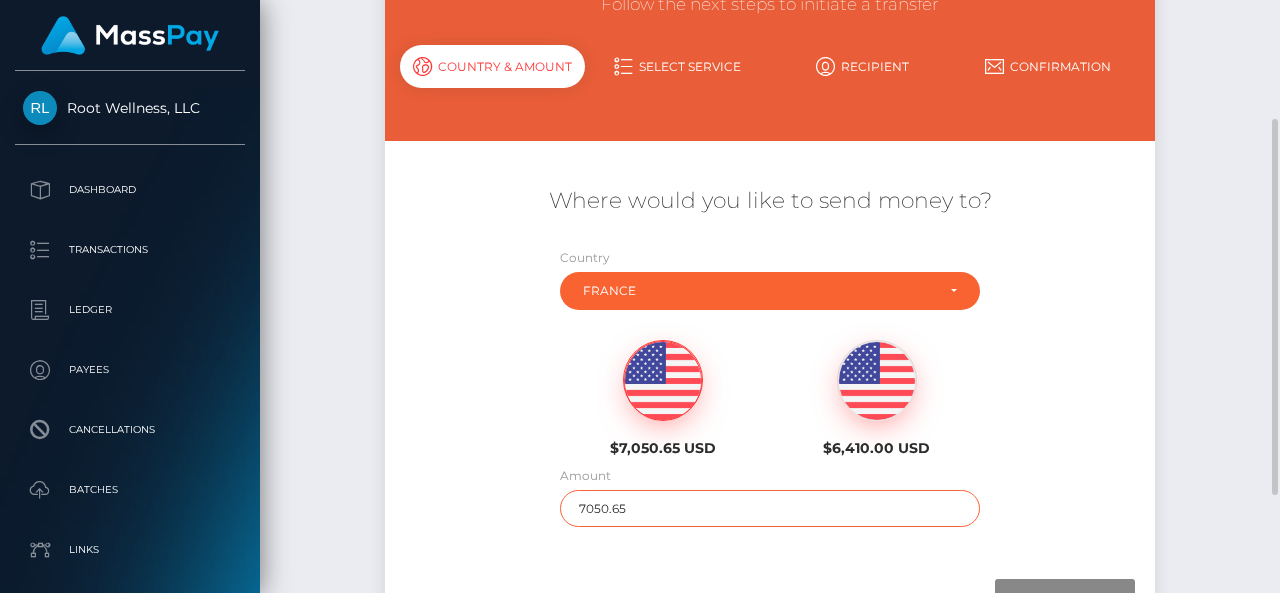 drag, startPoint x: 772, startPoint y: 509, endPoint x: 282, endPoint y: 499, distance: 490.10202 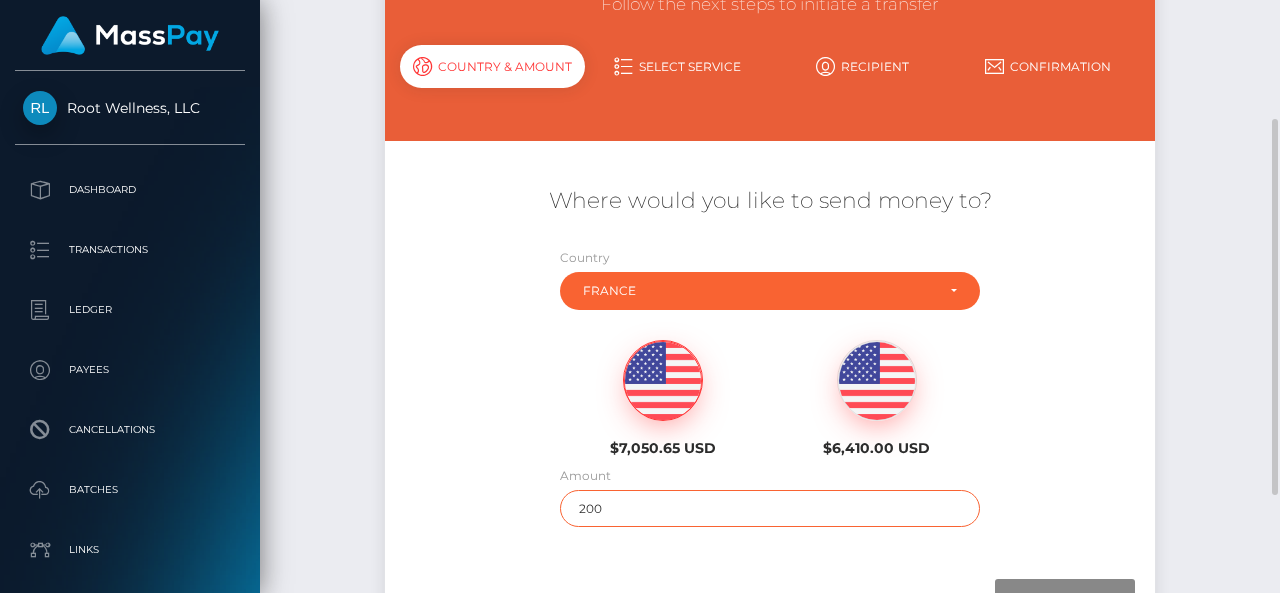 type on "200" 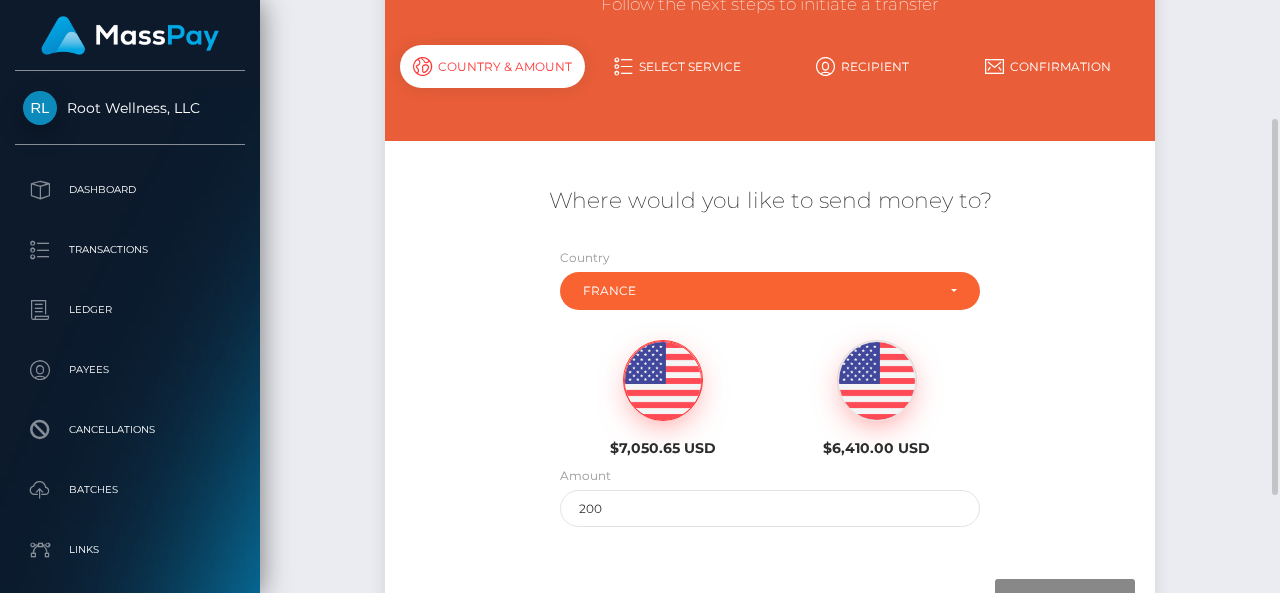 click on "$7,050.65 USD
$6,410.00 USD" at bounding box center (770, 392) 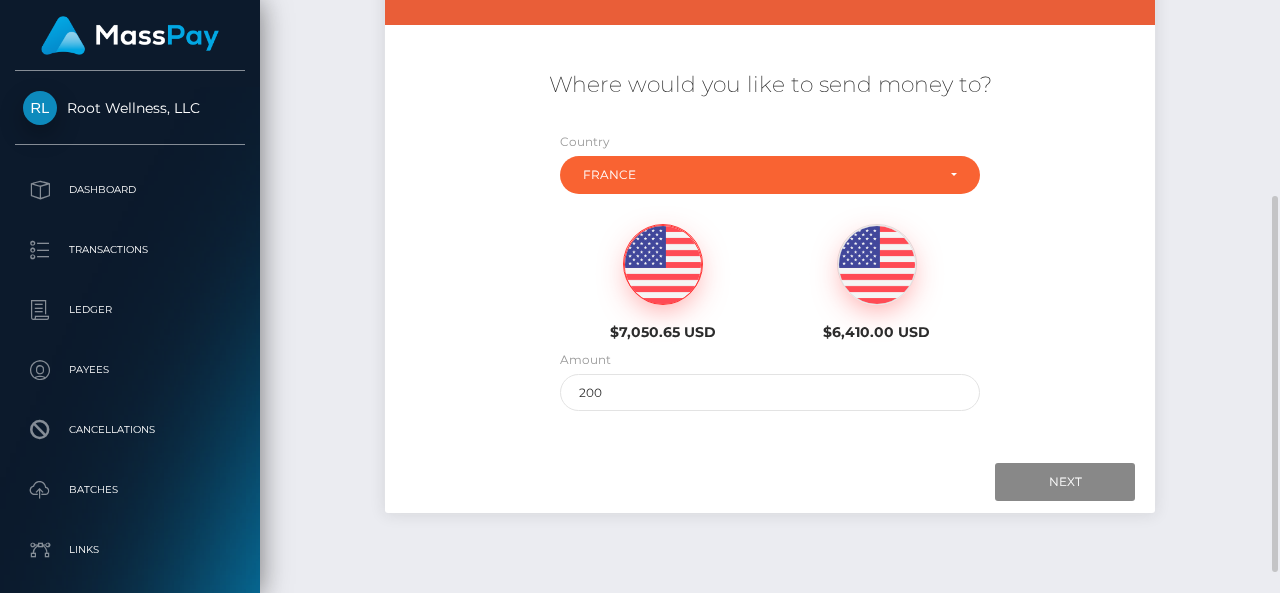scroll, scrollTop: 307, scrollLeft: 0, axis: vertical 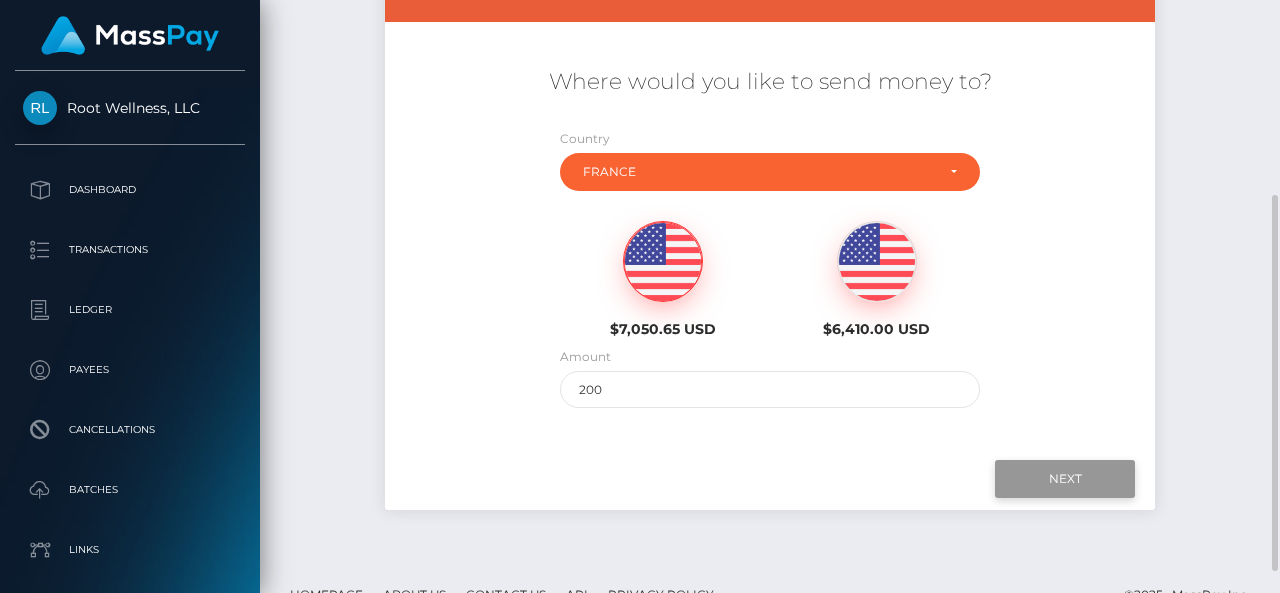 click on "Next" at bounding box center (1065, 479) 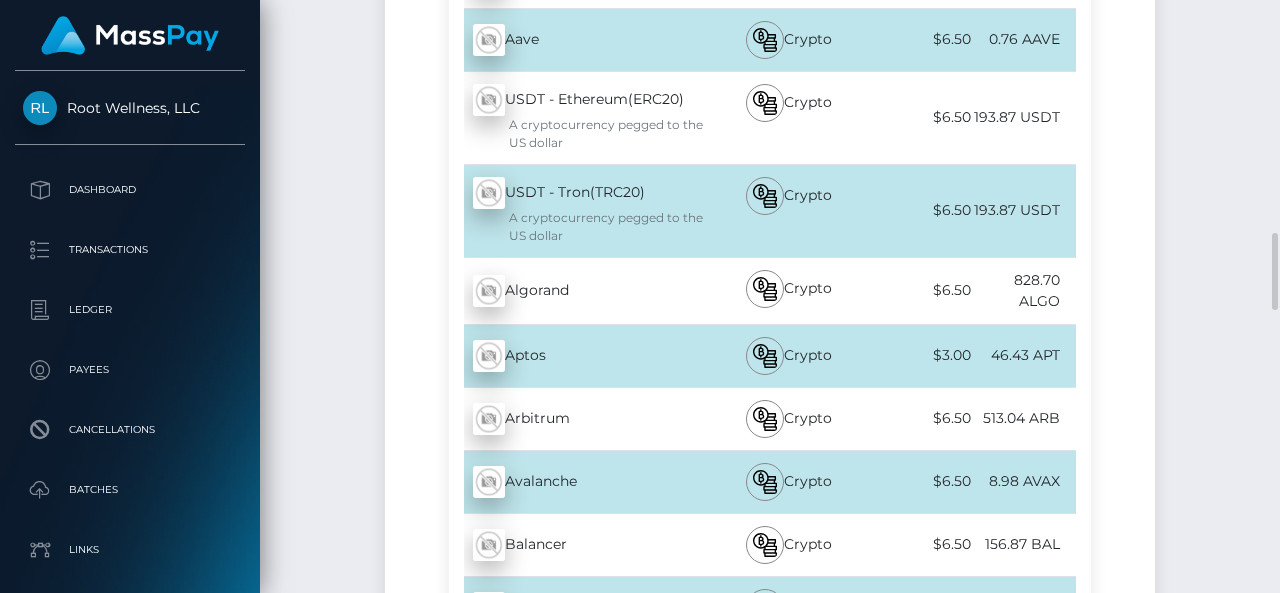scroll, scrollTop: 1250, scrollLeft: 0, axis: vertical 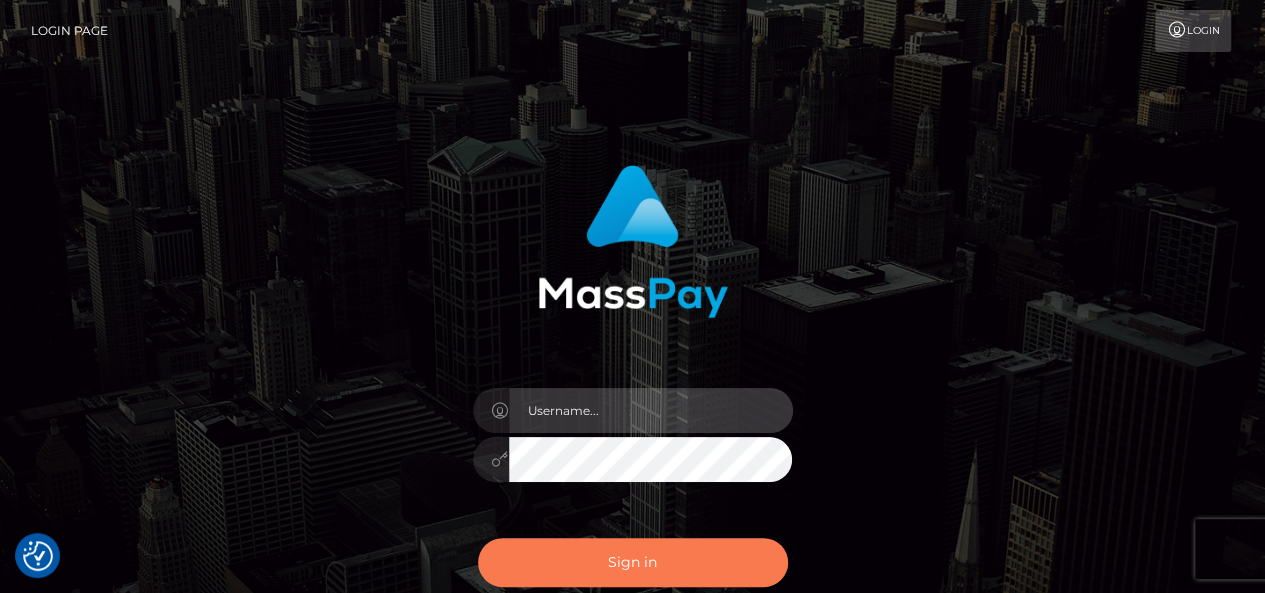 type on "pk.es" 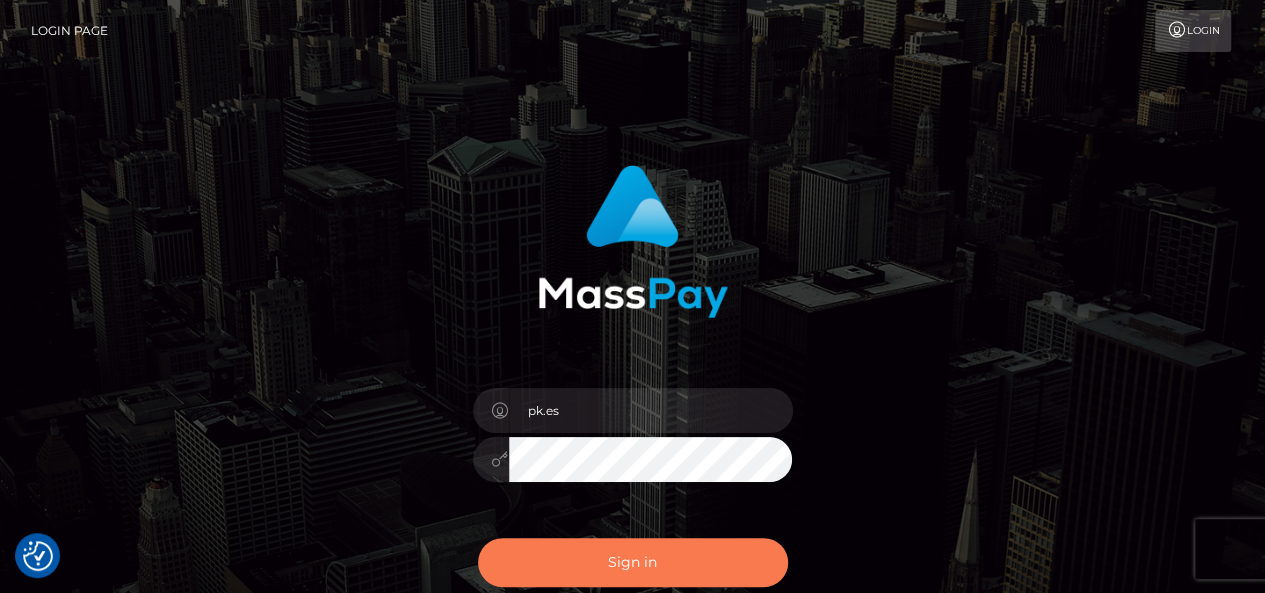 click on "Sign in" at bounding box center [633, 562] 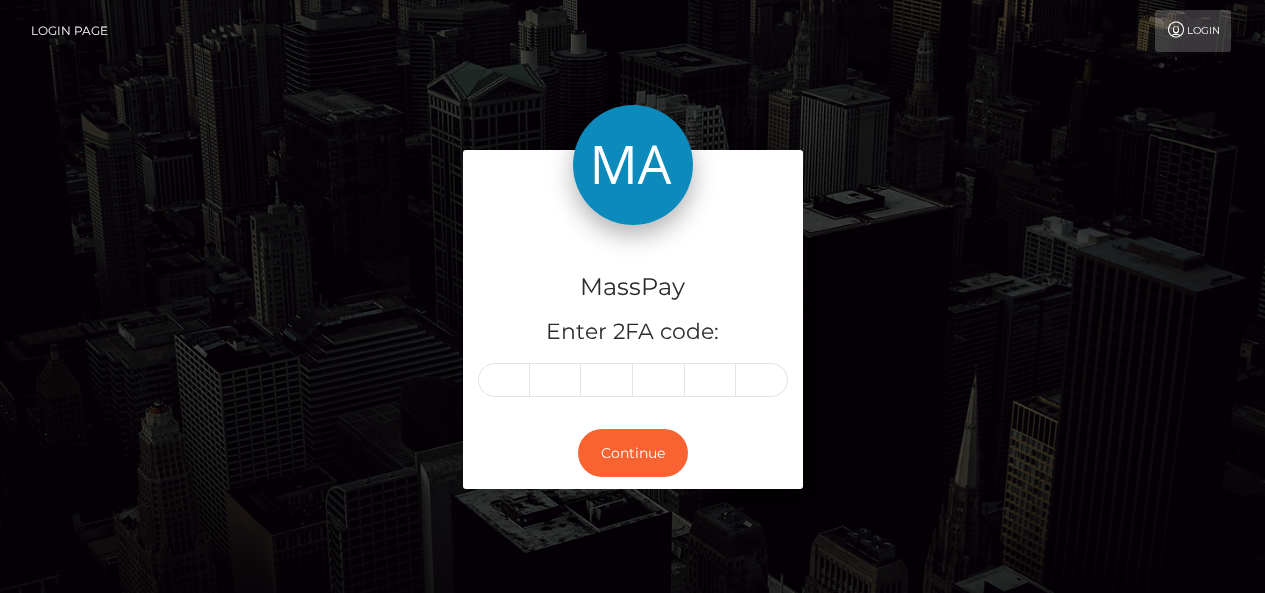 scroll, scrollTop: 0, scrollLeft: 0, axis: both 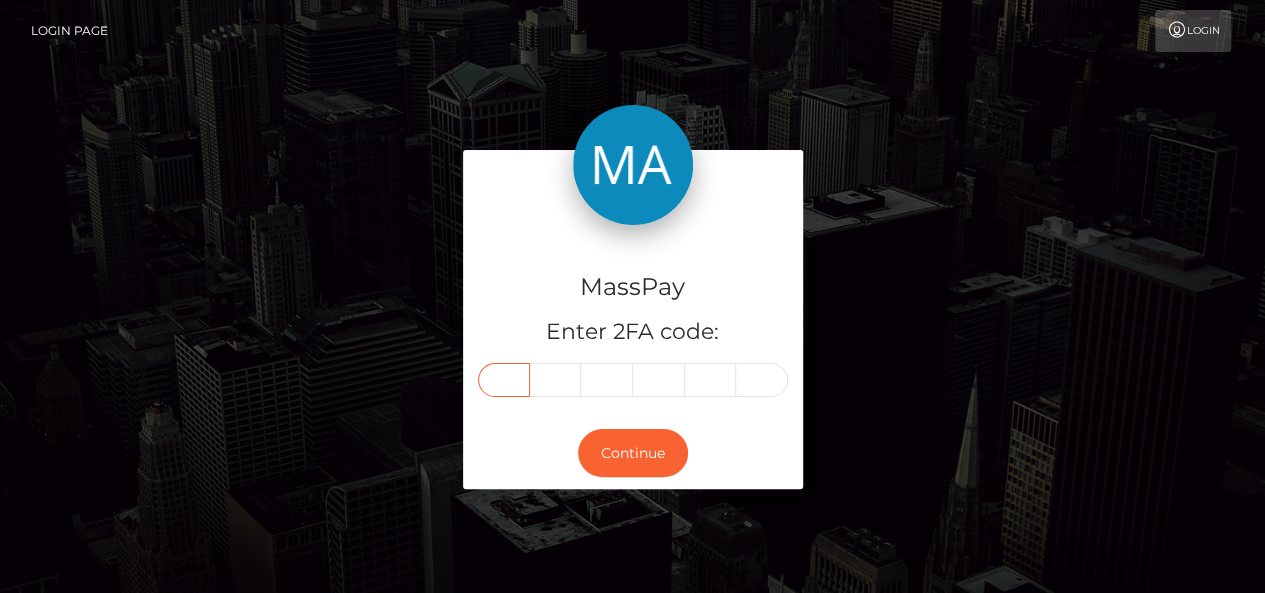 click at bounding box center [504, 380] 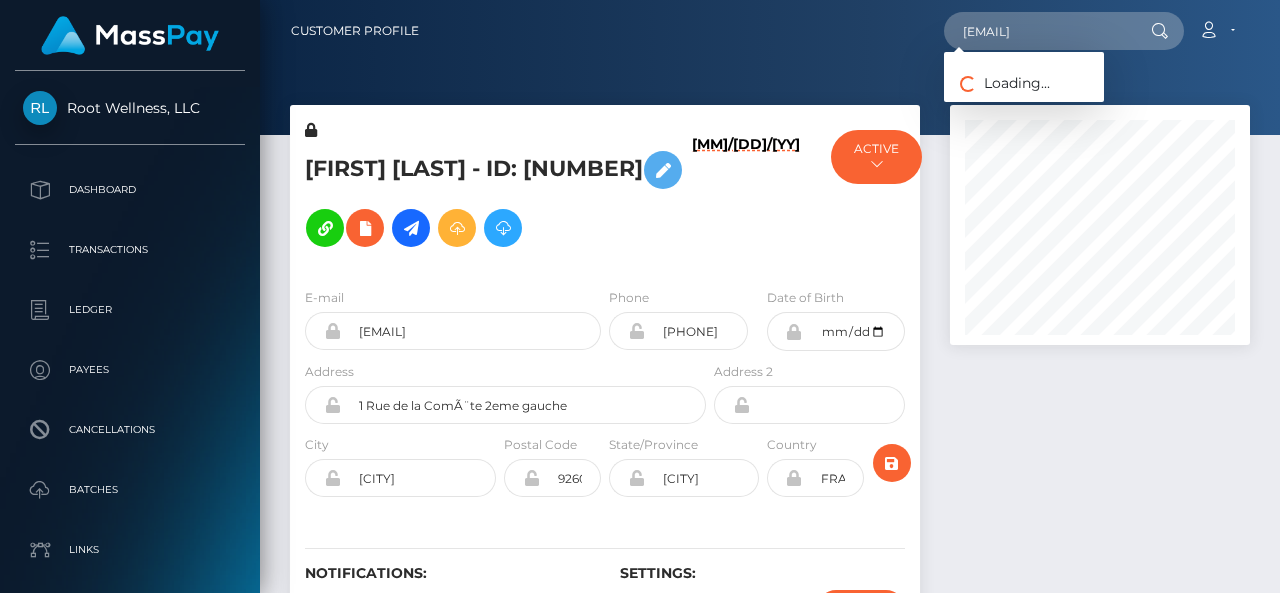 scroll, scrollTop: 0, scrollLeft: 0, axis: both 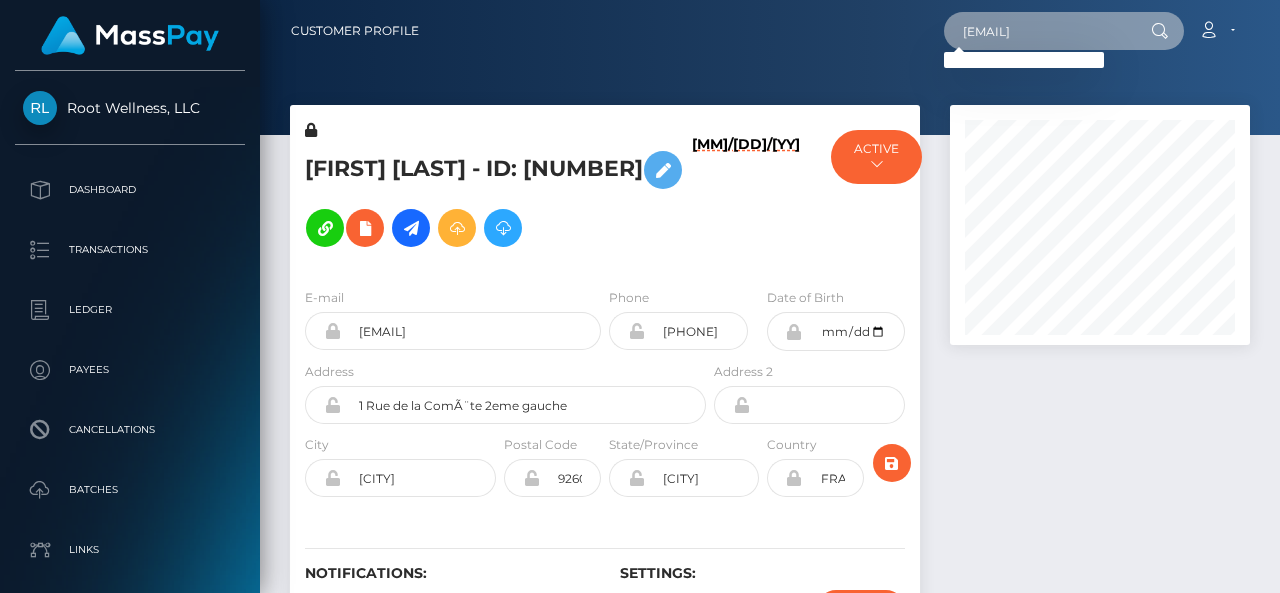click on "giulianabrondino.gb@gmail.com" at bounding box center [1038, 31] 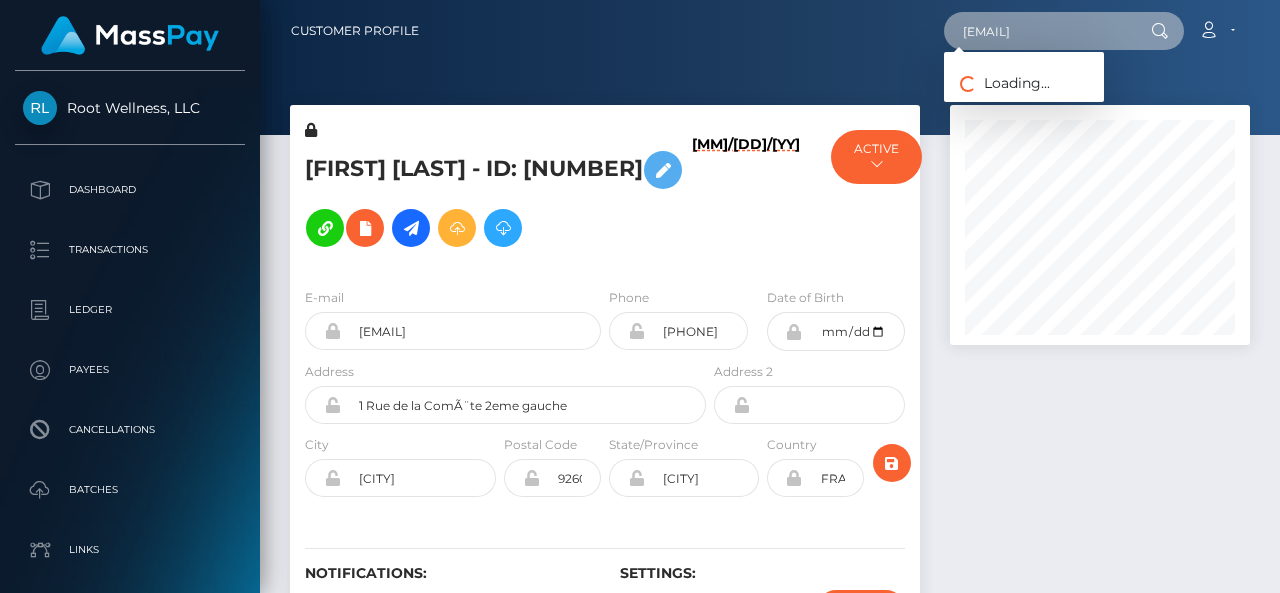 paste on "6883a765c1912599720fbef1" 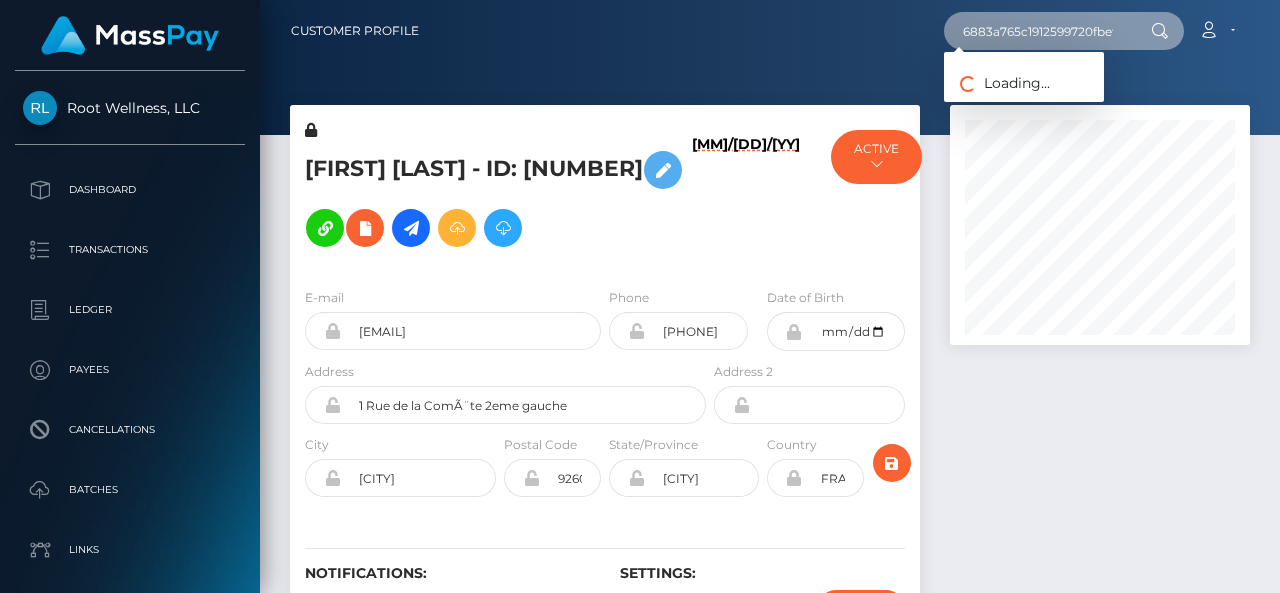 scroll, scrollTop: 0, scrollLeft: 6, axis: horizontal 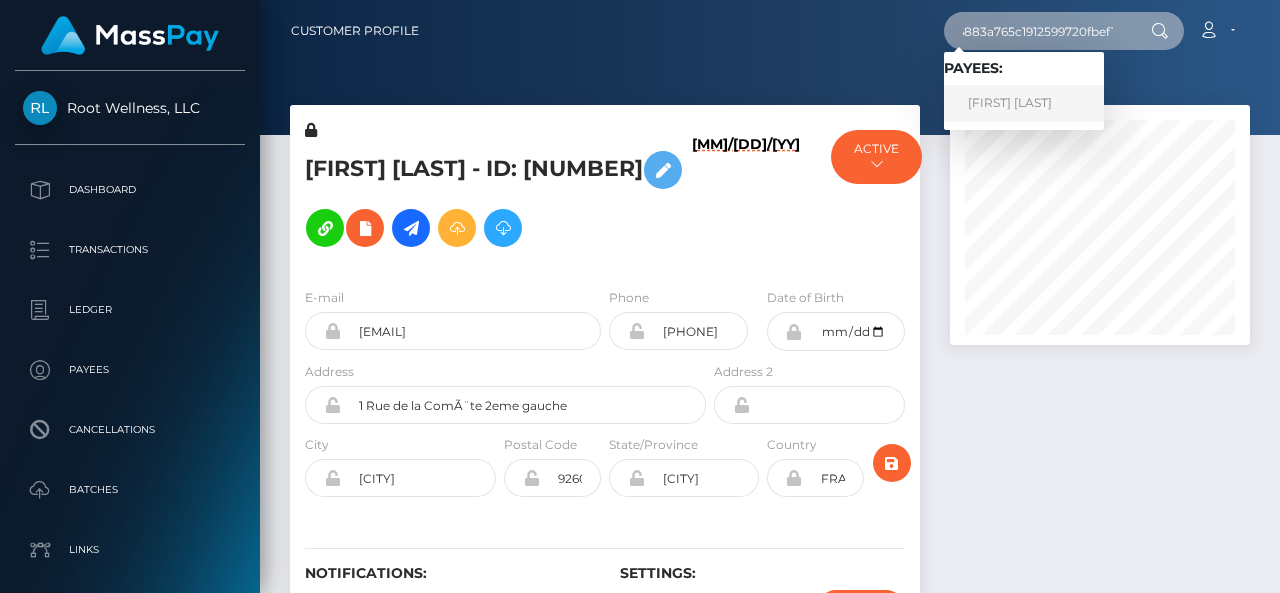 type on "6883a765c1912599720fbef1" 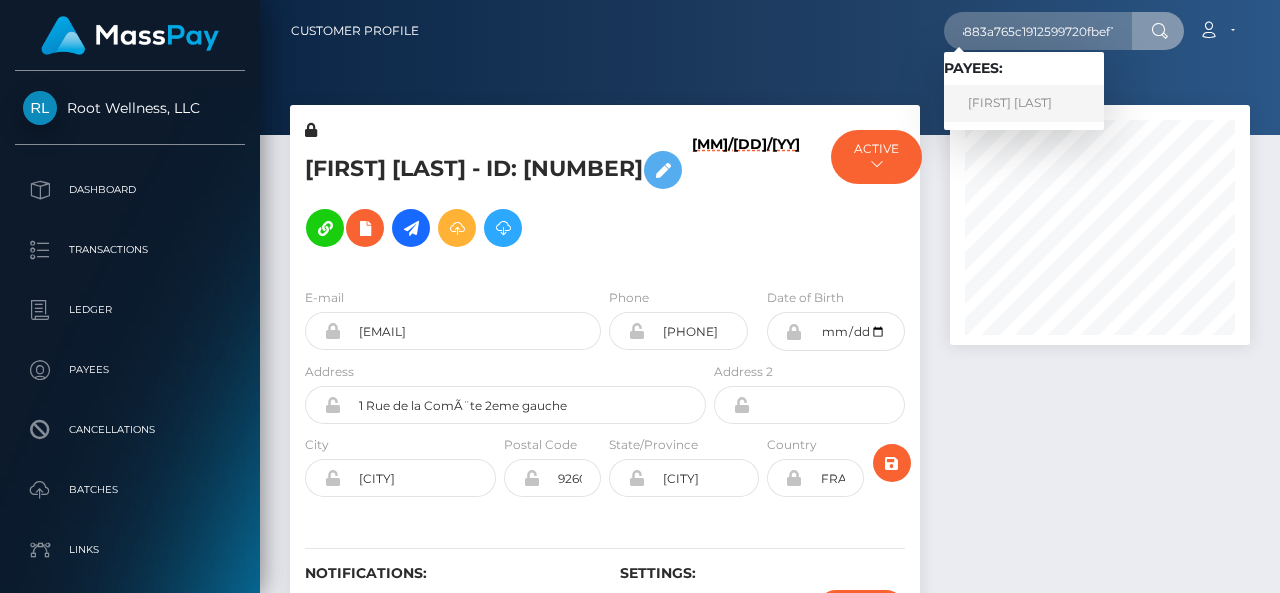 click on "Giuliana  Brondino" at bounding box center [1024, 103] 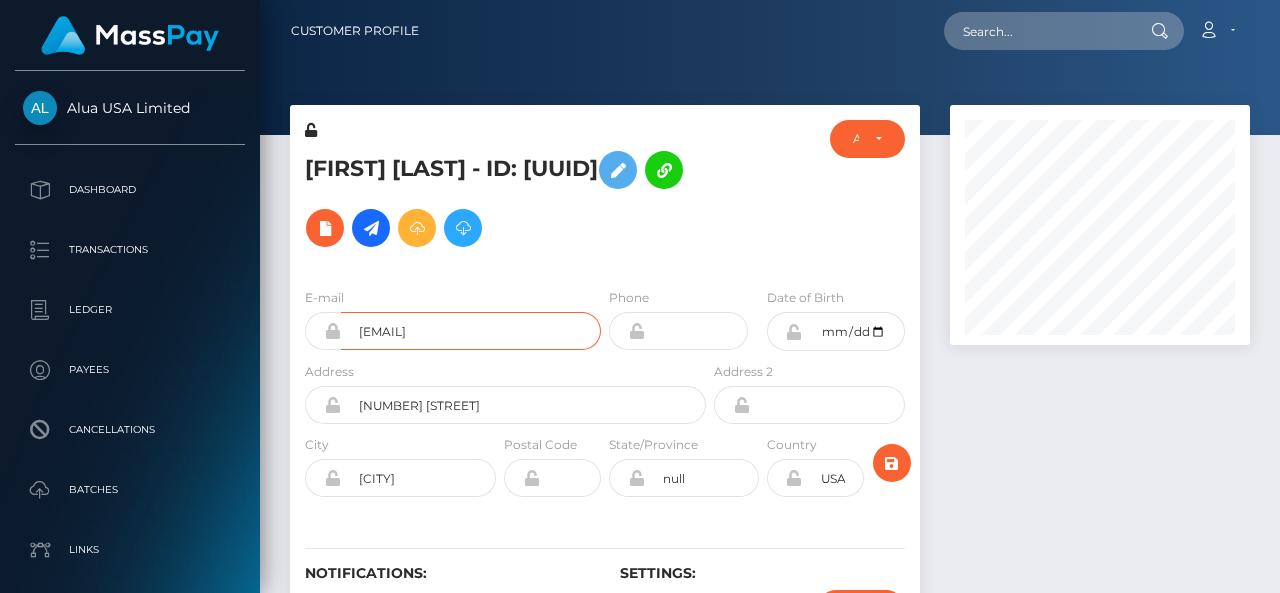 scroll, scrollTop: 0, scrollLeft: 0, axis: both 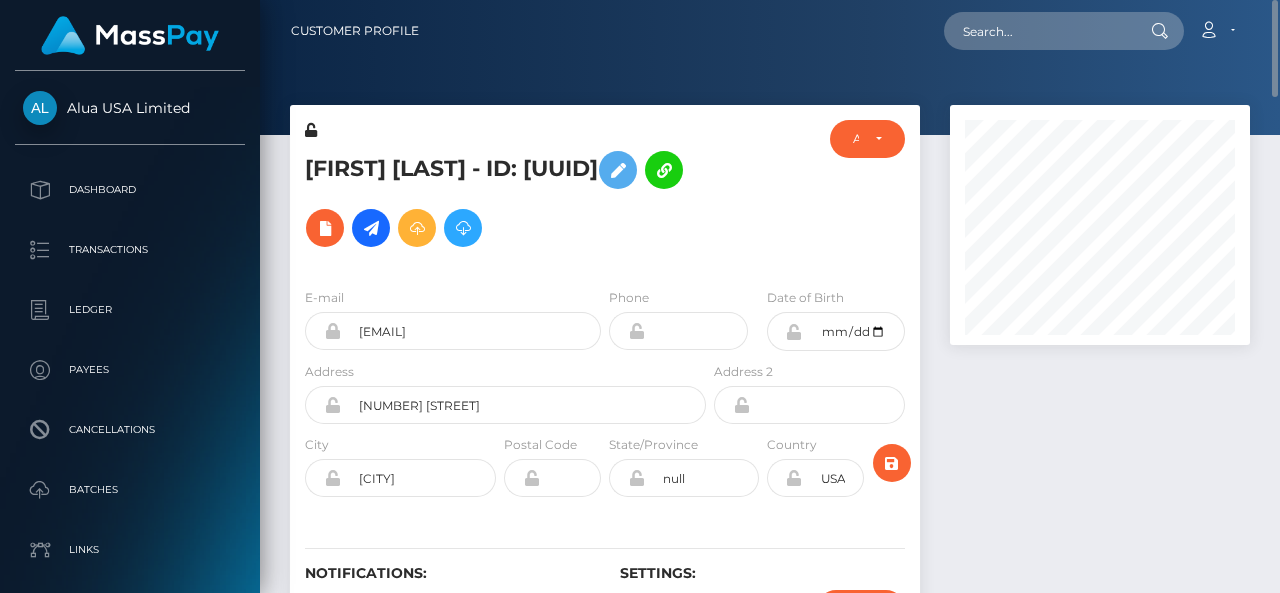 click on "Giuliana  Brondino
- ID: 6883a765c1912599720fbef1" at bounding box center (500, 199) 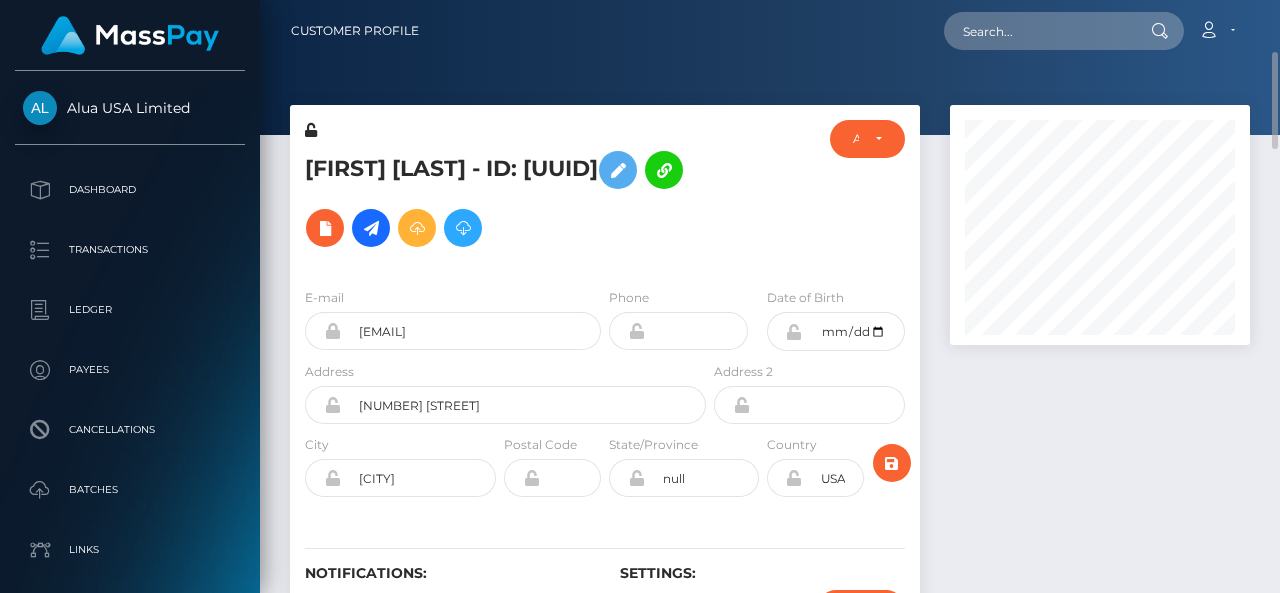 scroll, scrollTop: 55, scrollLeft: 0, axis: vertical 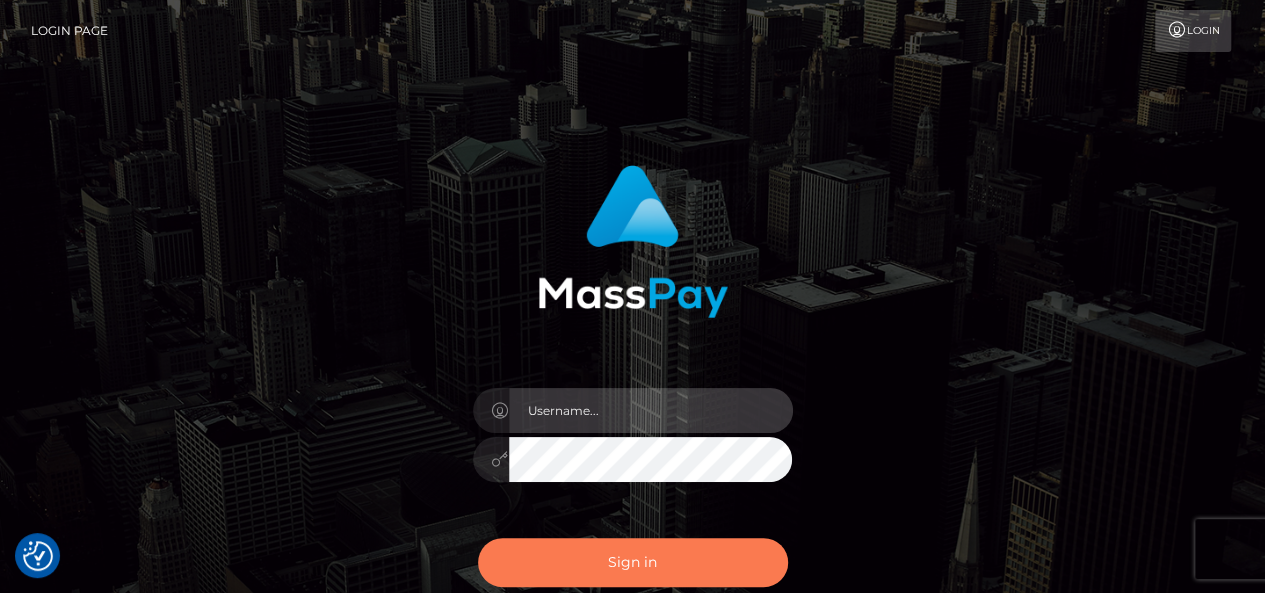 type on "pk.es" 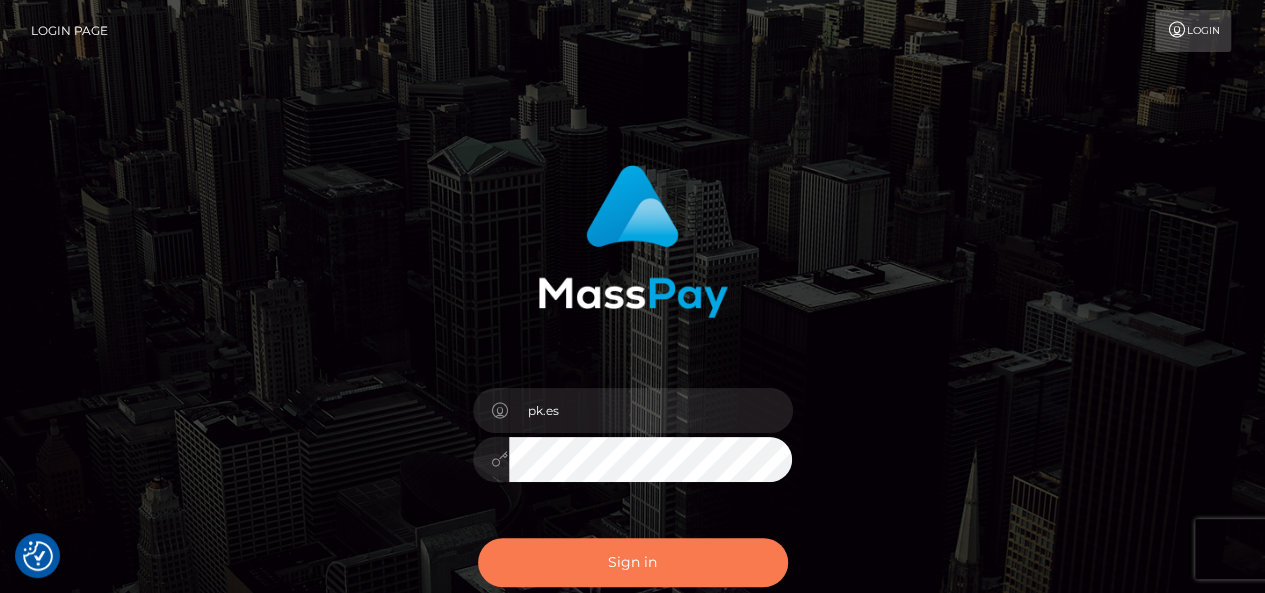 click on "Sign in" at bounding box center (633, 562) 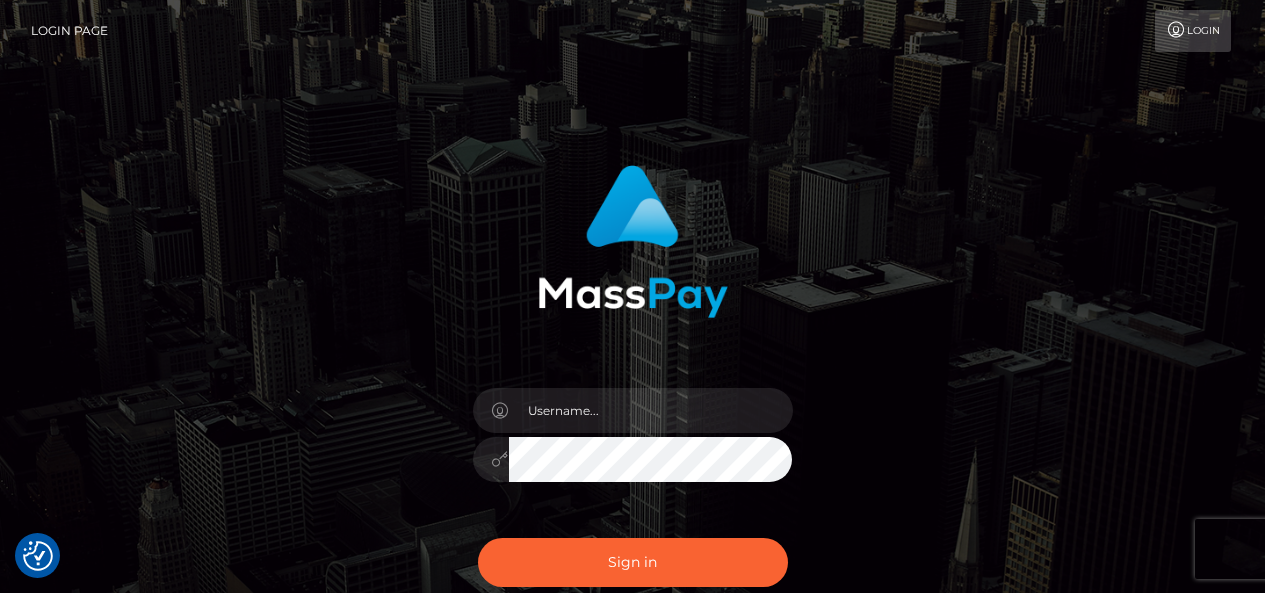 scroll, scrollTop: 0, scrollLeft: 0, axis: both 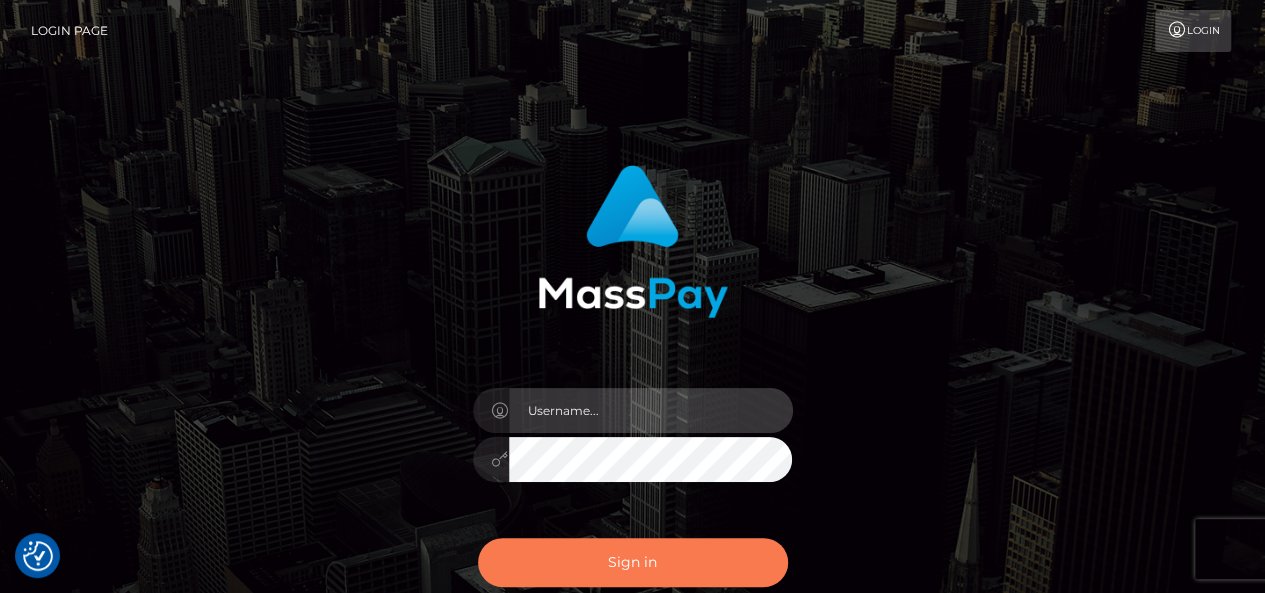 type on "pk.es" 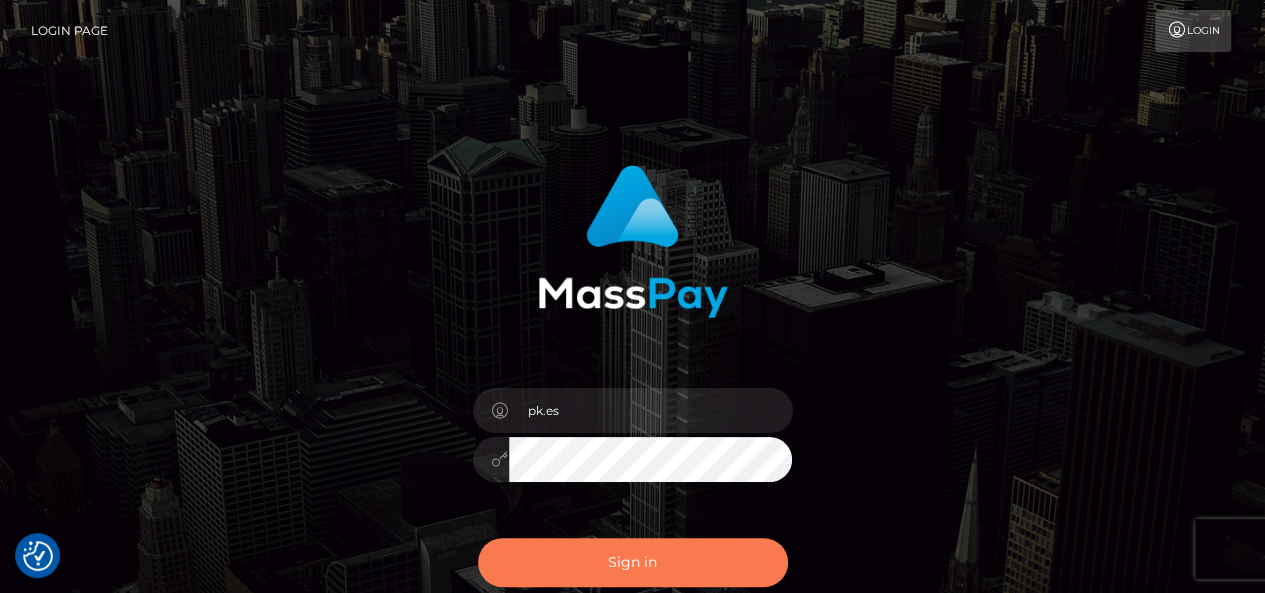 click on "Sign in" at bounding box center [633, 562] 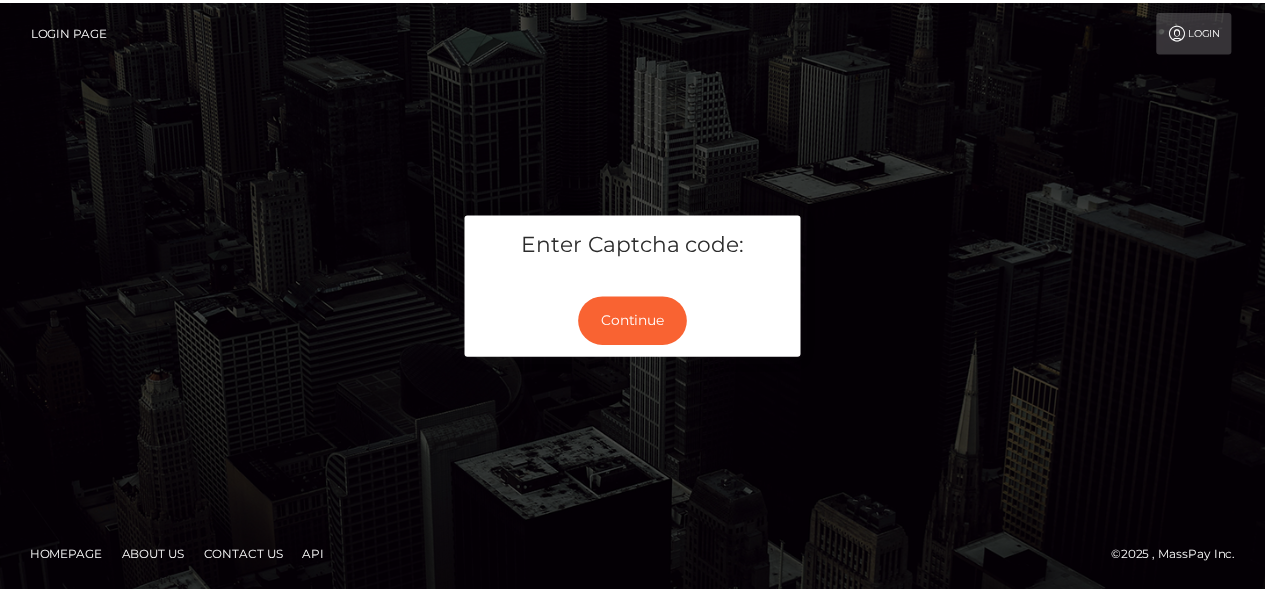 scroll, scrollTop: 0, scrollLeft: 0, axis: both 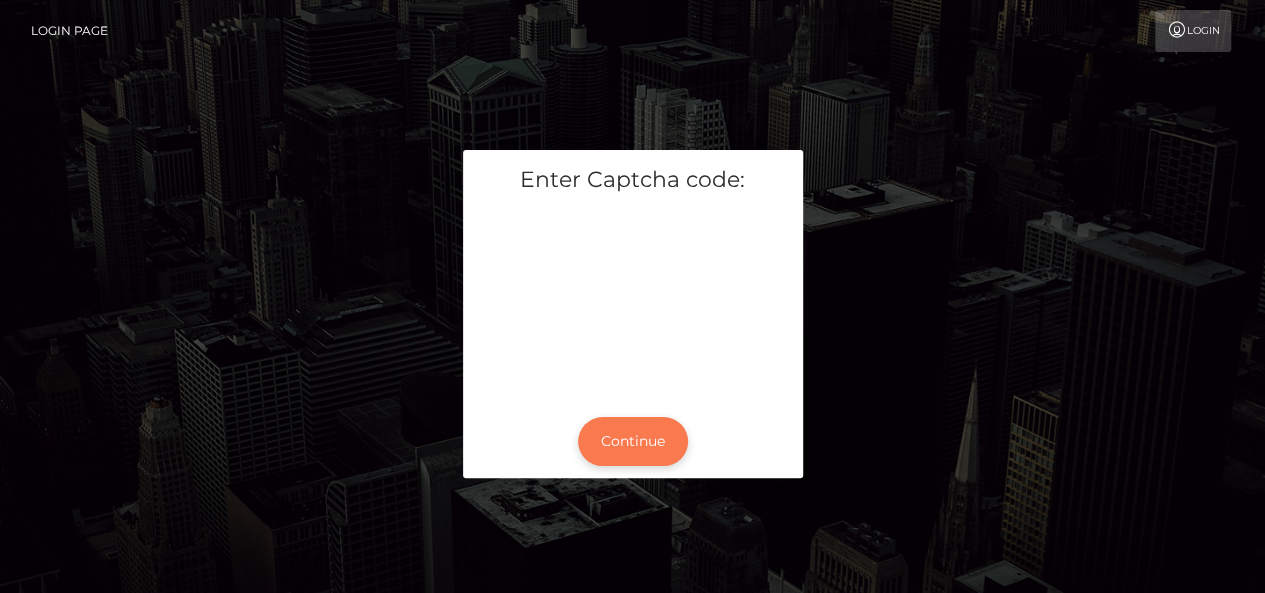 click on "Continue" at bounding box center (633, 441) 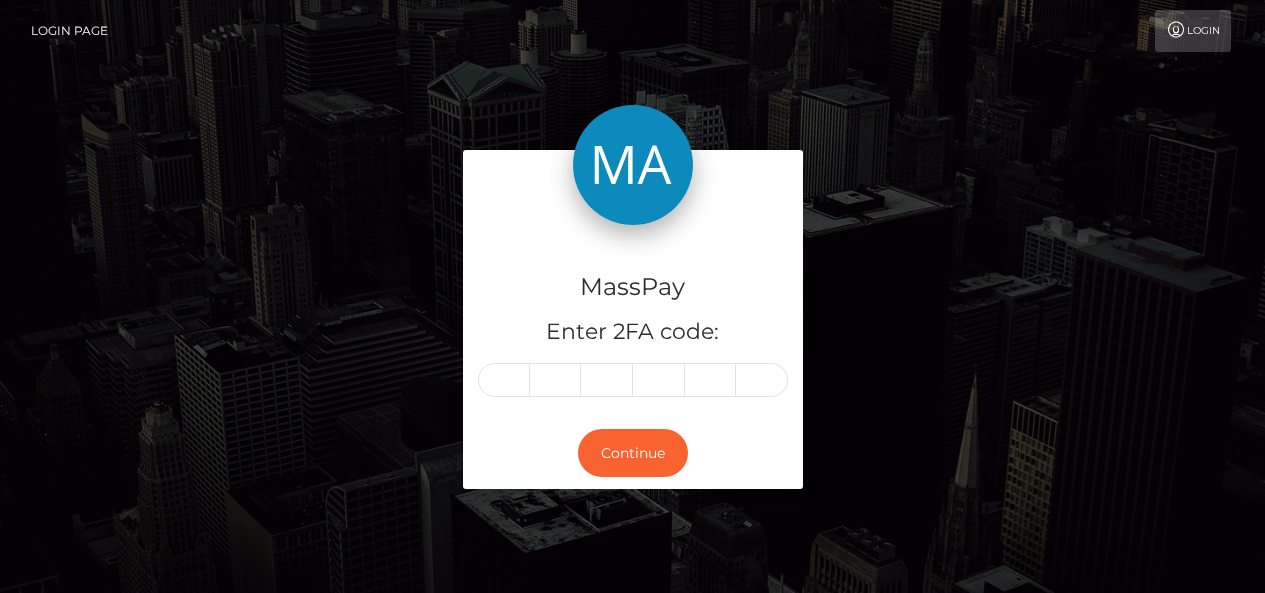 scroll, scrollTop: 0, scrollLeft: 0, axis: both 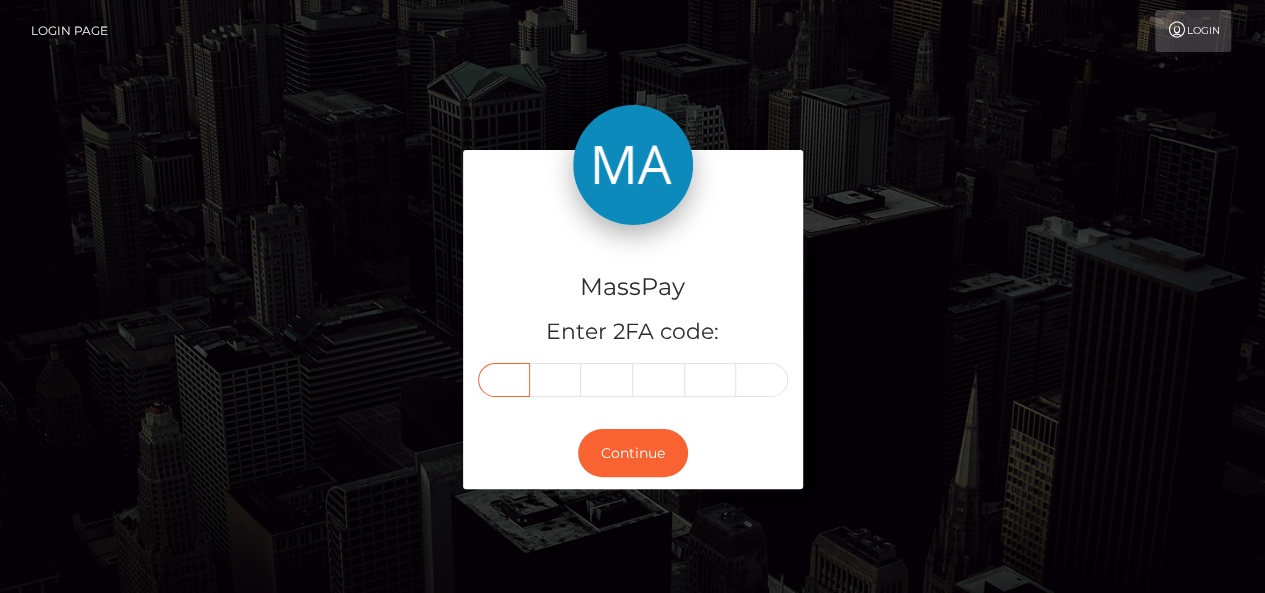 click at bounding box center (504, 380) 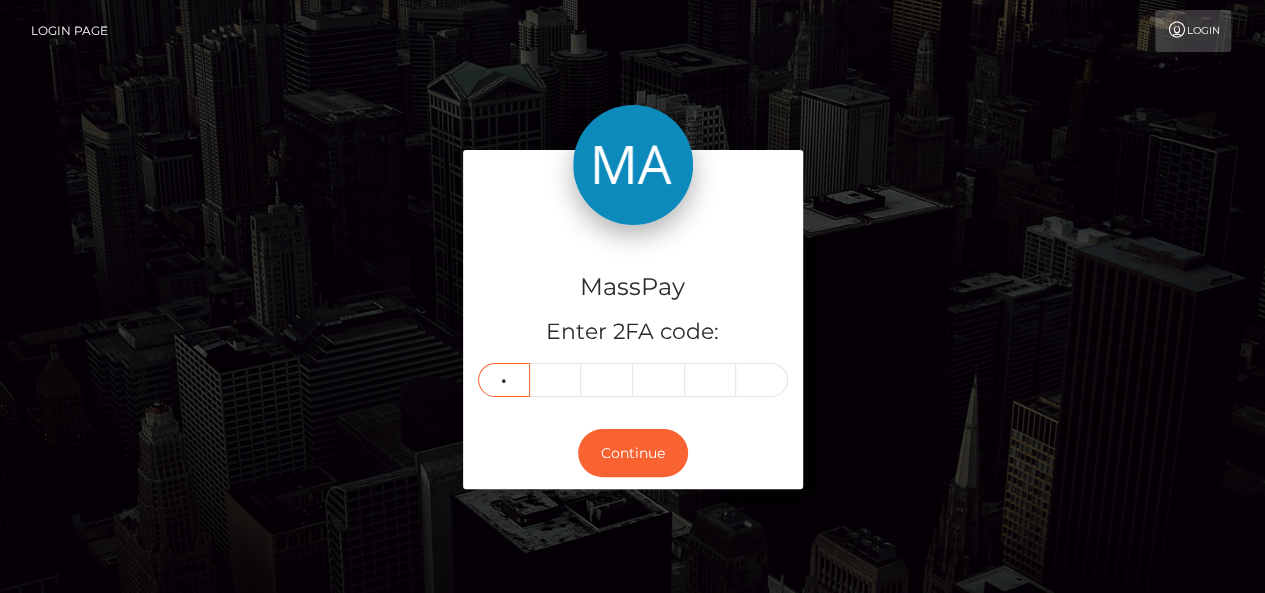 type on "3" 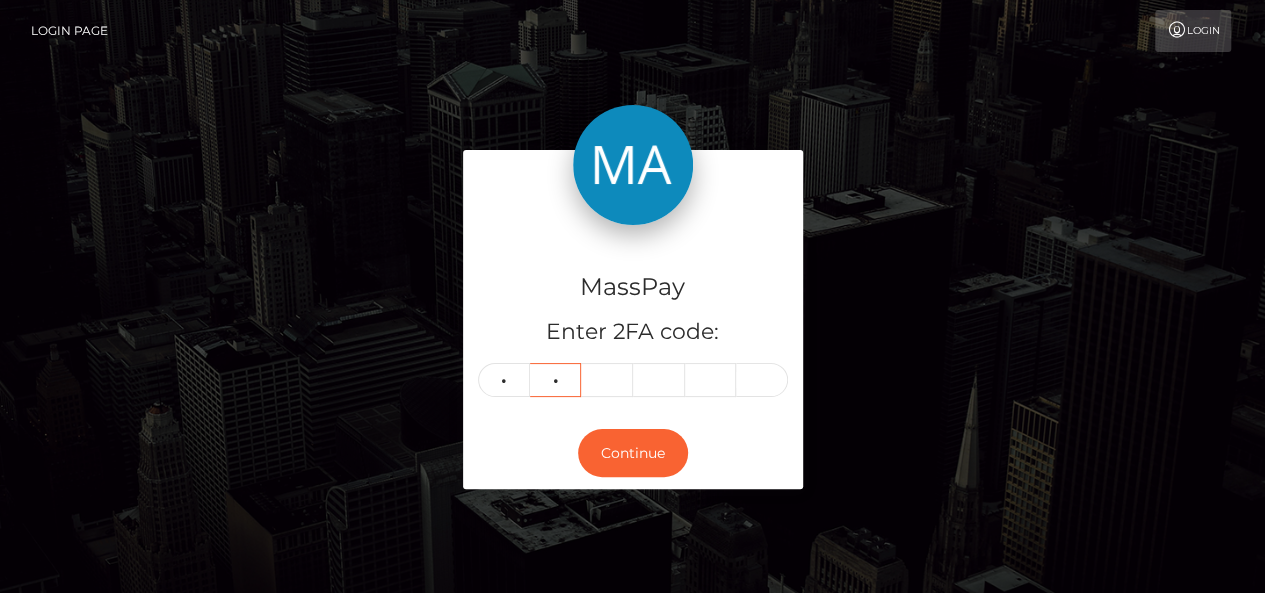 type on "3" 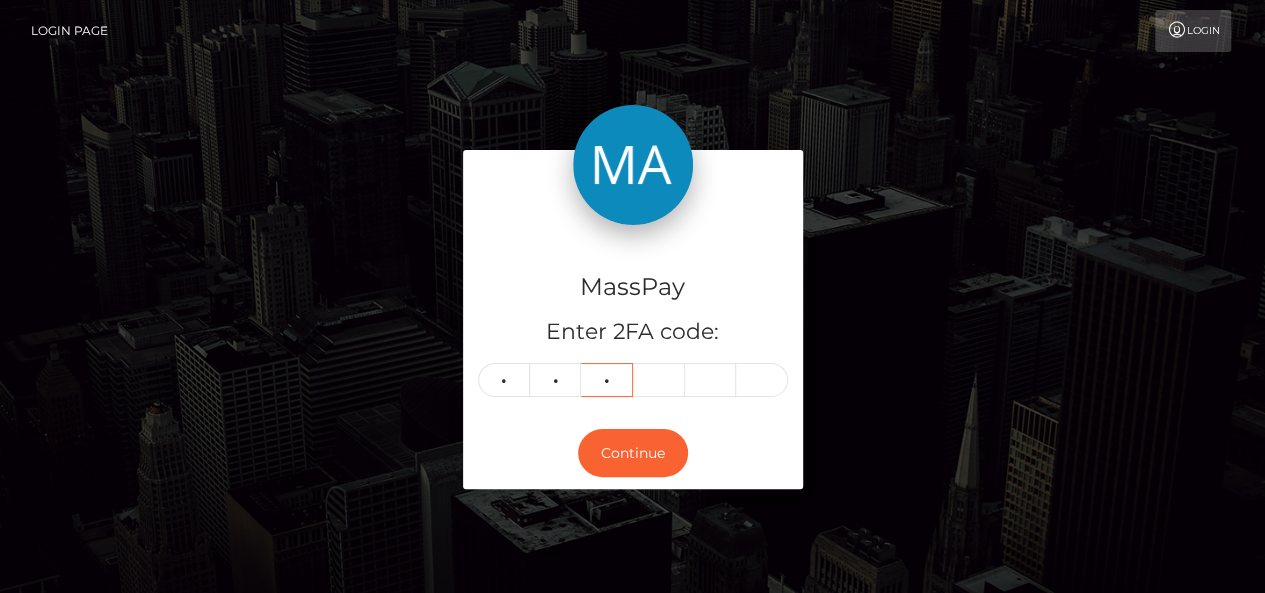 type on "3" 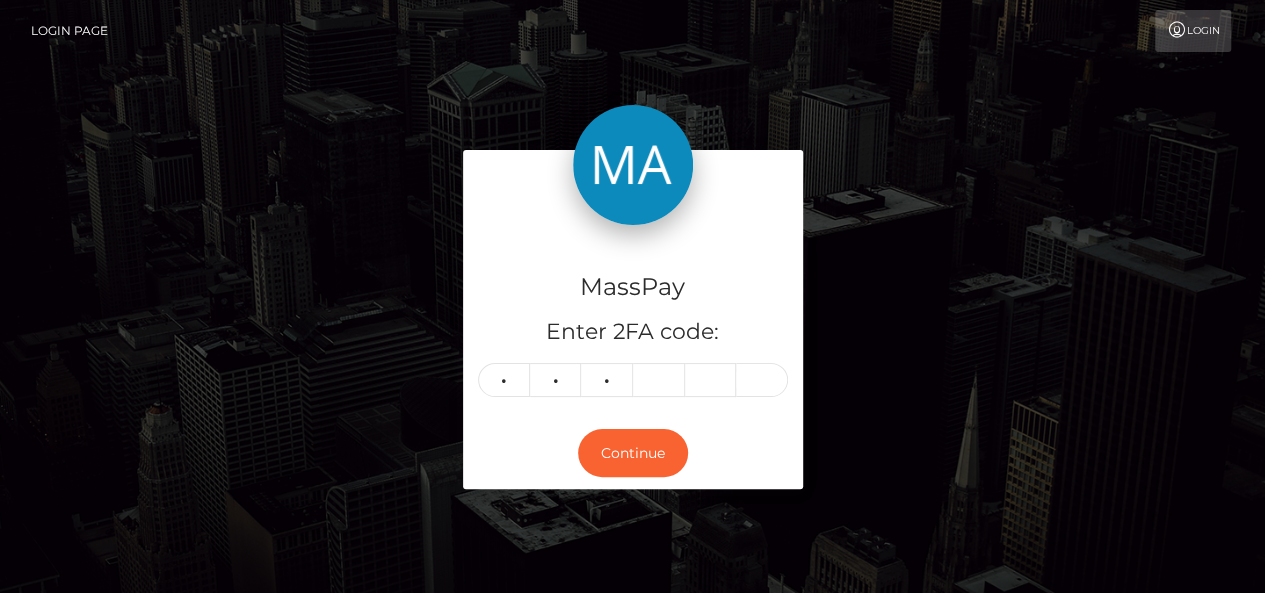 click on "MassPay" at bounding box center (633, 287) 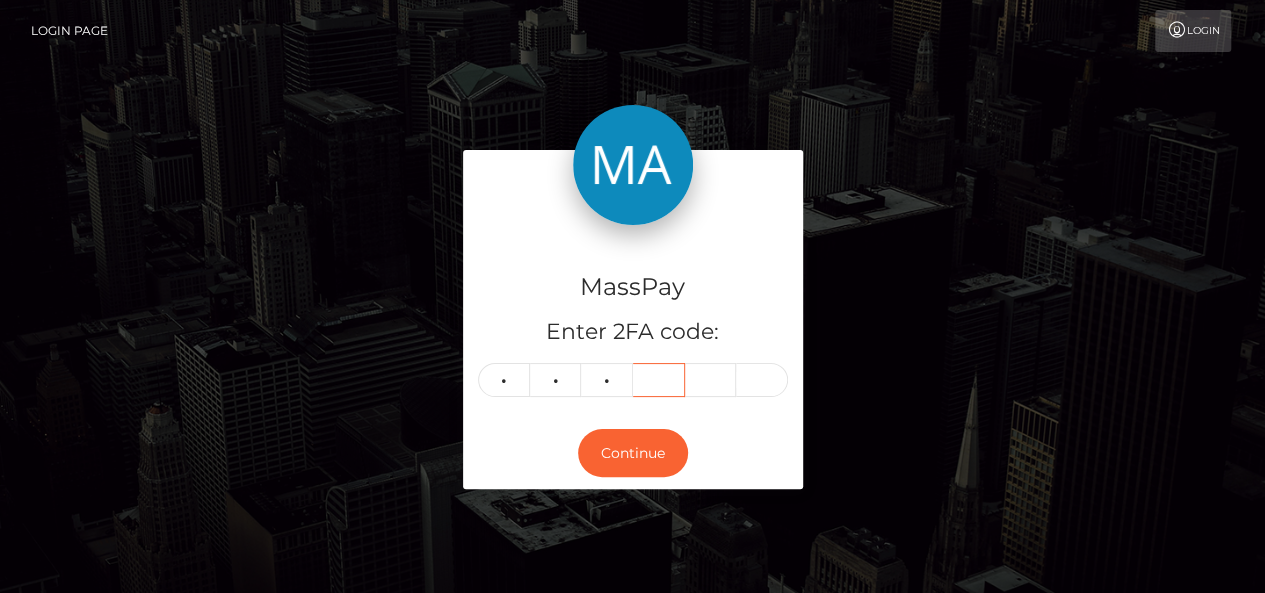 click at bounding box center (659, 380) 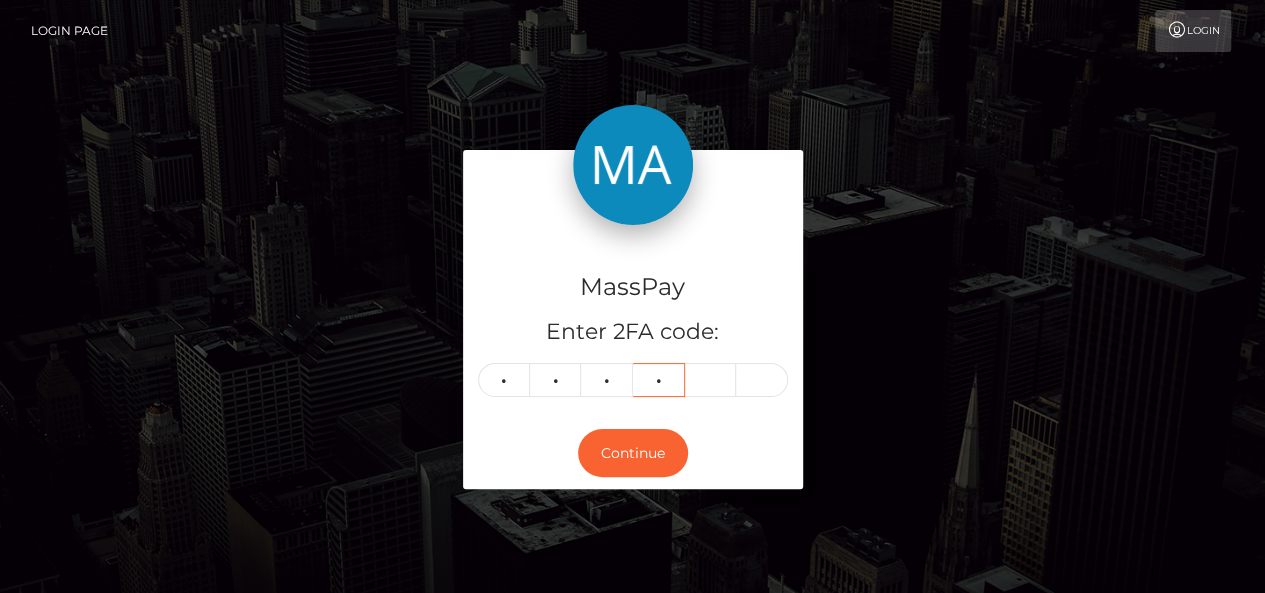 type on "5" 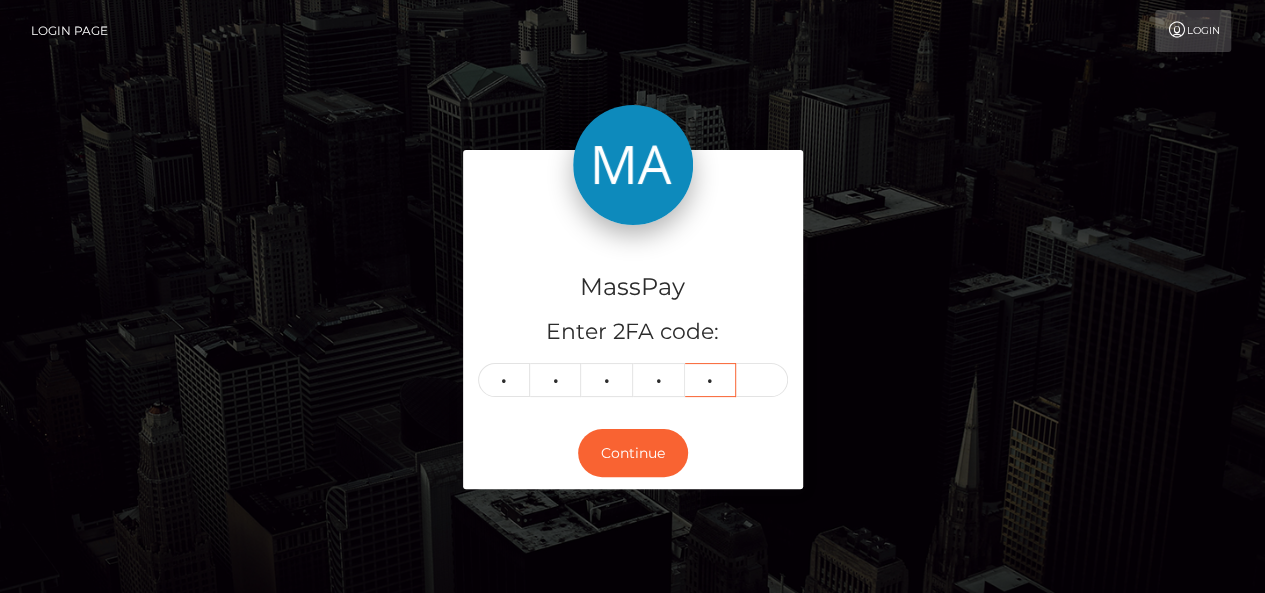 type on "1" 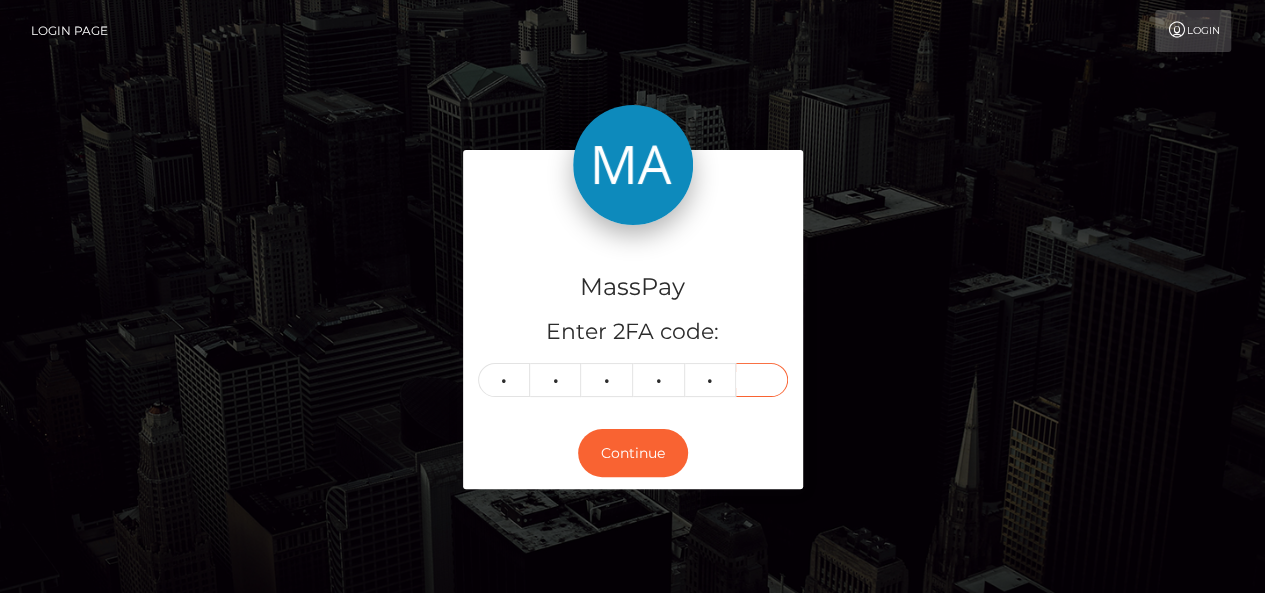 type on "9" 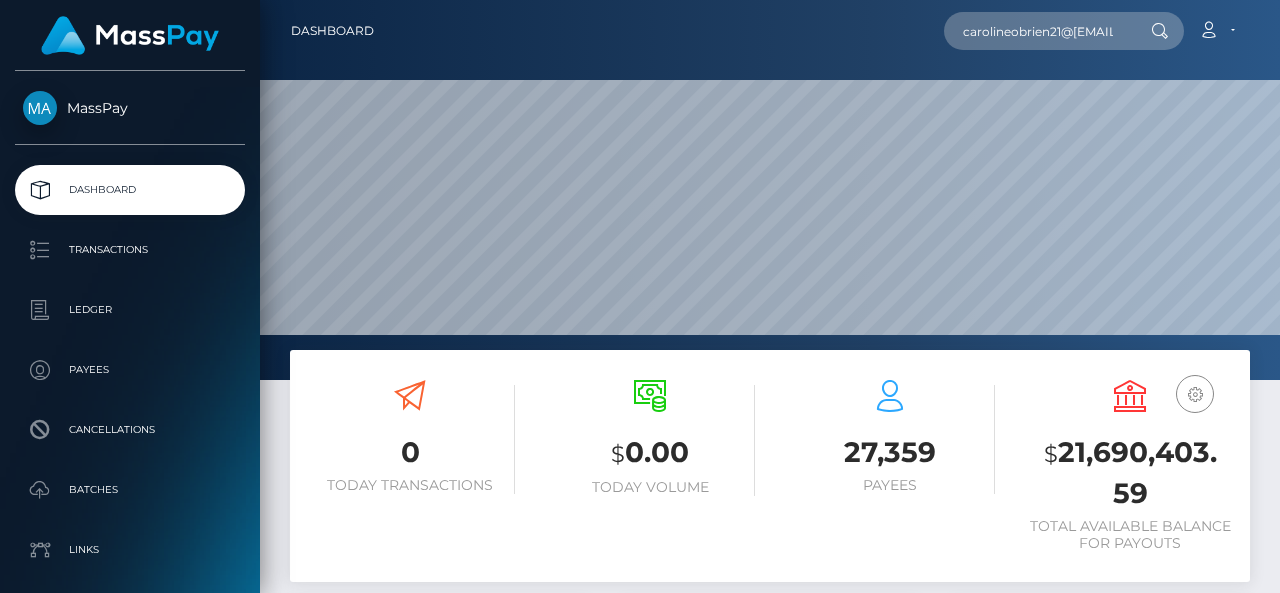 scroll, scrollTop: 0, scrollLeft: 0, axis: both 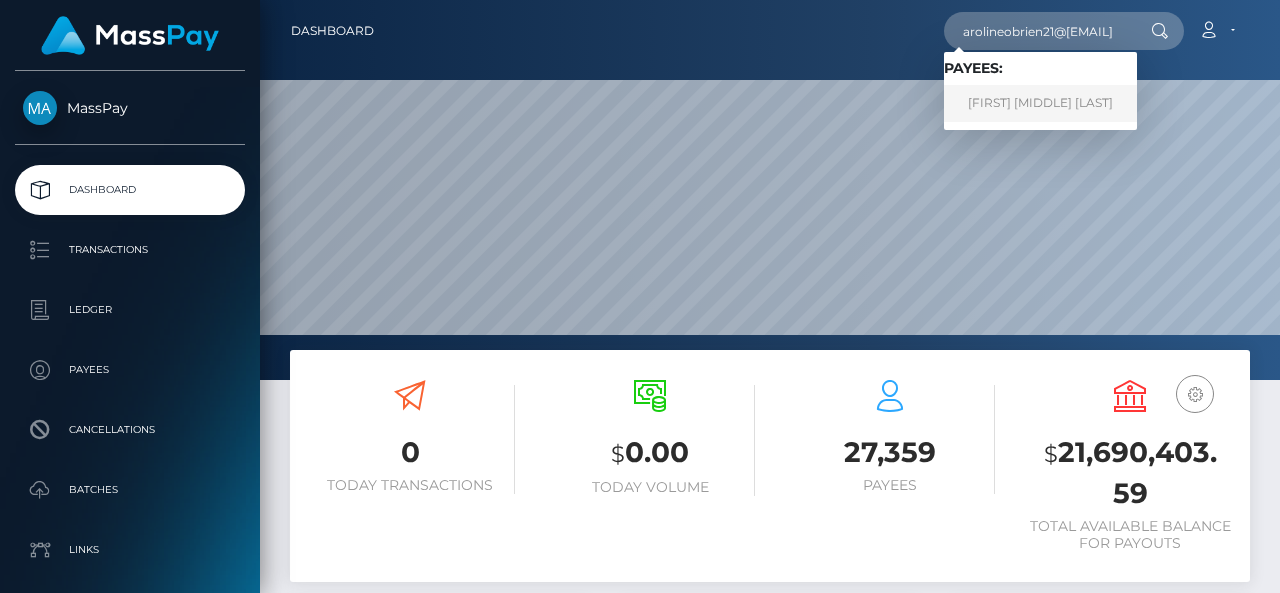 type on "[EMAIL]" 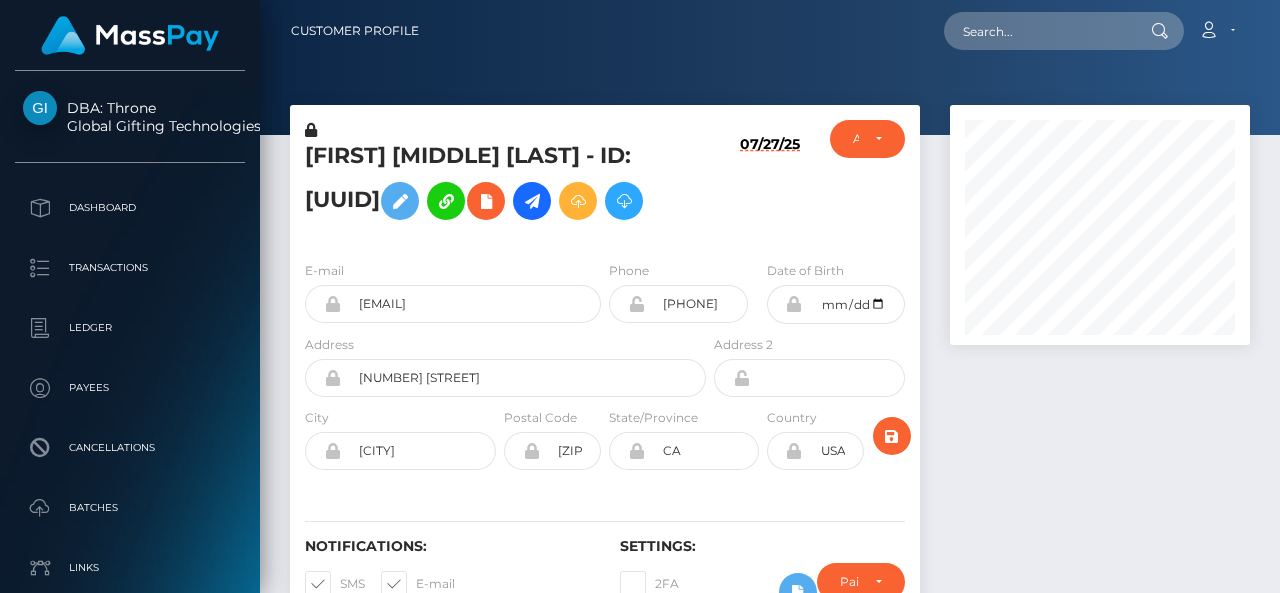 scroll, scrollTop: 0, scrollLeft: 0, axis: both 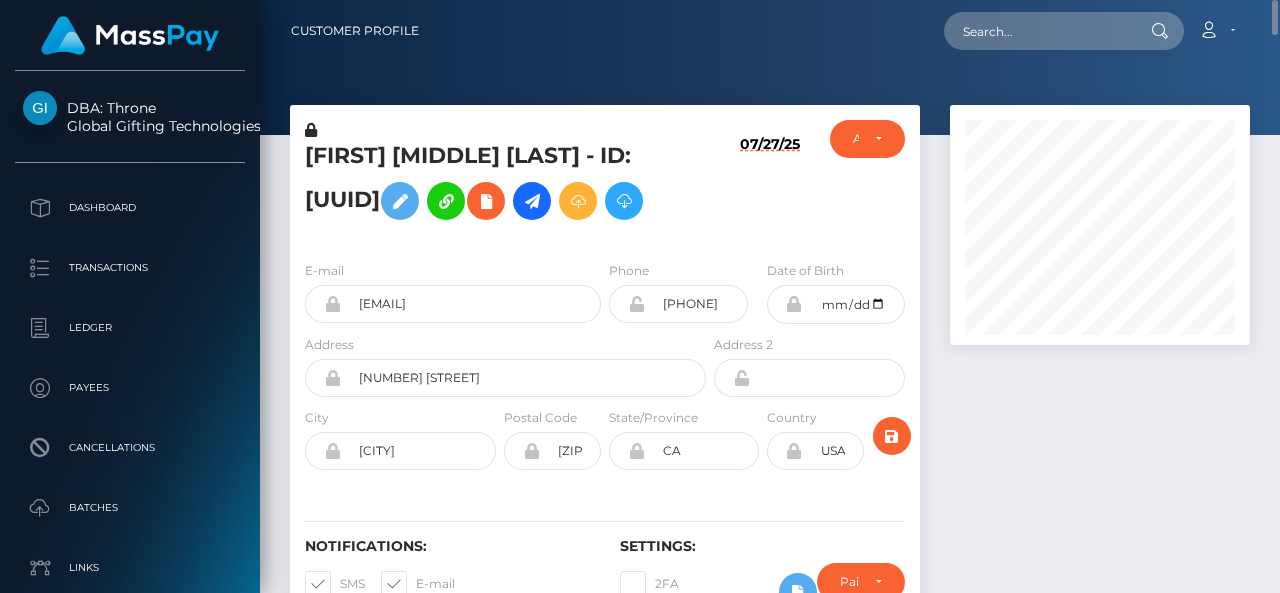 click on "[FIRST] [MIDDLE] [LAST]
- ID: [UUID]" at bounding box center [500, 185] 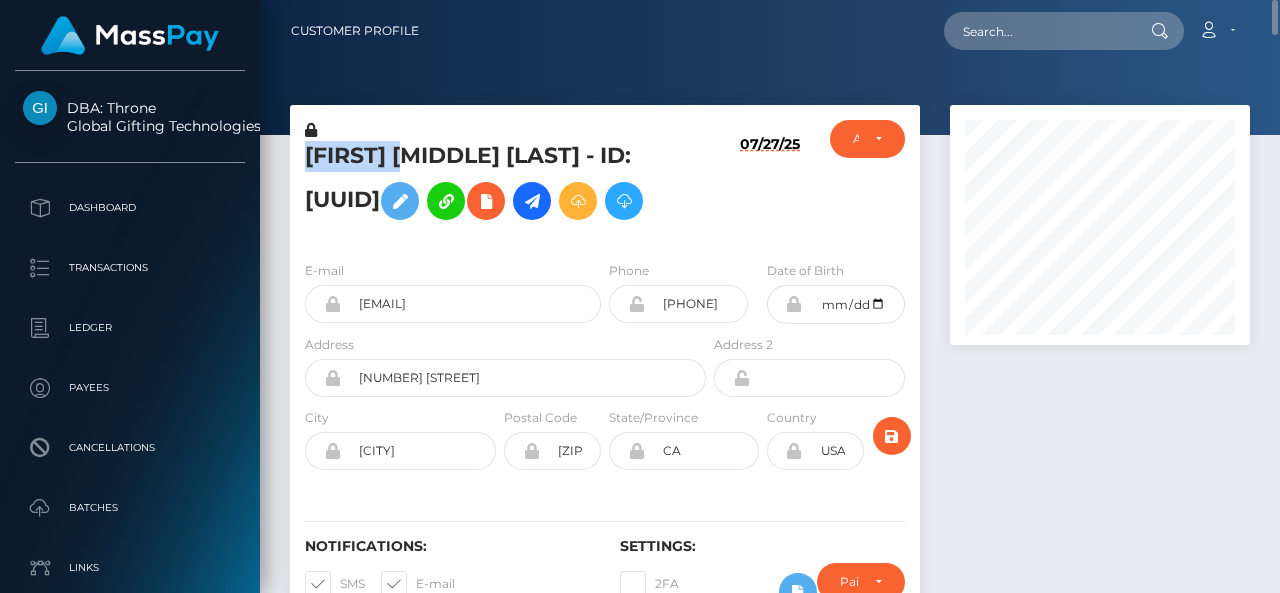 copy on "[FIRST]" 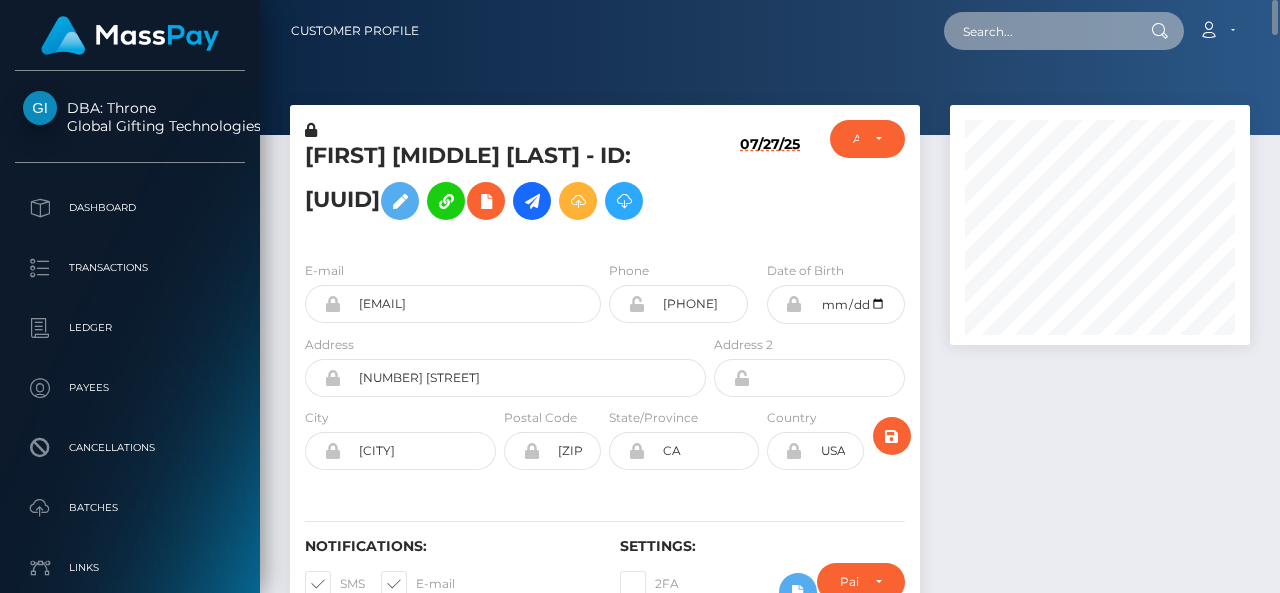click at bounding box center [1038, 31] 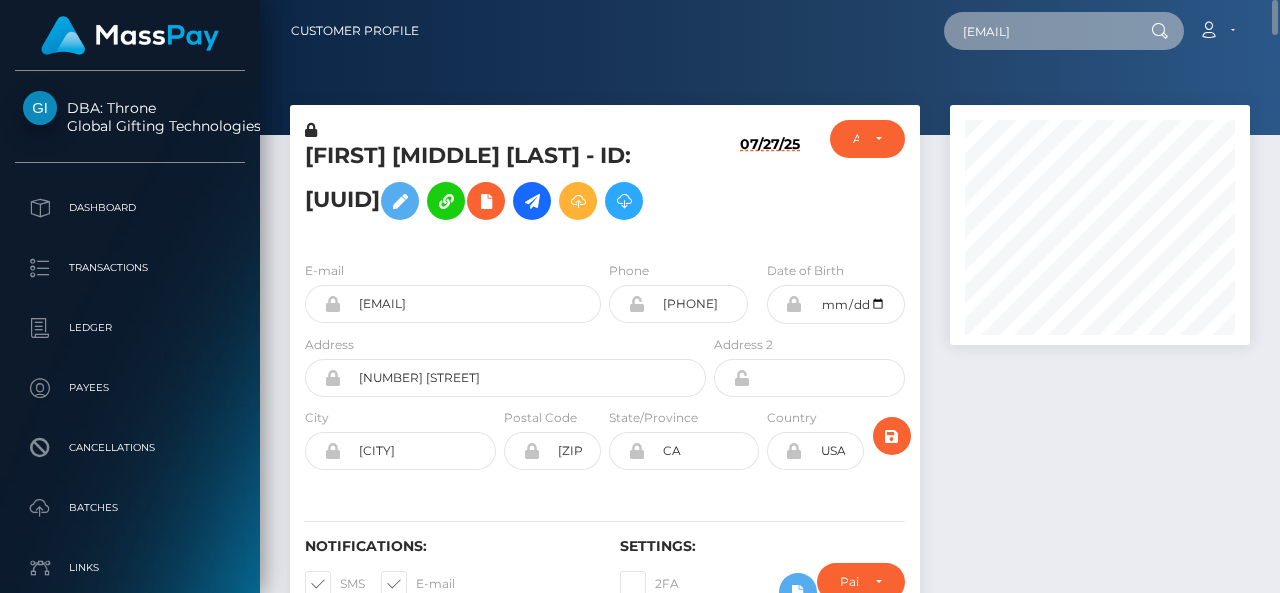 scroll, scrollTop: 0, scrollLeft: 58, axis: horizontal 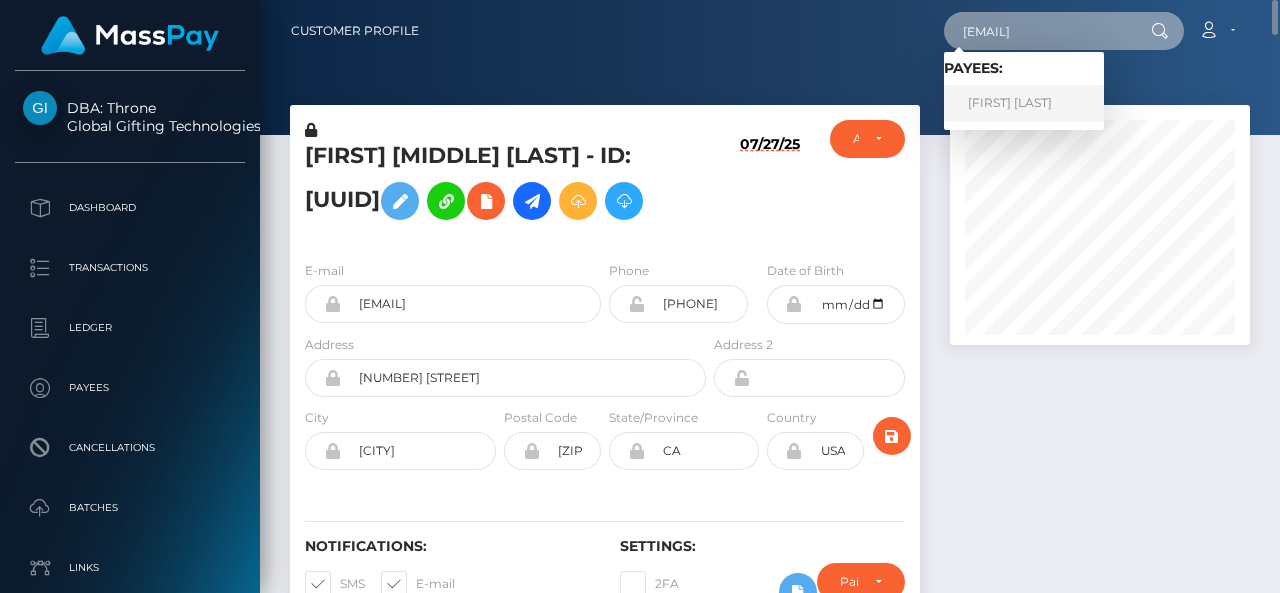 type on "[EMAIL]" 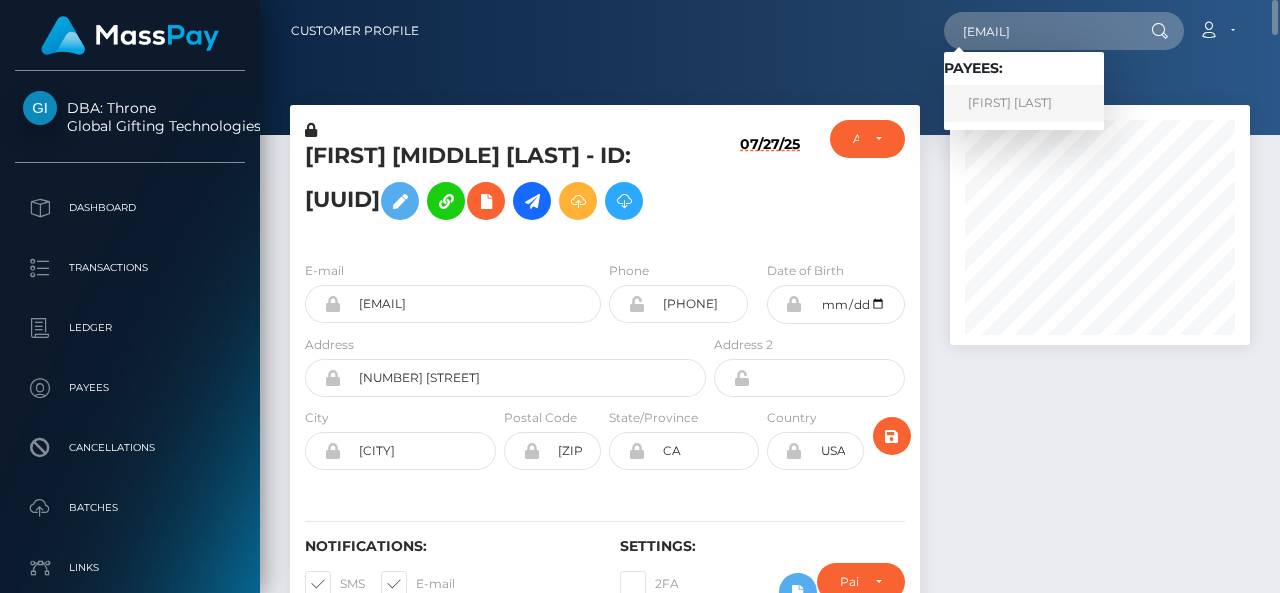 click on "Kenyaditswe  Tsinyane" at bounding box center [1024, 103] 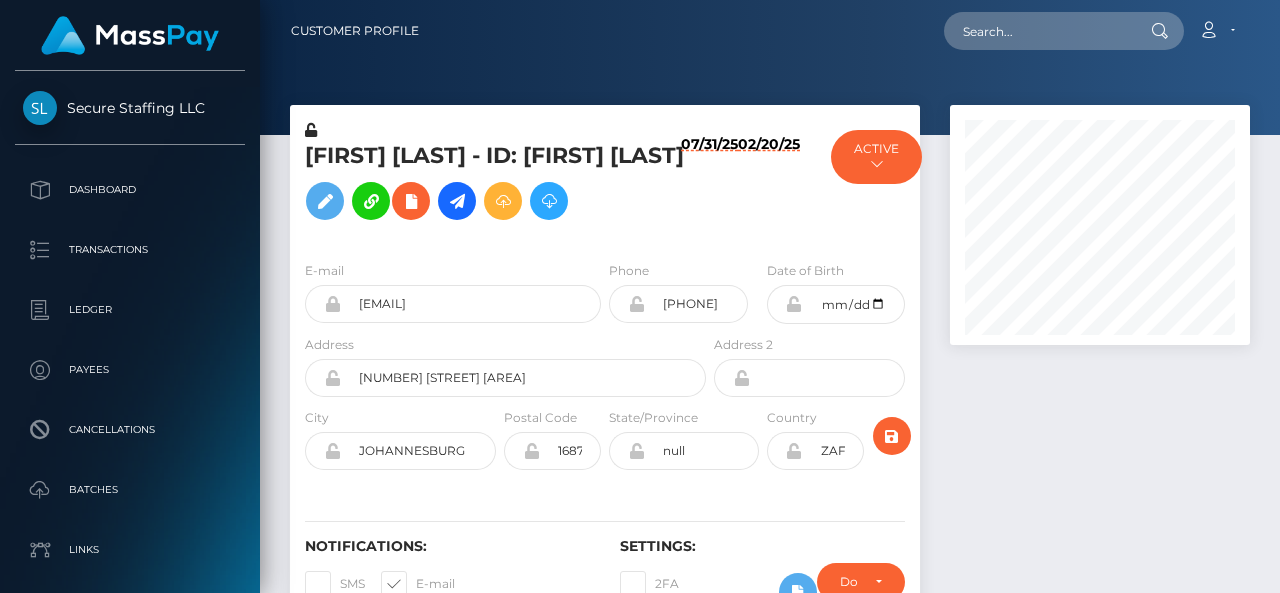 scroll, scrollTop: 0, scrollLeft: 0, axis: both 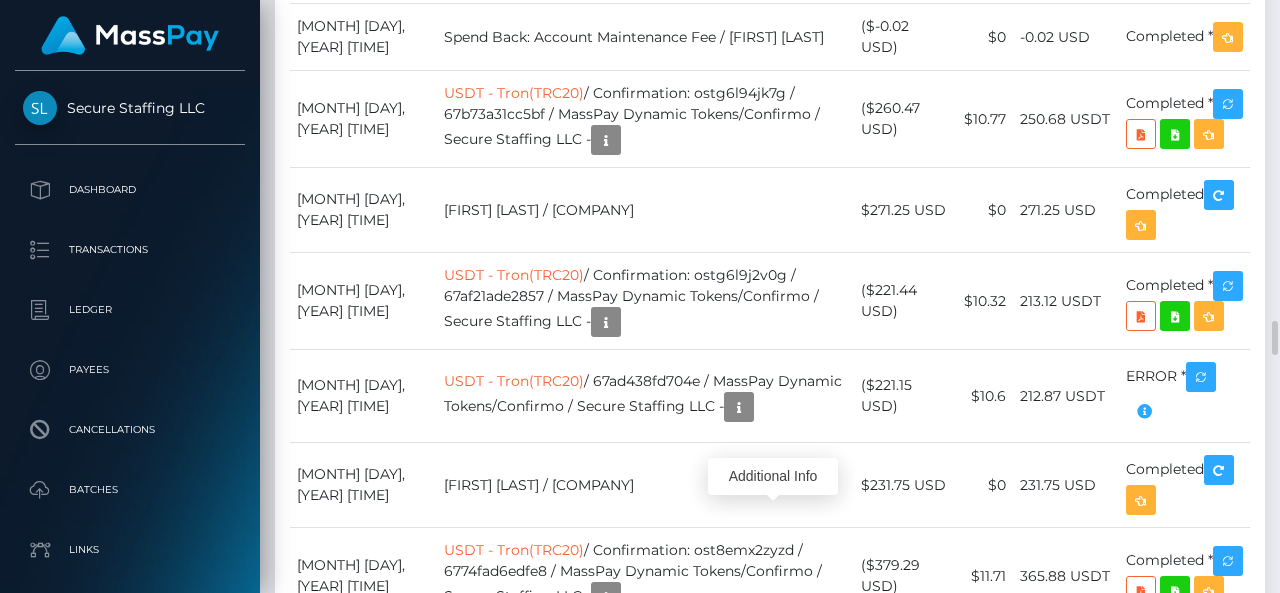 click at bounding box center (773, -400) 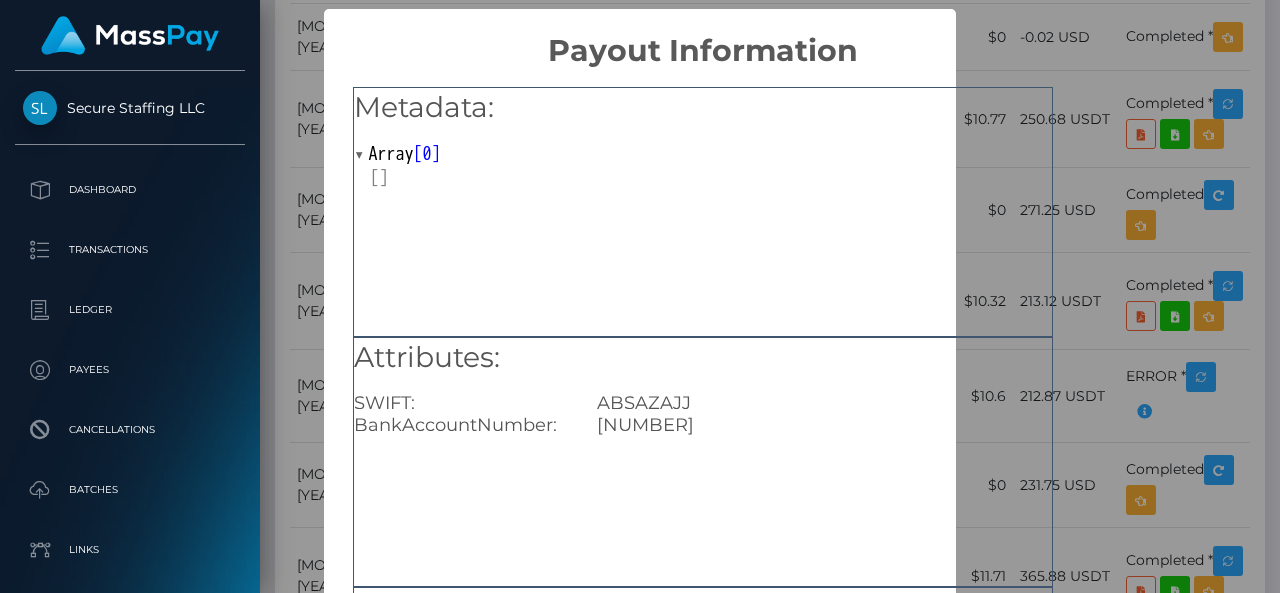 click on "[NUMBER]" at bounding box center [824, 425] 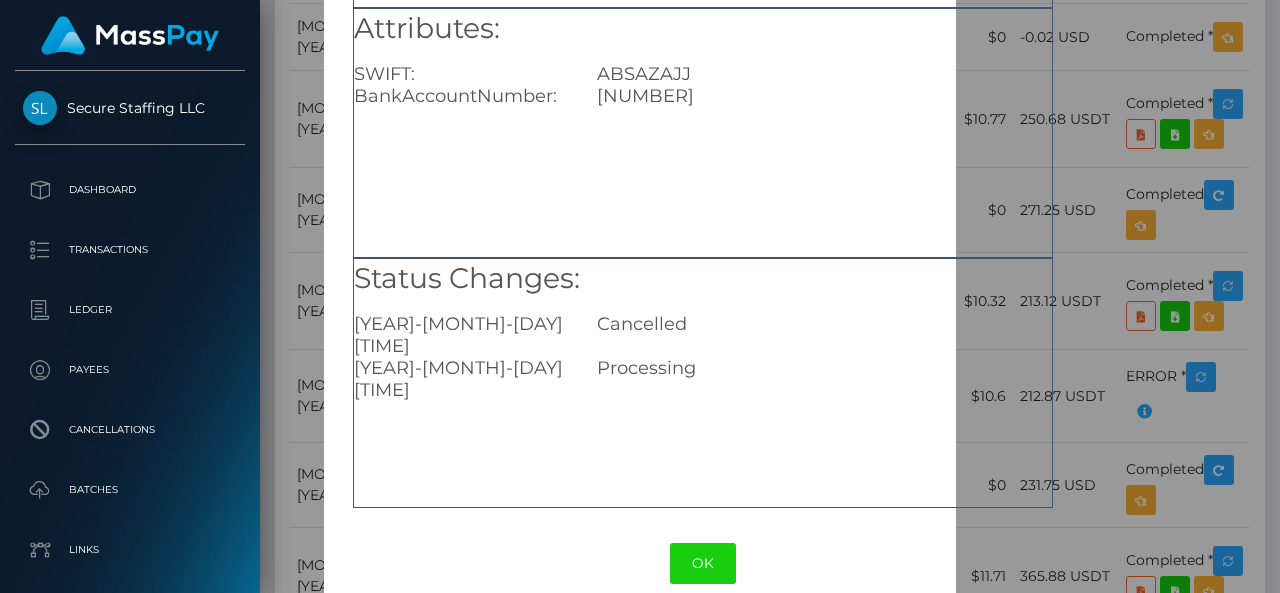 scroll, scrollTop: 358, scrollLeft: 0, axis: vertical 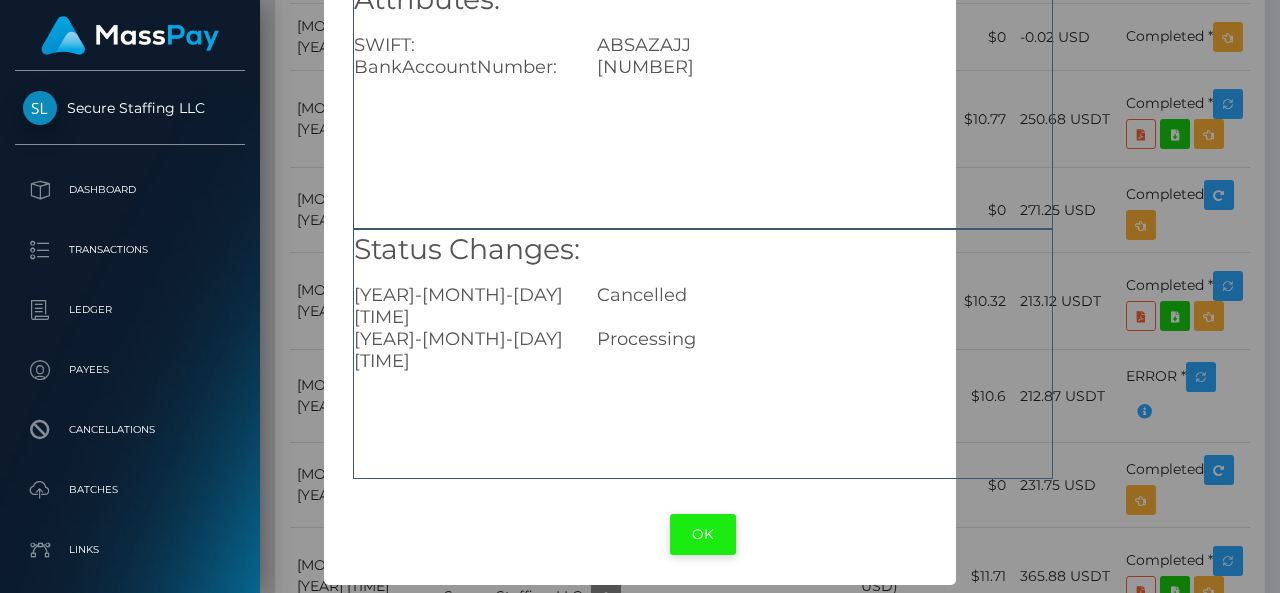 click on "OK" at bounding box center (703, 534) 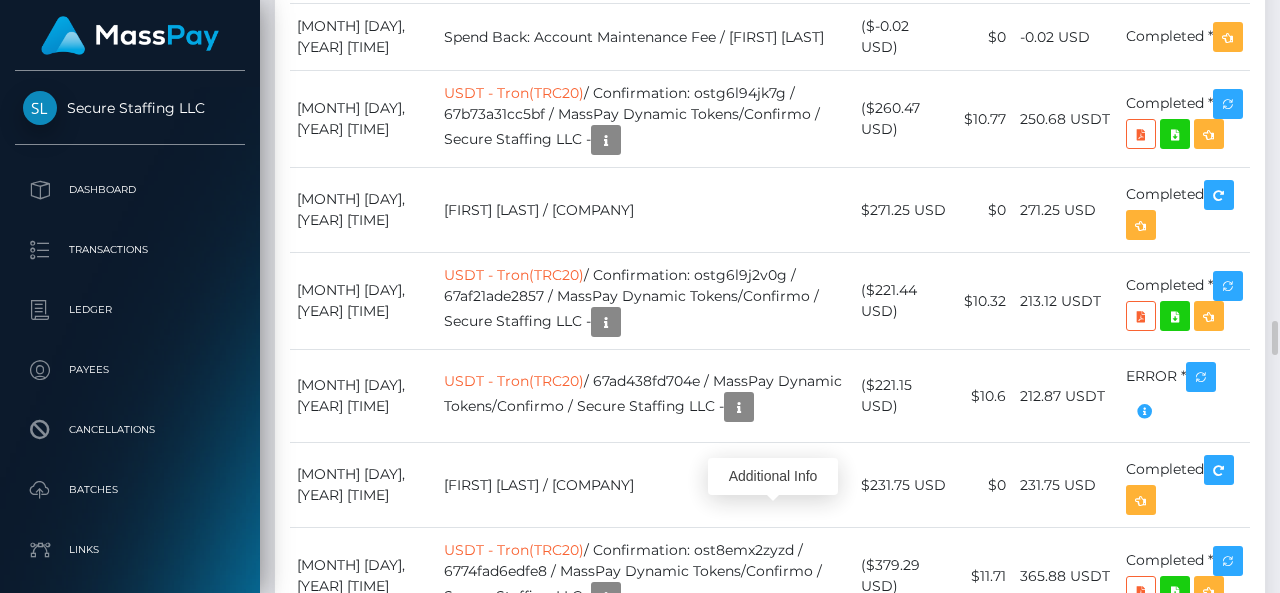 scroll, scrollTop: 240, scrollLeft: 300, axis: both 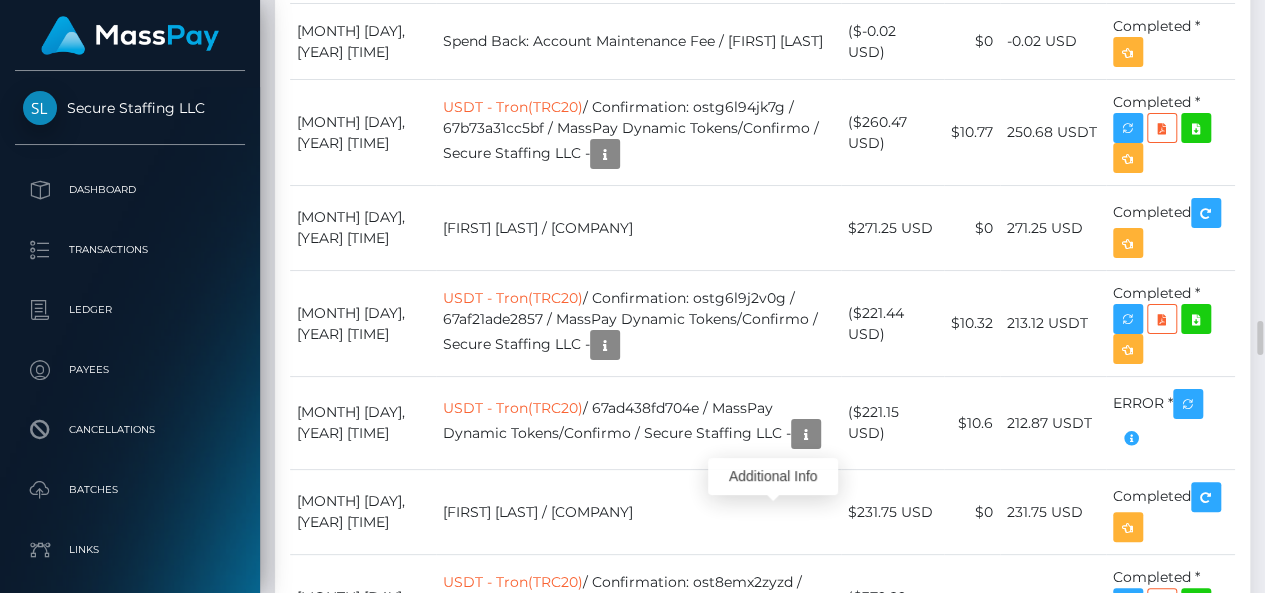 click on "August  2, 2025 04:16PM
ABSA  / 688e1d2b5967a  / MassPay Dynamic Tokens/Alpha Fortress / Secure Staffing LLC -
$314.05 USD
$4.3
ABSA ABSA" at bounding box center (762, 1651) 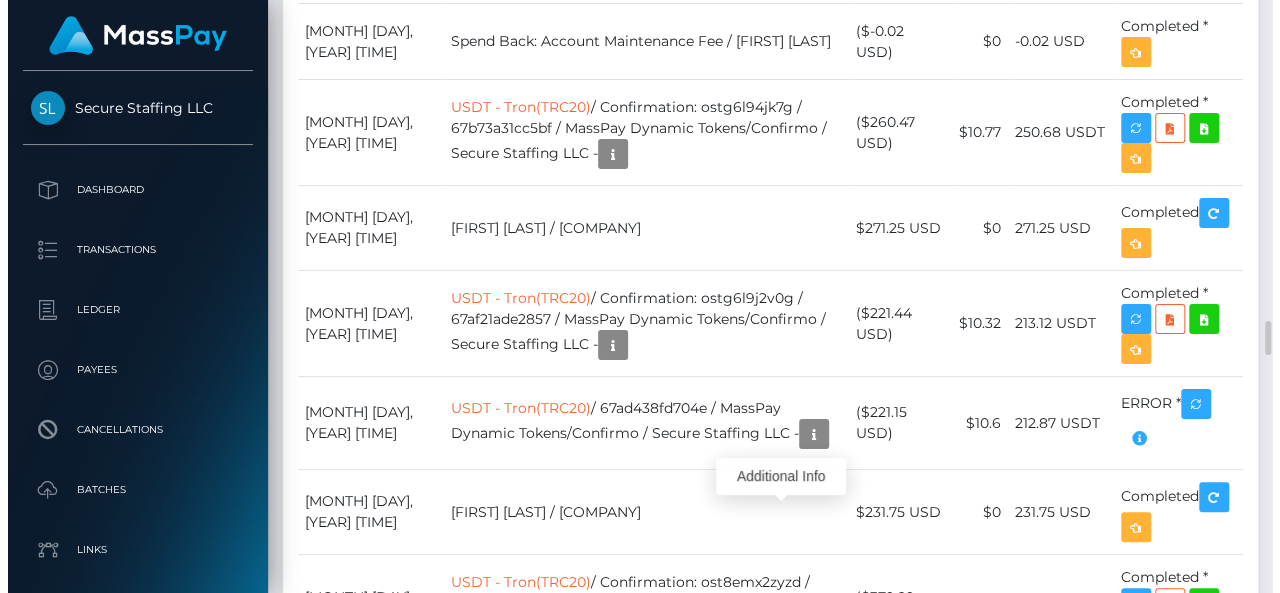 scroll, scrollTop: 999760, scrollLeft: 999705, axis: both 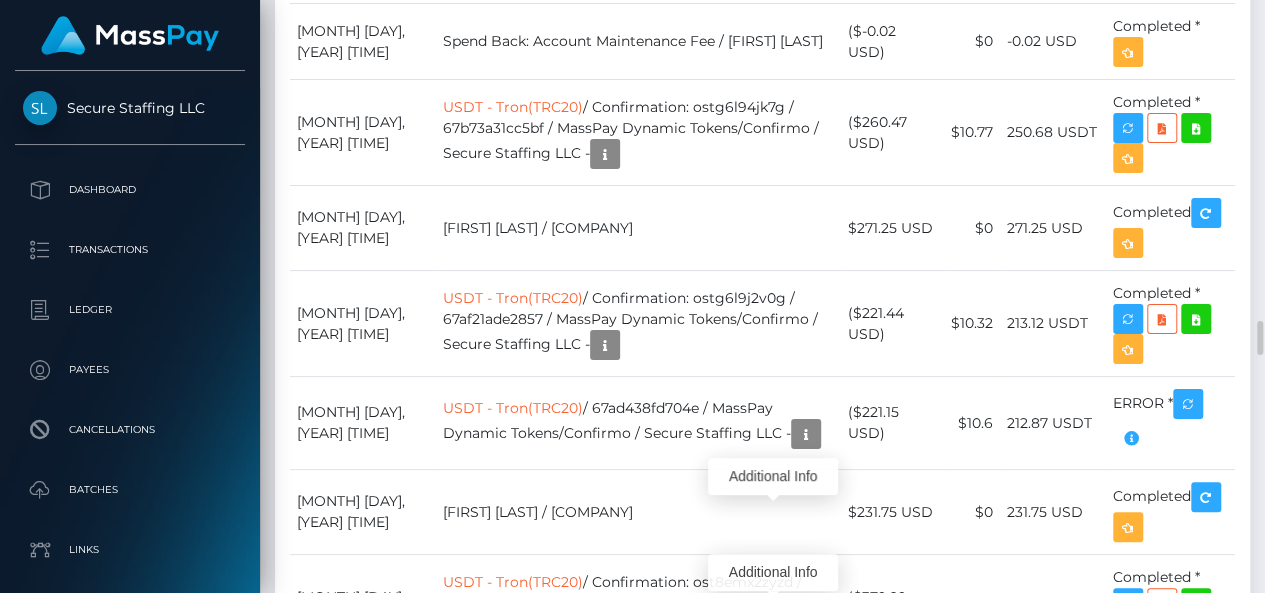 click at bounding box center (772, -400) 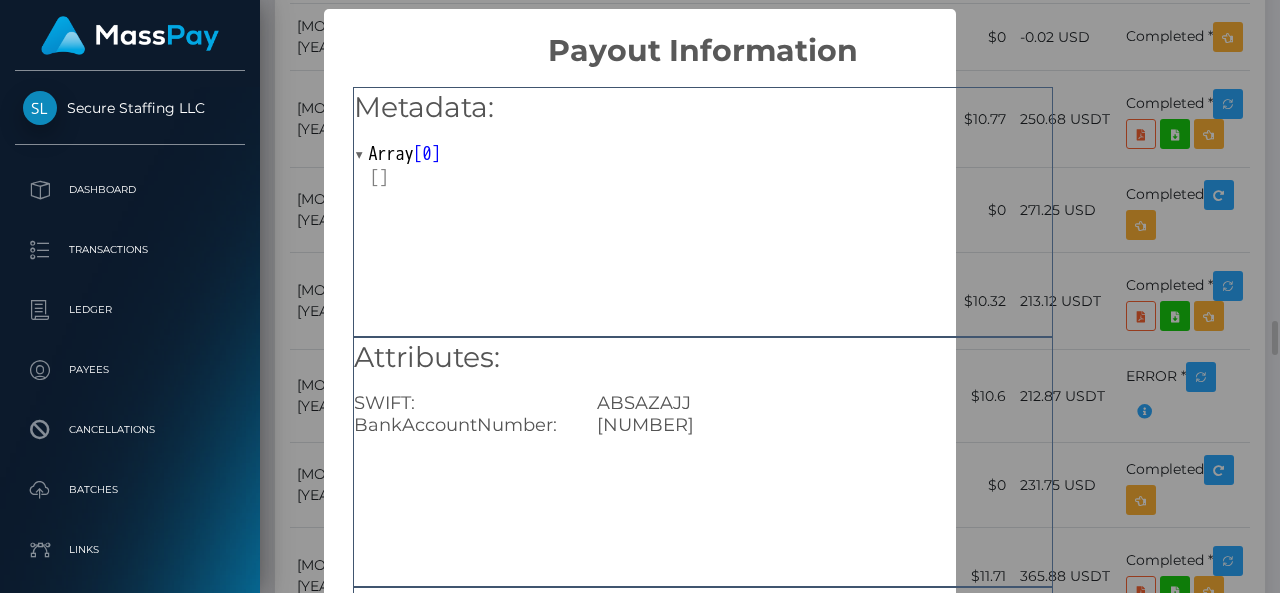 scroll, scrollTop: 999760, scrollLeft: 999700, axis: both 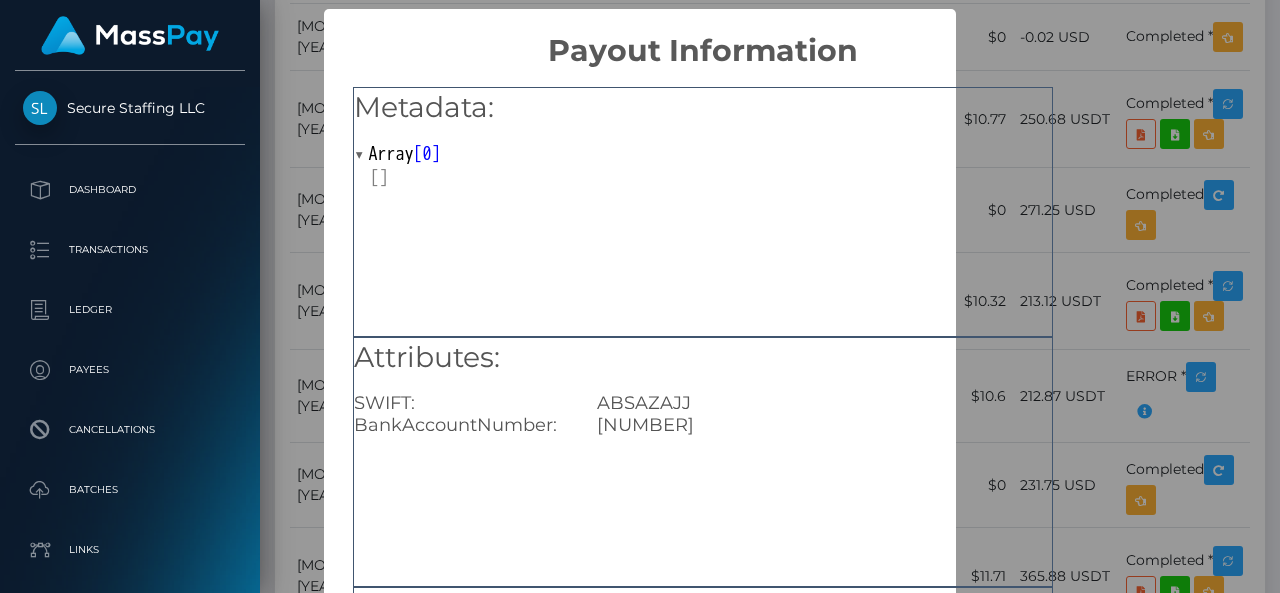 click on "935496348" at bounding box center (824, 425) 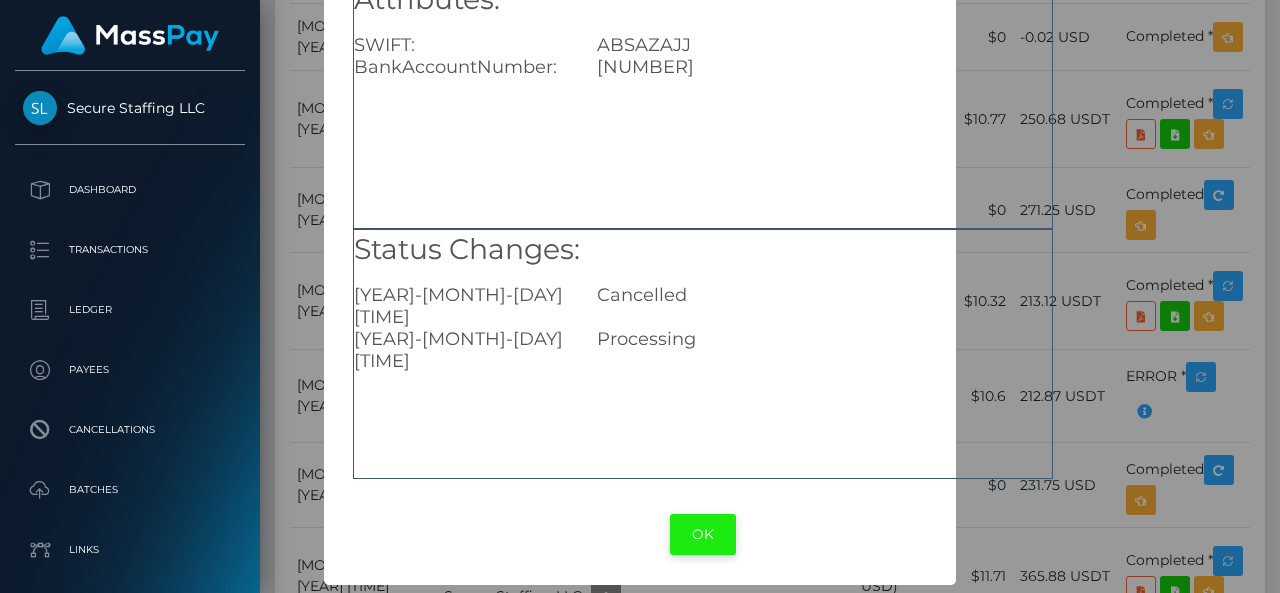 click on "OK" at bounding box center [703, 534] 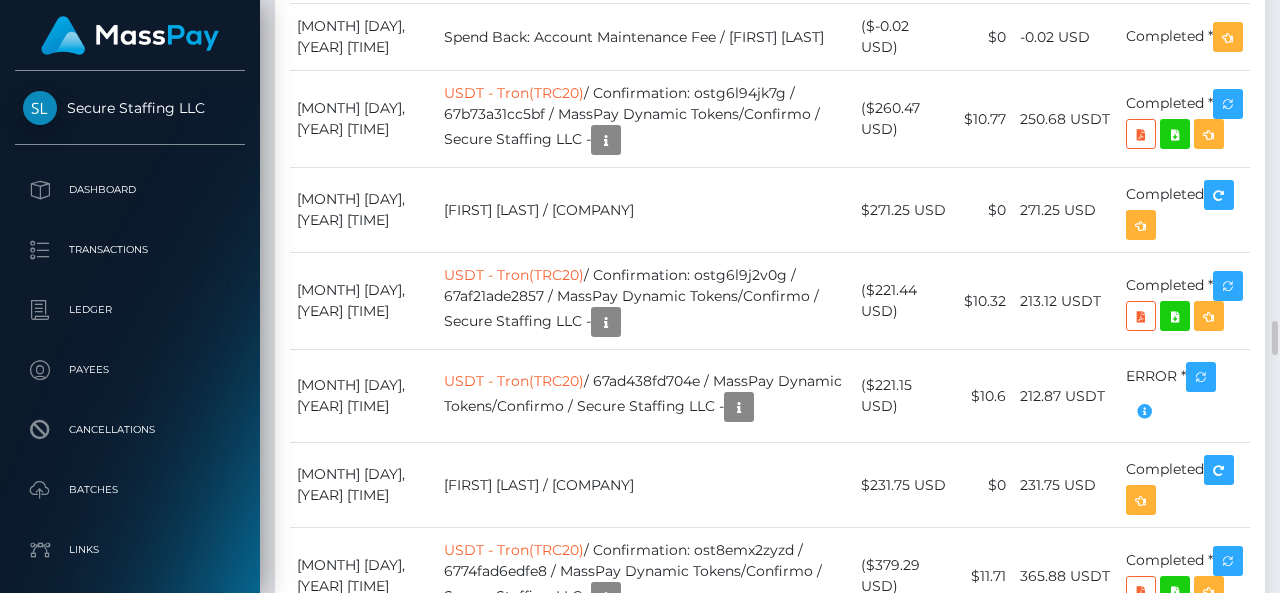 scroll, scrollTop: 240, scrollLeft: 300, axis: both 